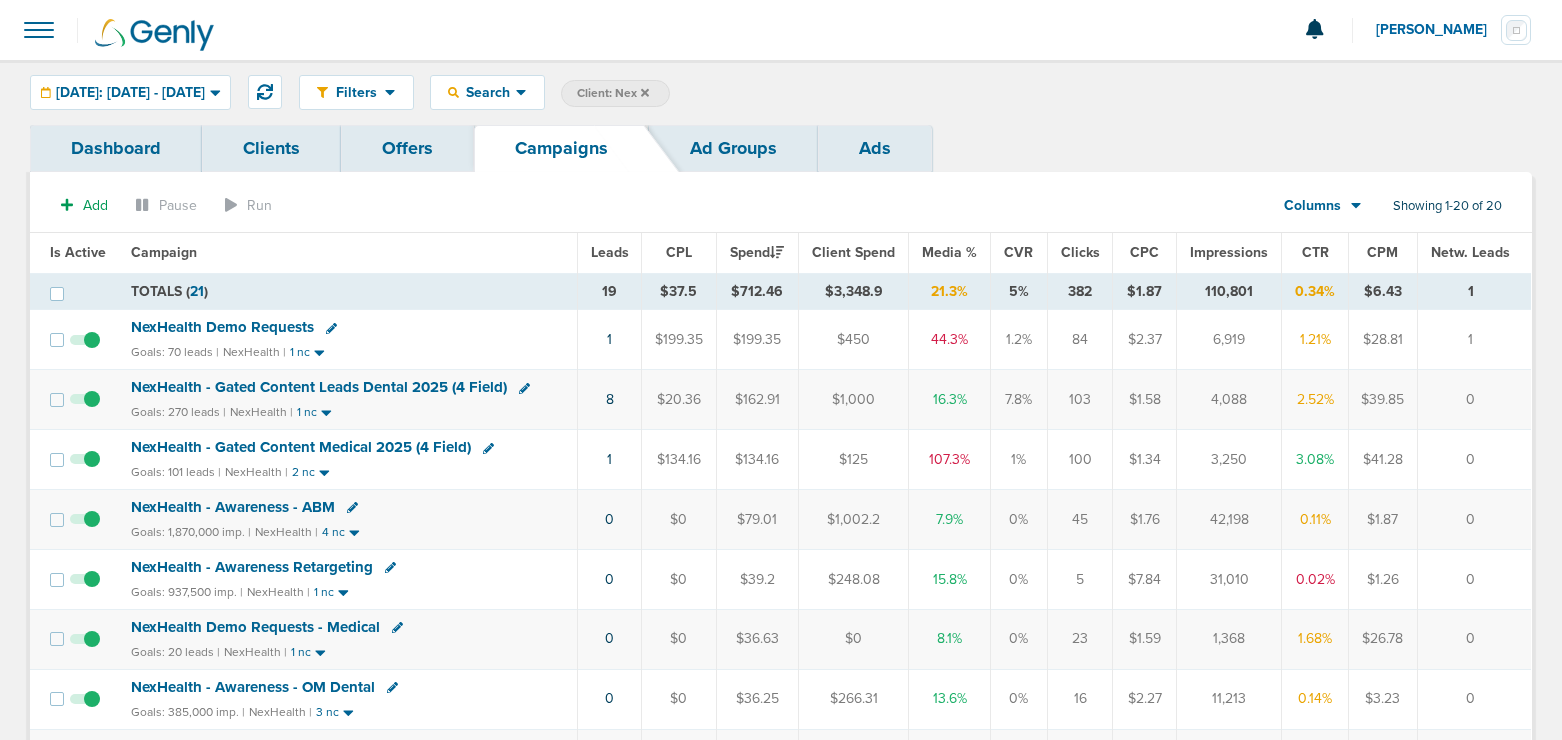 scroll, scrollTop: 0, scrollLeft: 0, axis: both 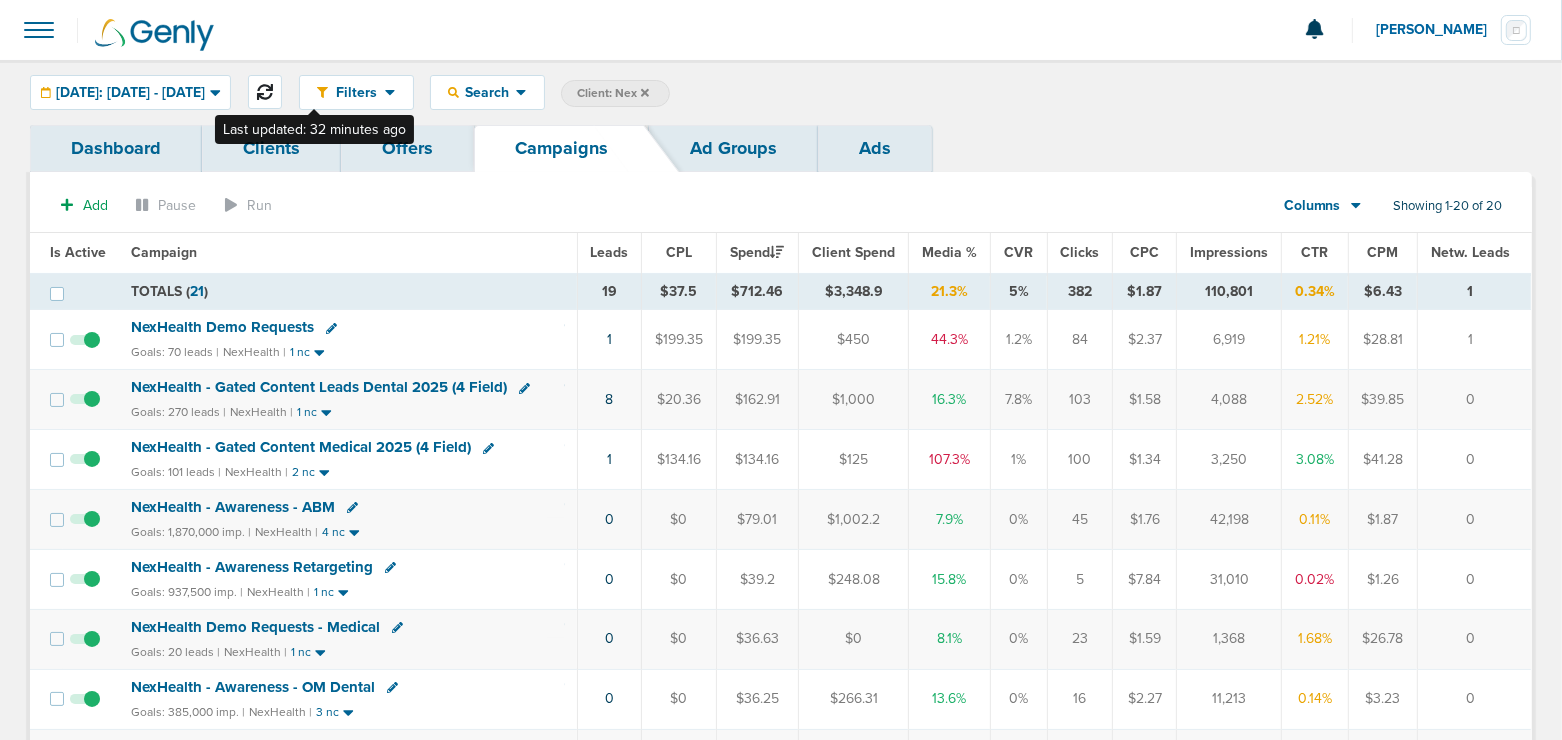click 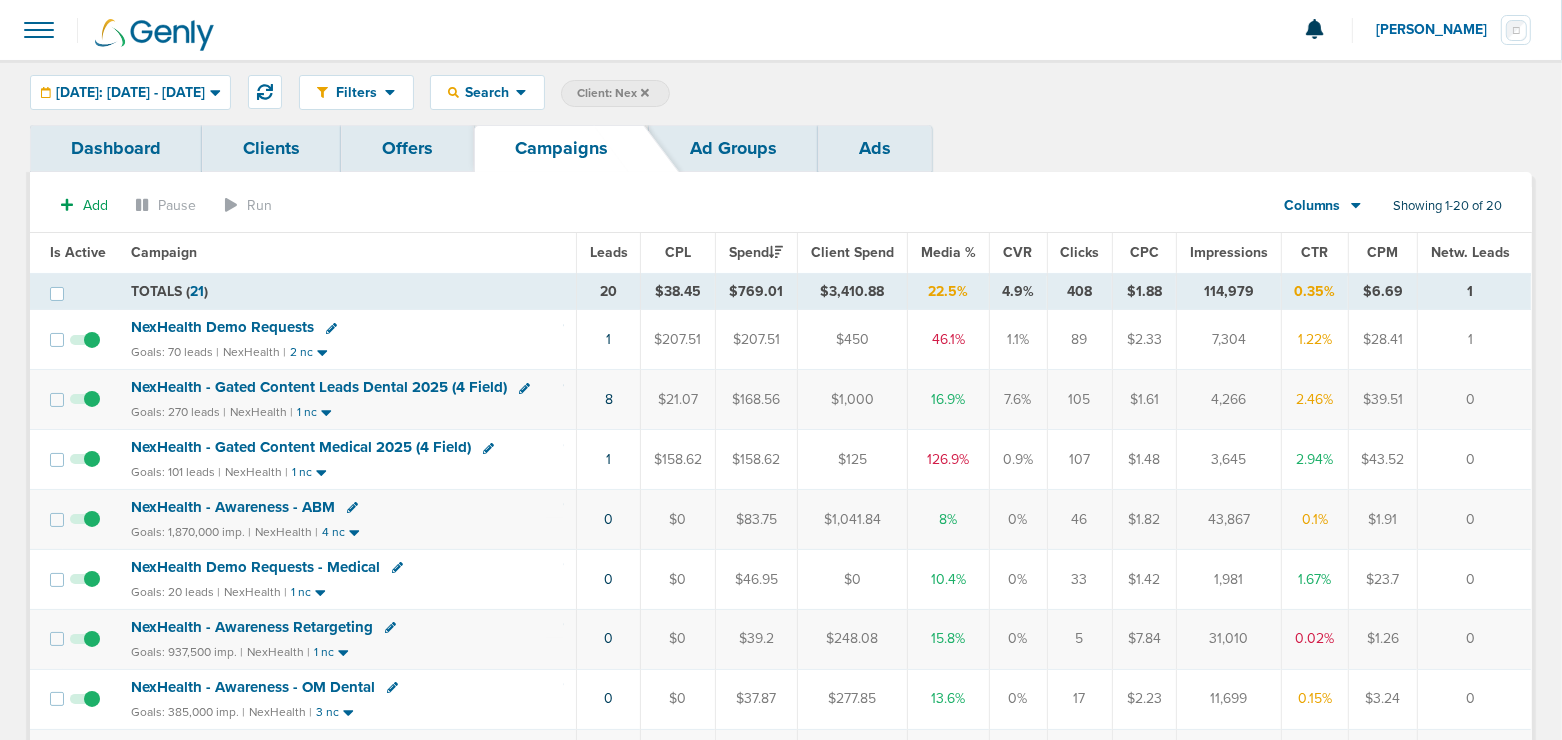 click on "NexHealth - Gated Content Medical 2025 (4 Field)" at bounding box center (301, 447) 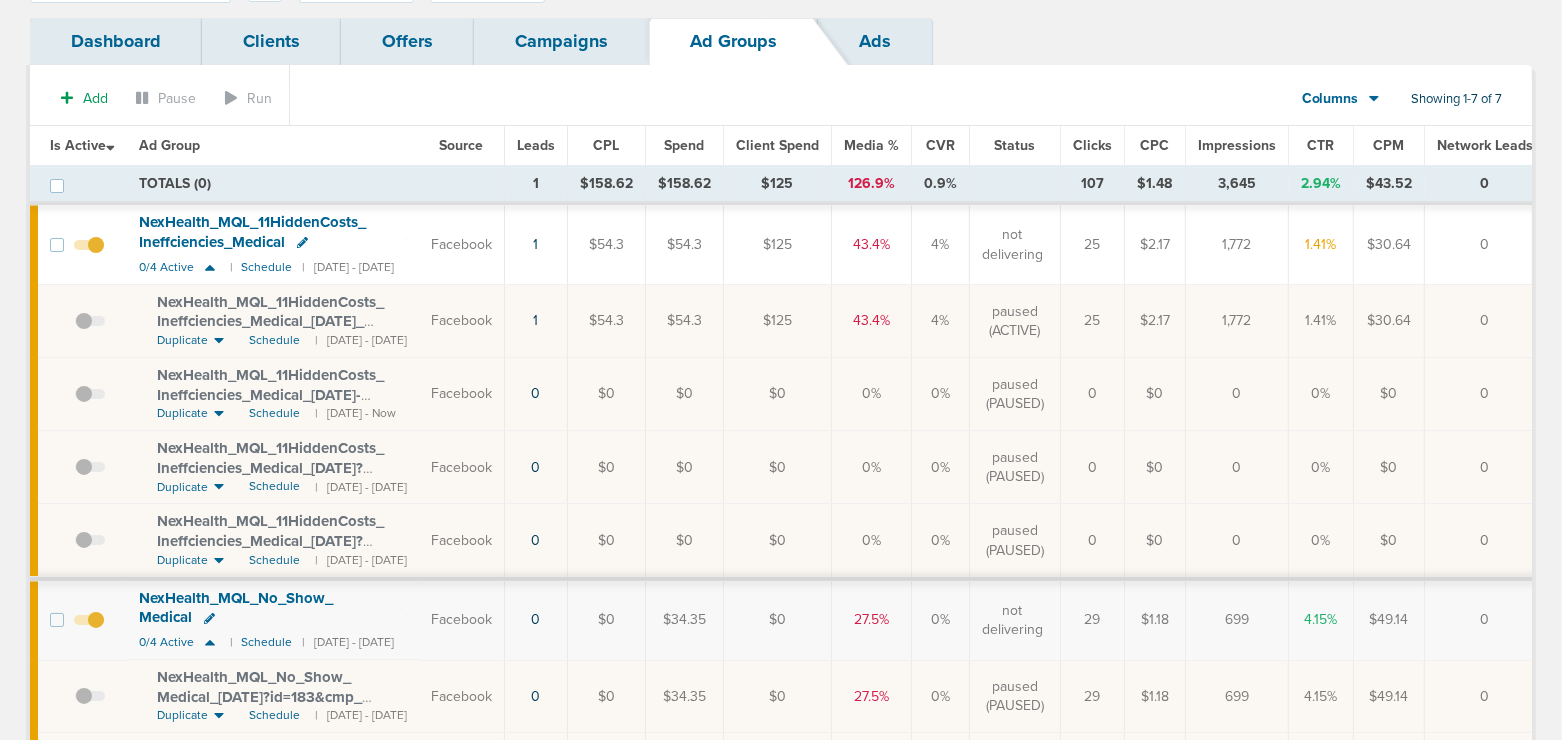 scroll, scrollTop: 132, scrollLeft: 0, axis: vertical 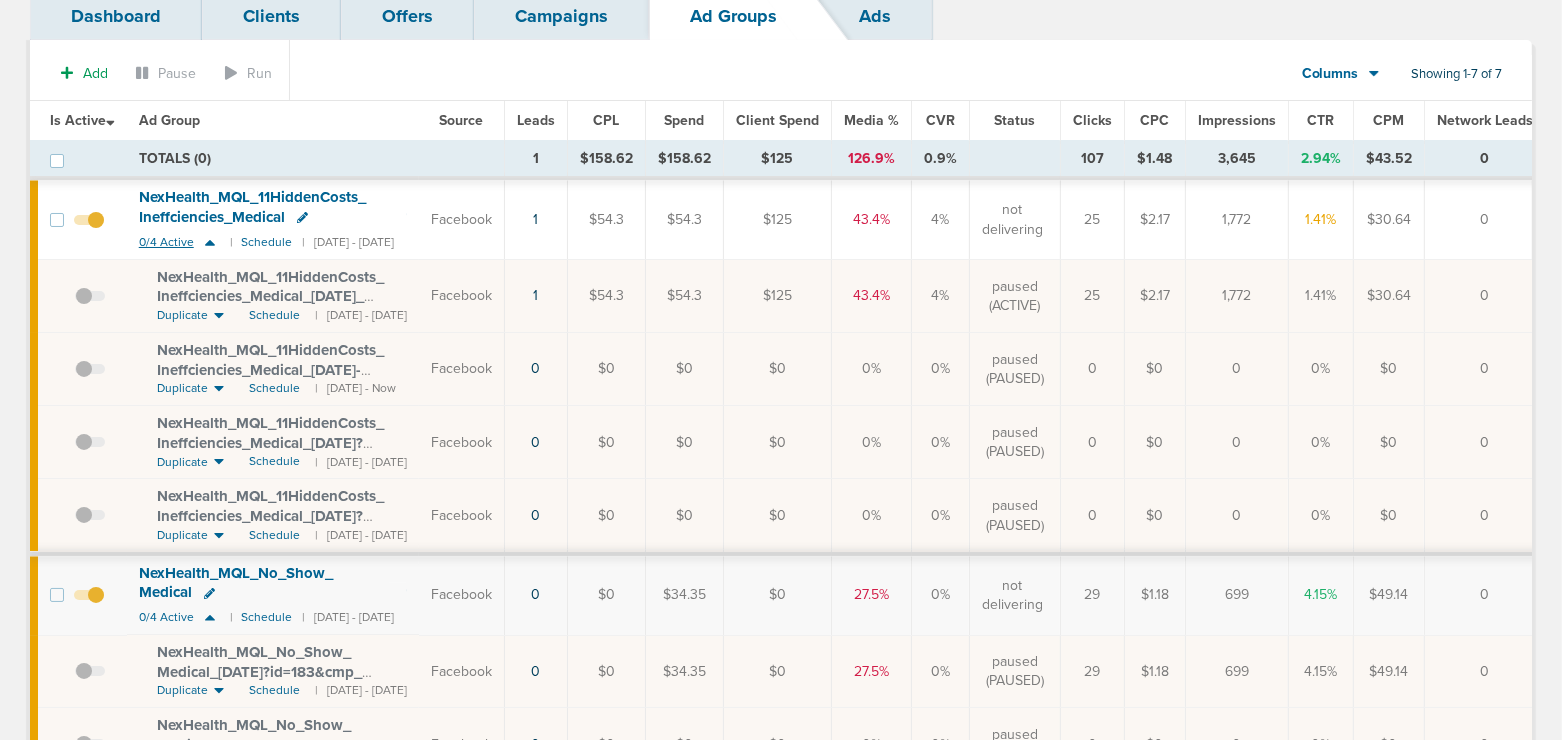 click 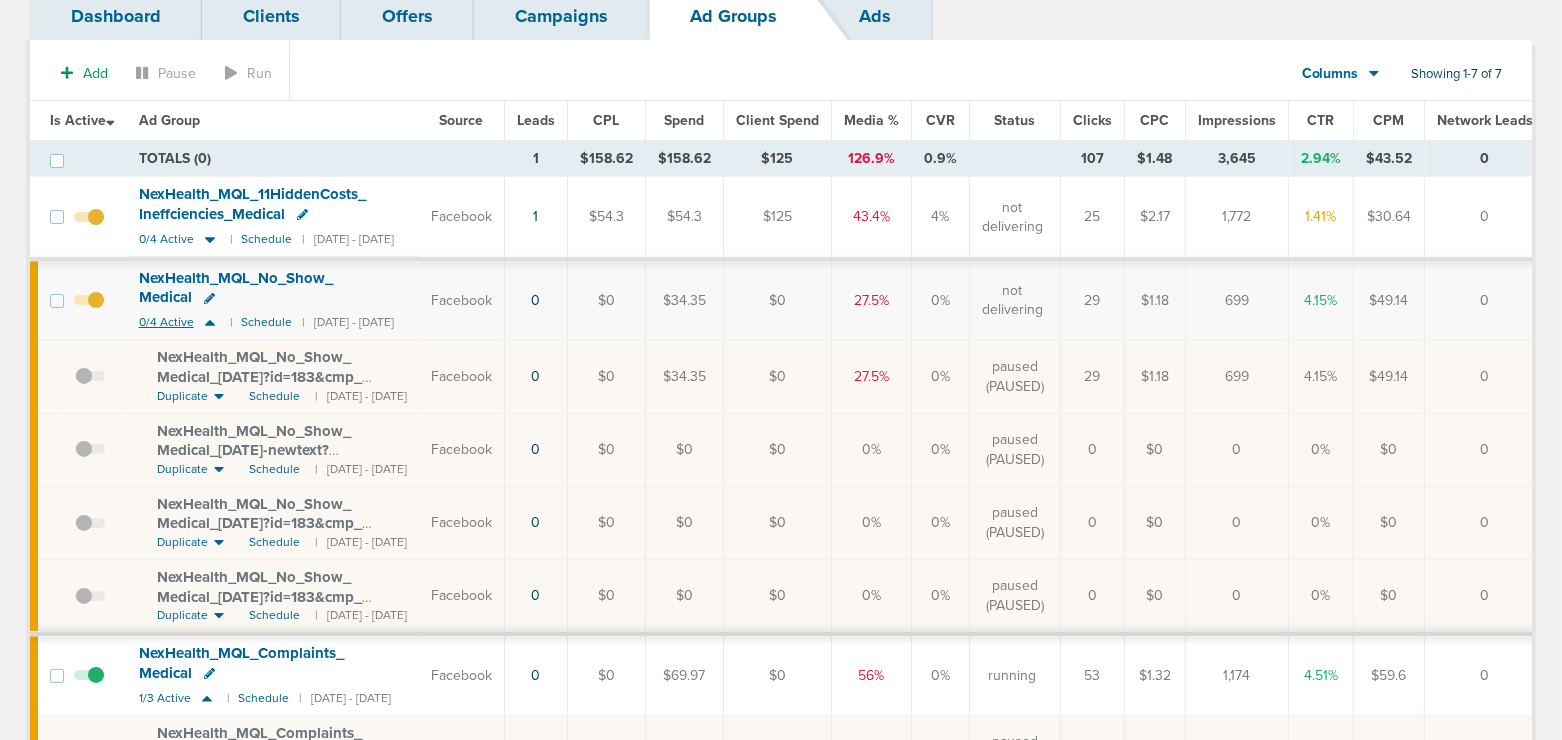 click 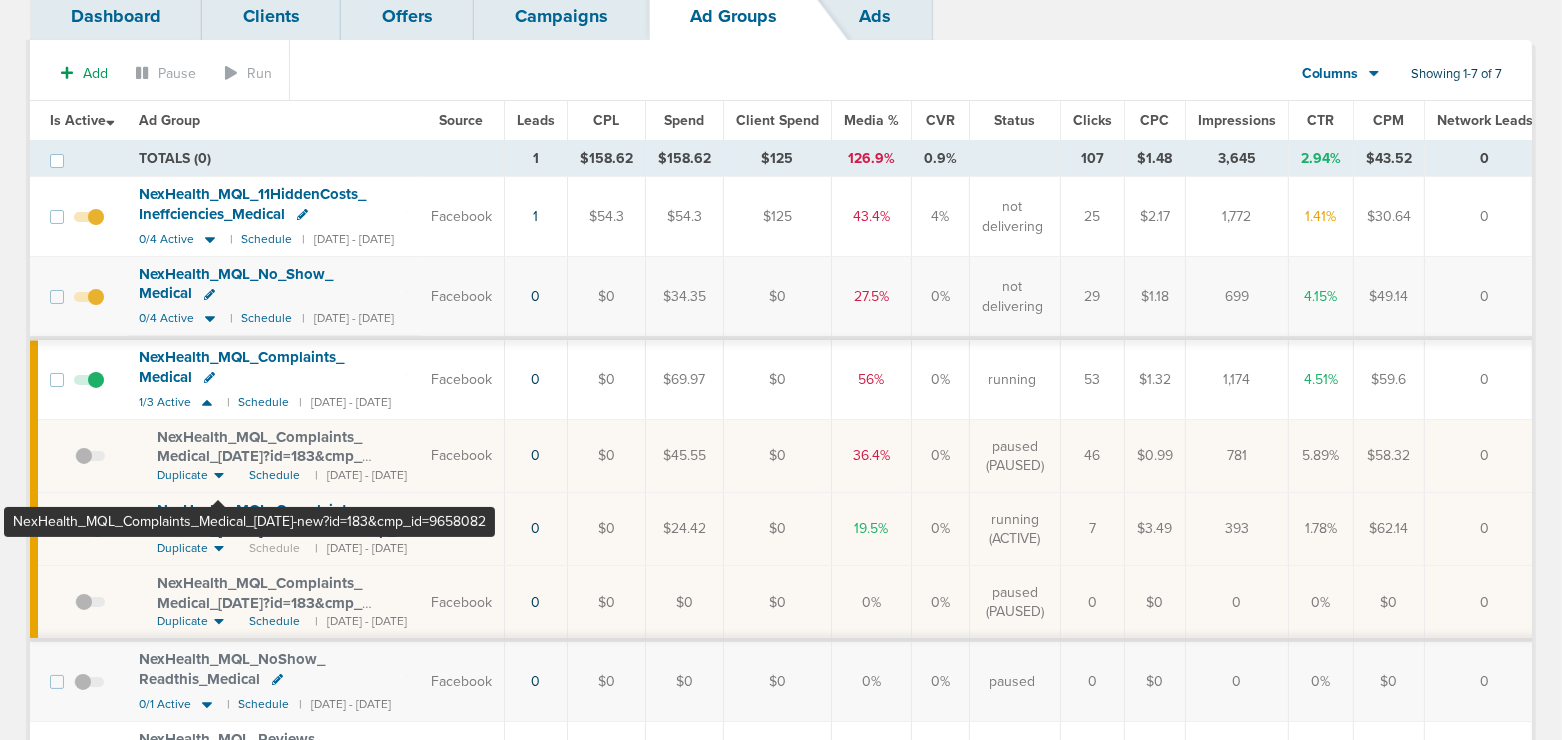 click on "NexHealth_ MQL_ Complaints_ Medical_ [DATE]-new?id=183&cmp_ id=9658082" at bounding box center [276, 529] 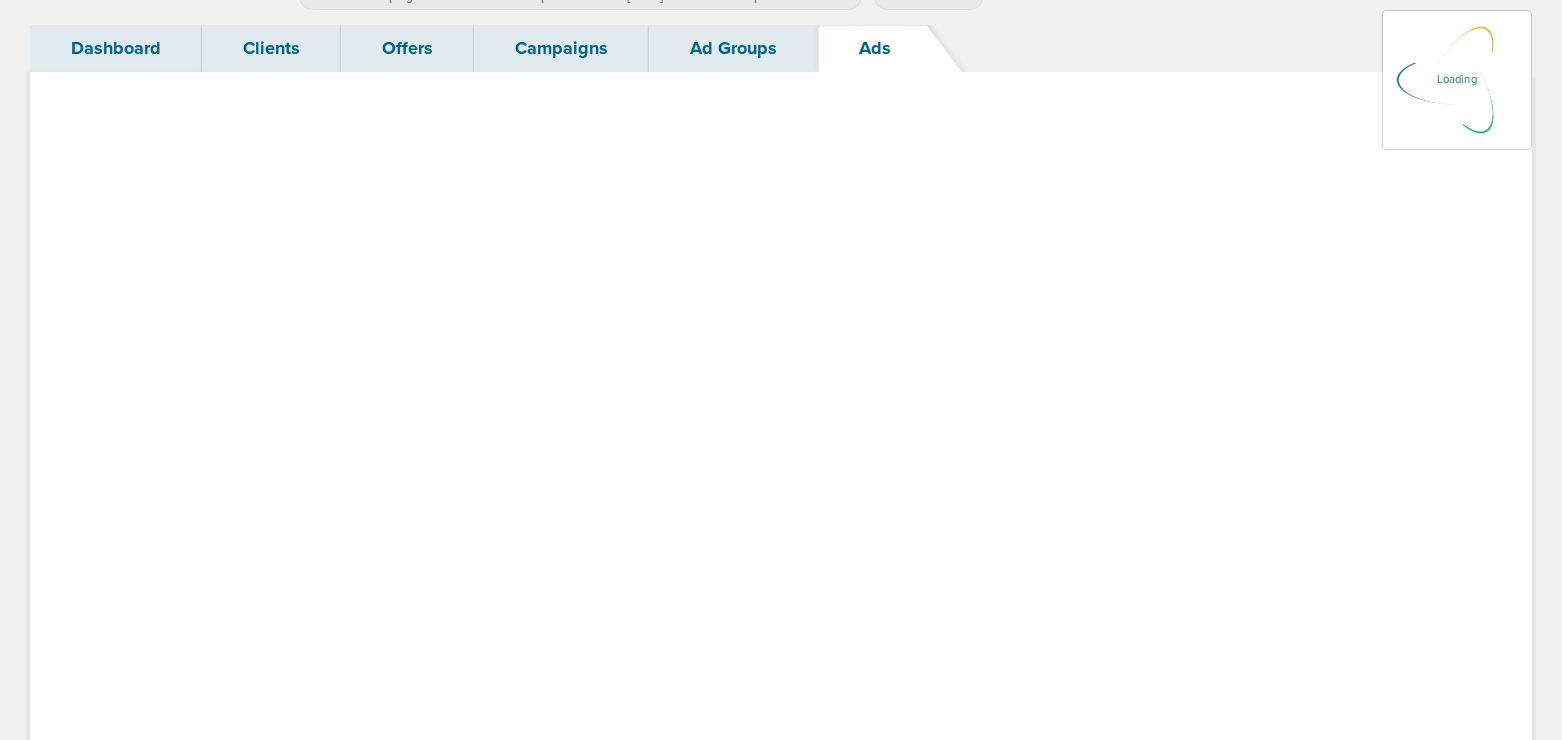 scroll, scrollTop: 0, scrollLeft: 0, axis: both 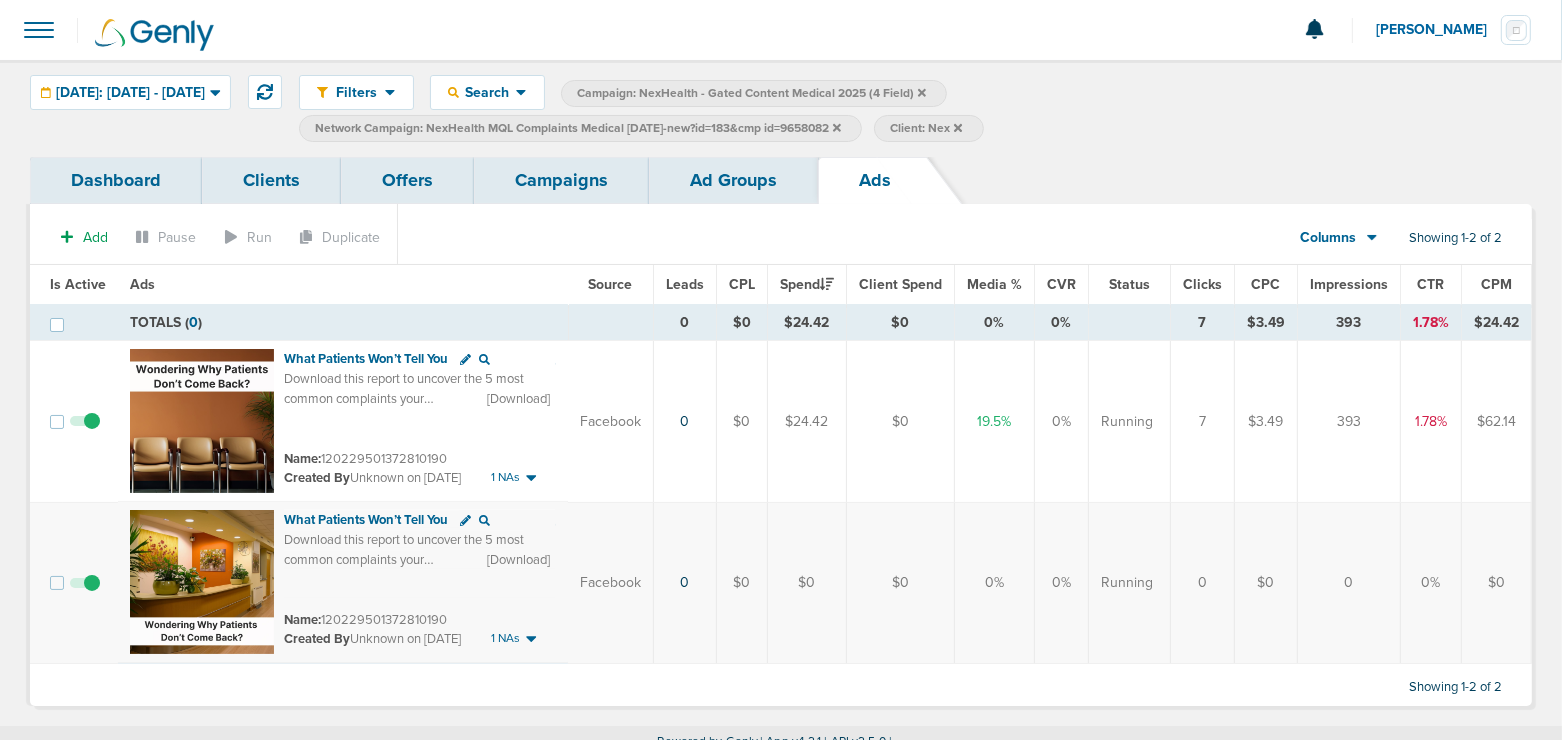 click on "Ad Groups" at bounding box center (733, 180) 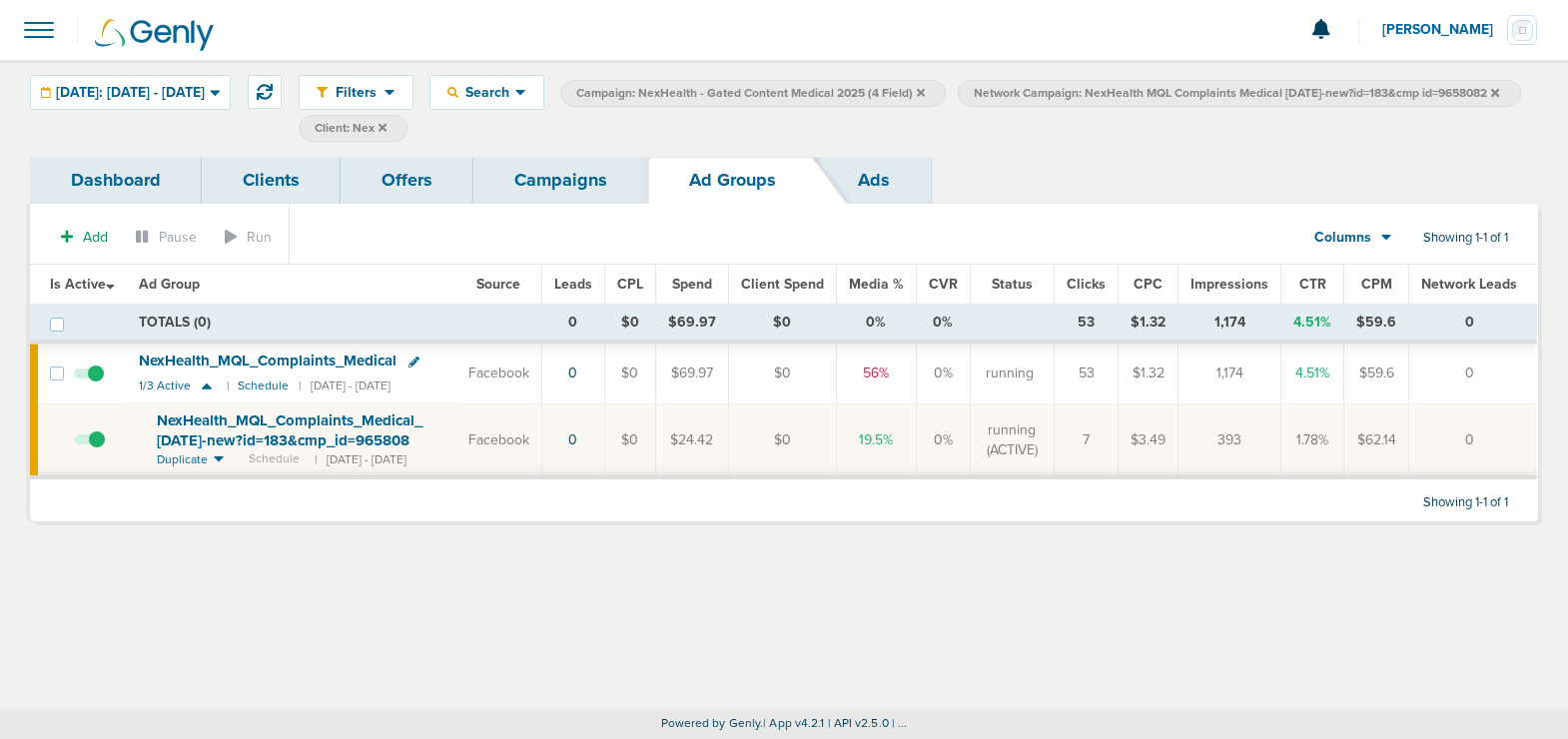 click on "Campaigns" at bounding box center (560, 180) 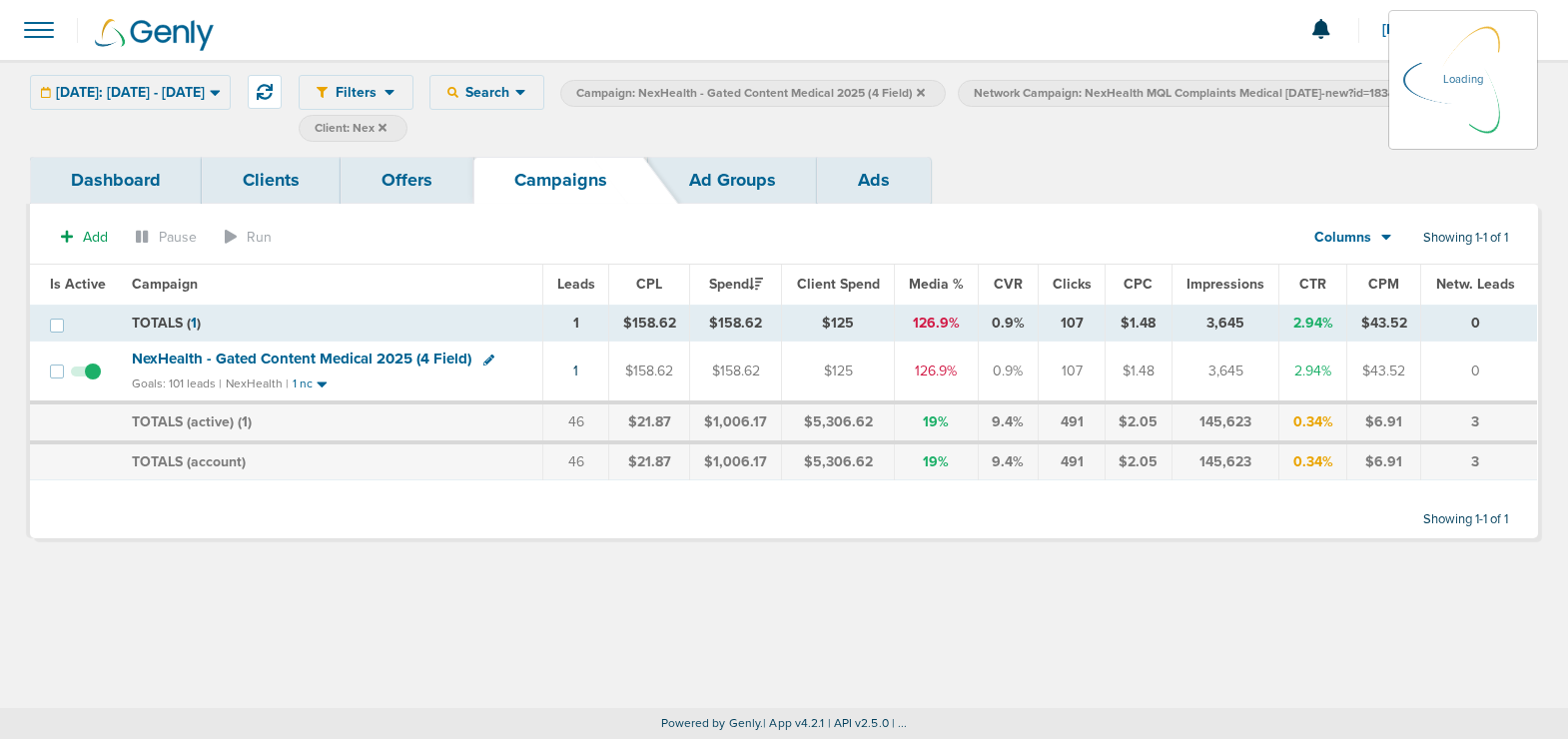 click 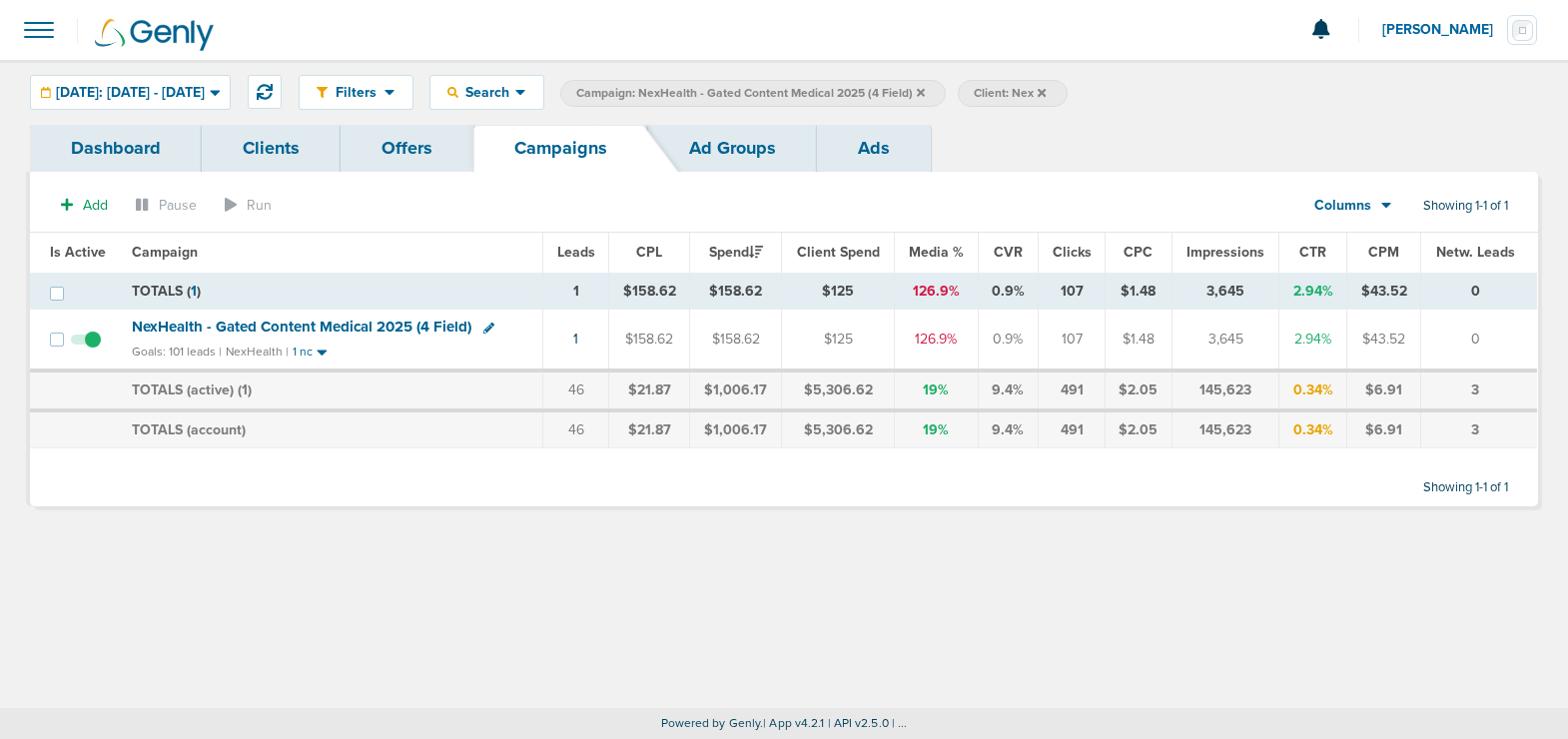 click 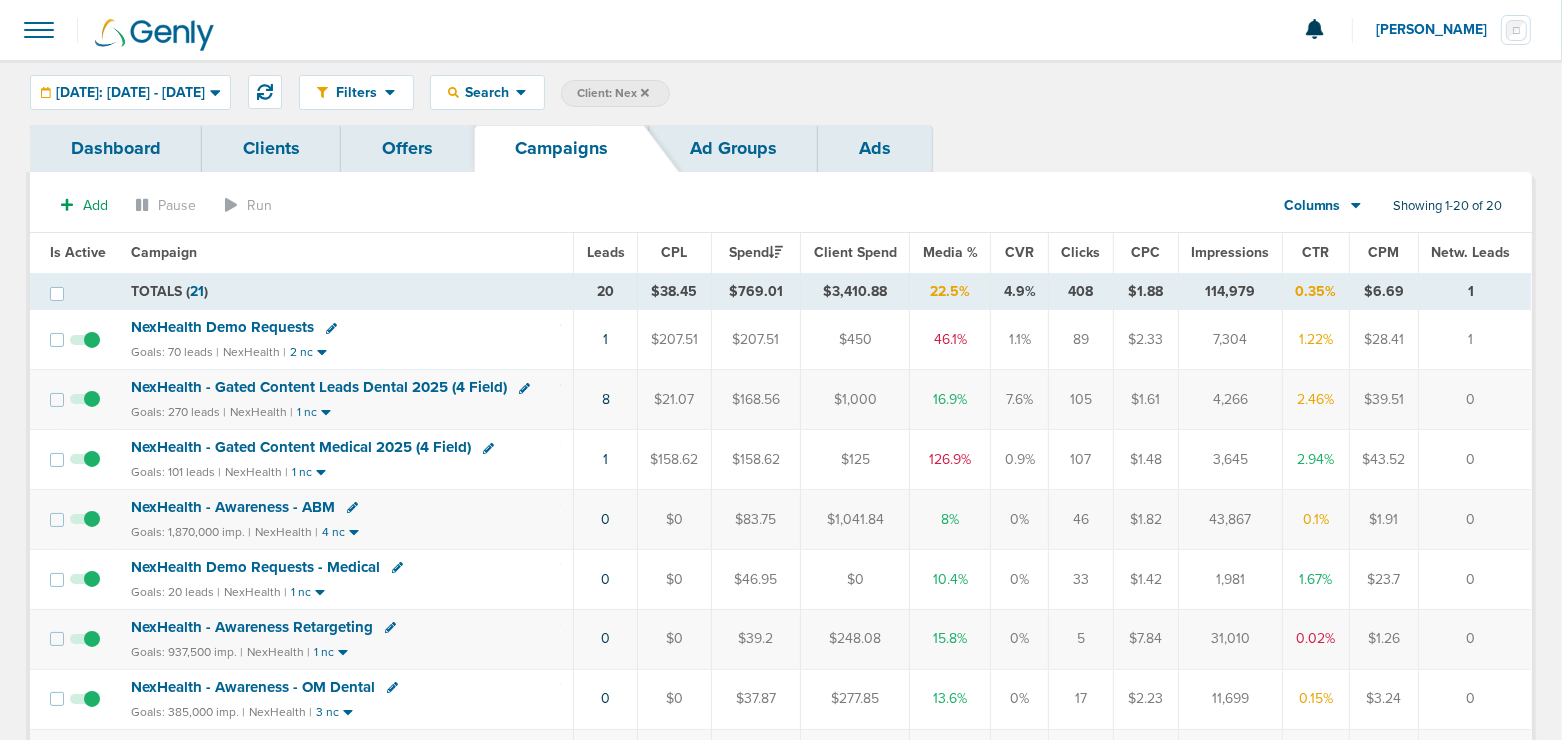 click on "NexHealth - Gated Content Medical 2025 (4 Field)" at bounding box center (301, 447) 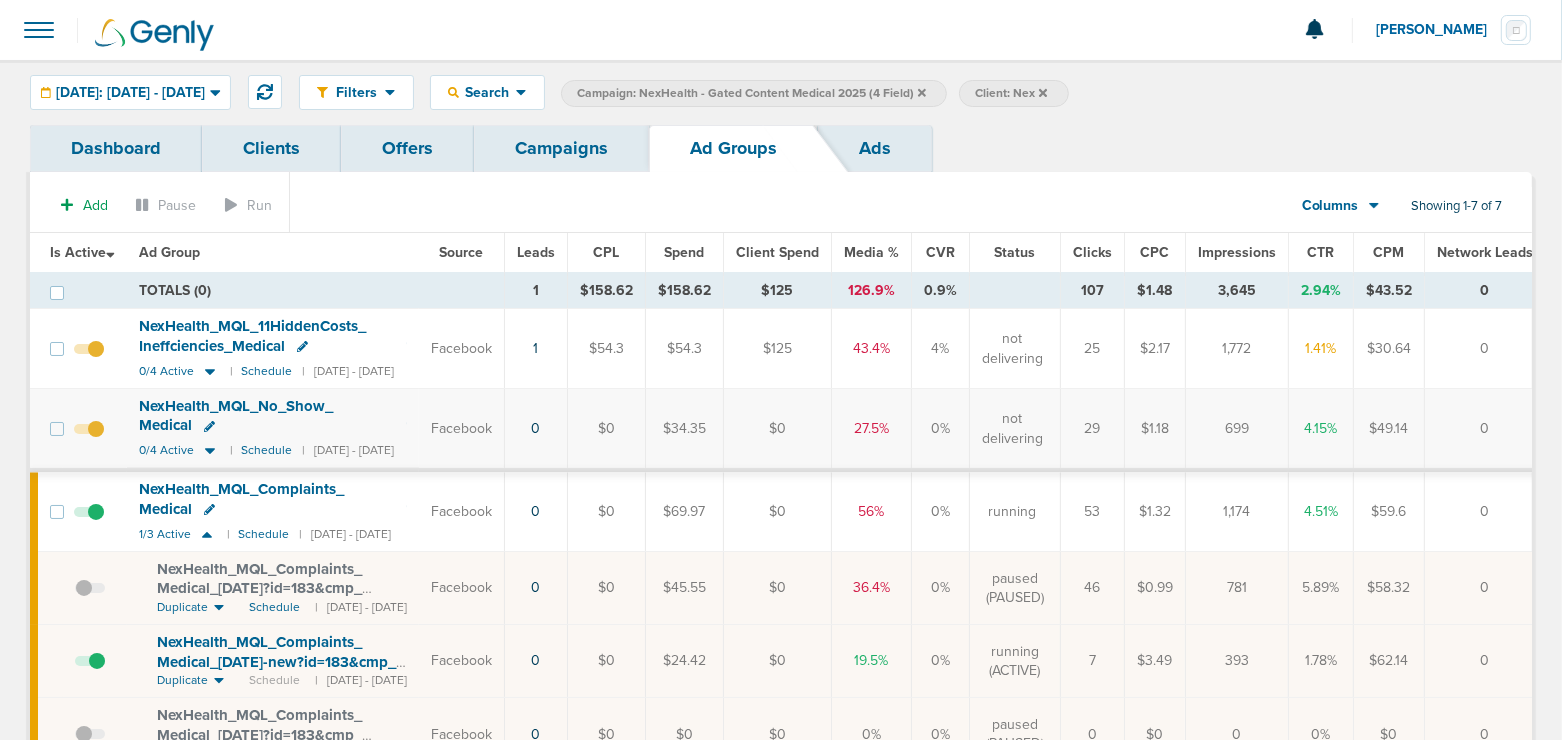 click at bounding box center (90, 671) 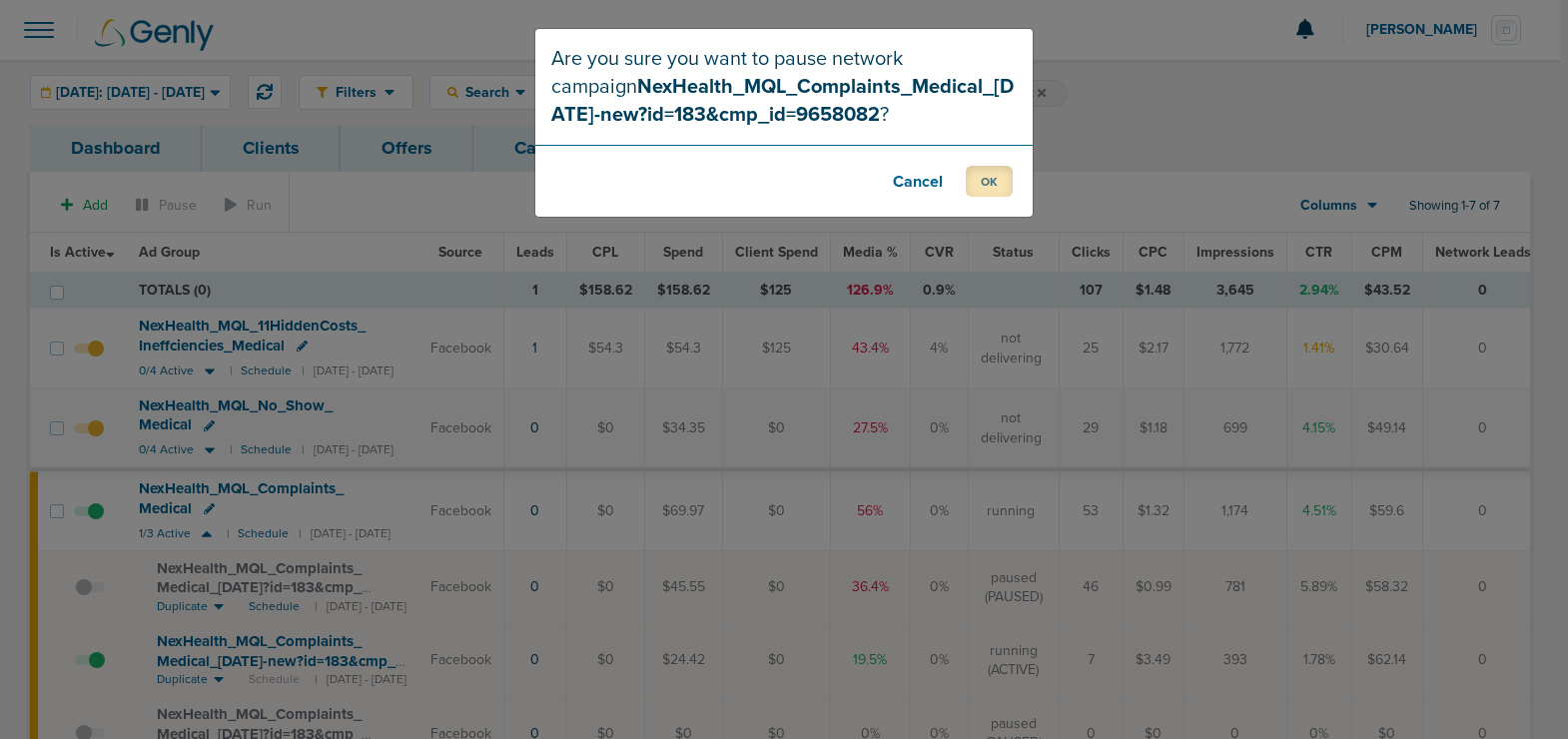 click on "OK" at bounding box center [989, 181] 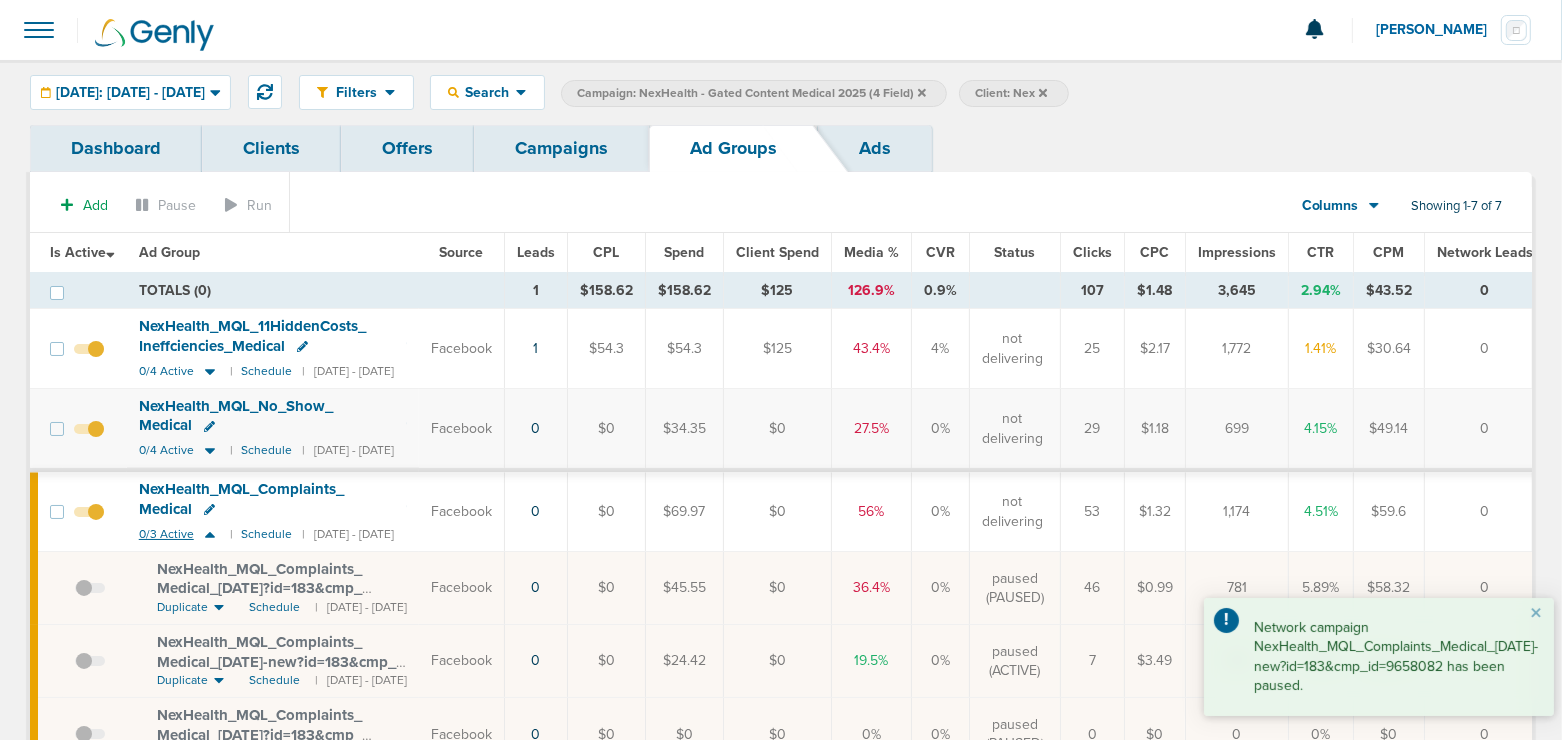 click 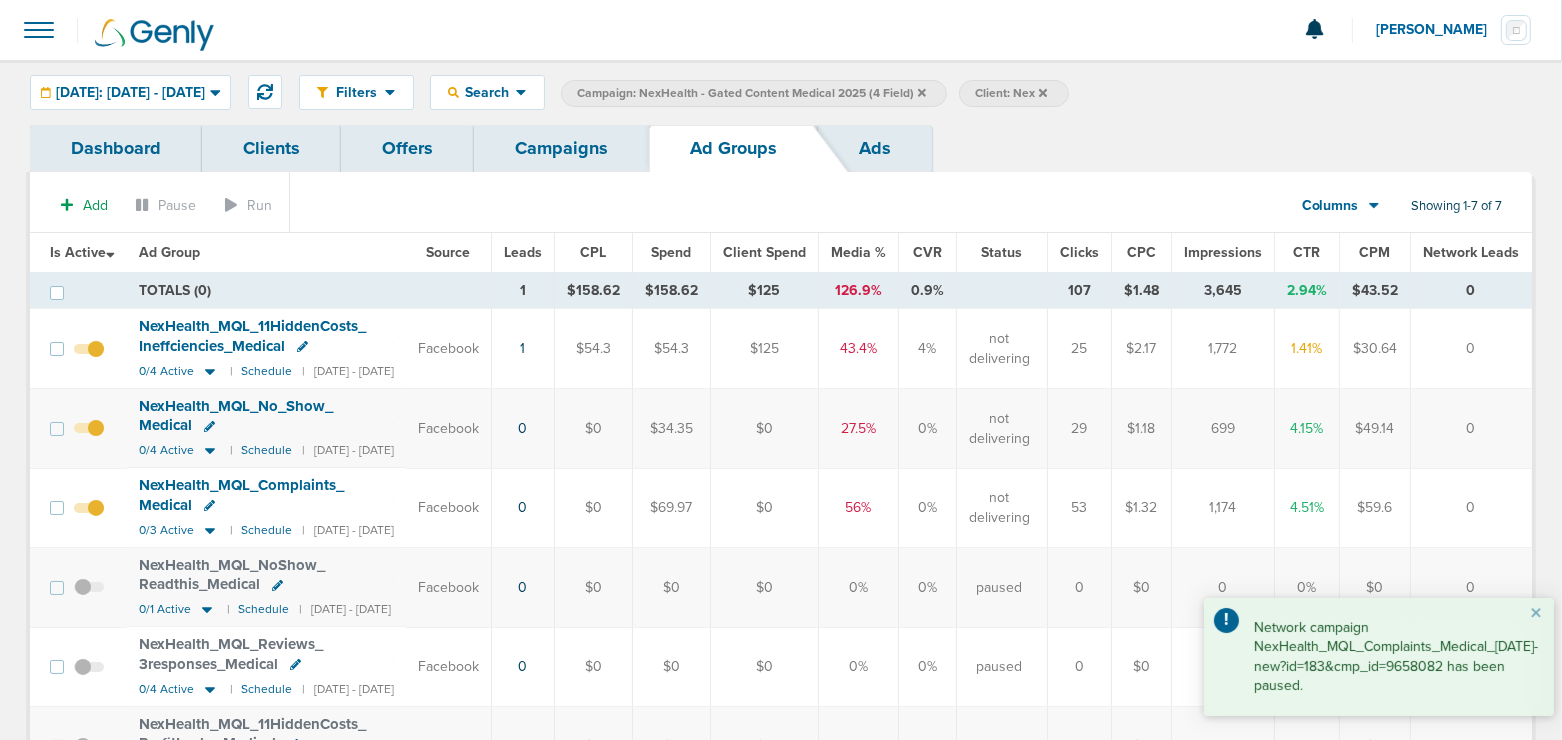 click on "Campaigns" at bounding box center (561, 148) 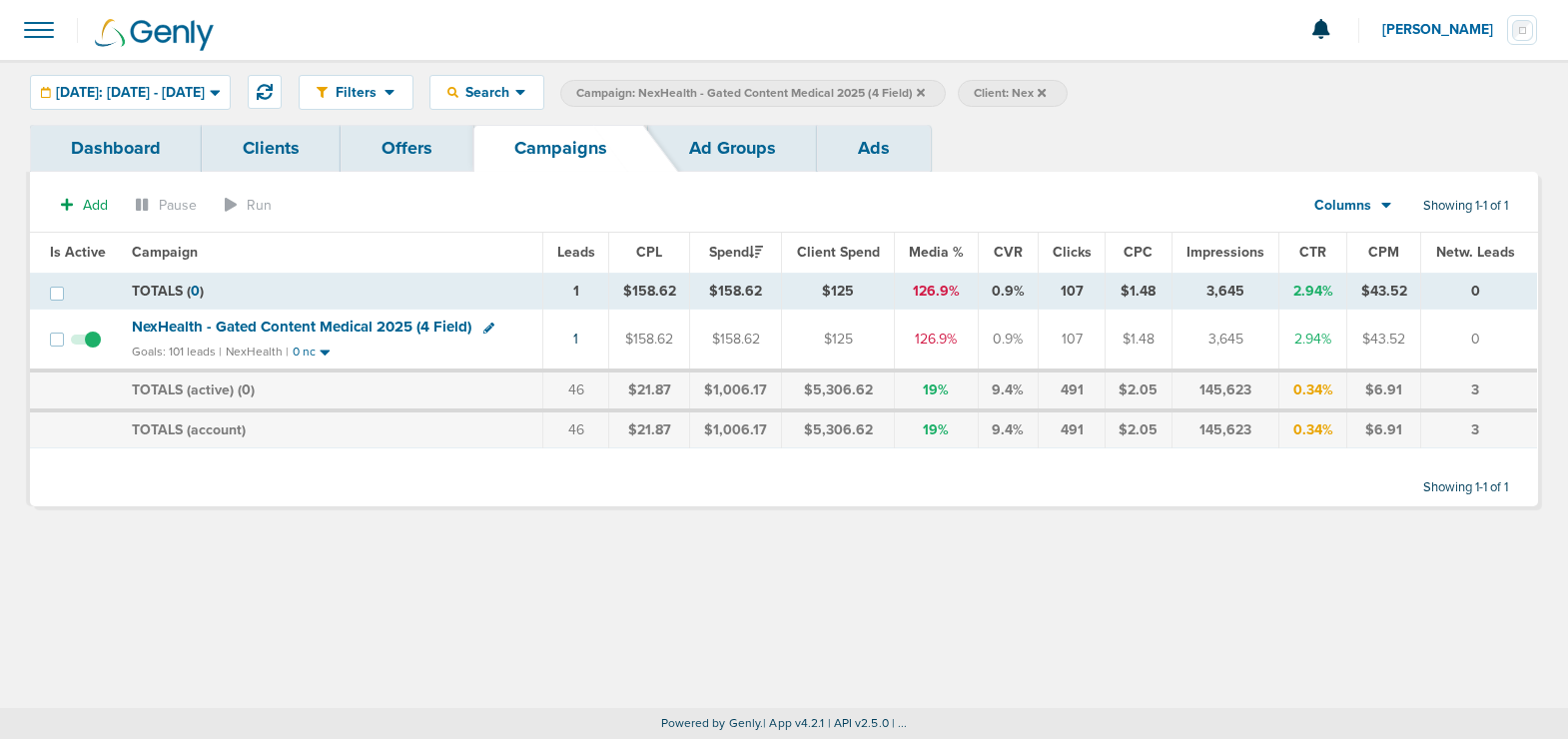 click 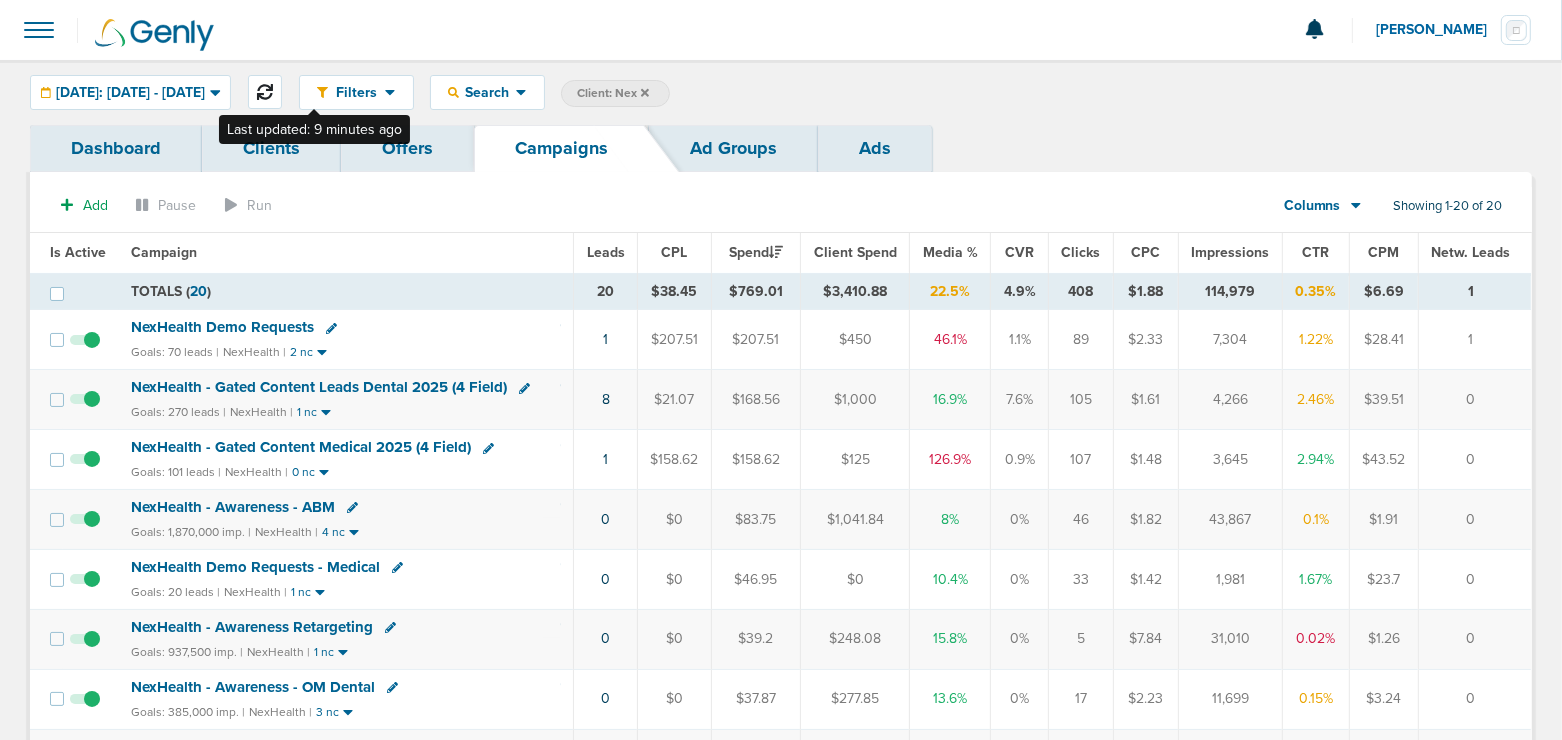 click 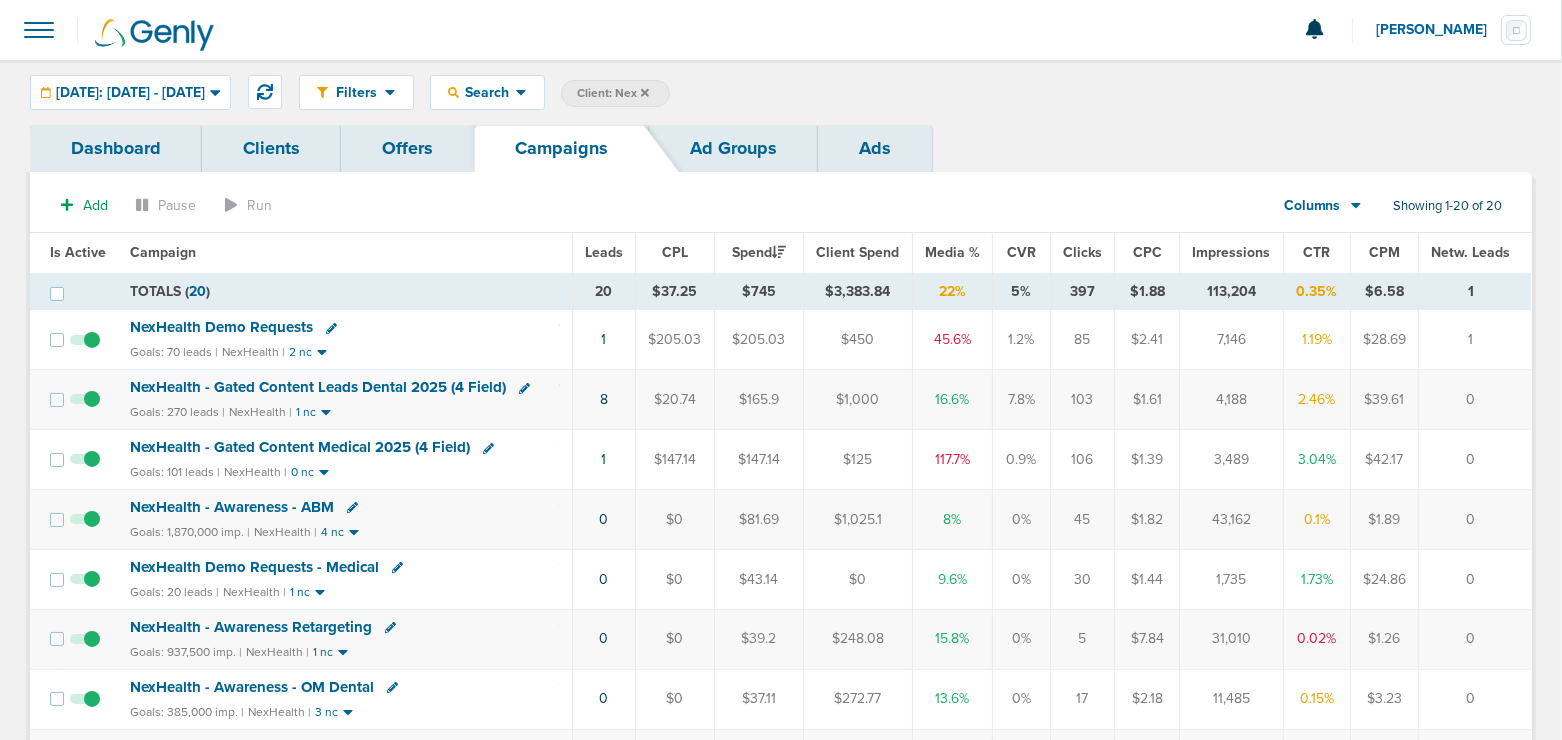 click on "NexHealth Demo Requests" at bounding box center (222, 327) 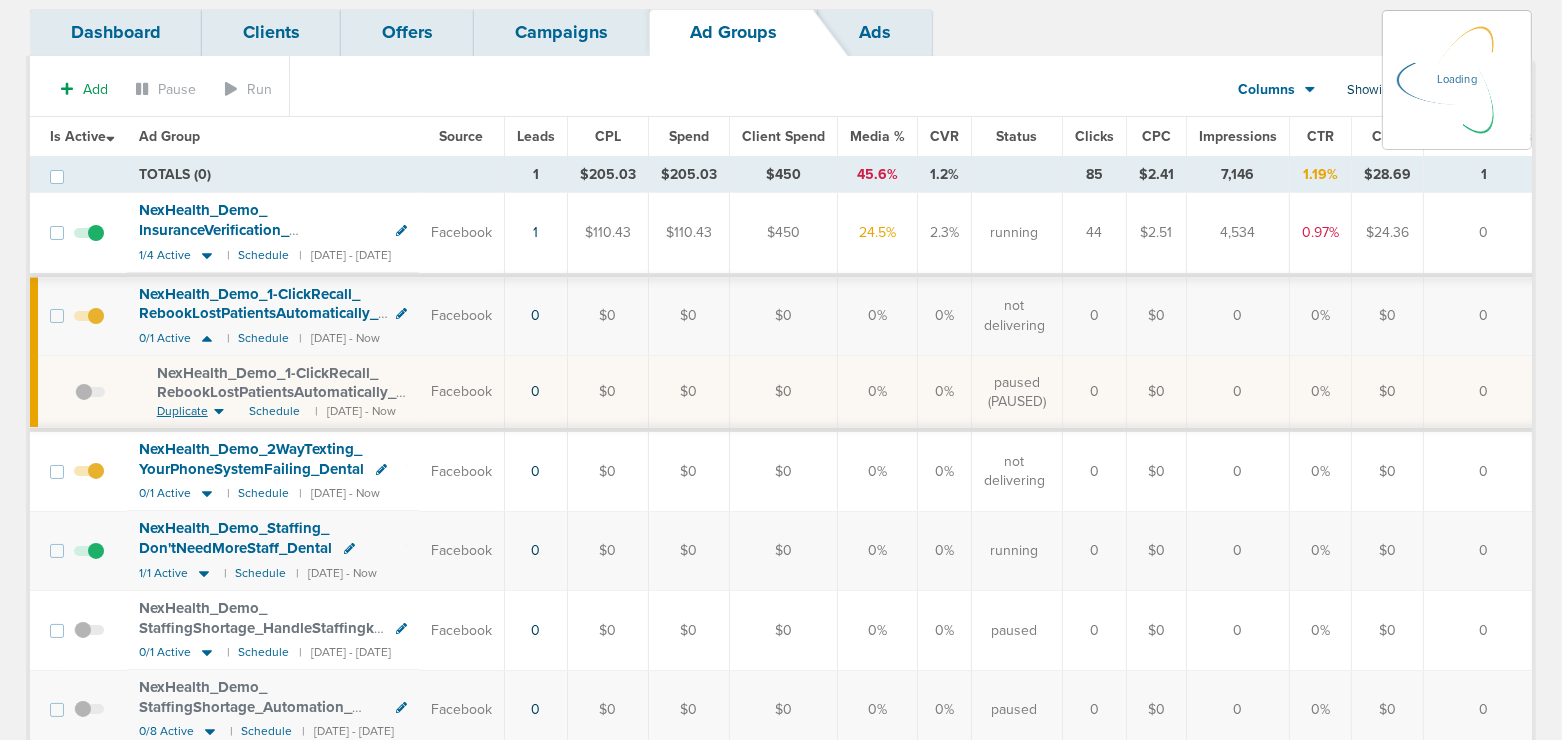 scroll, scrollTop: 123, scrollLeft: 0, axis: vertical 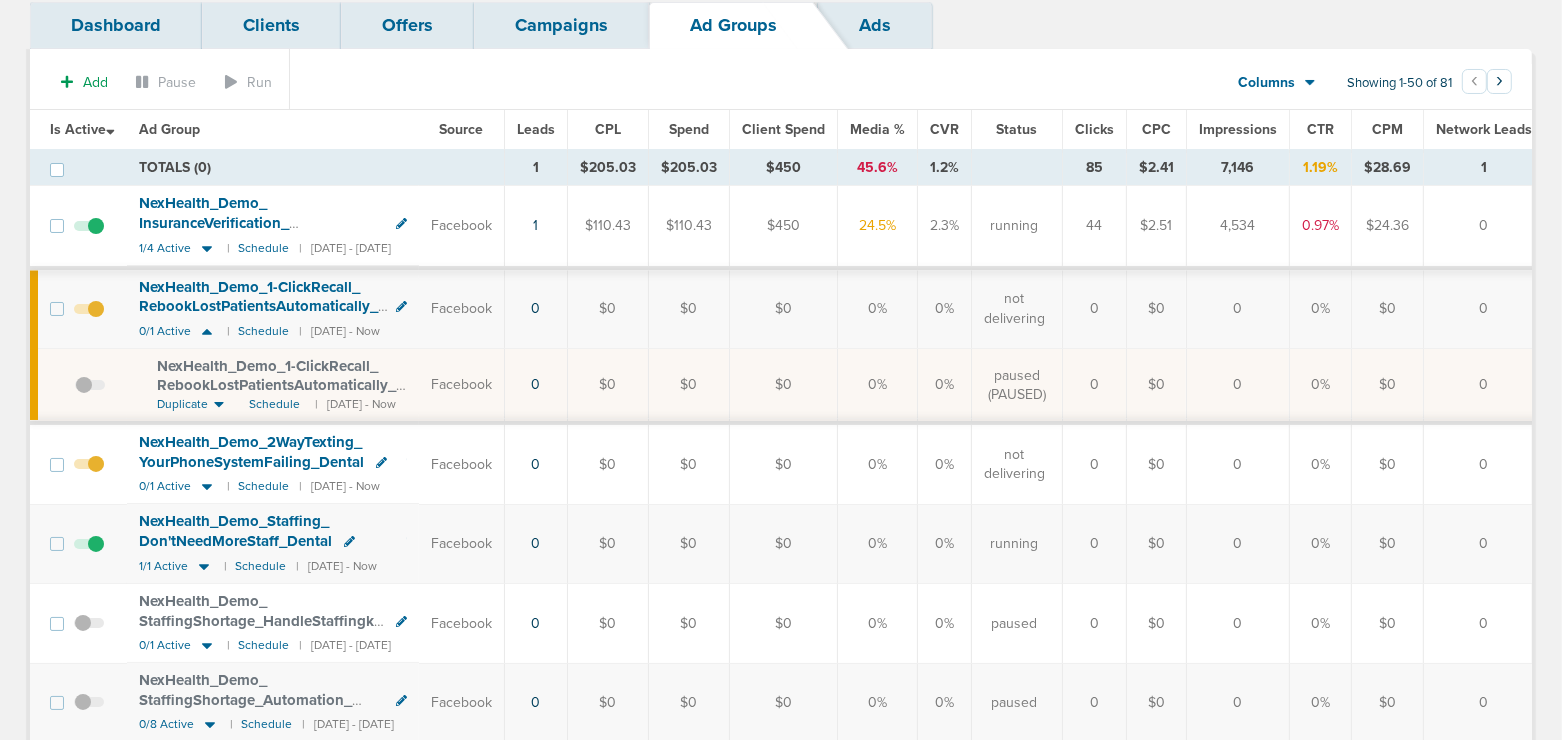 click at bounding box center [89, 236] 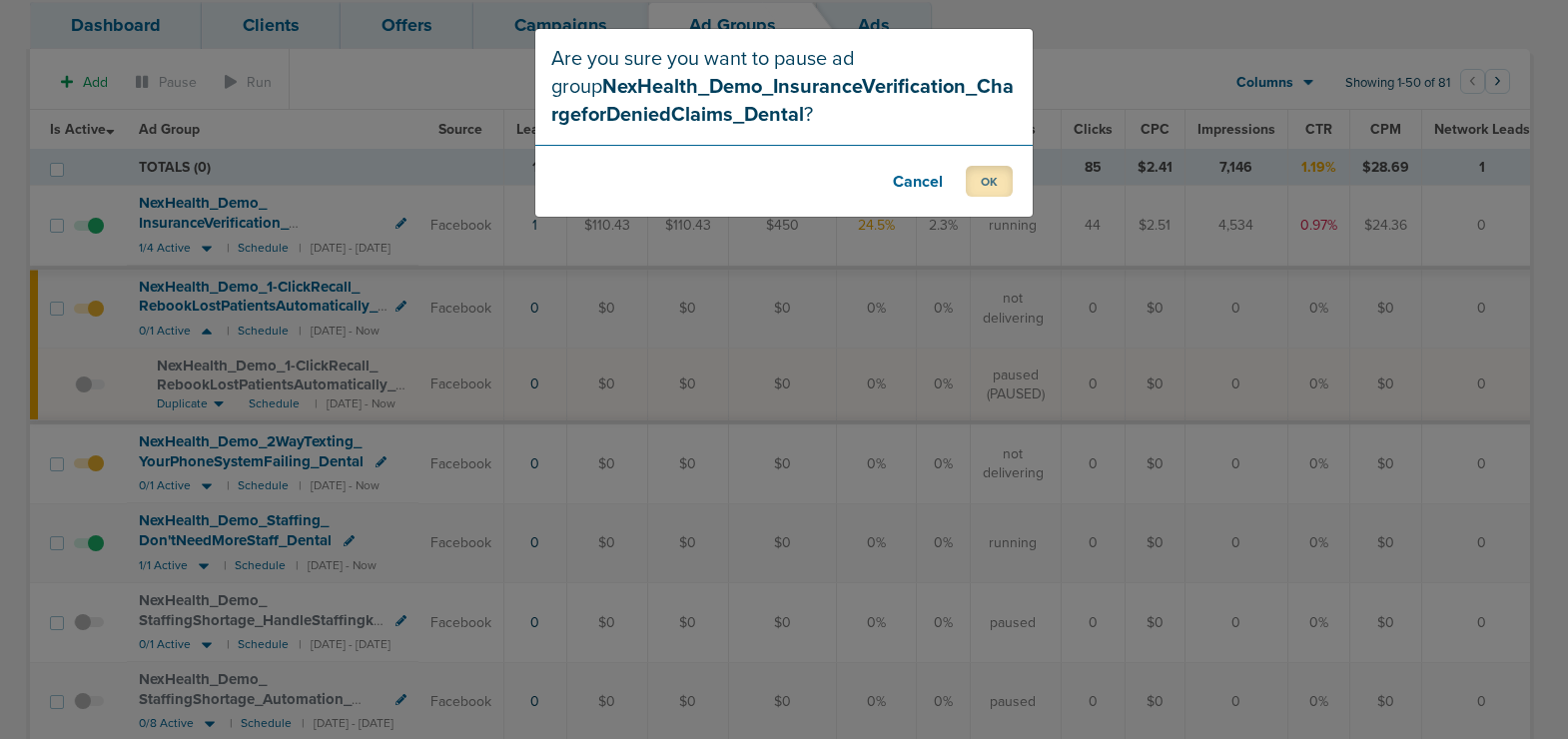 click on "OK" at bounding box center (989, 181) 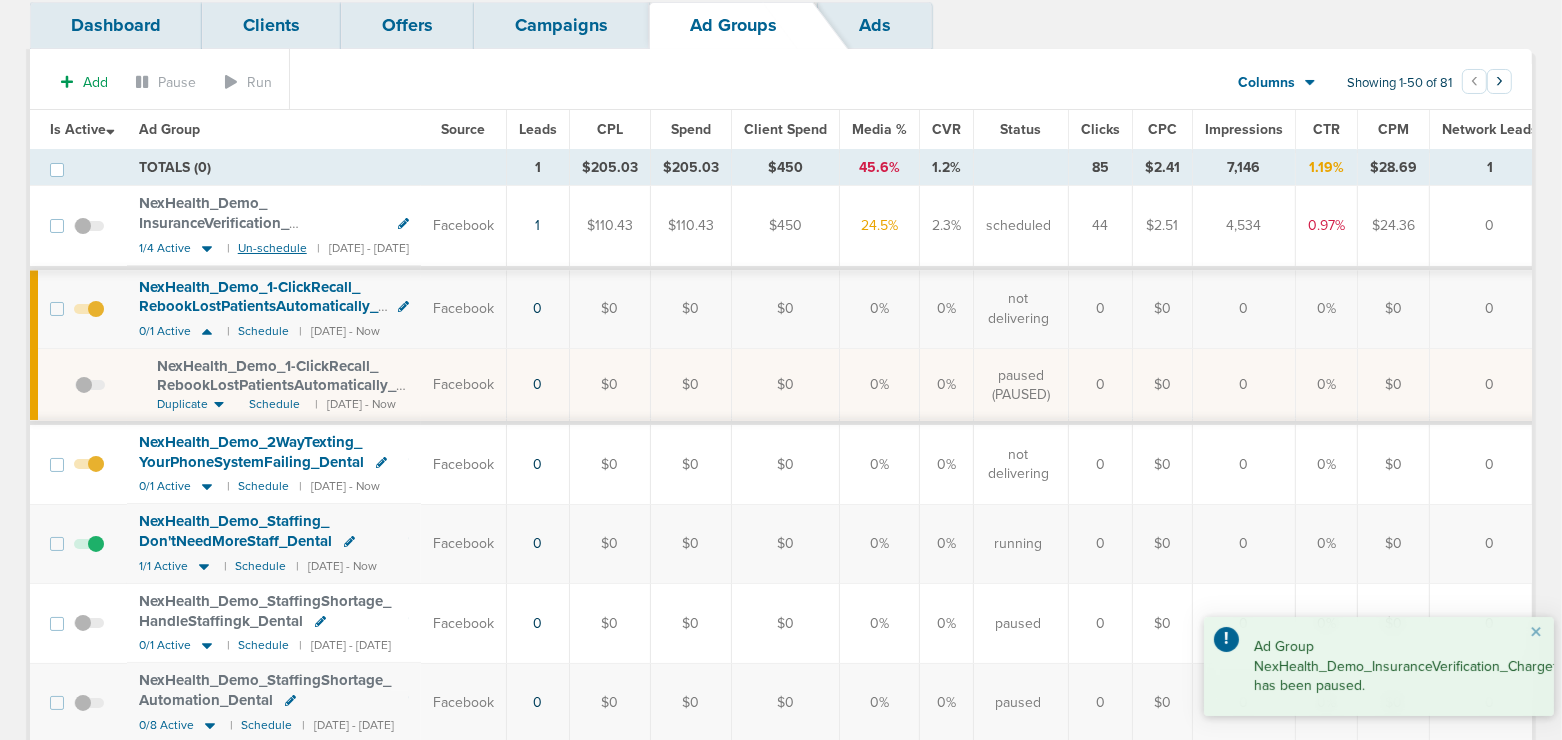 click on "Un-schedule" at bounding box center (272, 248) 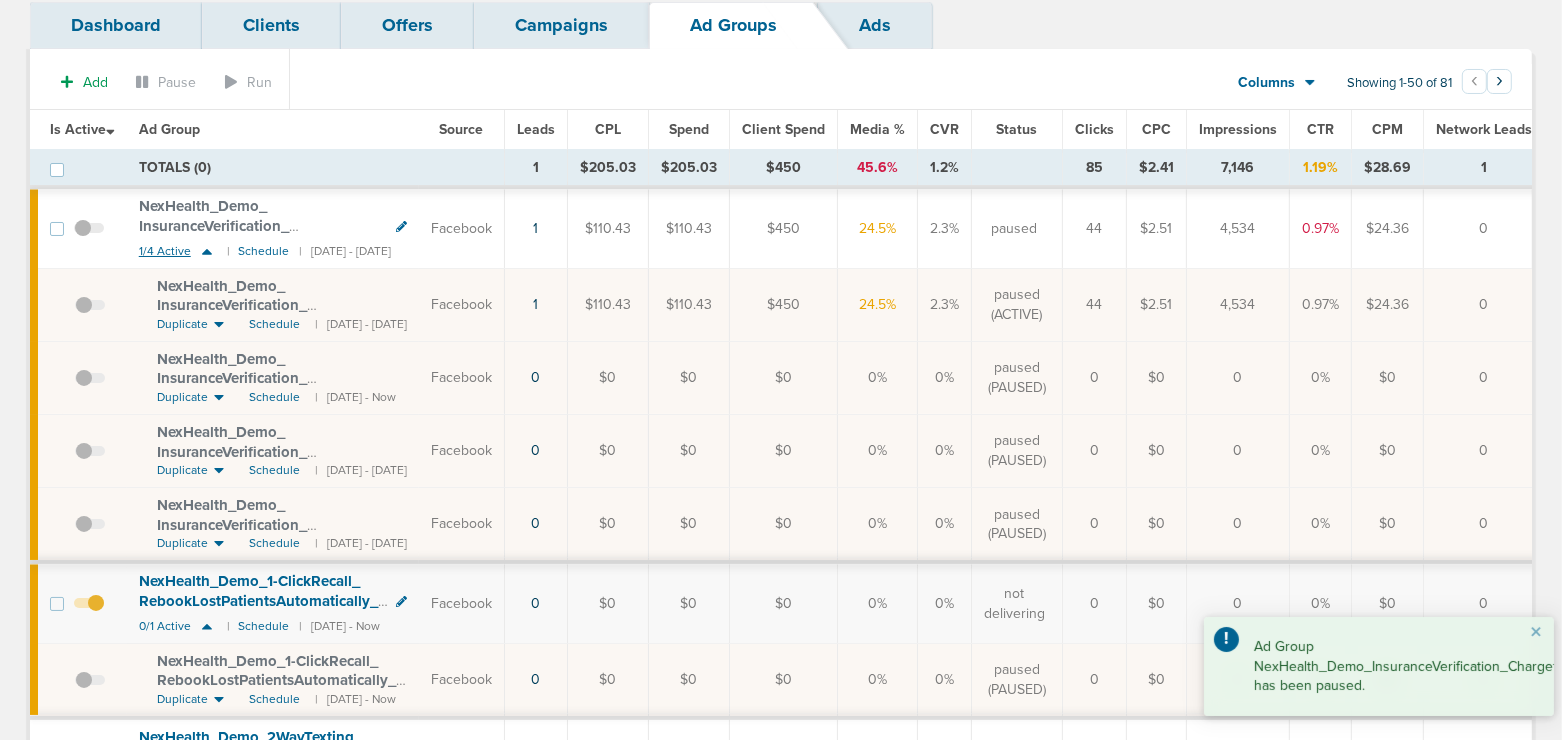 click 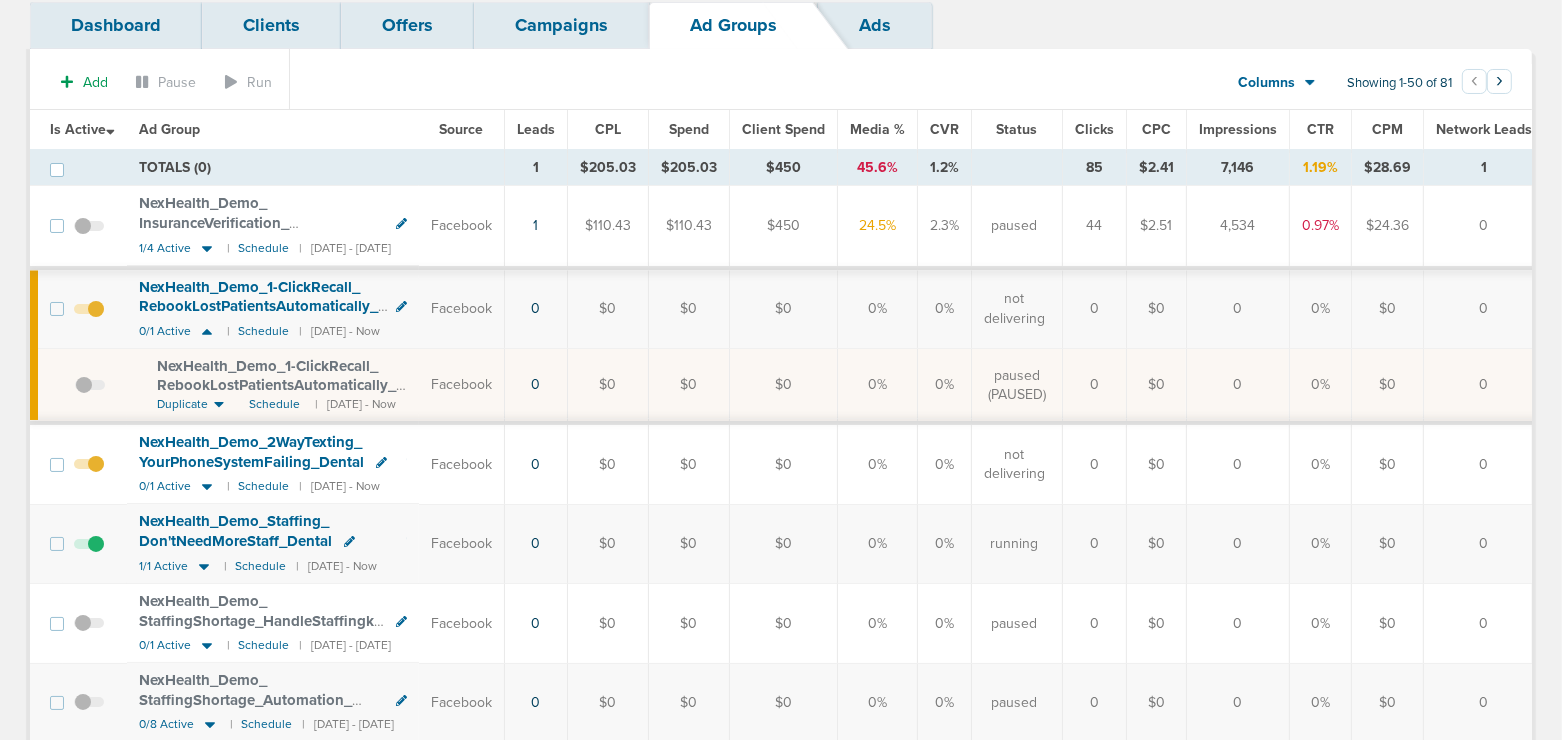 click on "Campaigns" at bounding box center (561, 25) 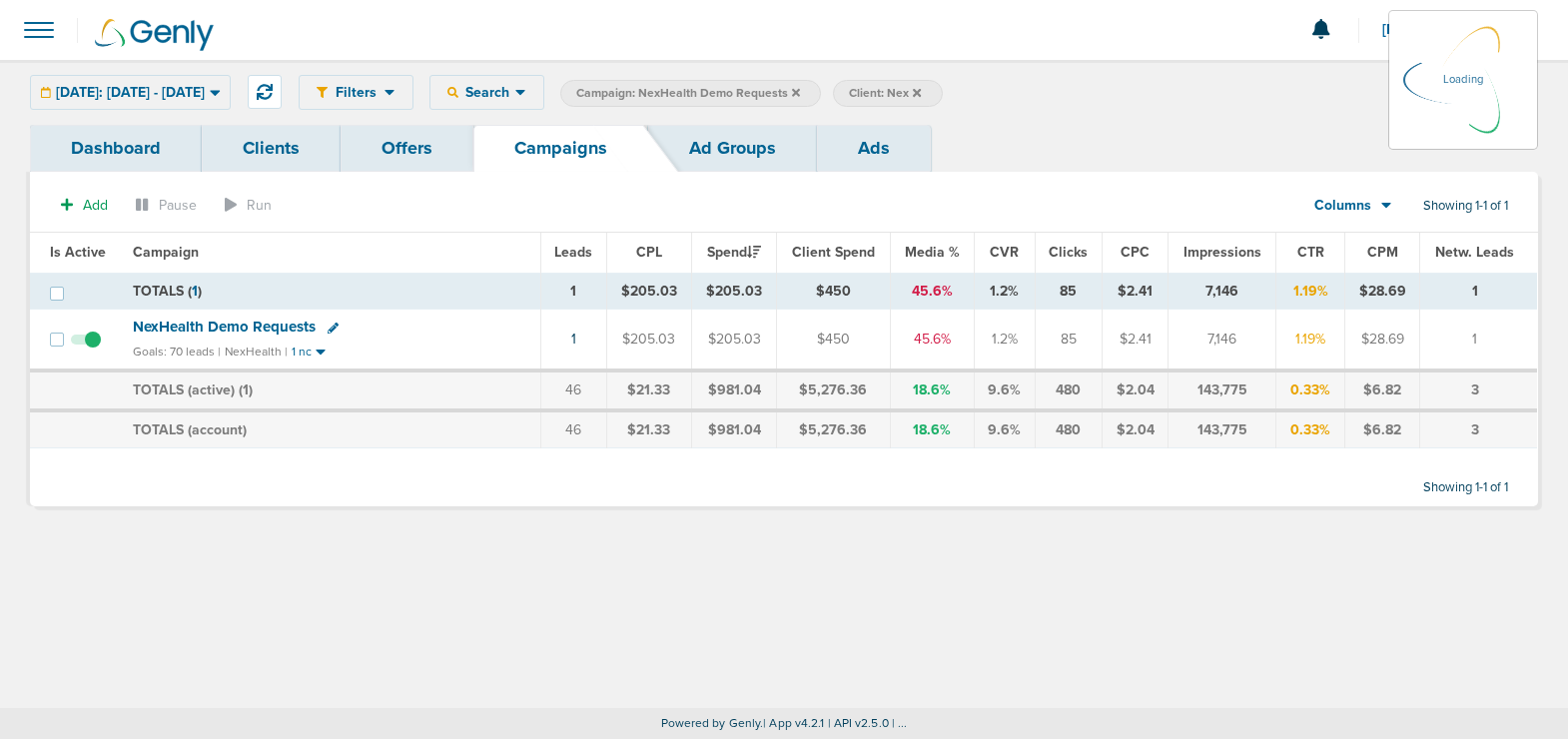 click on "Ad Groups" at bounding box center [732, 148] 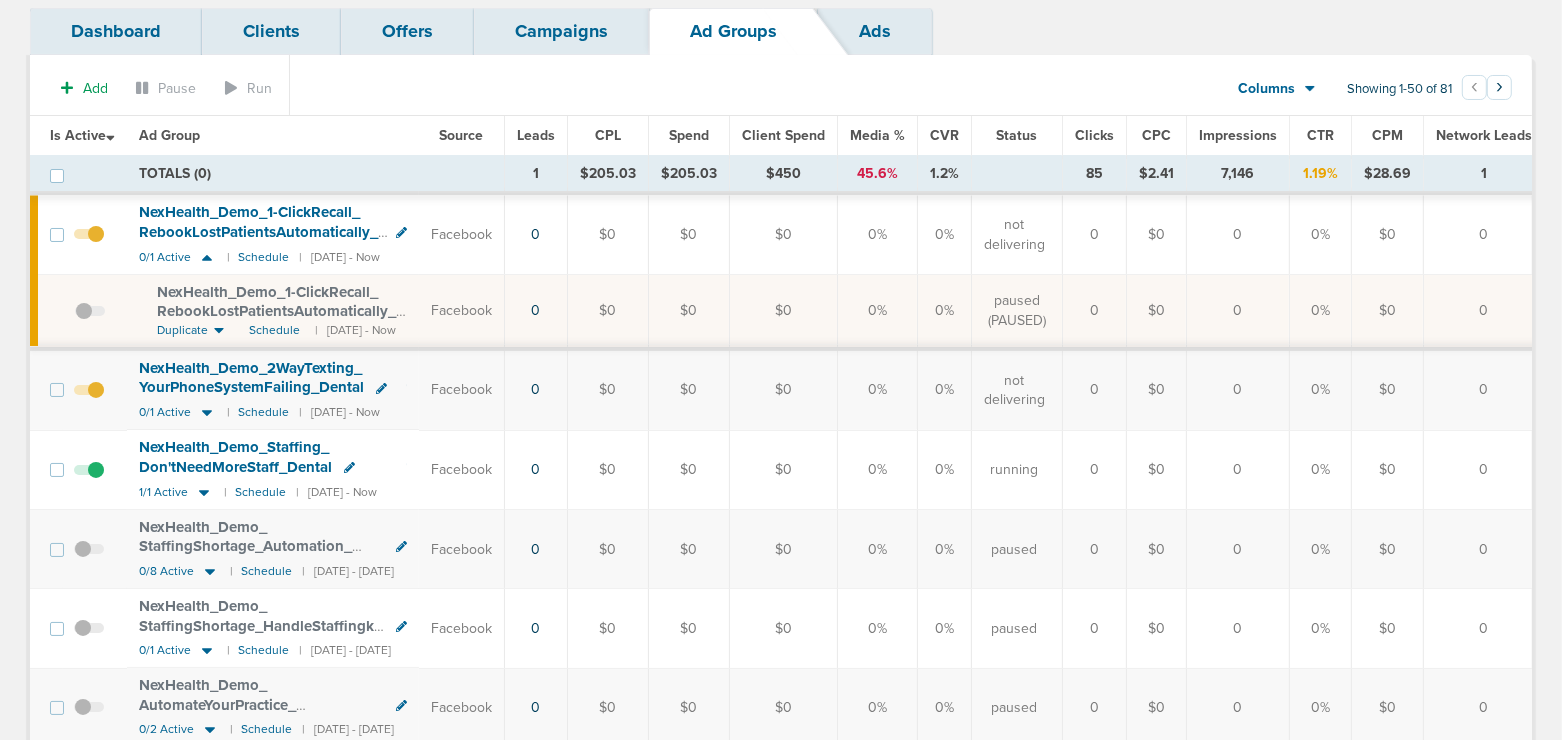 scroll, scrollTop: 0, scrollLeft: 0, axis: both 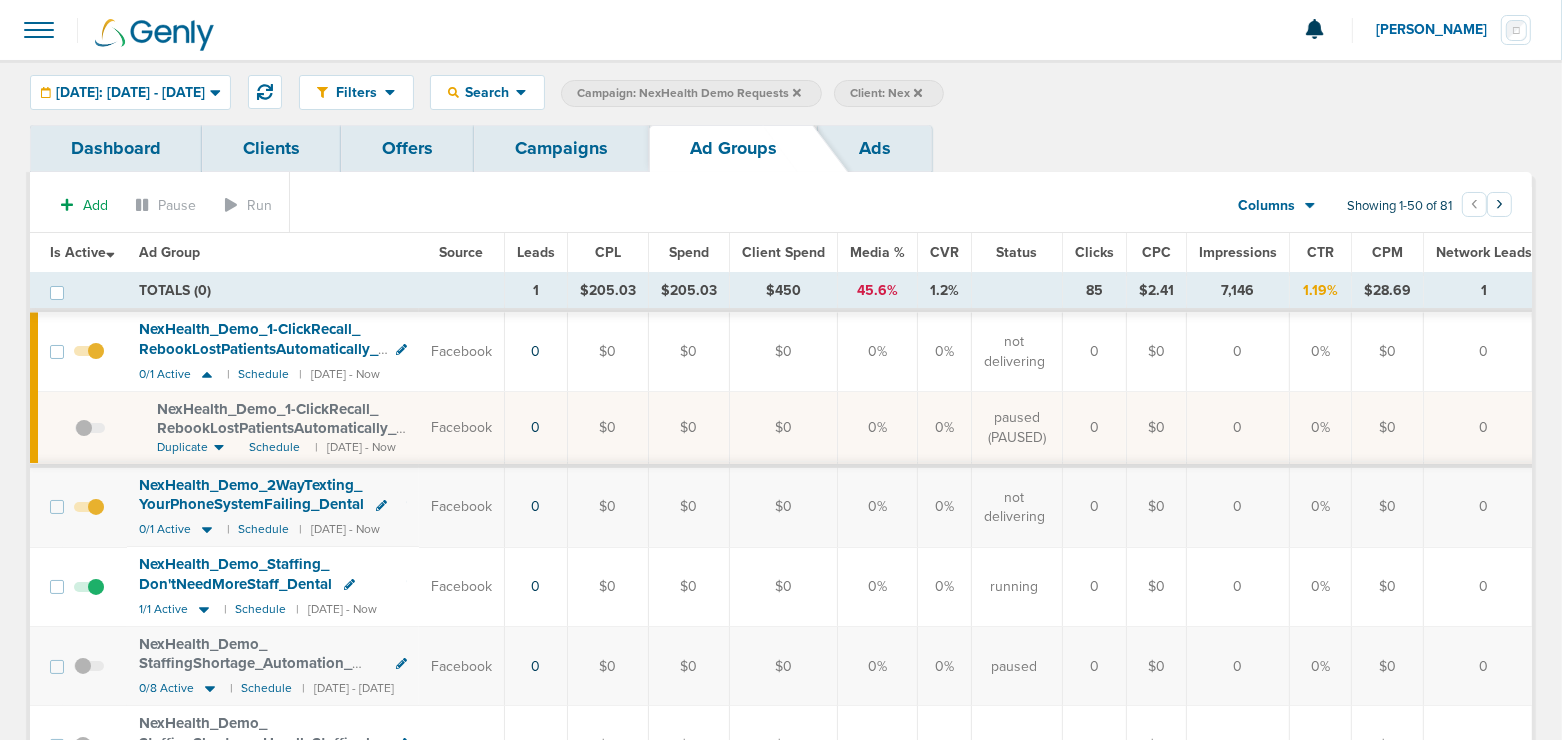 click on "Campaigns" at bounding box center (561, 148) 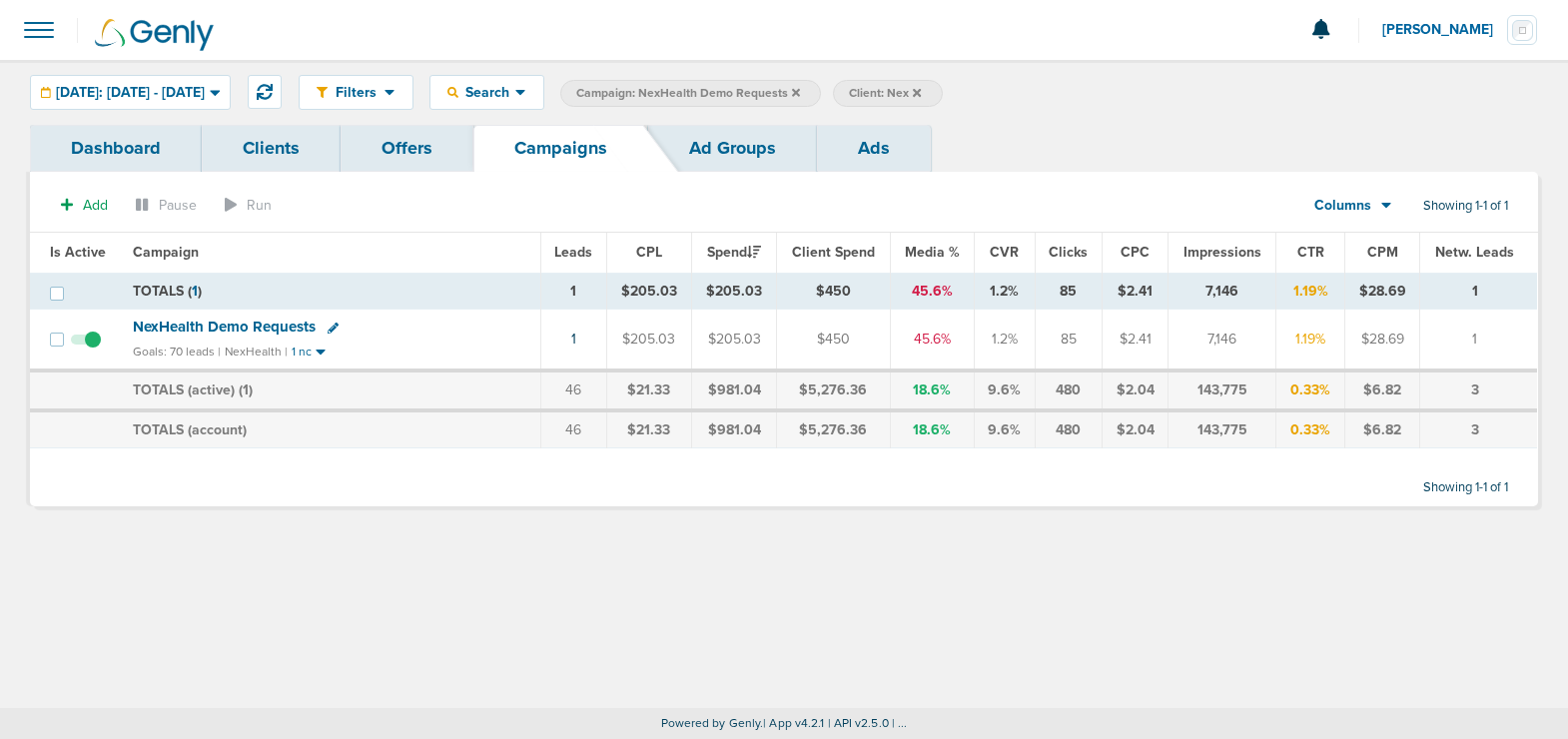 click on "NexHealth Demo Requests" at bounding box center [224, 327] 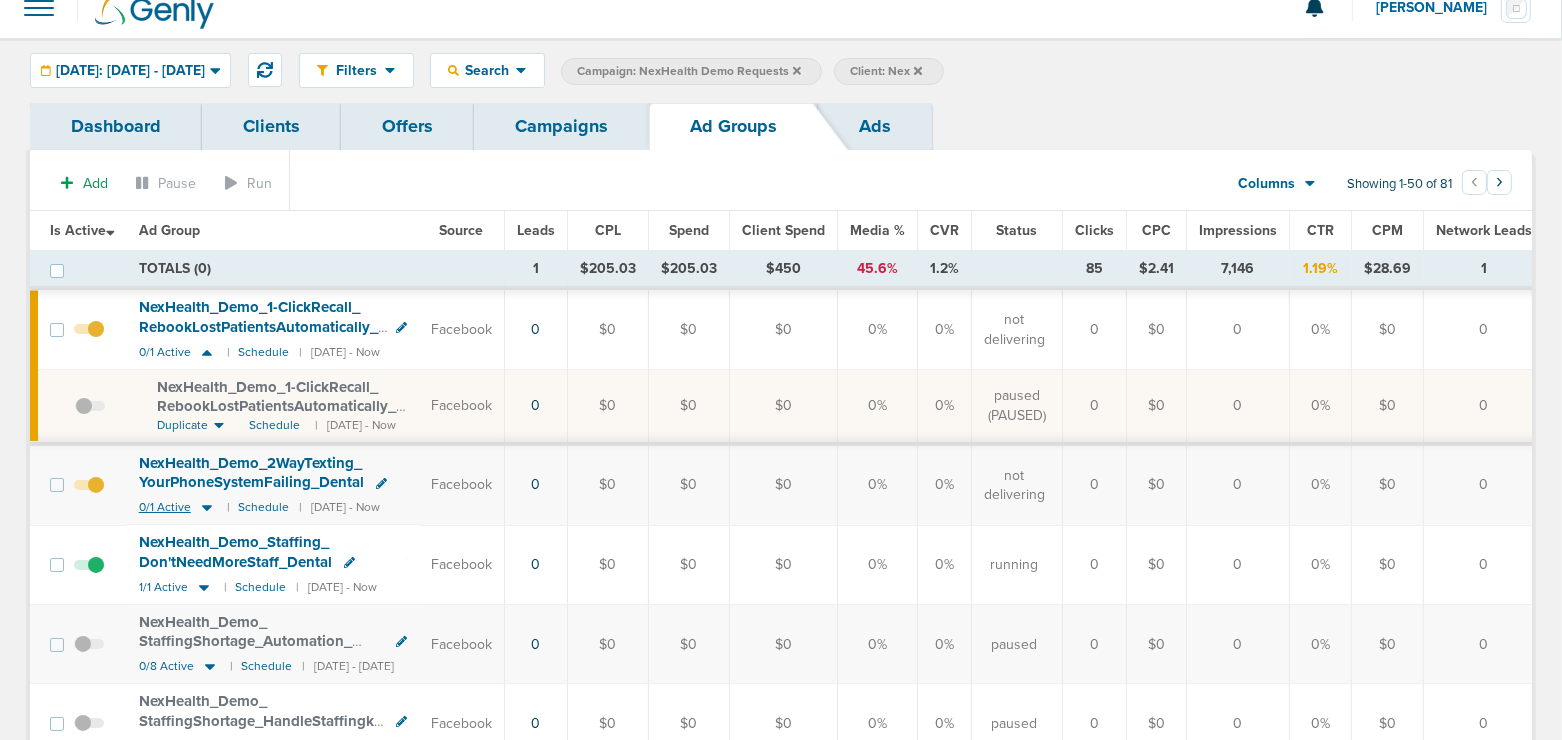 scroll, scrollTop: 24, scrollLeft: 0, axis: vertical 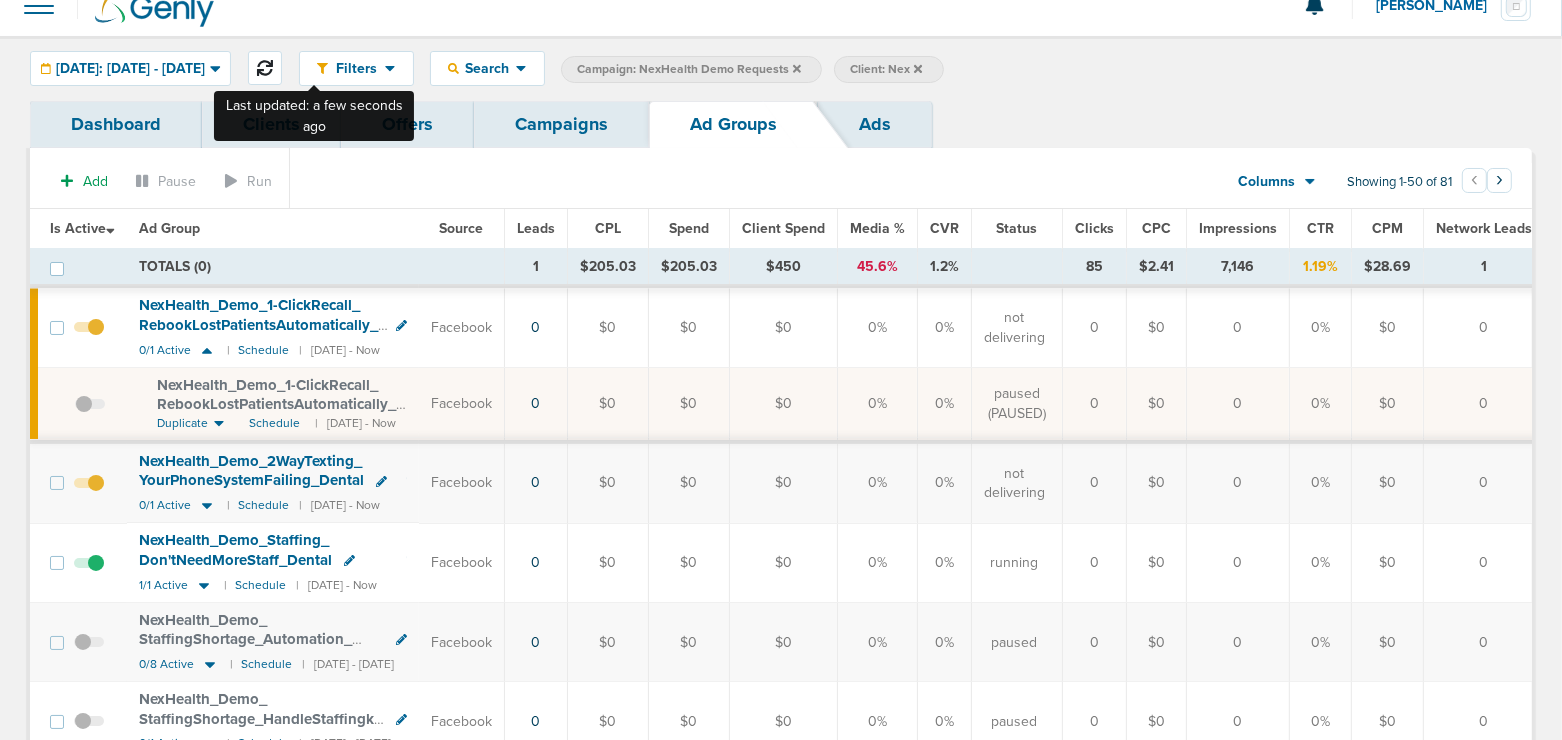 click 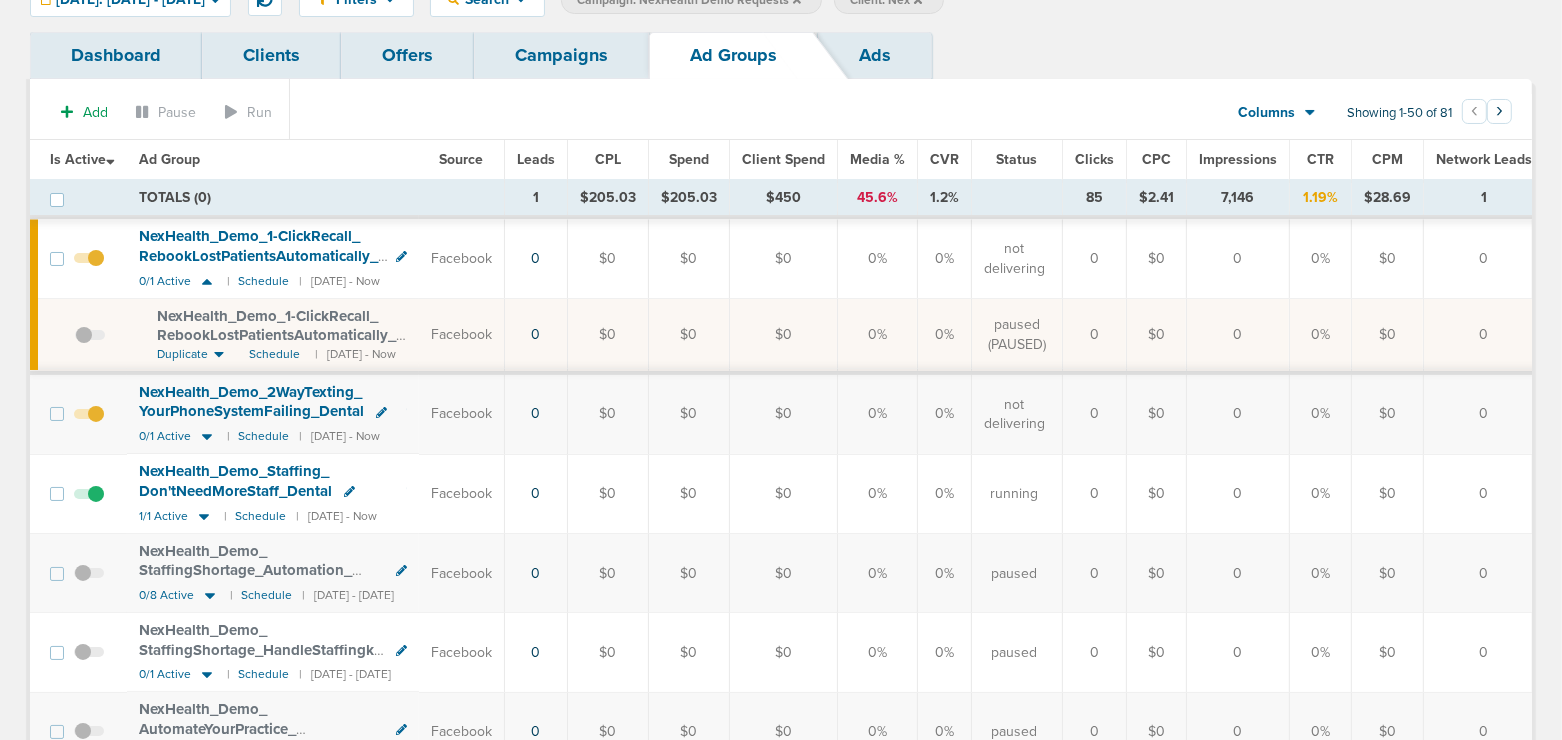 scroll, scrollTop: 0, scrollLeft: 0, axis: both 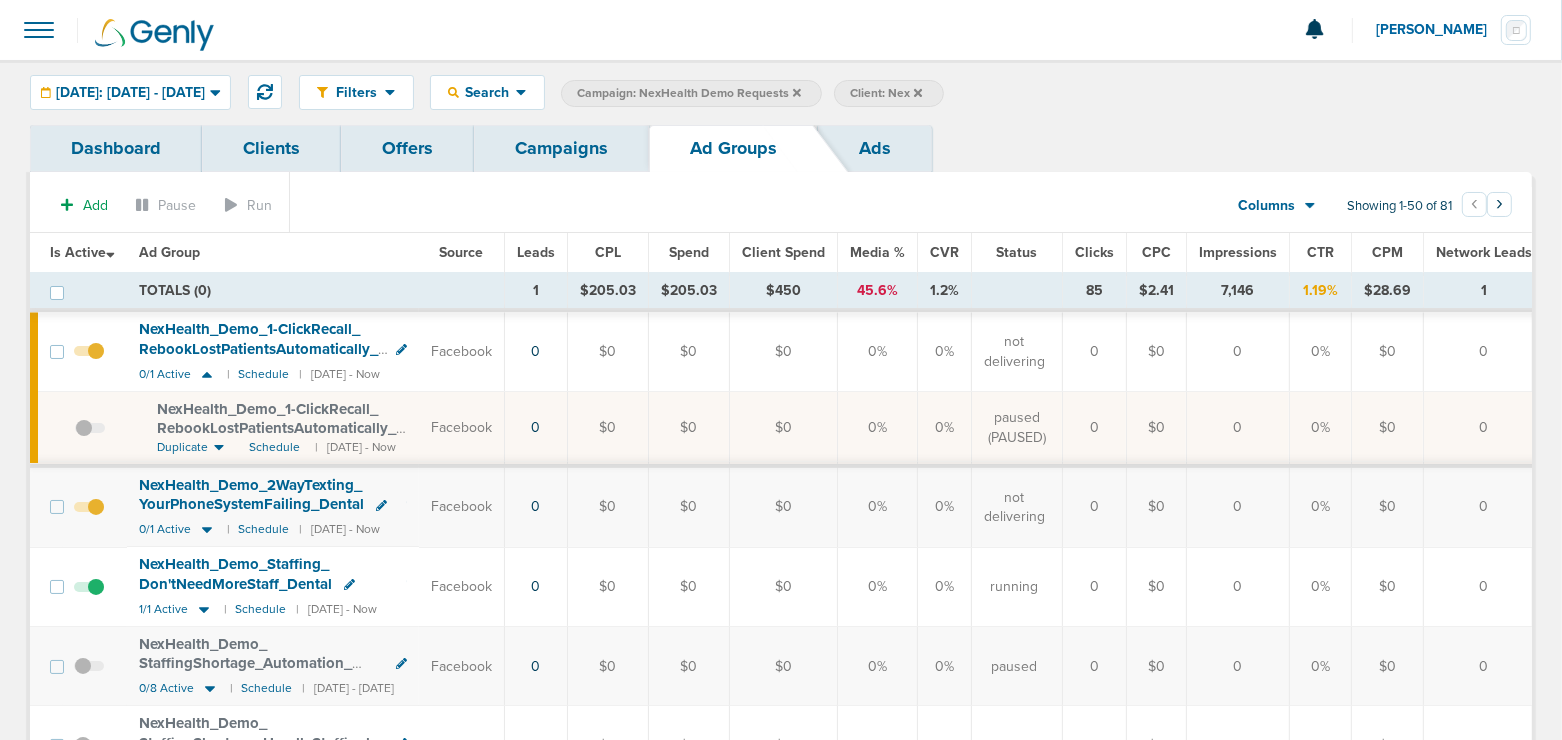 click on "Campaigns" at bounding box center (561, 148) 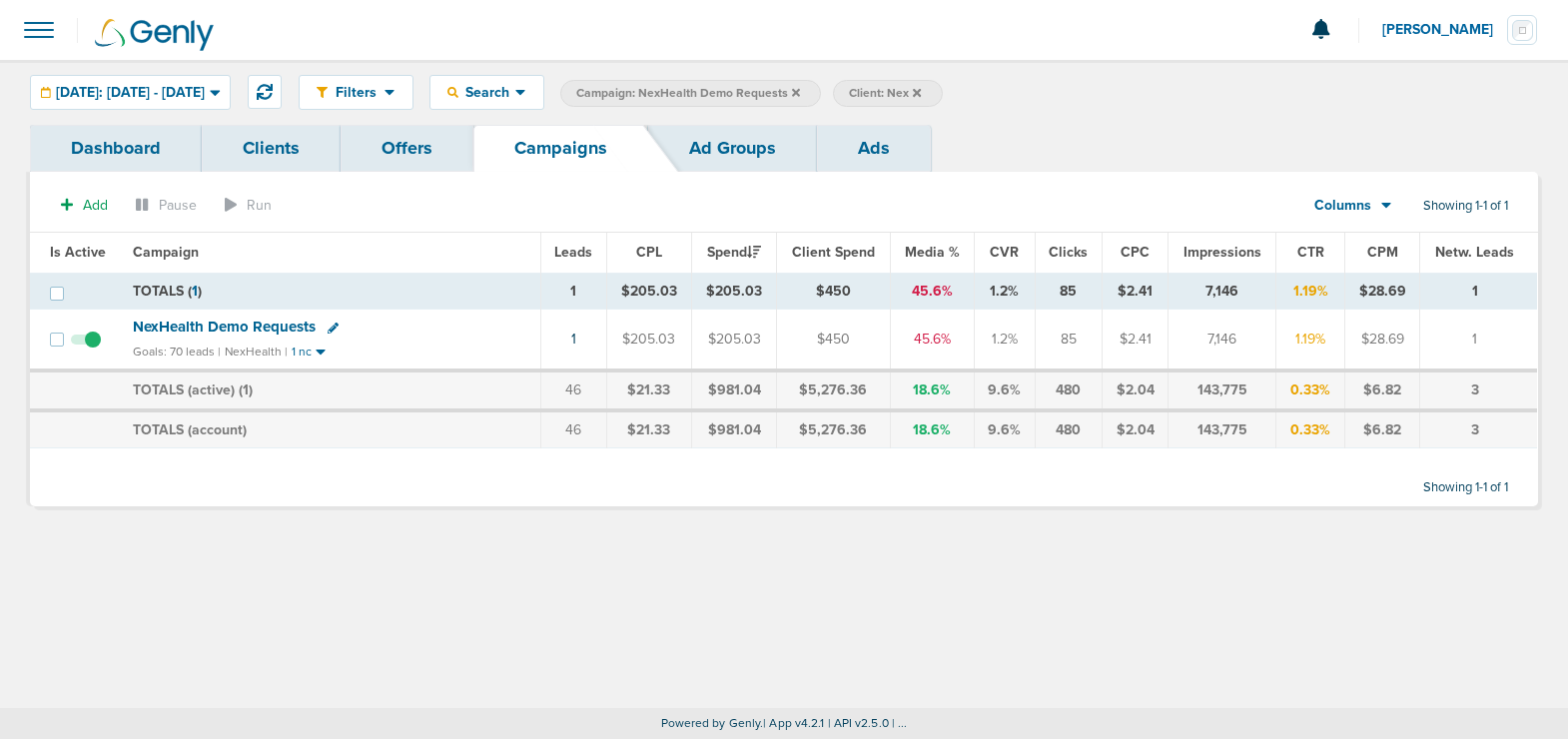 click on "NexHealth Demo Requests                 Goals: 70 leads |    NexHealth |    1 nc" at bounding box center (331, 340) 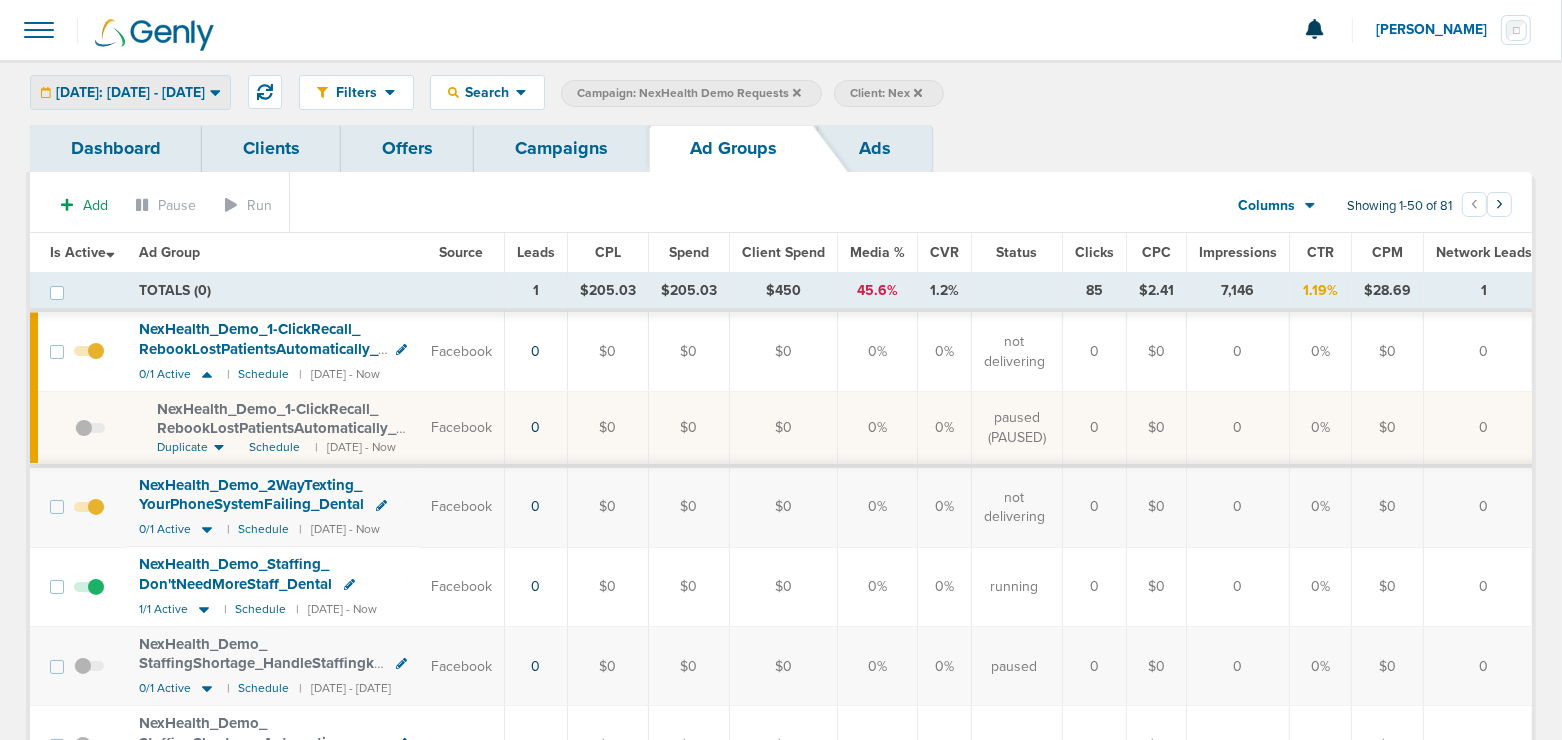 click on "[DATE]: [DATE] - [DATE]" at bounding box center (130, 93) 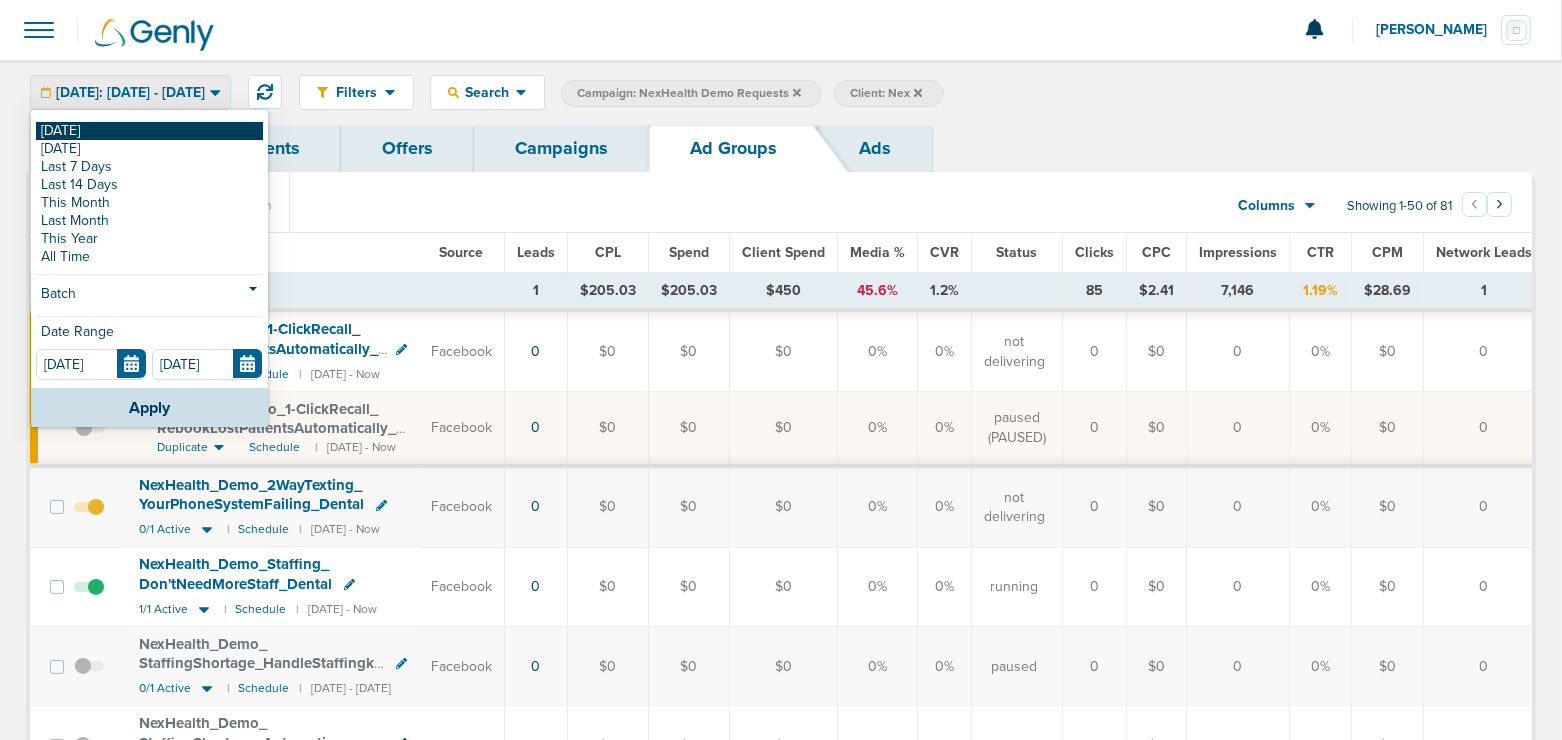click on "[DATE]" at bounding box center (149, 131) 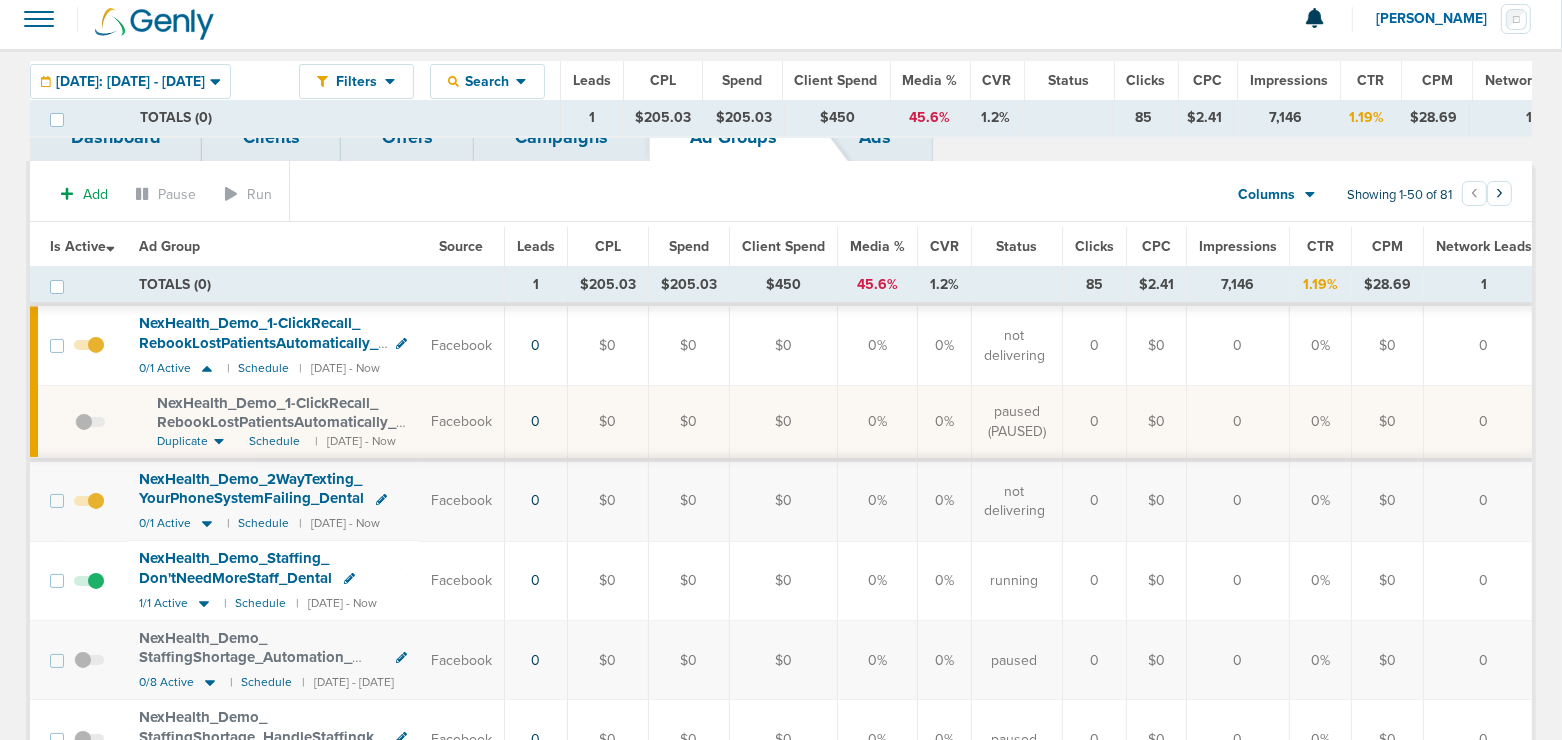 scroll, scrollTop: 0, scrollLeft: 0, axis: both 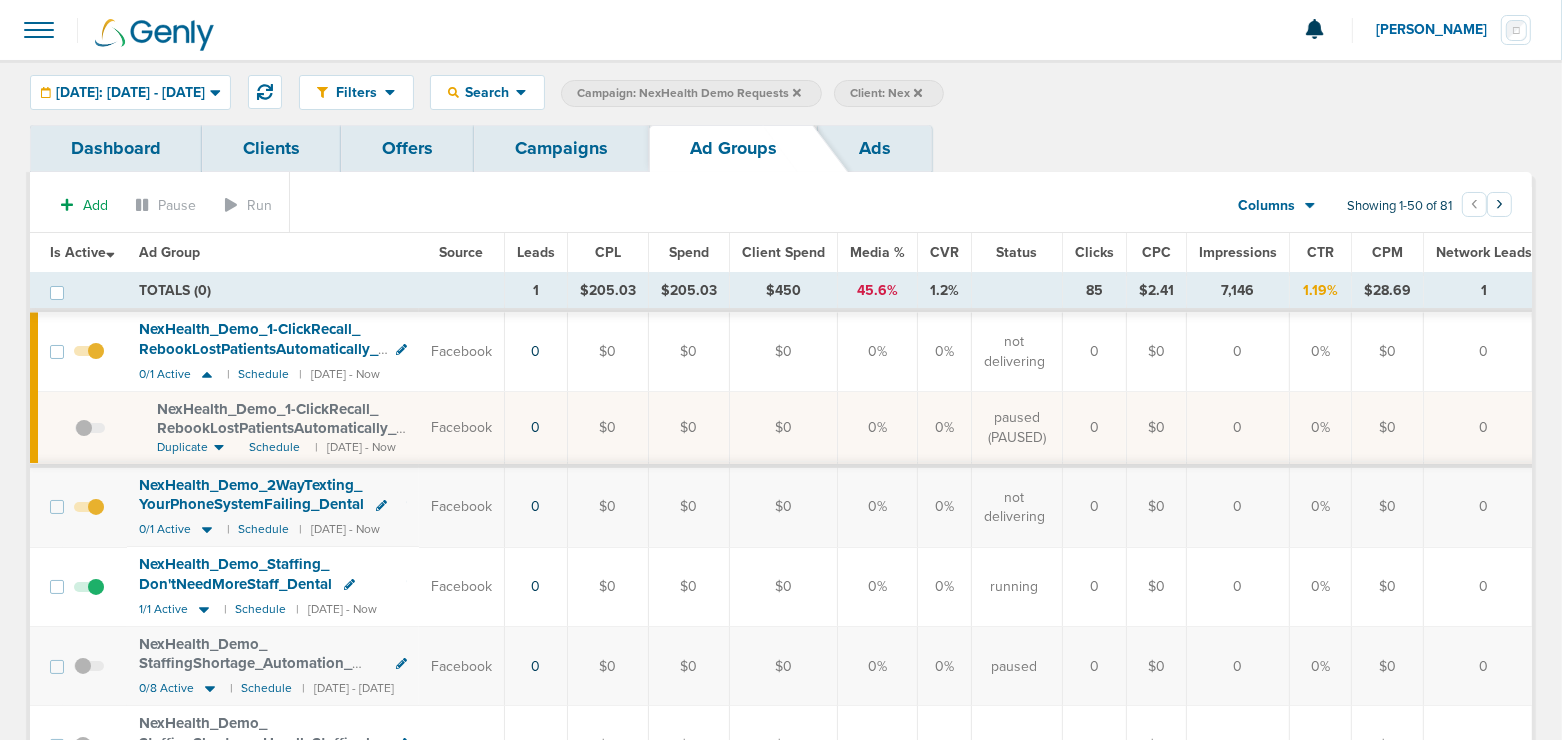 click on "Impressions" at bounding box center [1238, 252] 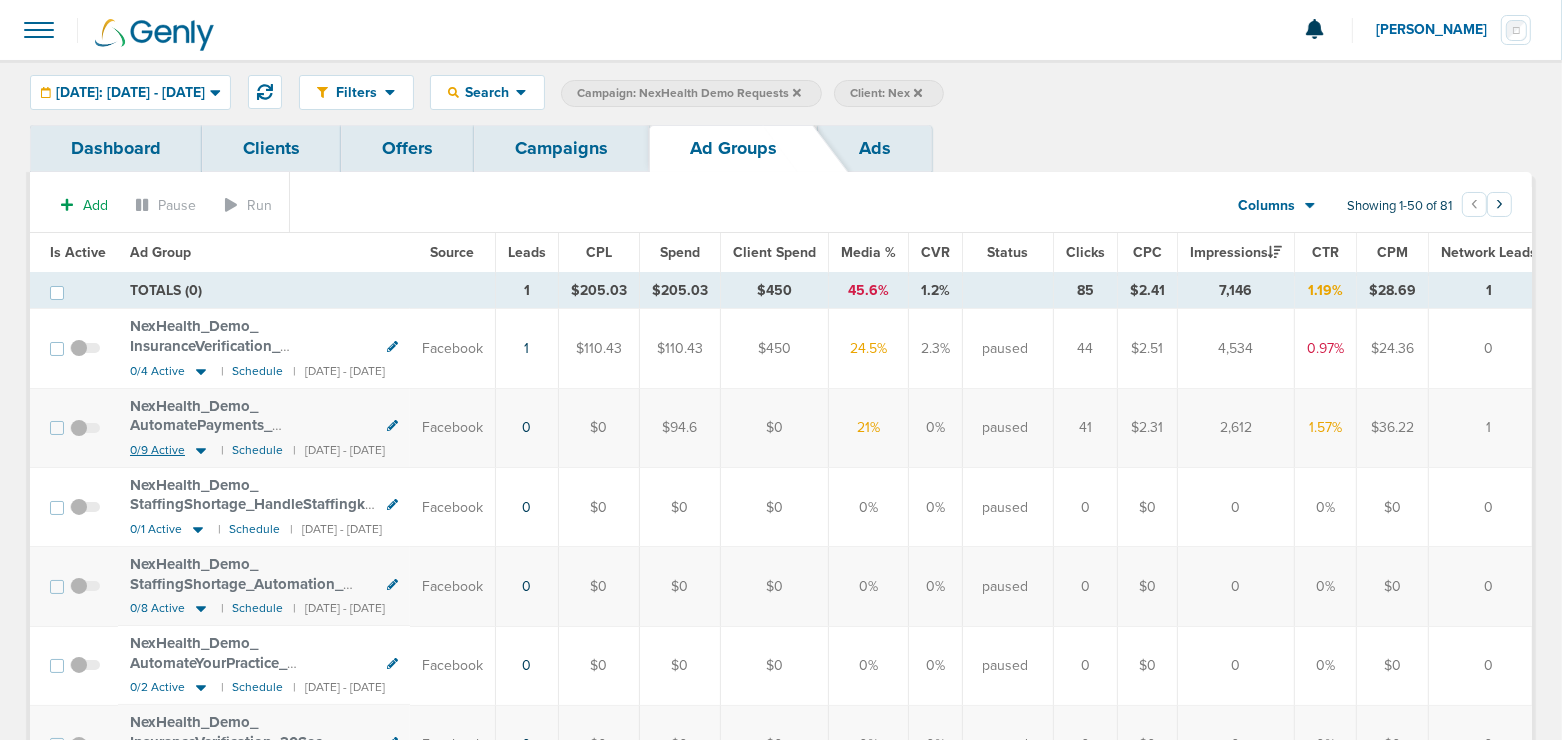 click 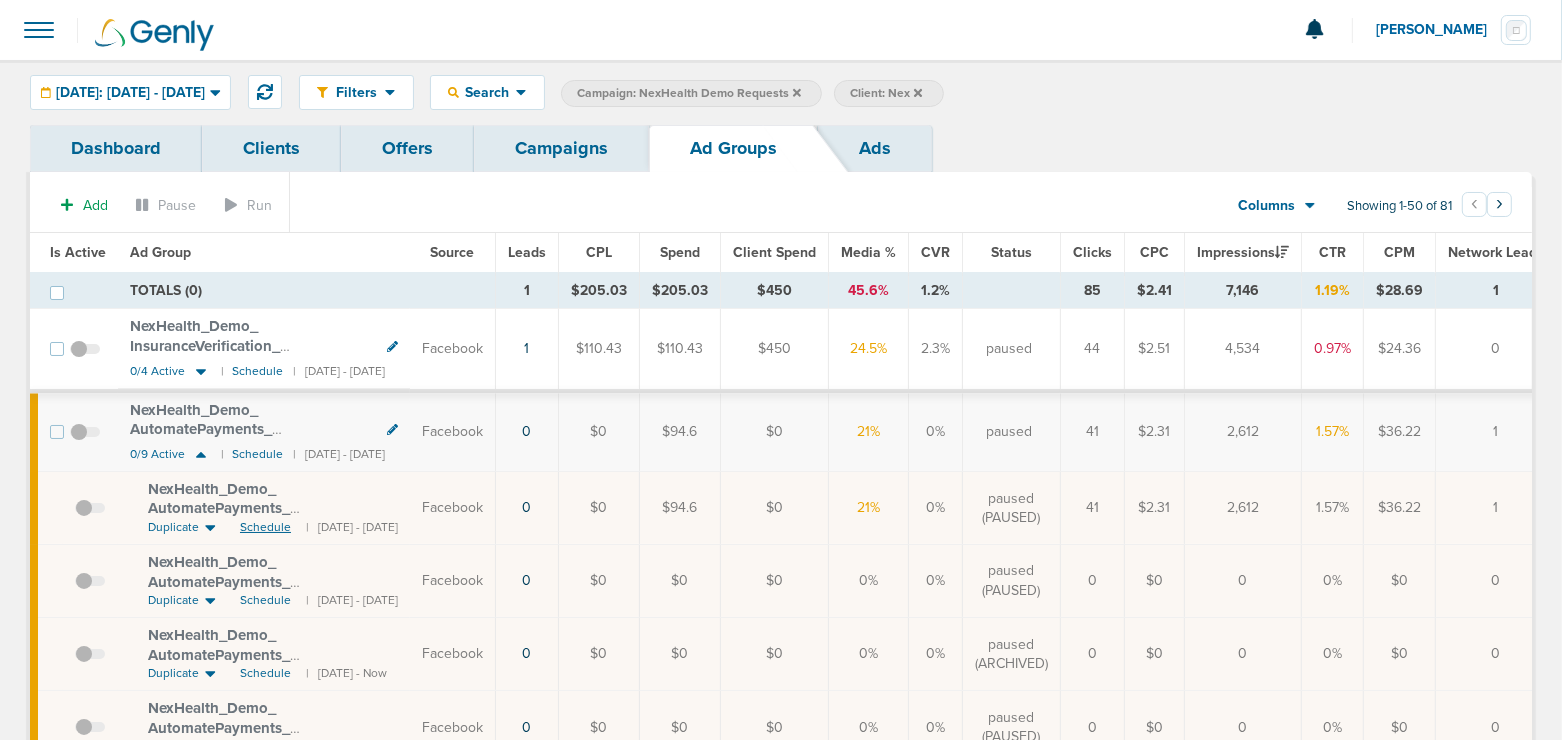 click on "Schedule" at bounding box center (265, 527) 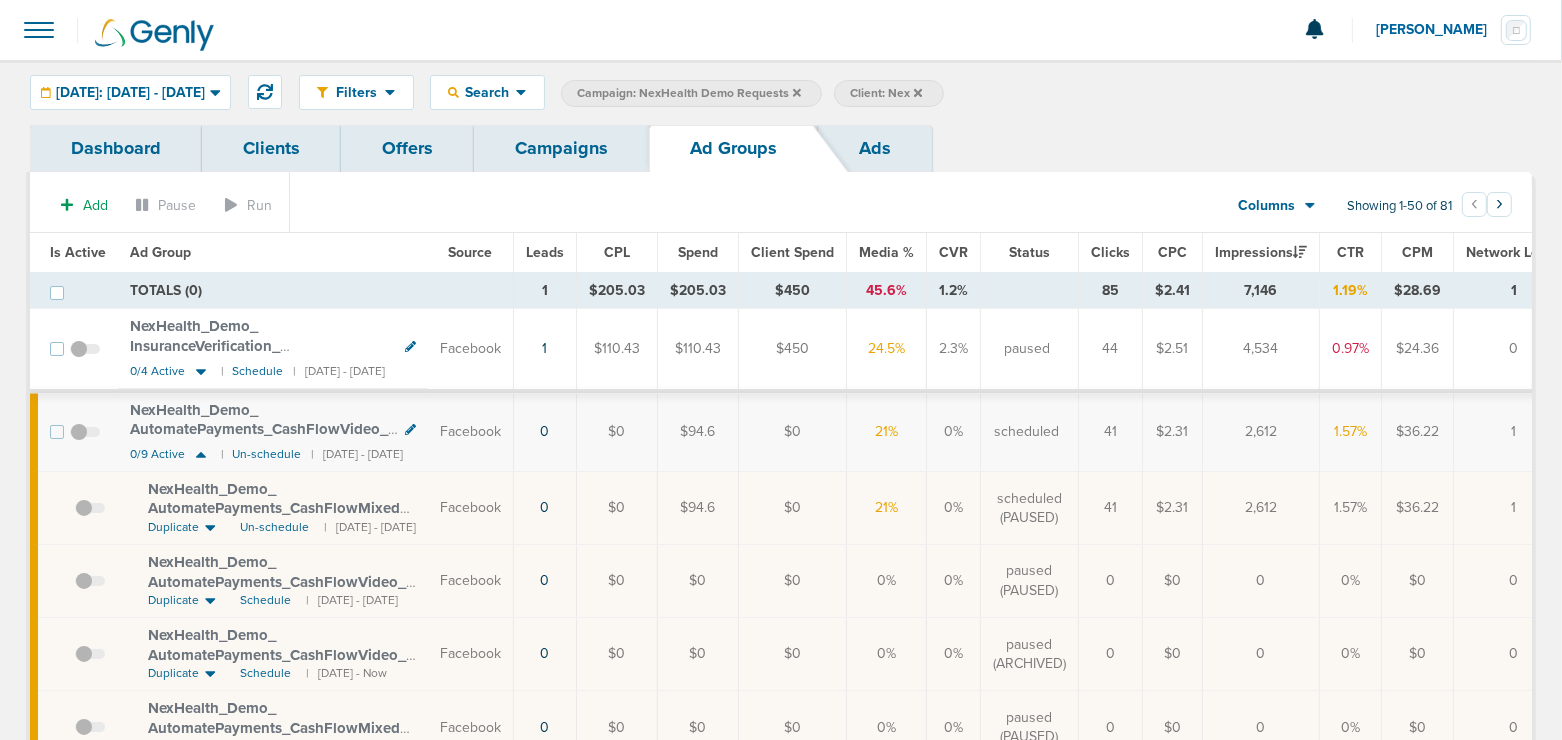 click at bounding box center [85, 442] 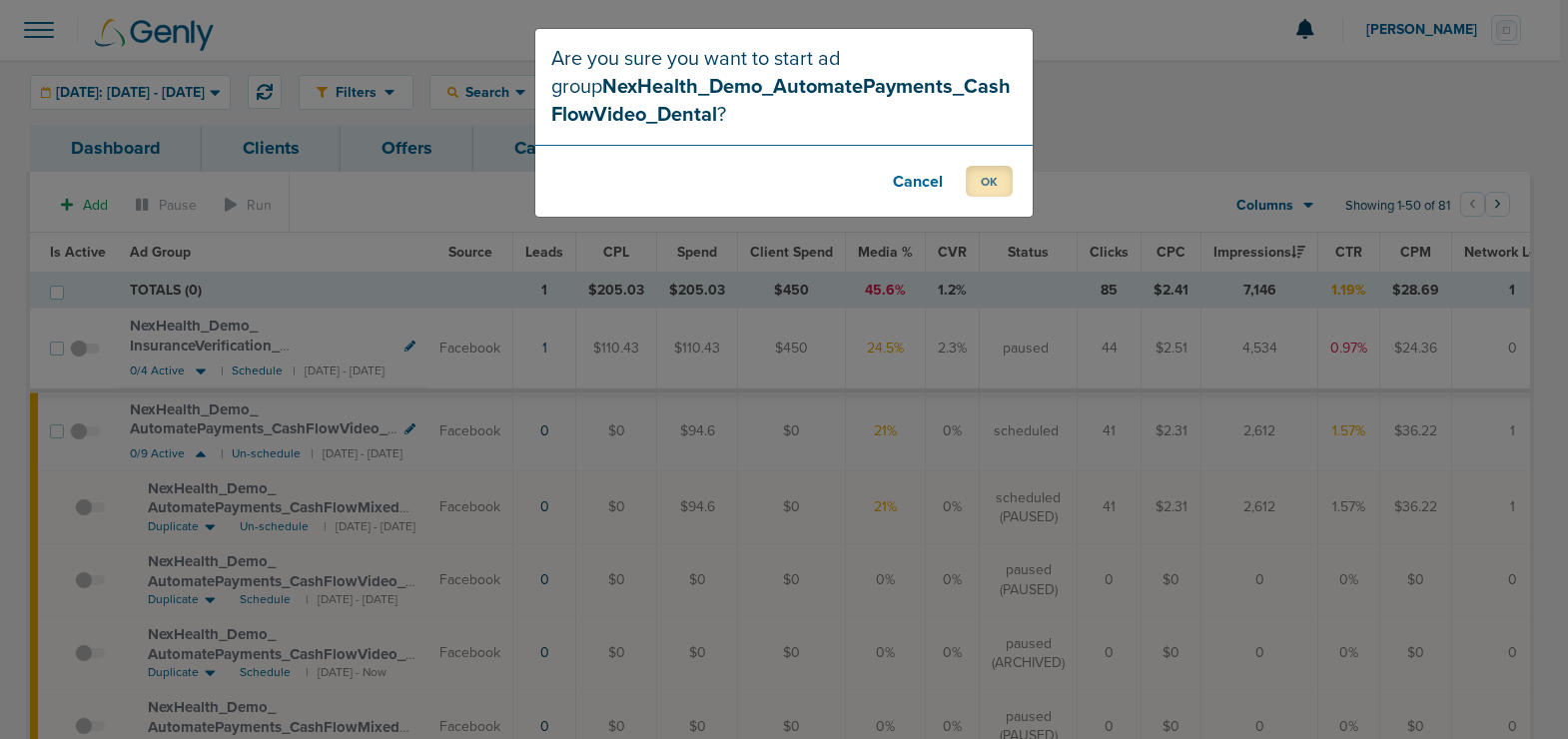 click on "OK" at bounding box center [989, 181] 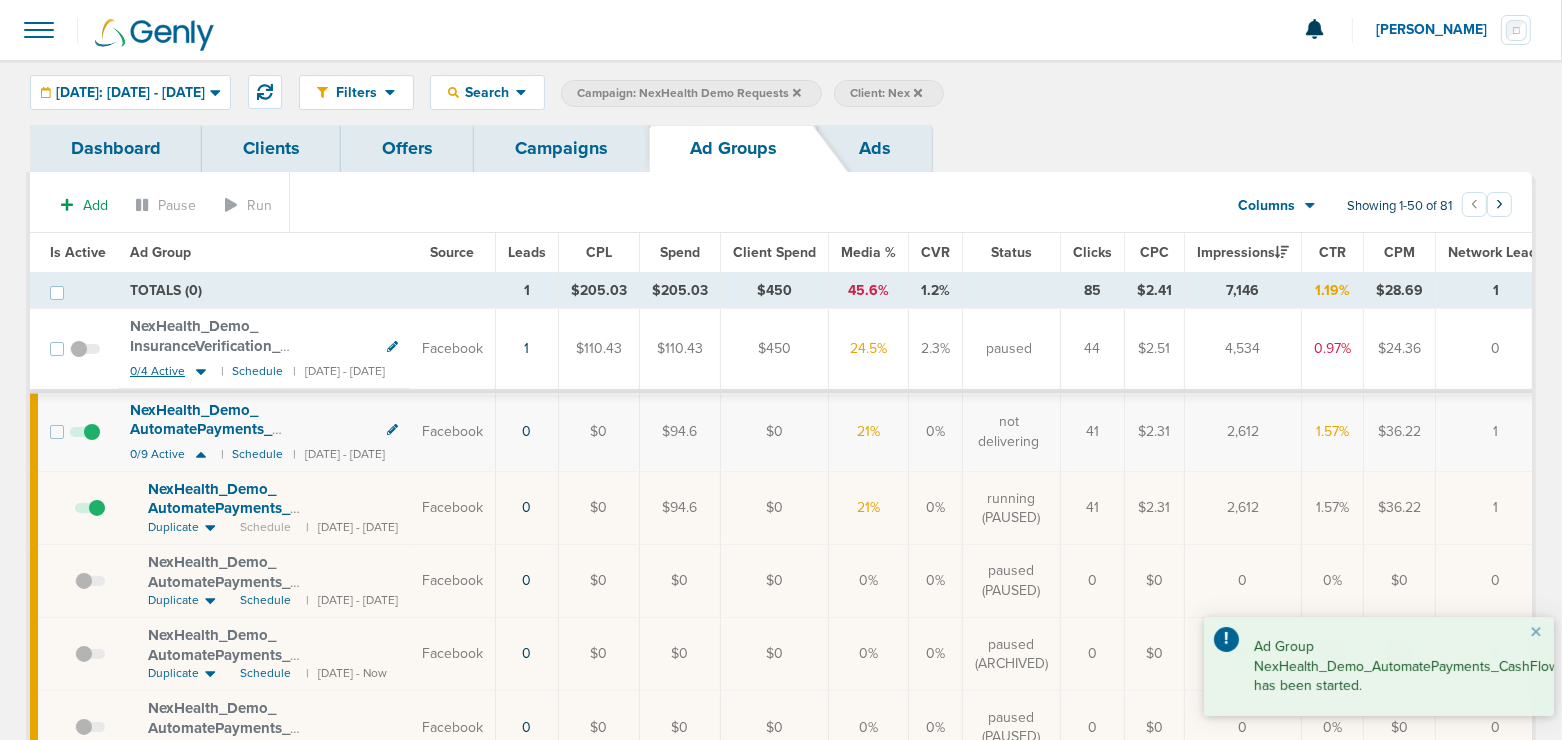 click 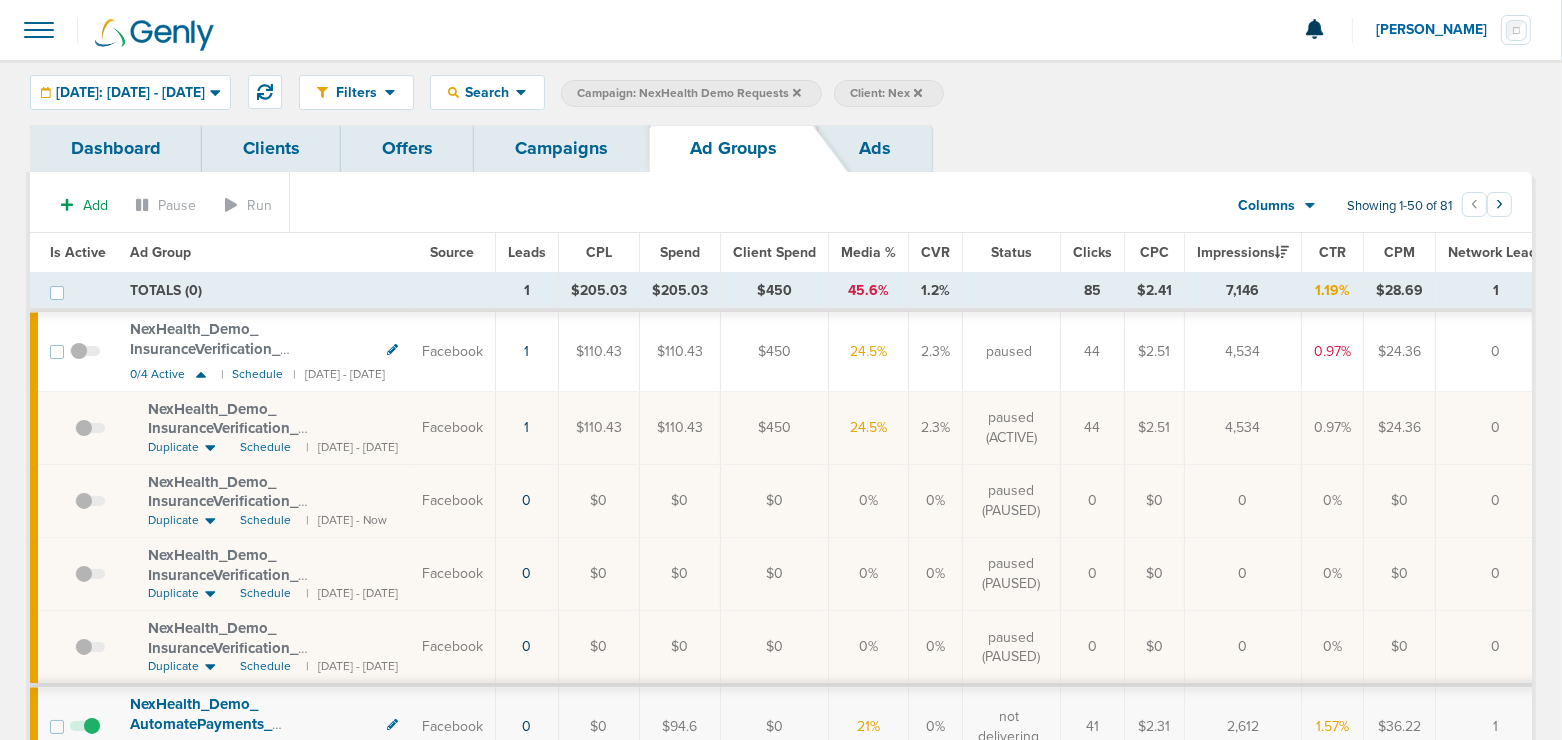 click on "Campaigns" at bounding box center (561, 148) 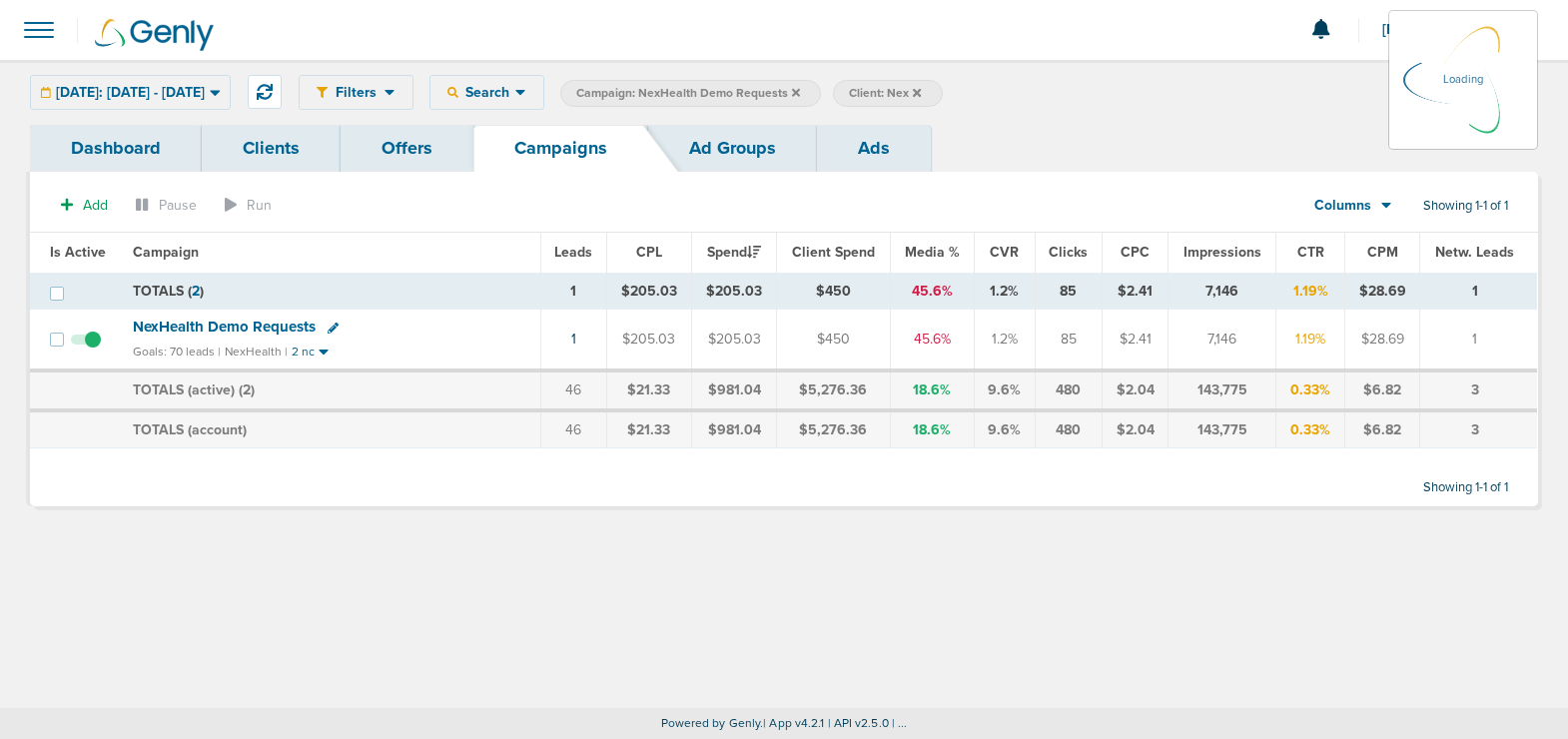 click on "Campaign: NexHealth Demo Requests" at bounding box center (688, 93) 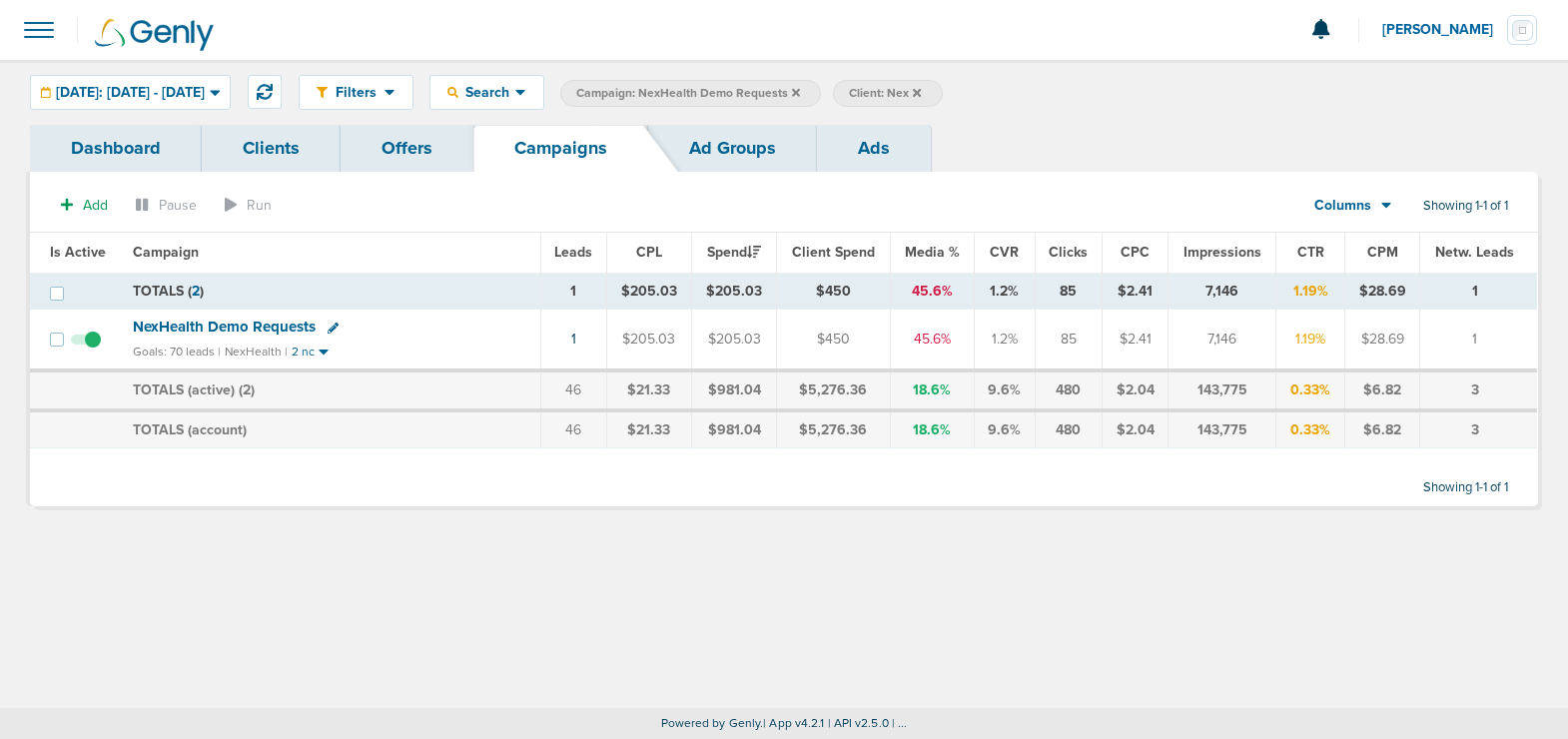 click 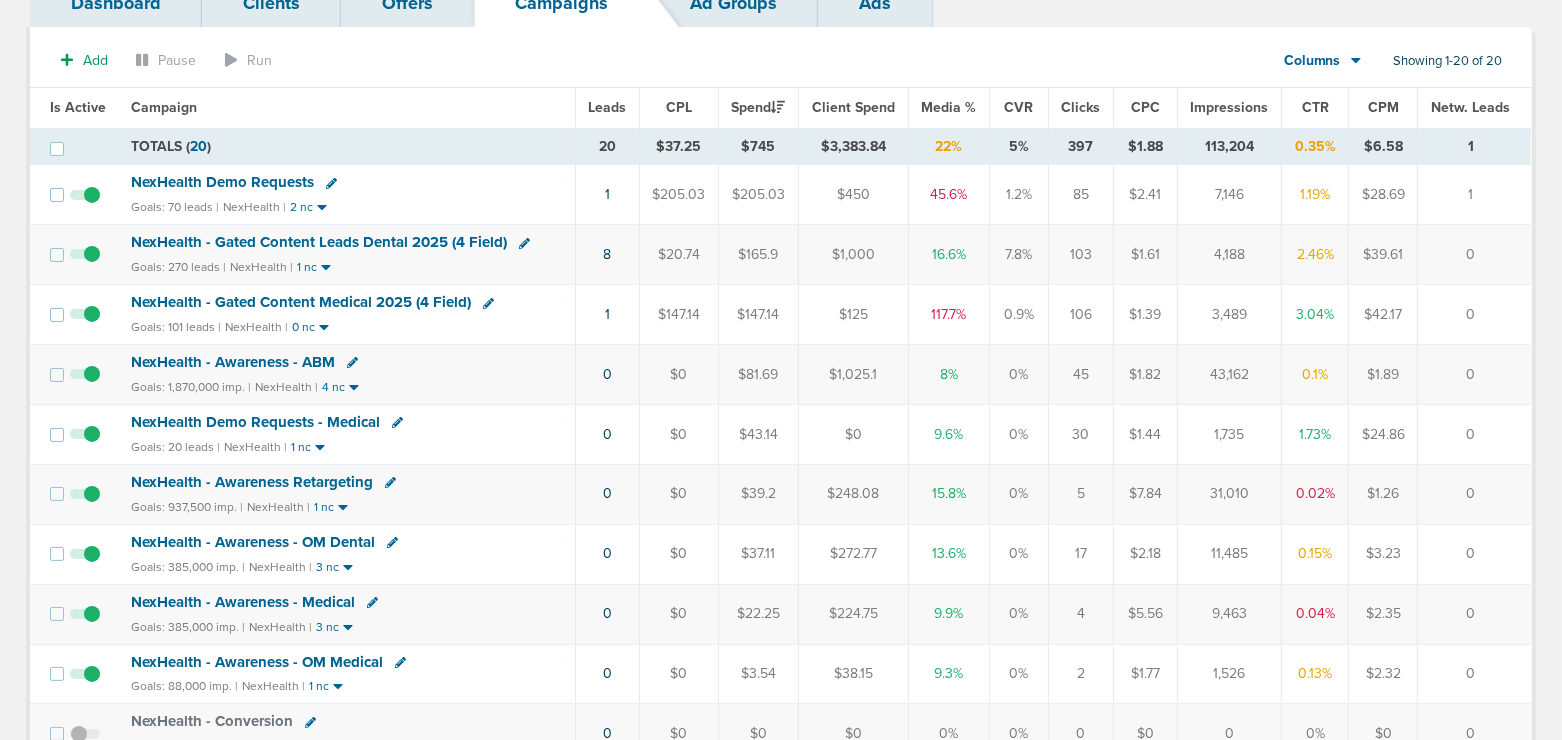 scroll, scrollTop: 126, scrollLeft: 0, axis: vertical 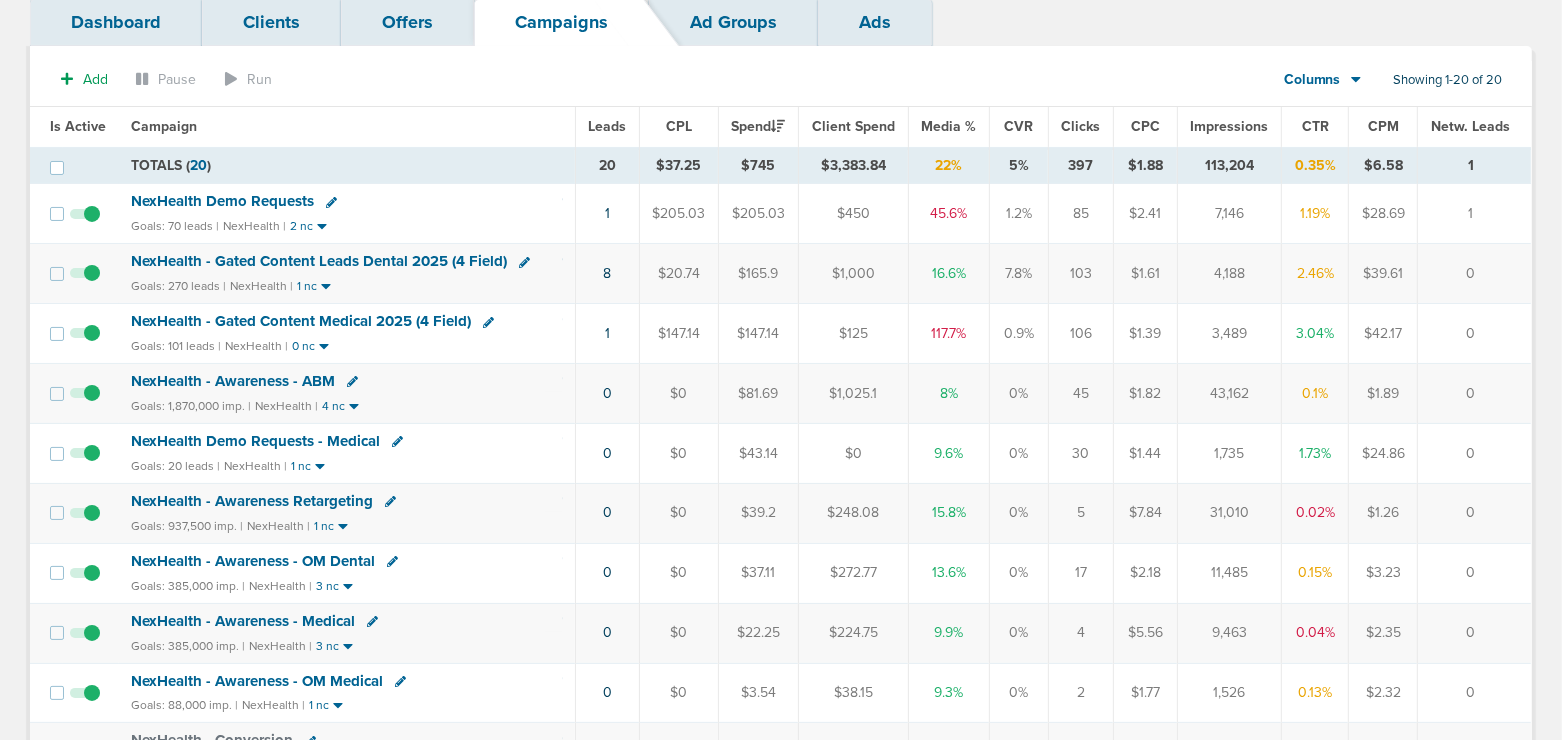 click on "NexHealth - Gated Content Medical 2025 (4 Field)" at bounding box center (301, 321) 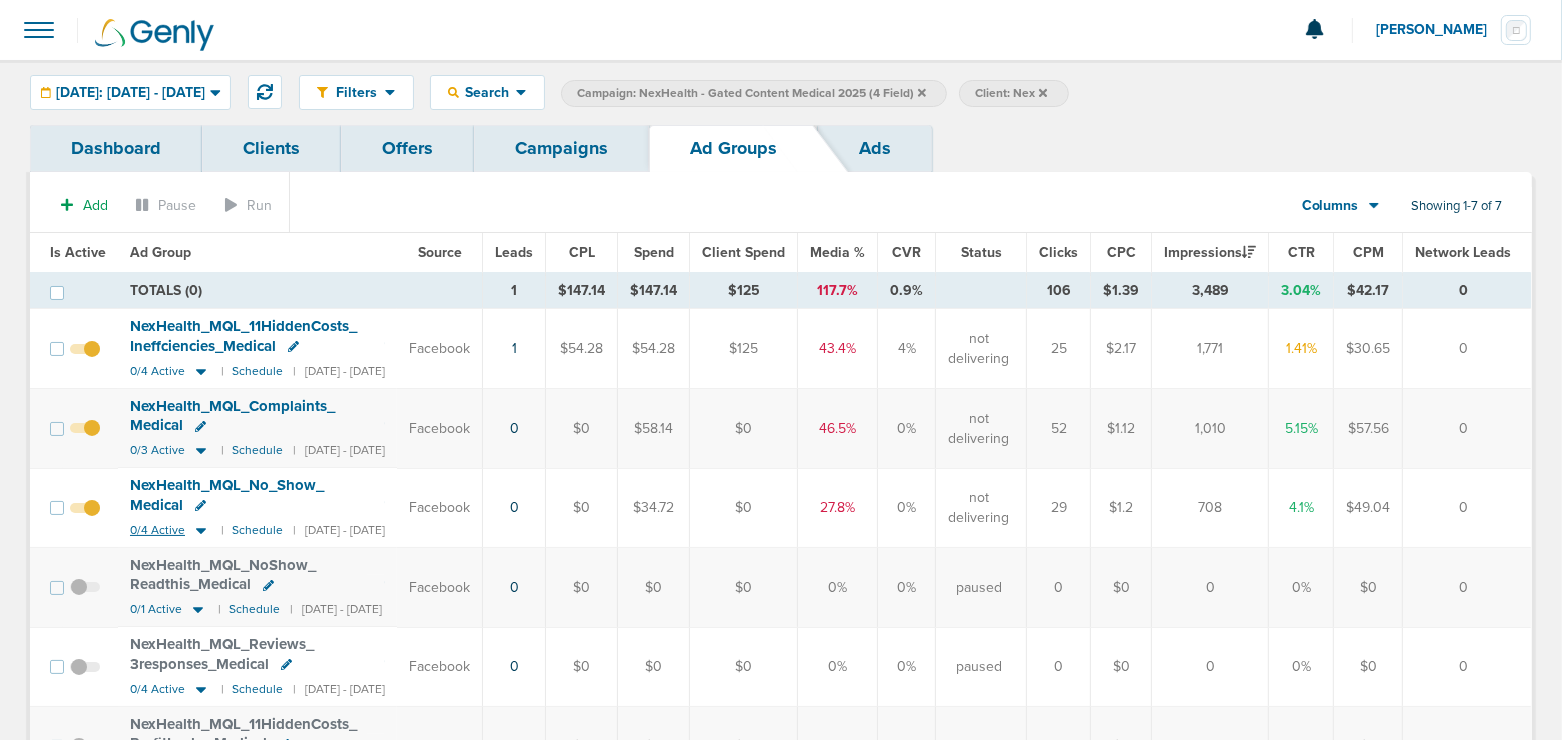 click 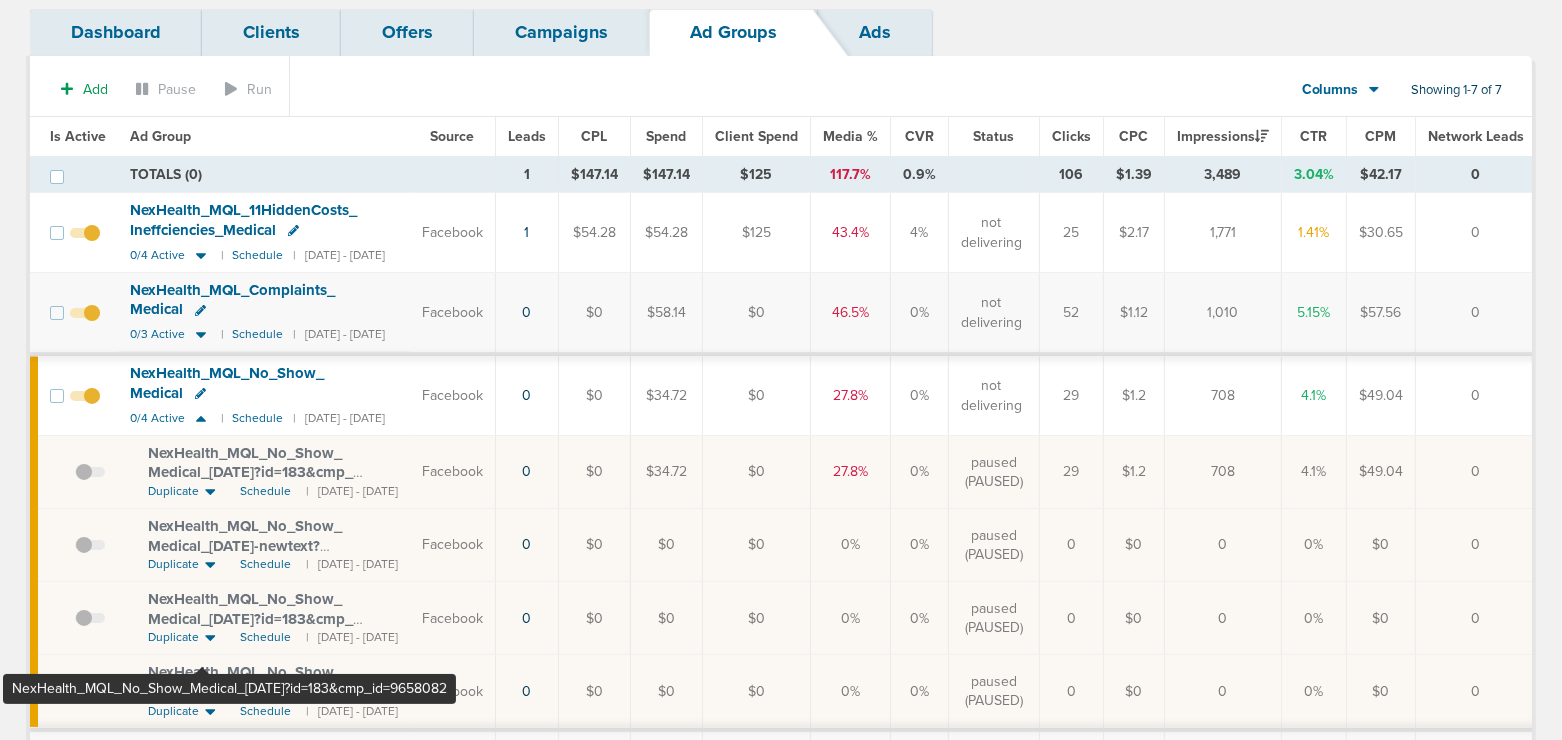 scroll, scrollTop: 115, scrollLeft: 0, axis: vertical 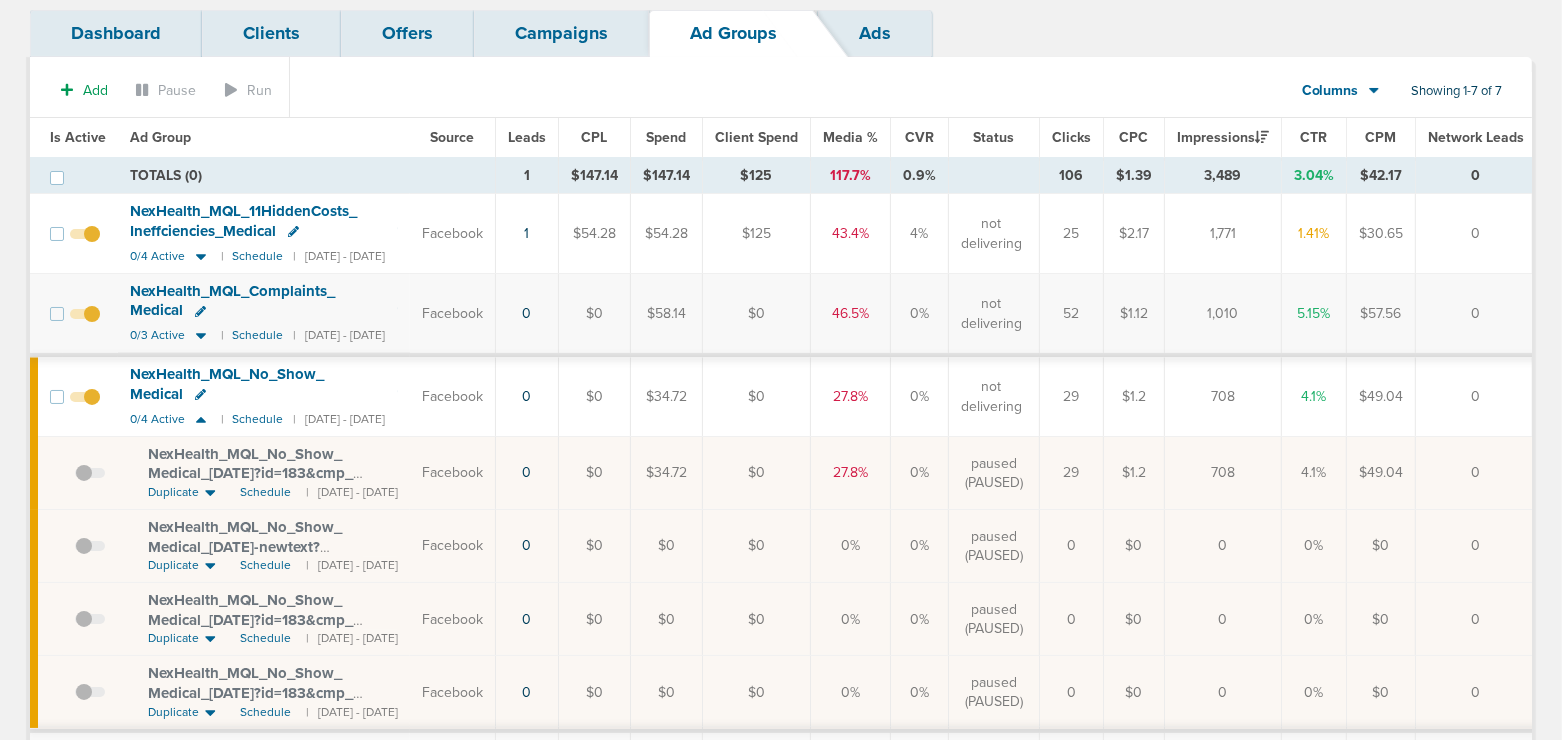 click on "Campaigns" at bounding box center (561, 33) 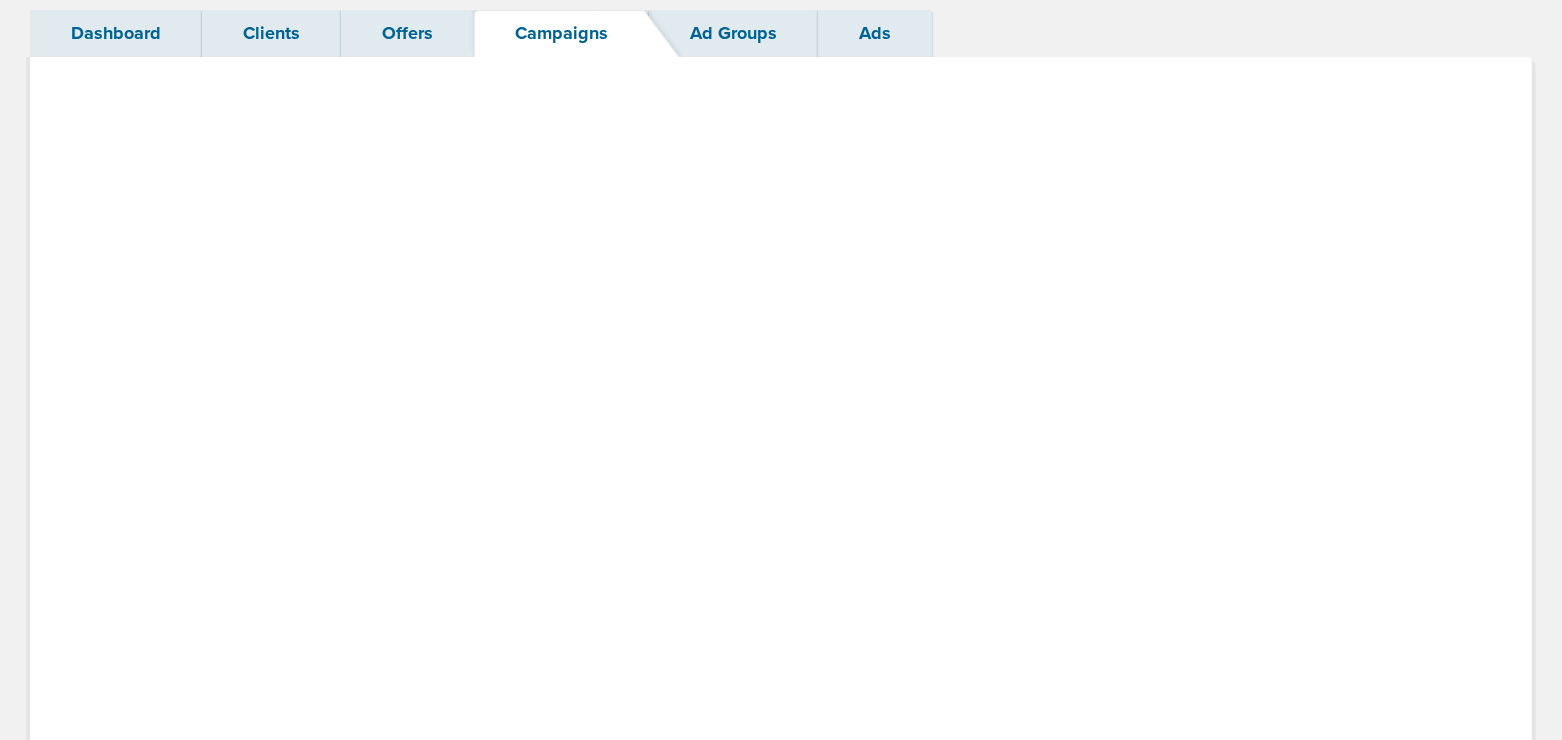 scroll, scrollTop: 0, scrollLeft: 0, axis: both 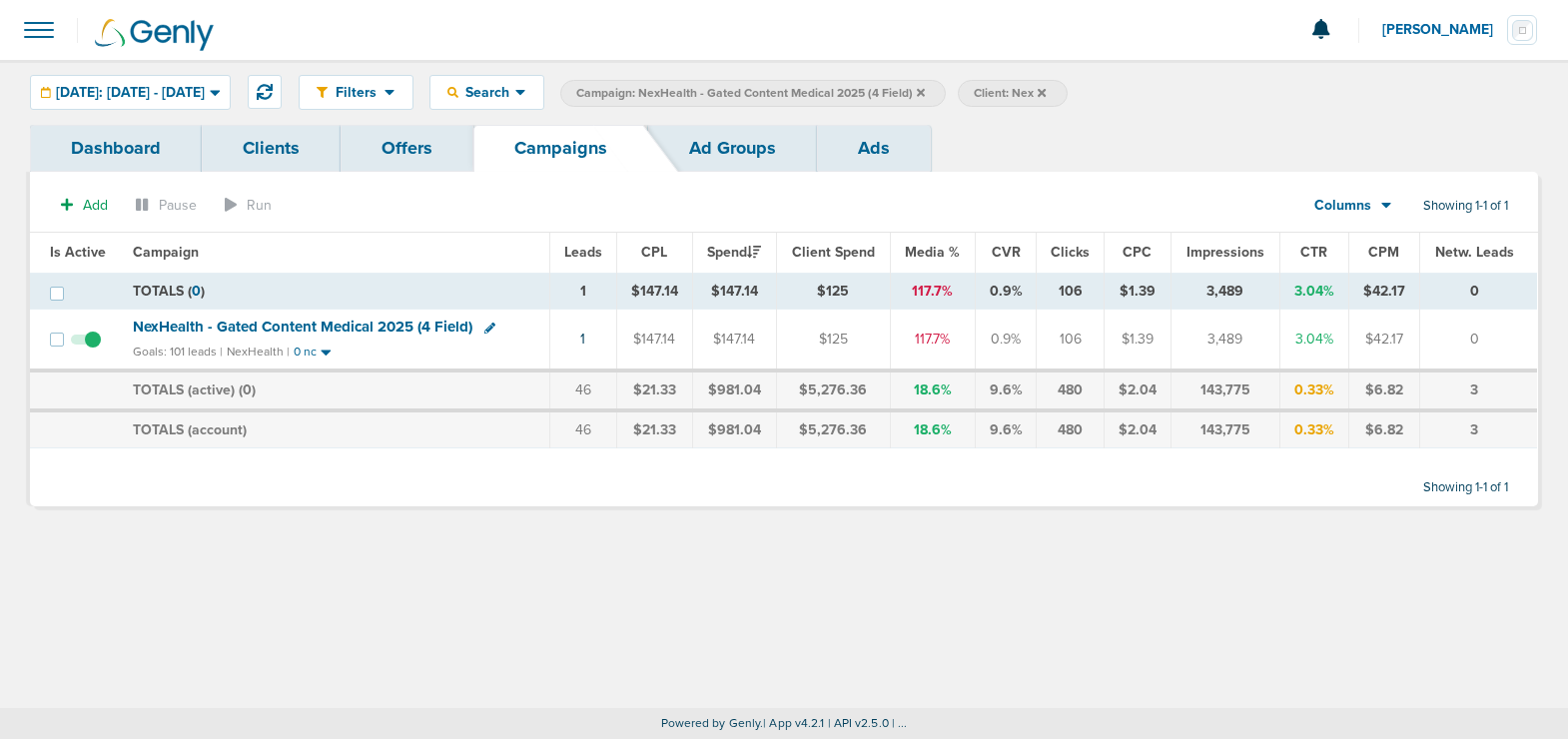 click 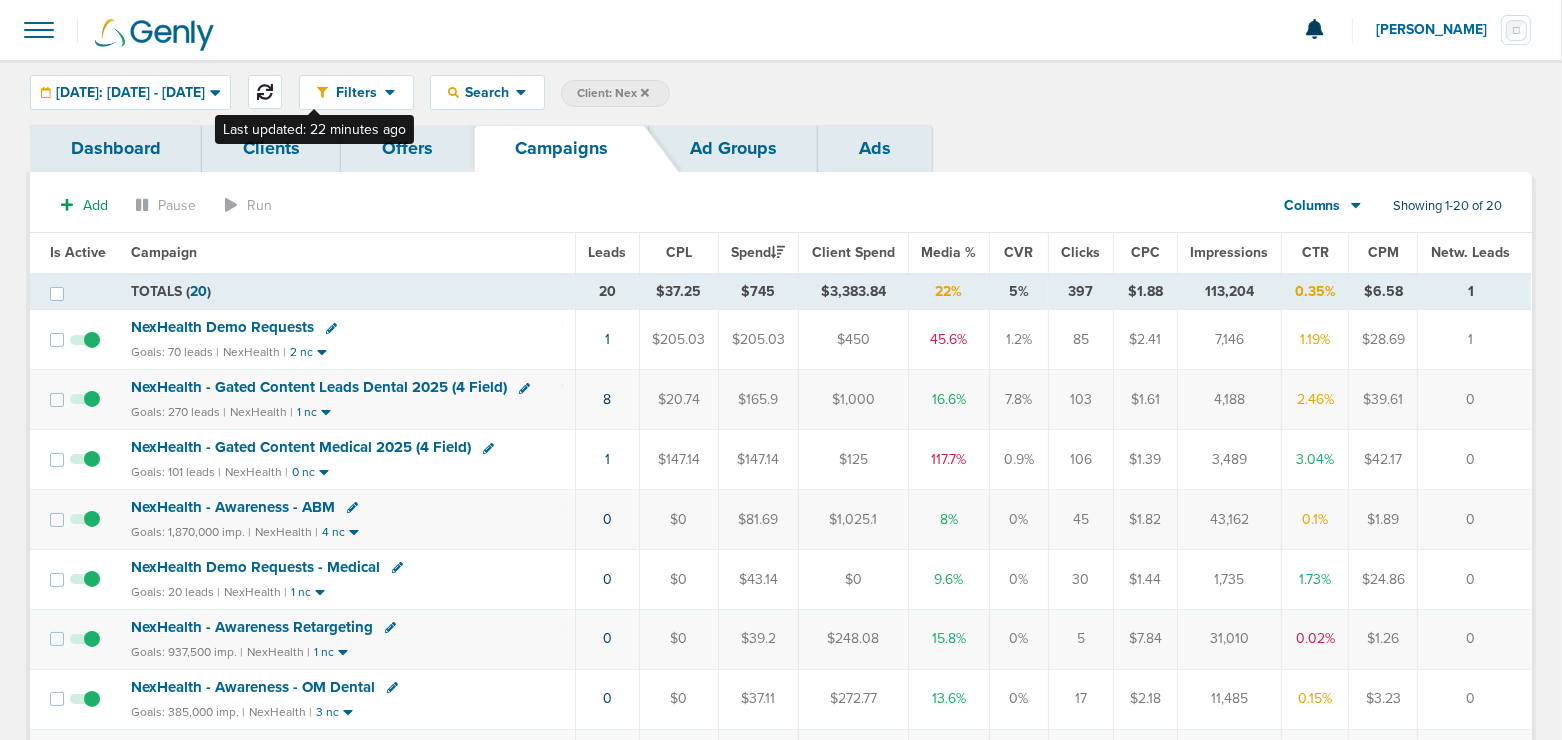 click 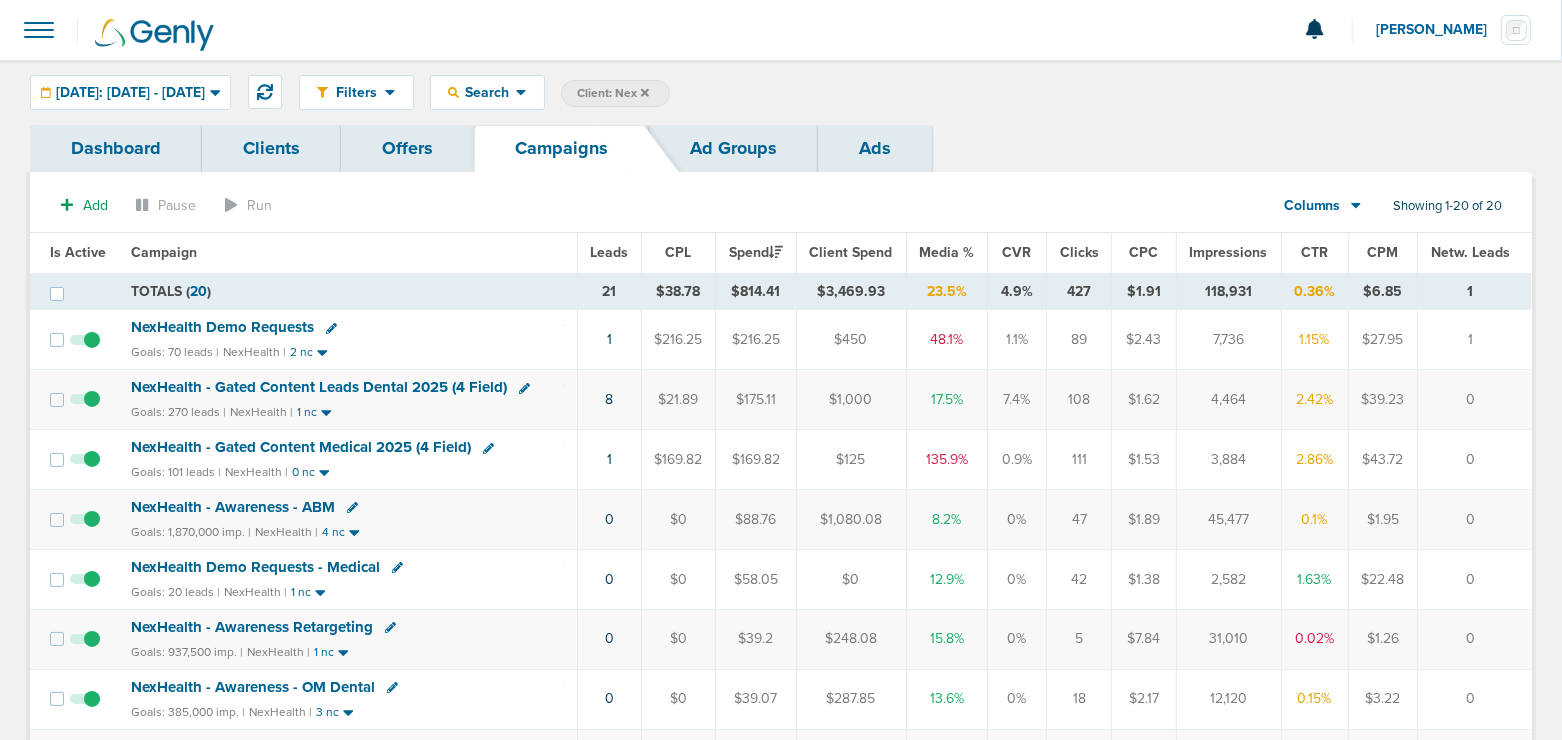 click 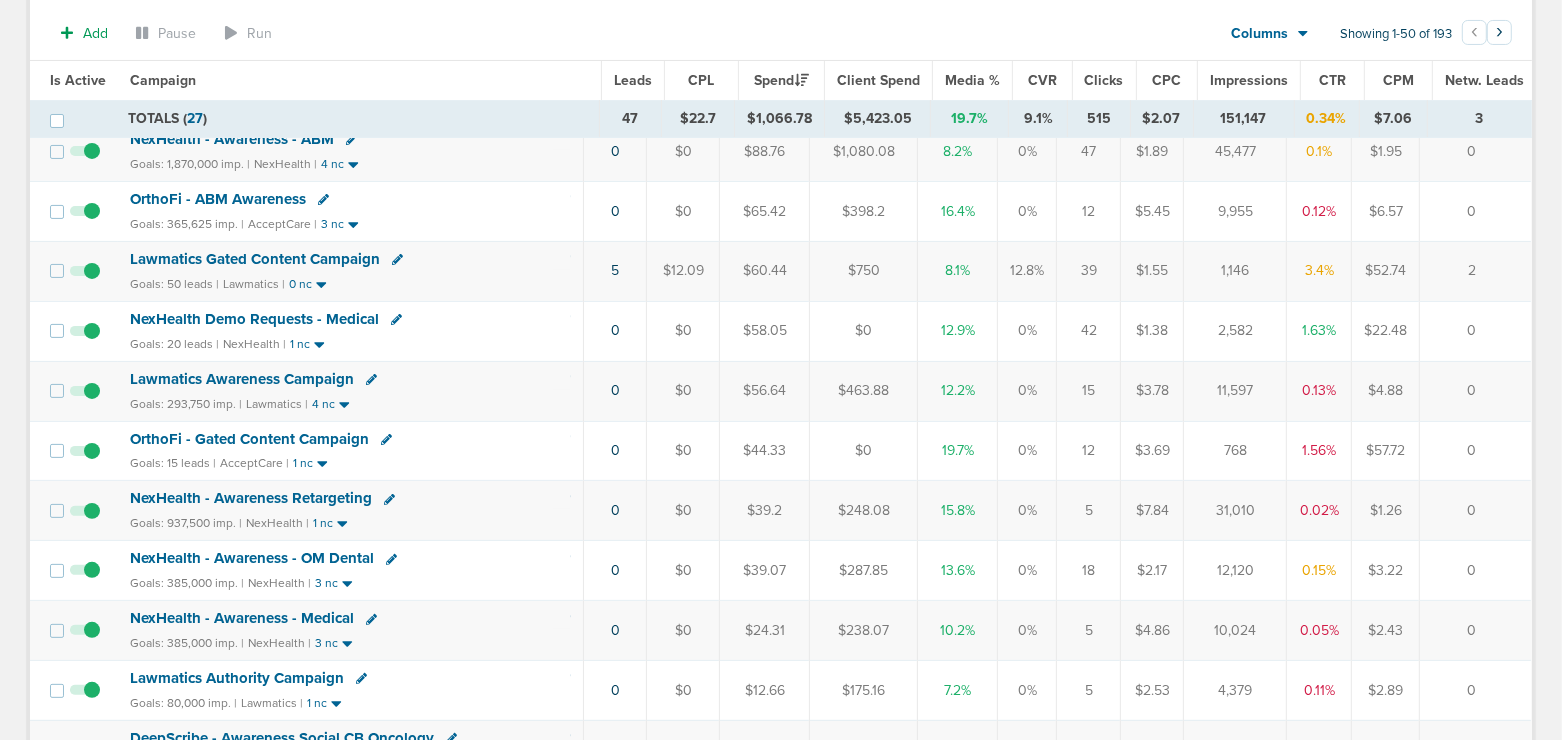 scroll, scrollTop: 241, scrollLeft: 0, axis: vertical 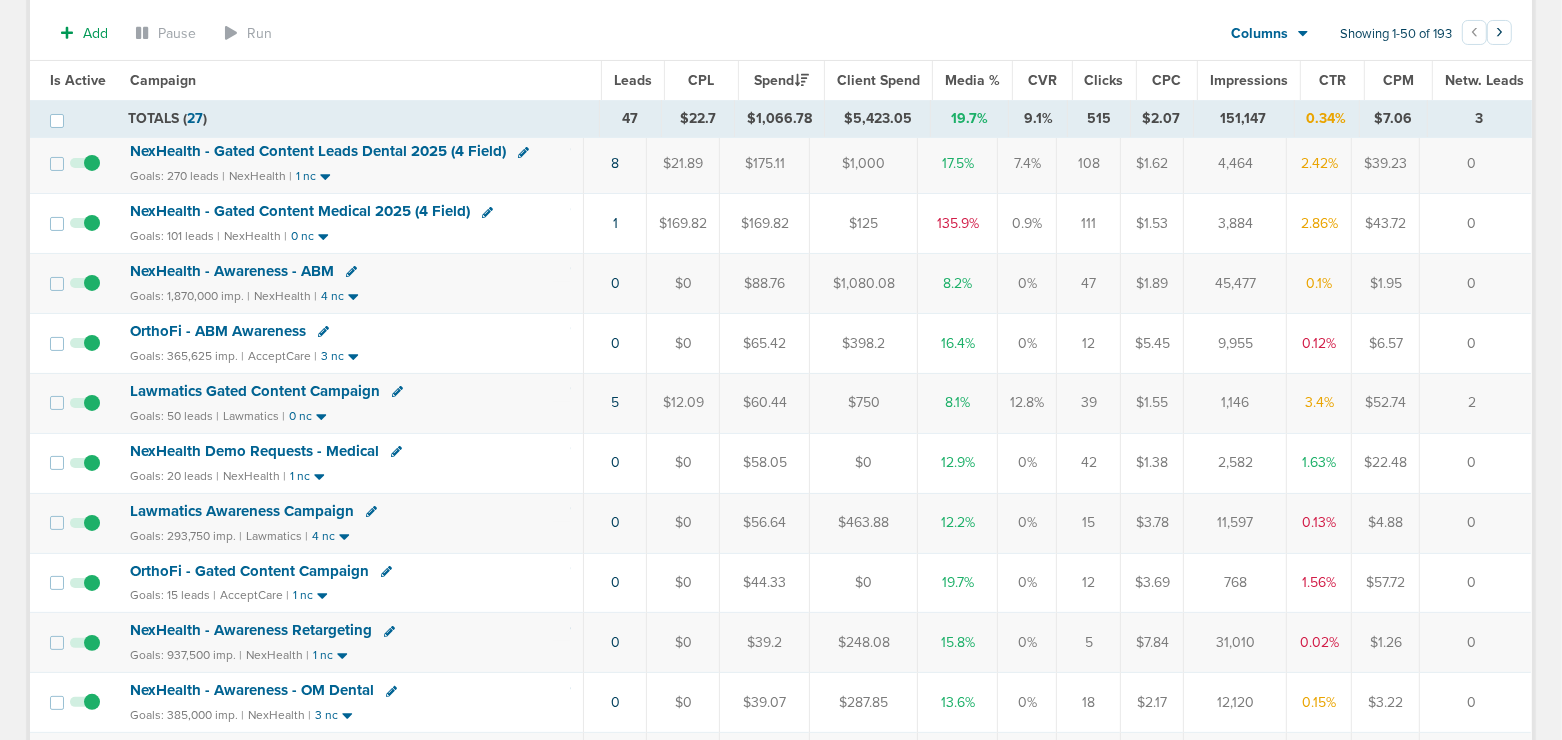 click on "Lawmatics Gated Content Campaign" at bounding box center [255, 391] 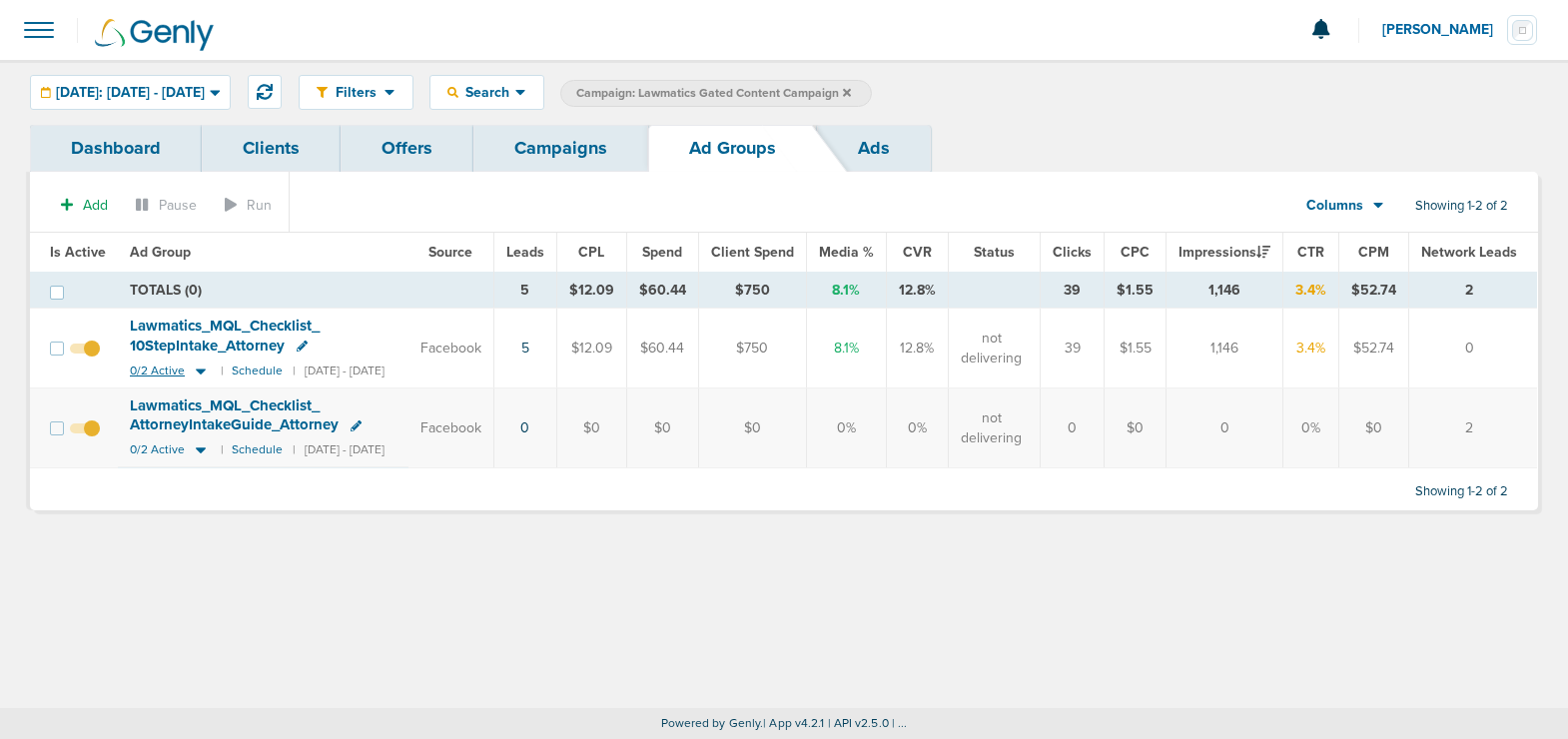 click 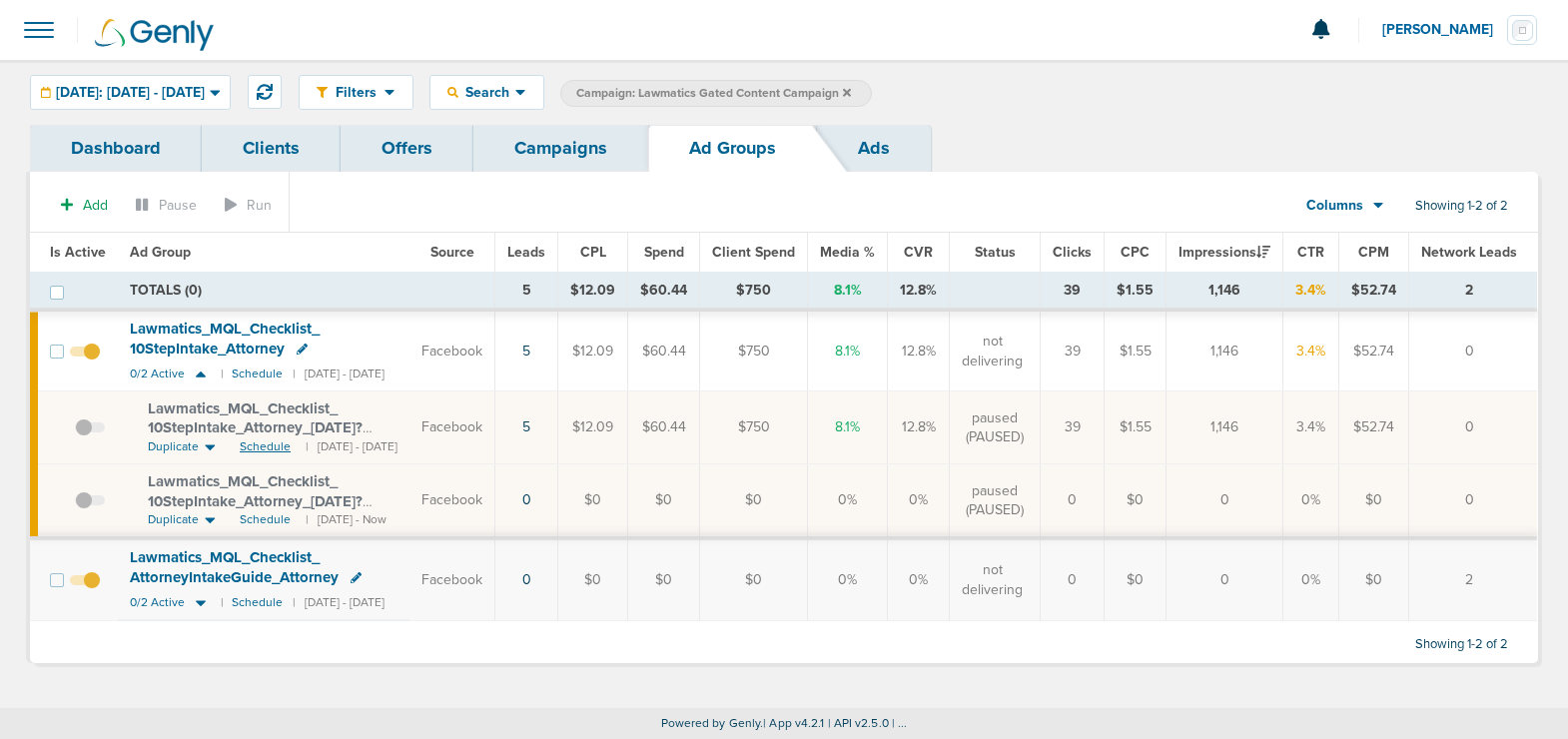 click on "Schedule" at bounding box center (265, 446) 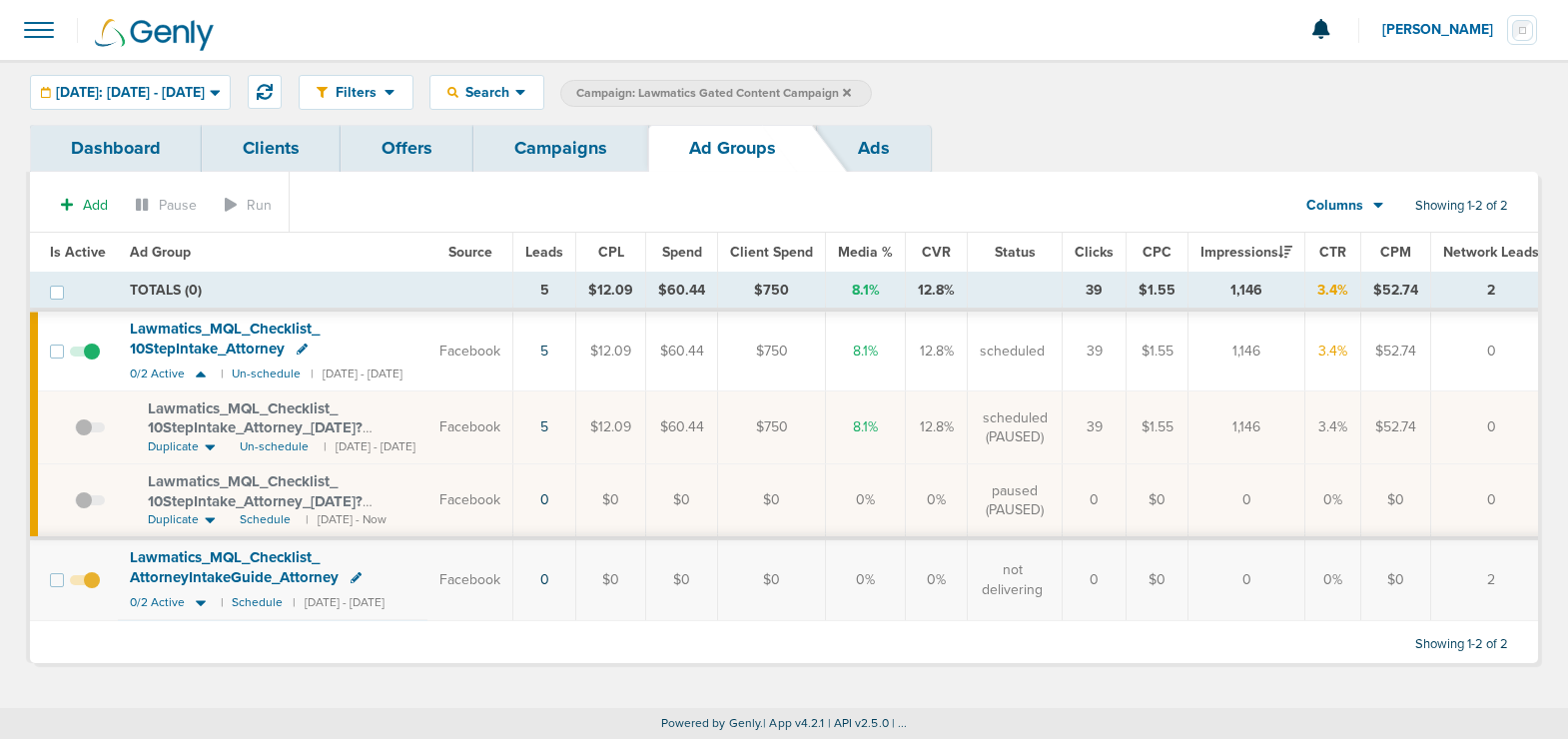 click at bounding box center (90, 437) 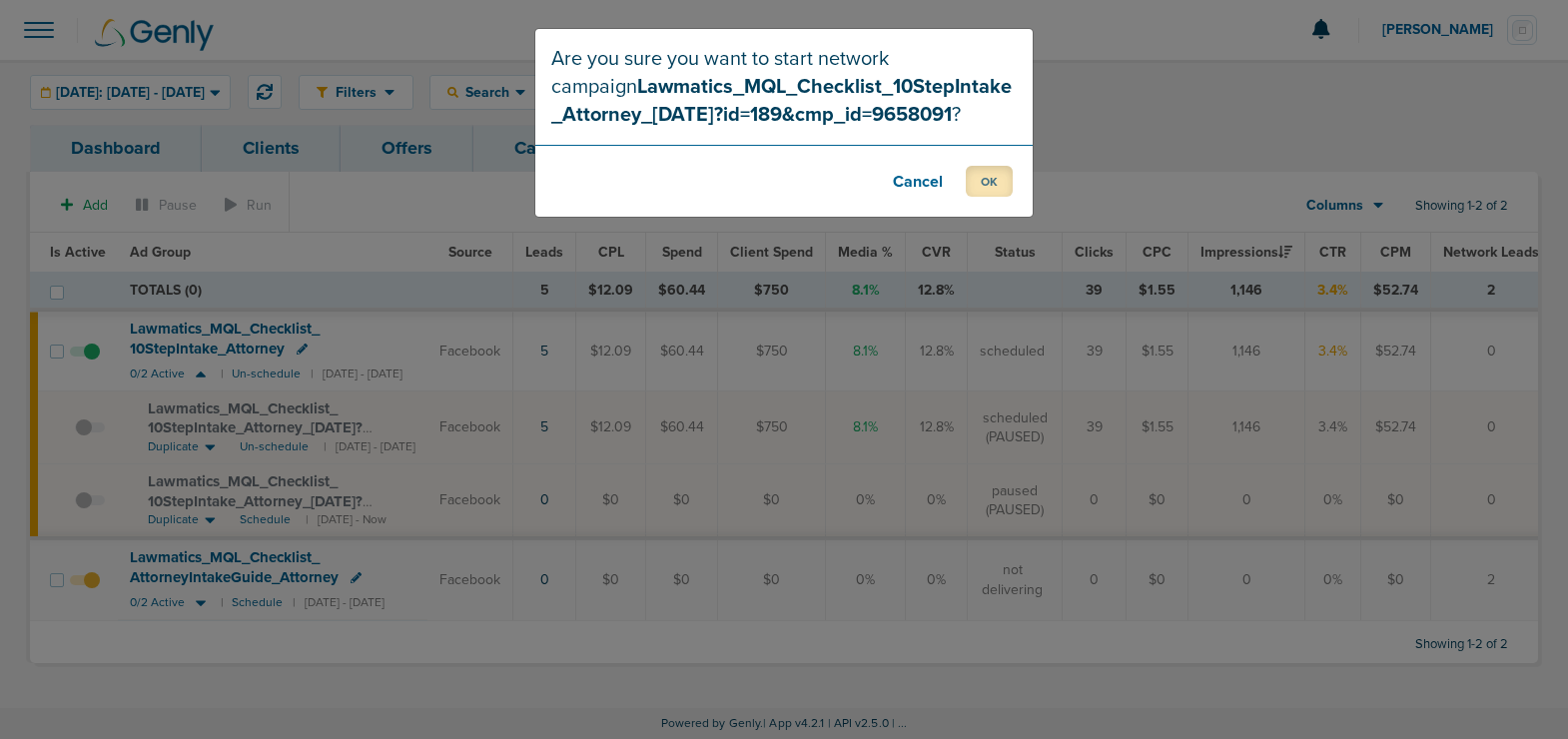 click on "OK" at bounding box center [989, 181] 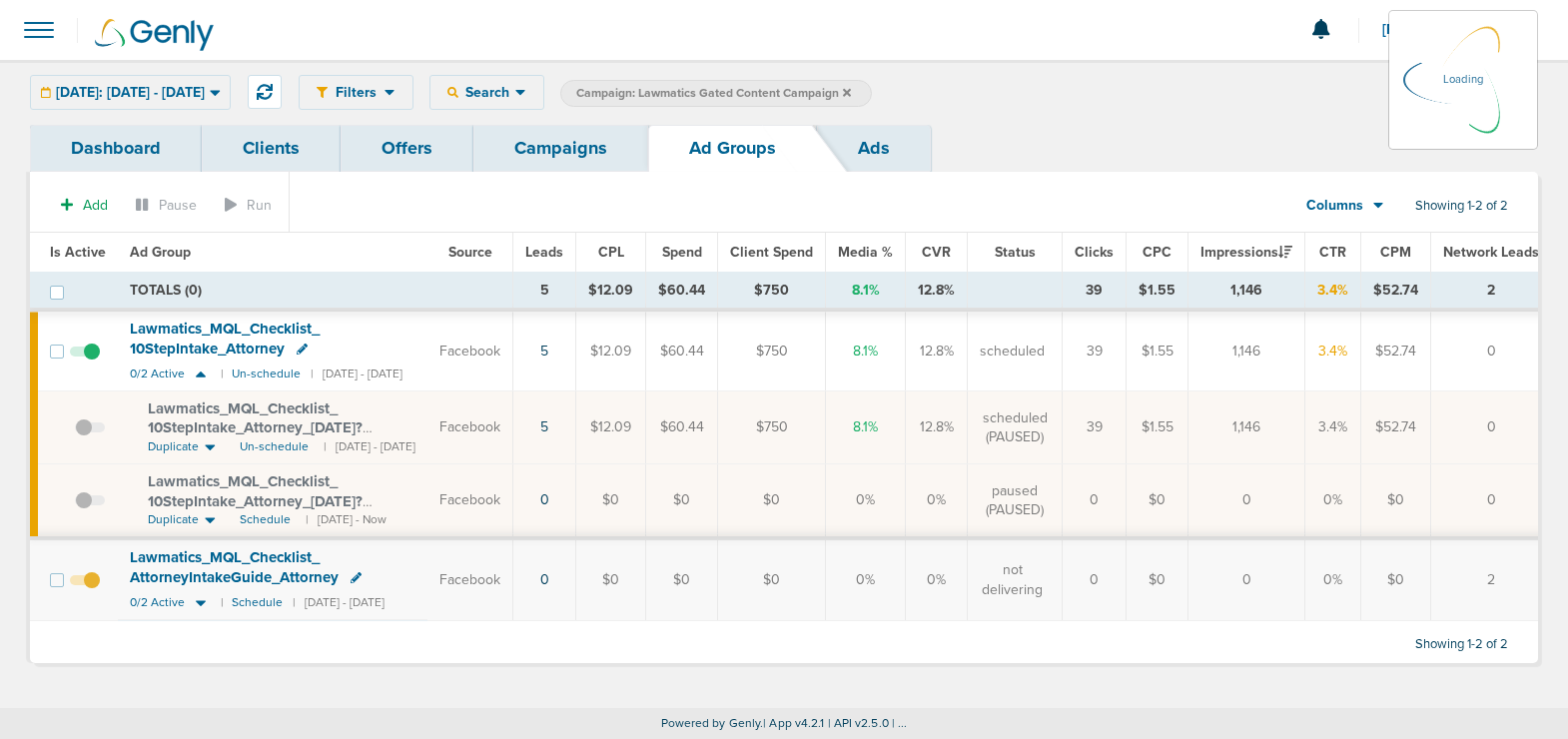 click on "Campaigns" at bounding box center [560, 148] 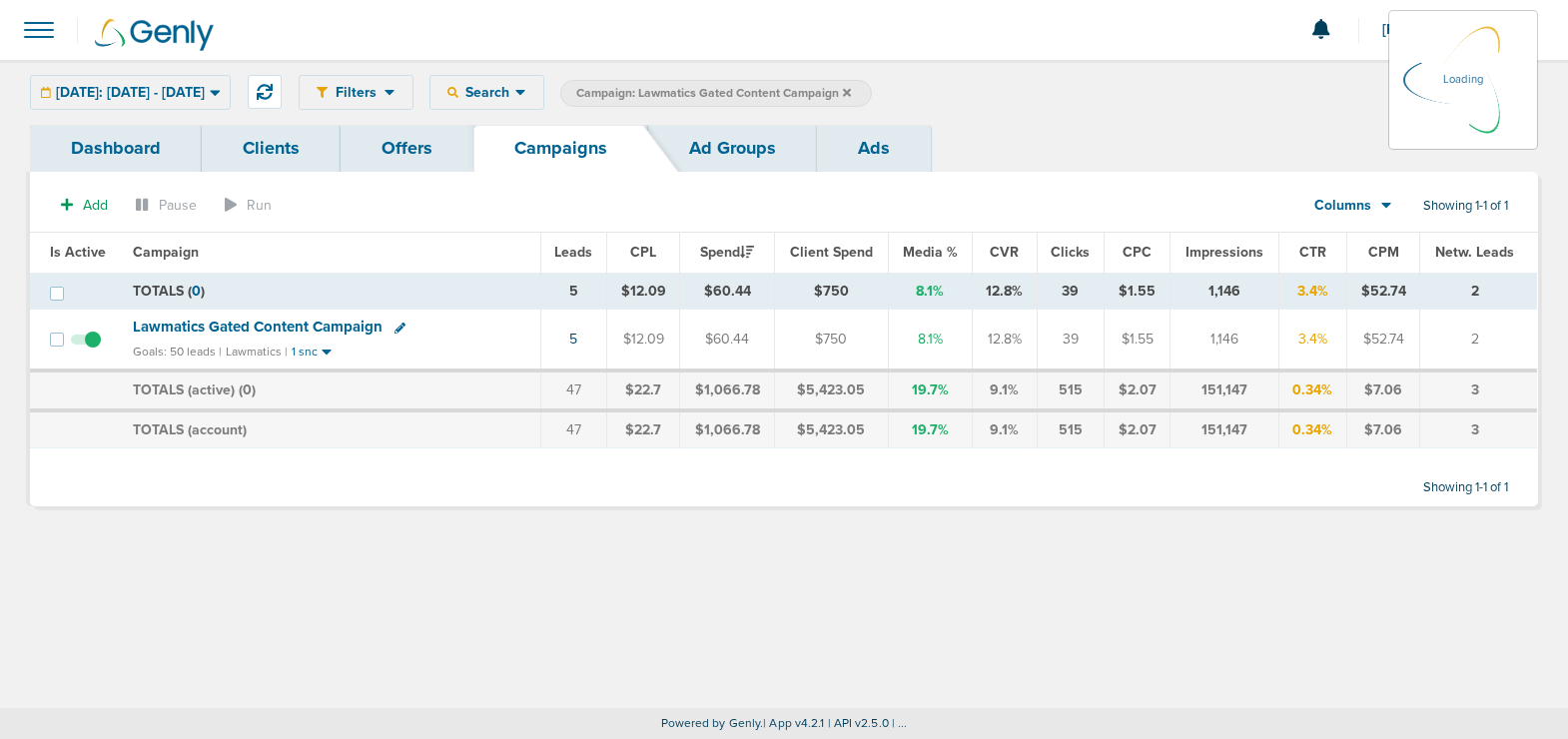 click 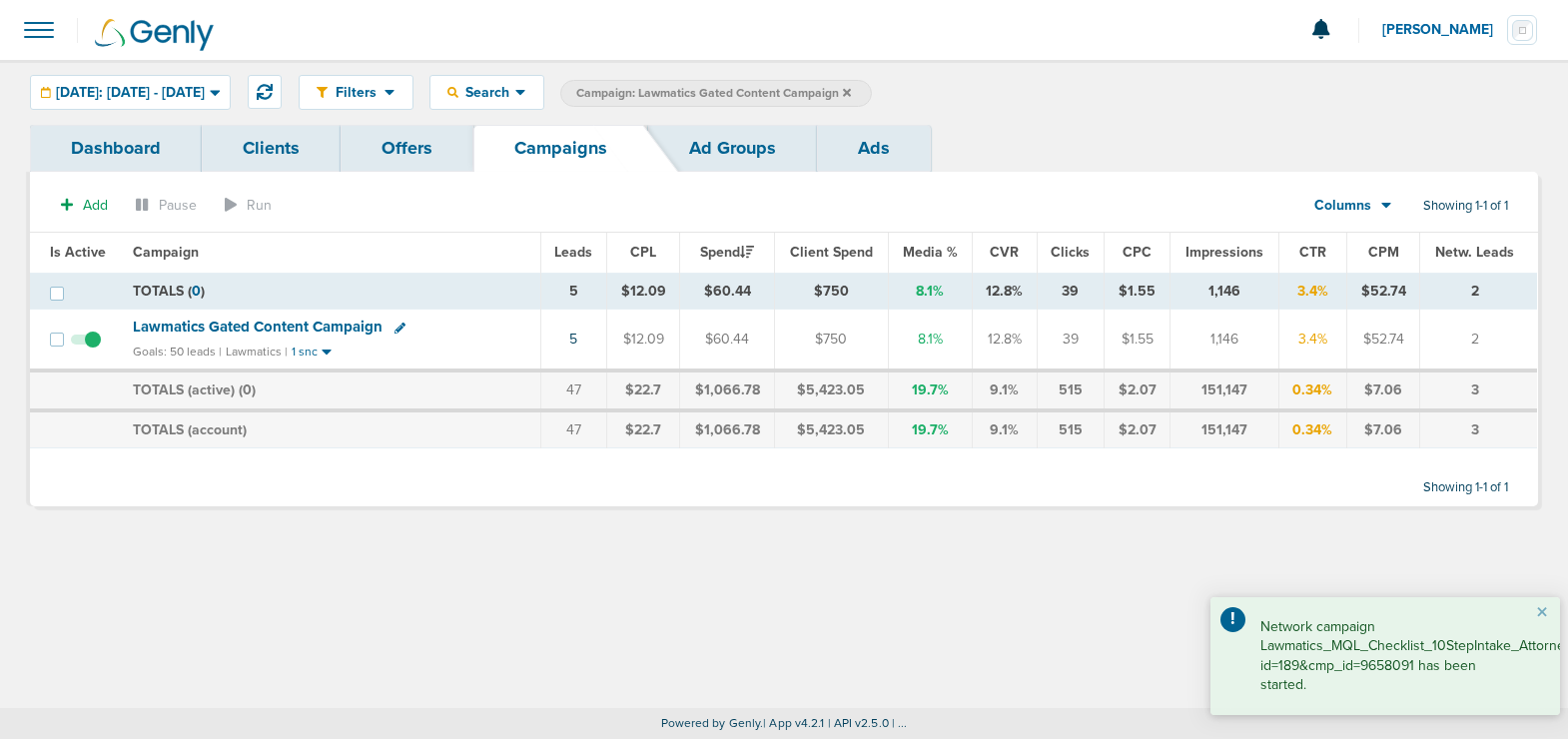 click 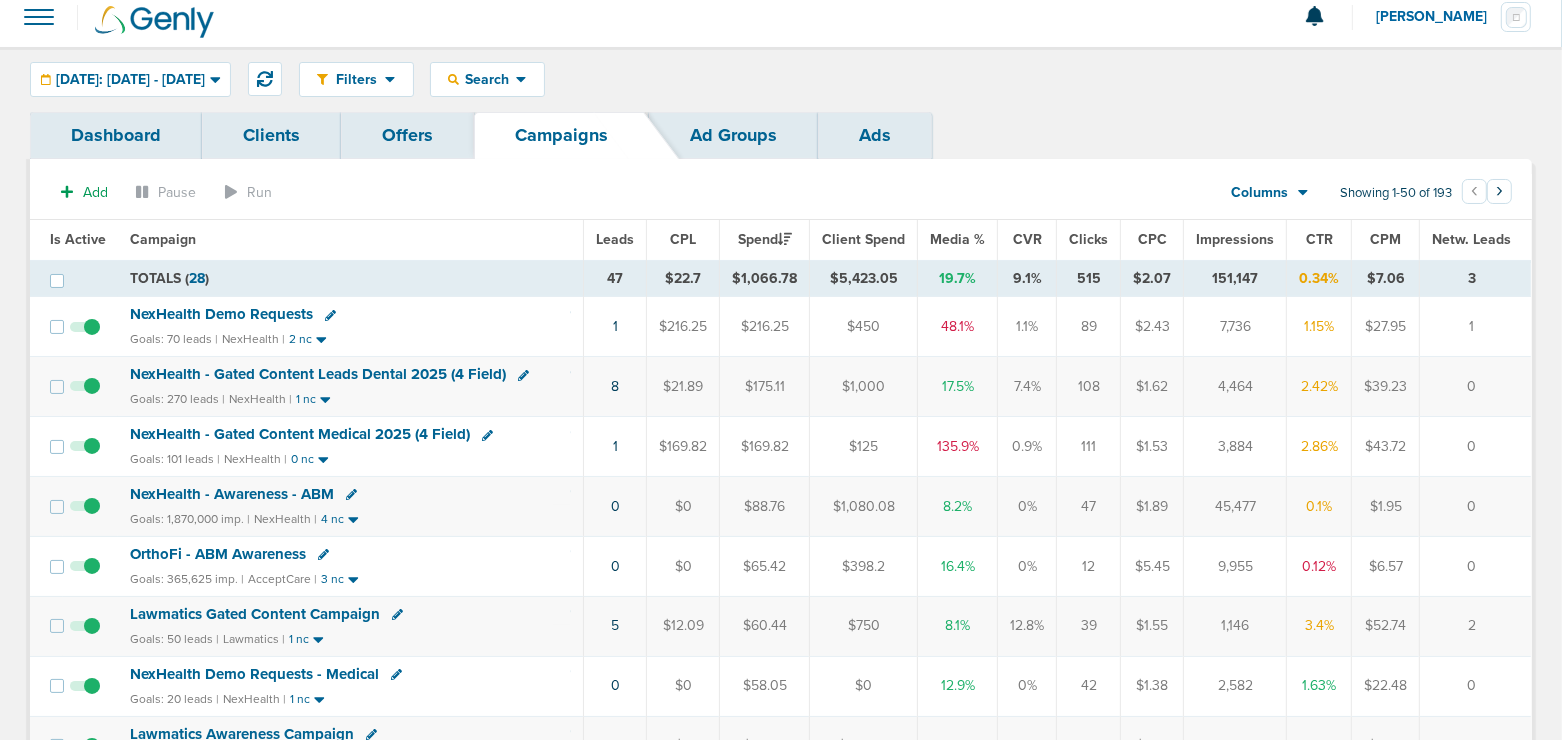 scroll, scrollTop: 0, scrollLeft: 0, axis: both 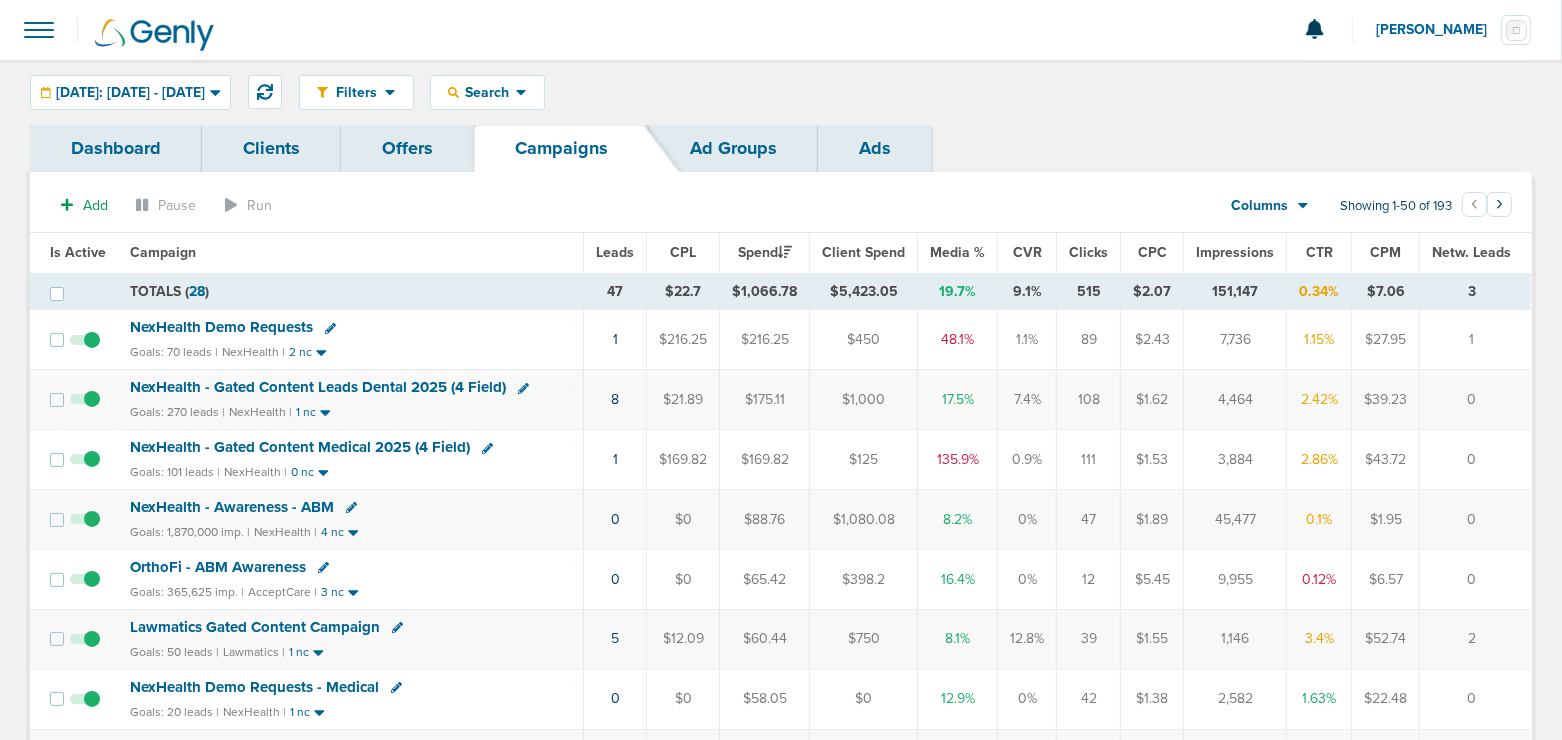 click on "NexHealth Demo Requests" at bounding box center (221, 327) 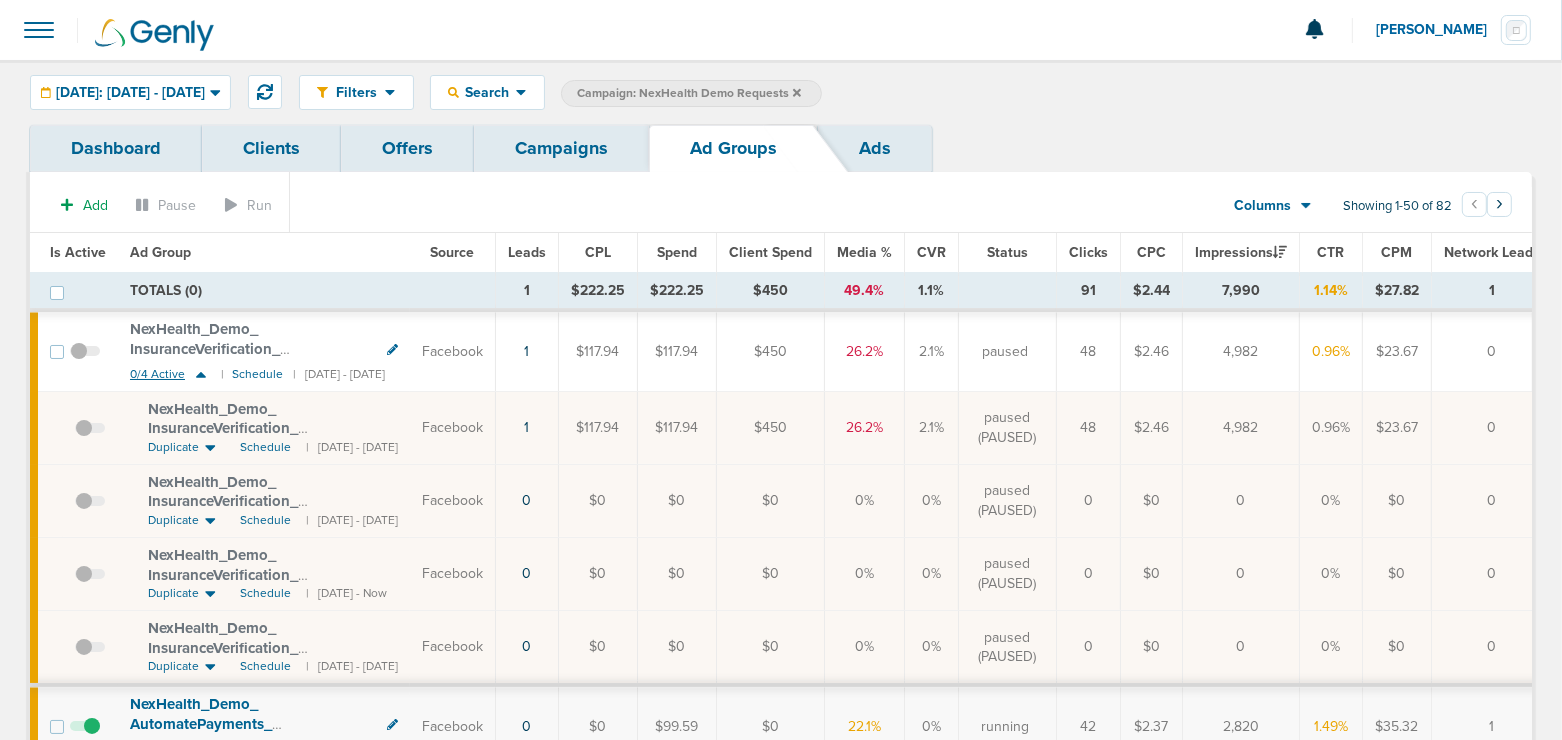click 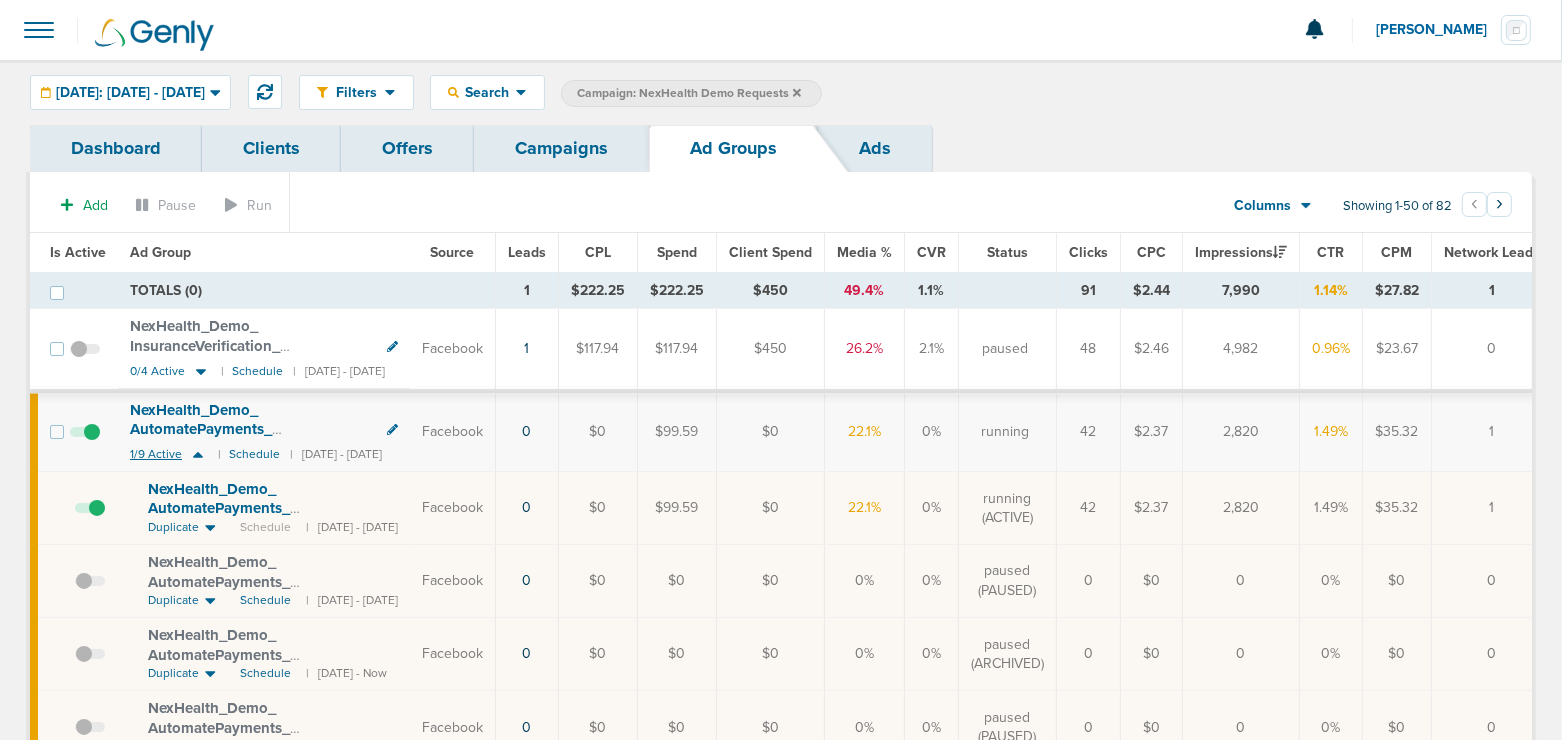 click 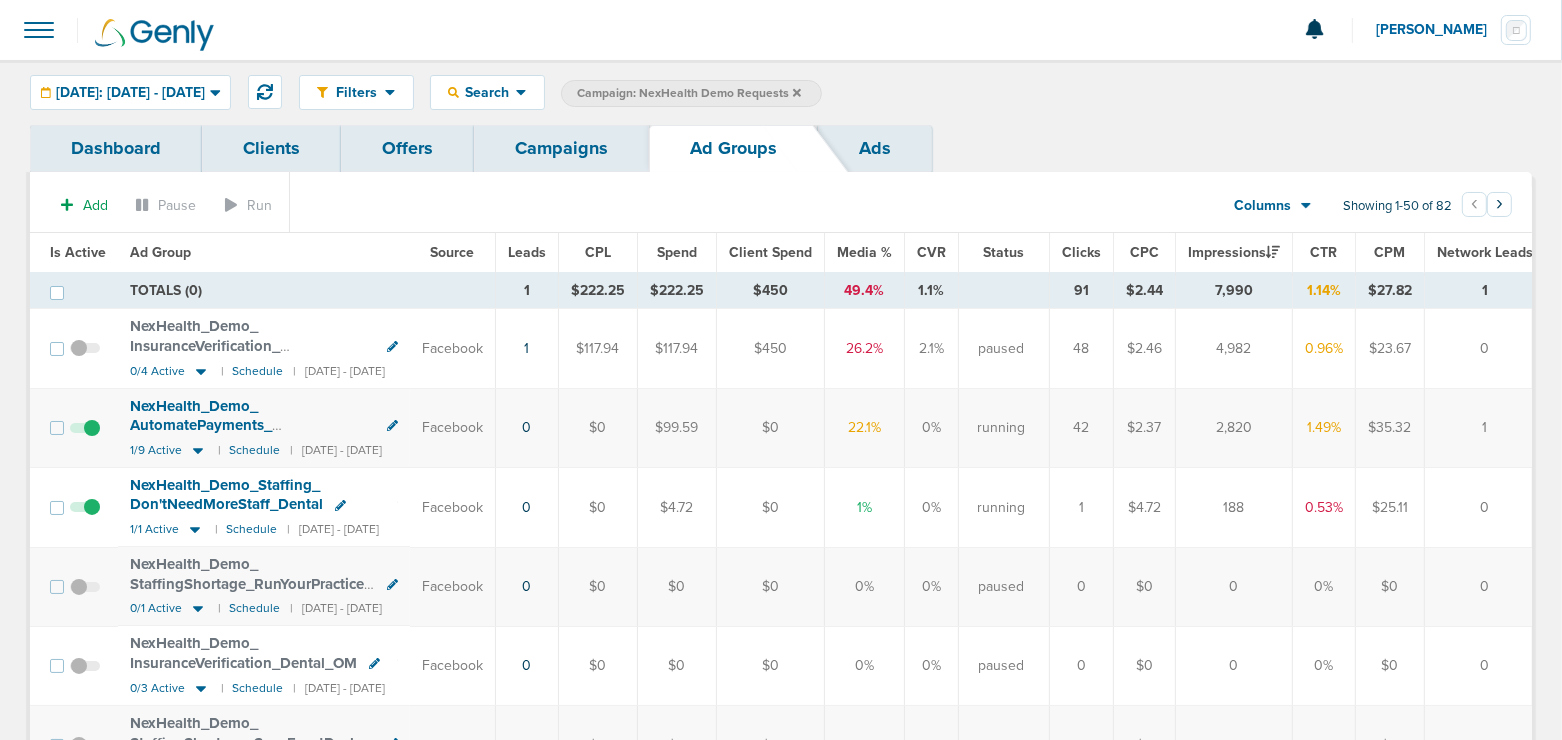 click on "Campaigns" at bounding box center [561, 148] 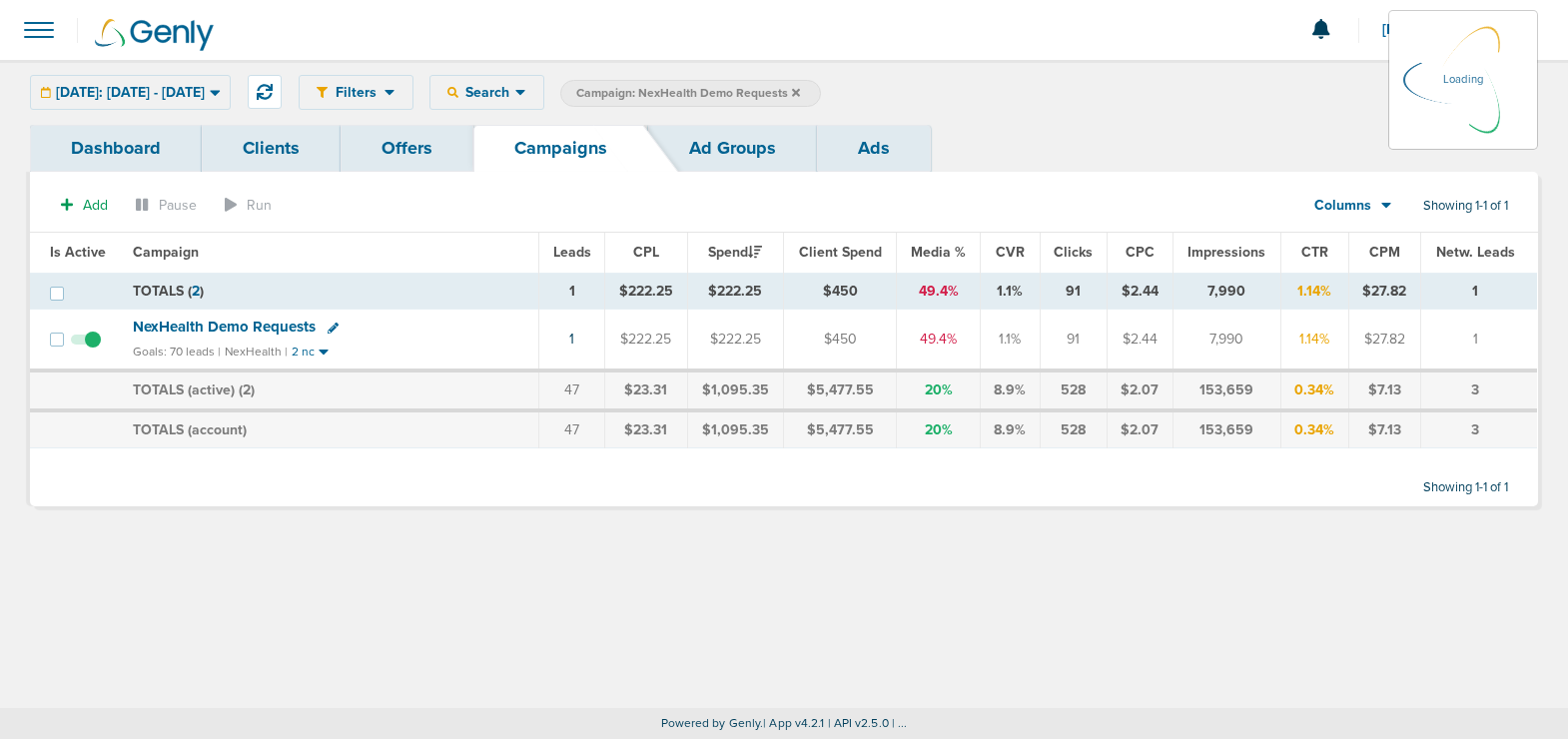 click 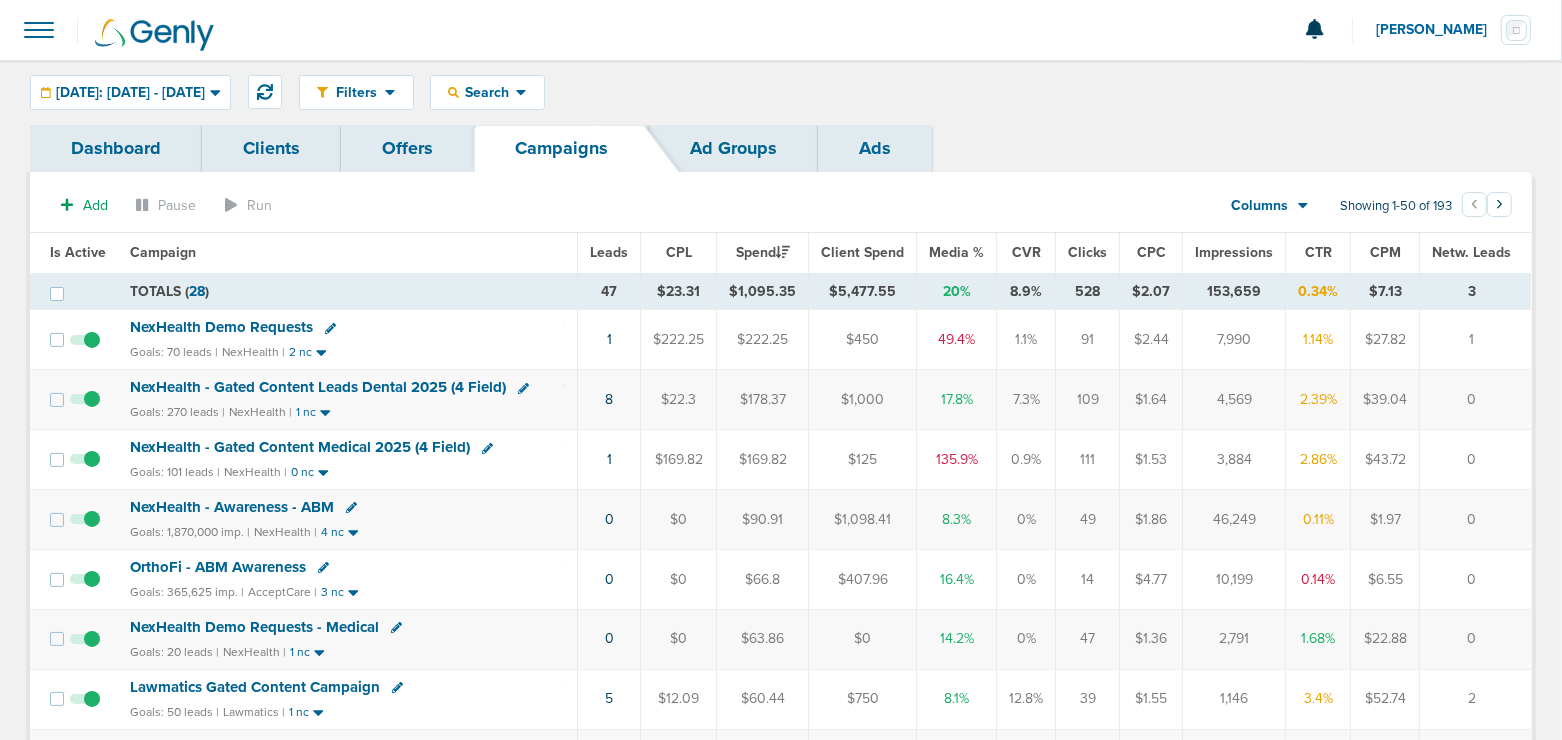 click on "NexHealth - Gated Content Leads Dental 2025 (4 Field)" at bounding box center [318, 387] 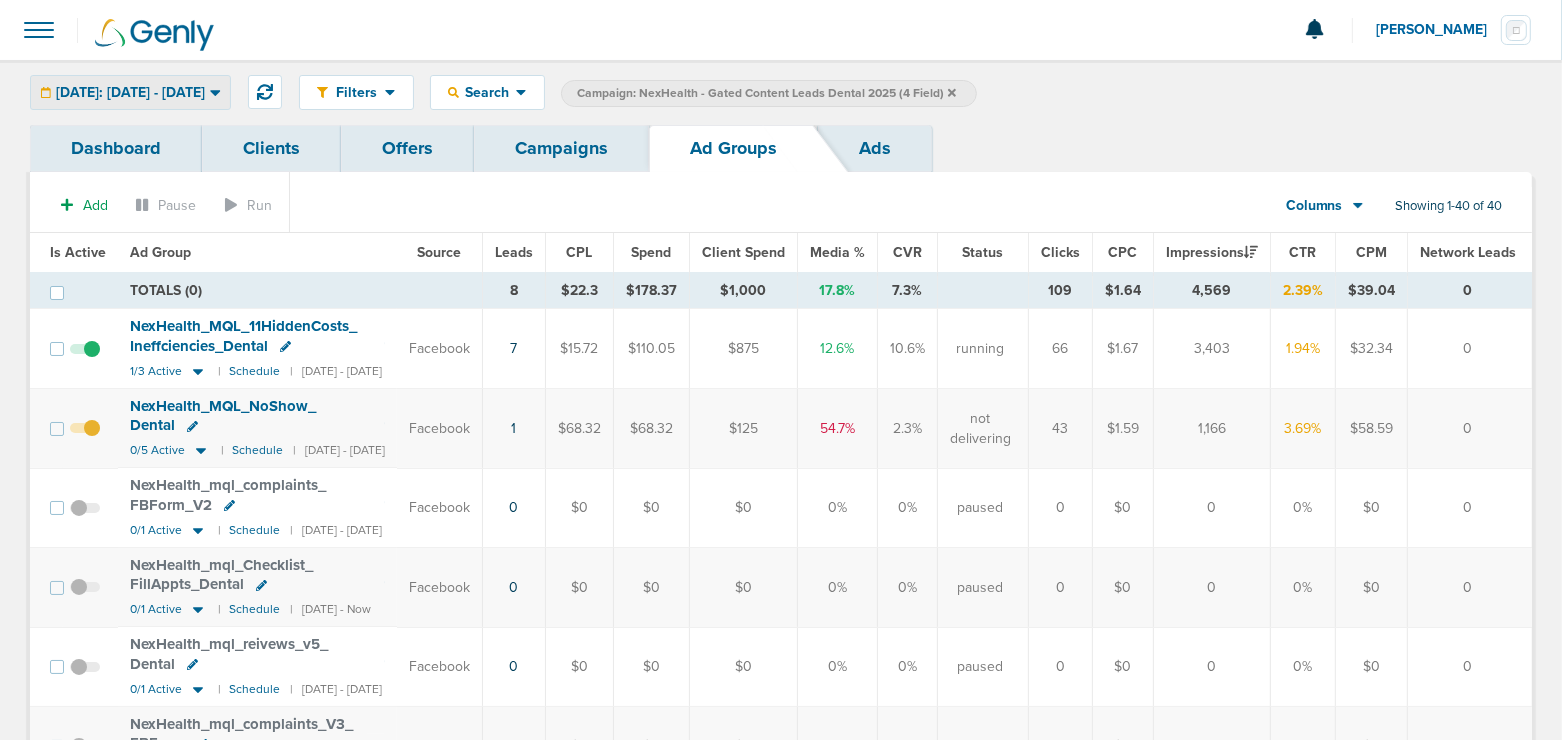 click on "[DATE]: [DATE] - [DATE]" at bounding box center [130, 93] 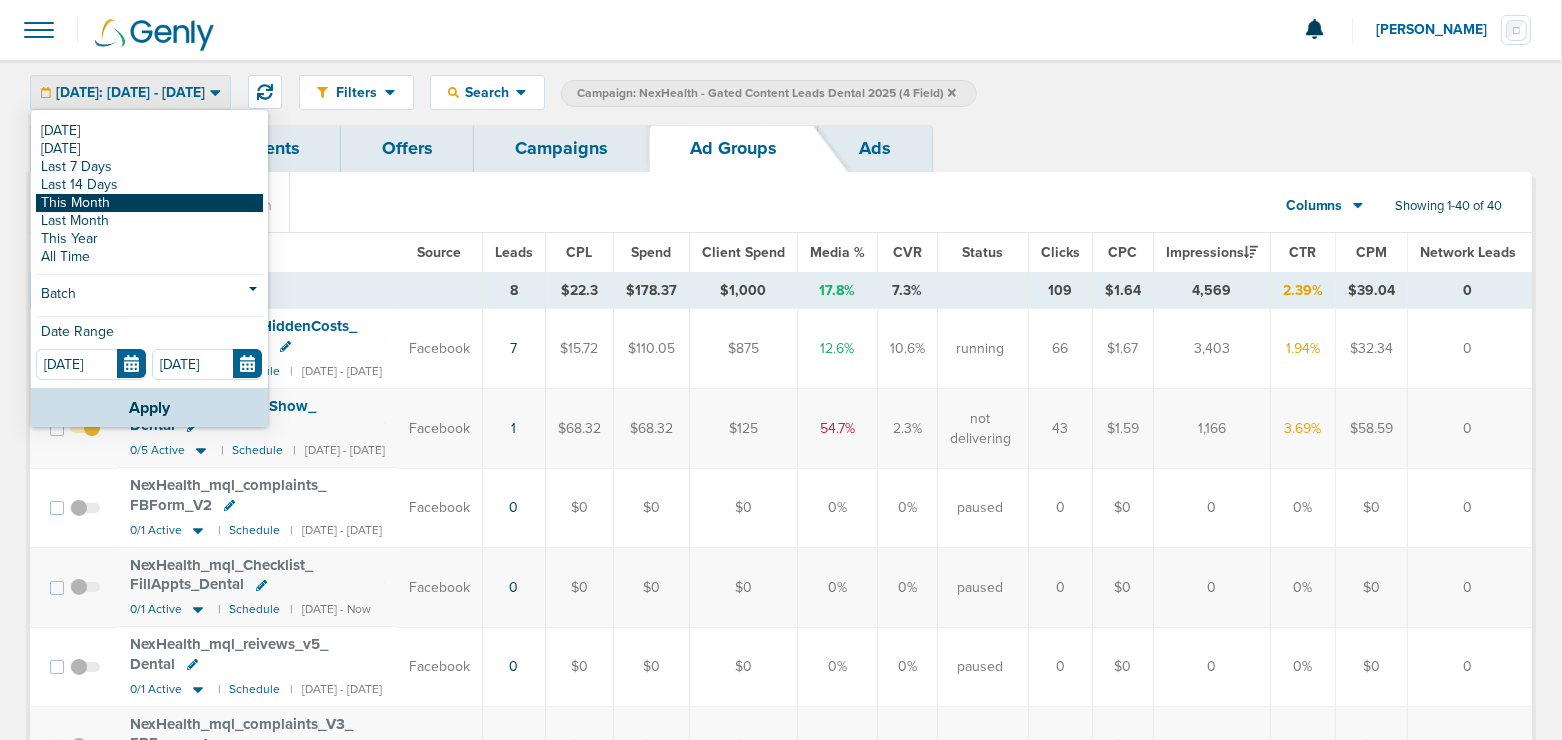 click on "This Month" at bounding box center (149, 203) 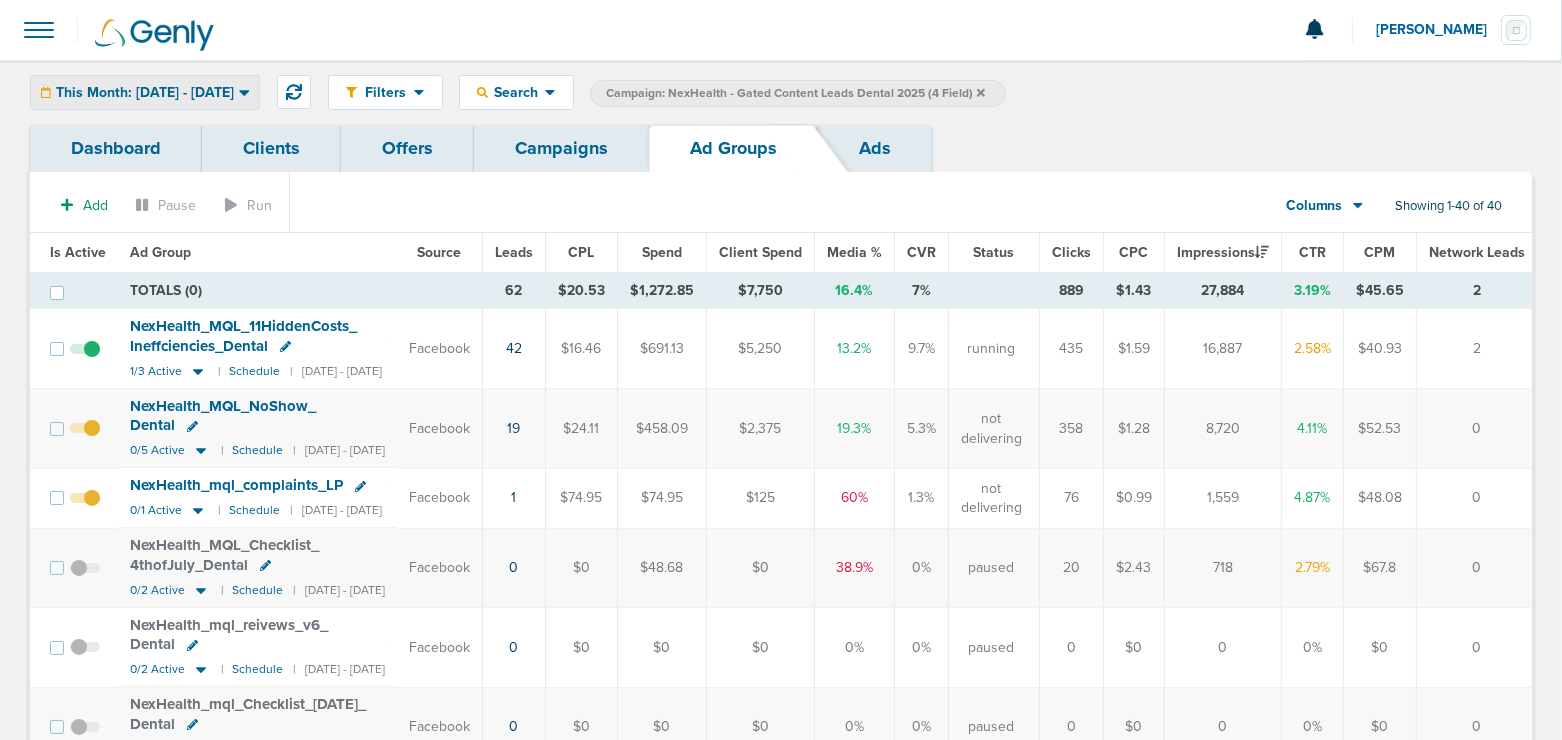 click on "This Month: [DATE] - [DATE]" at bounding box center (145, 93) 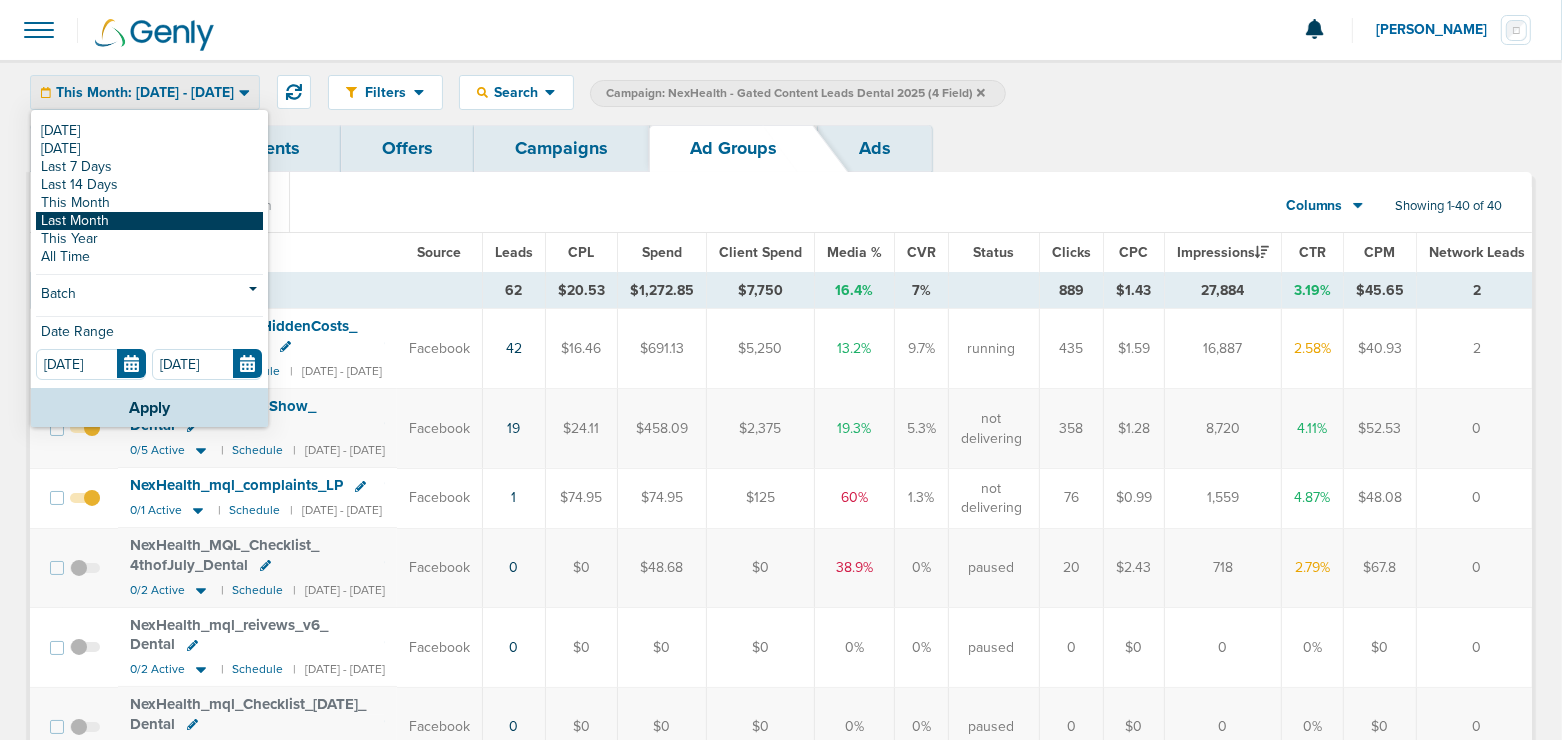 click on "Last Month" at bounding box center (149, 221) 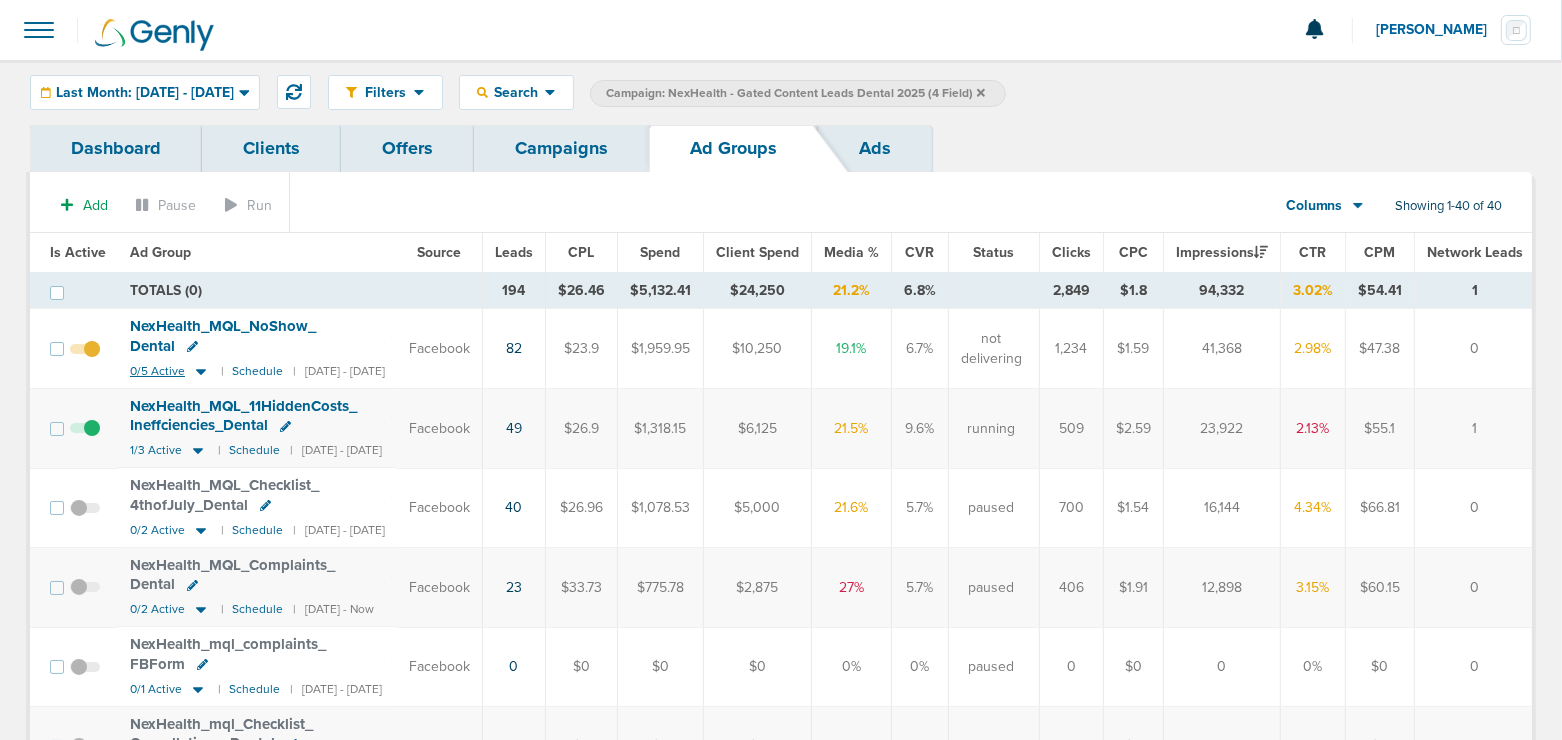 click 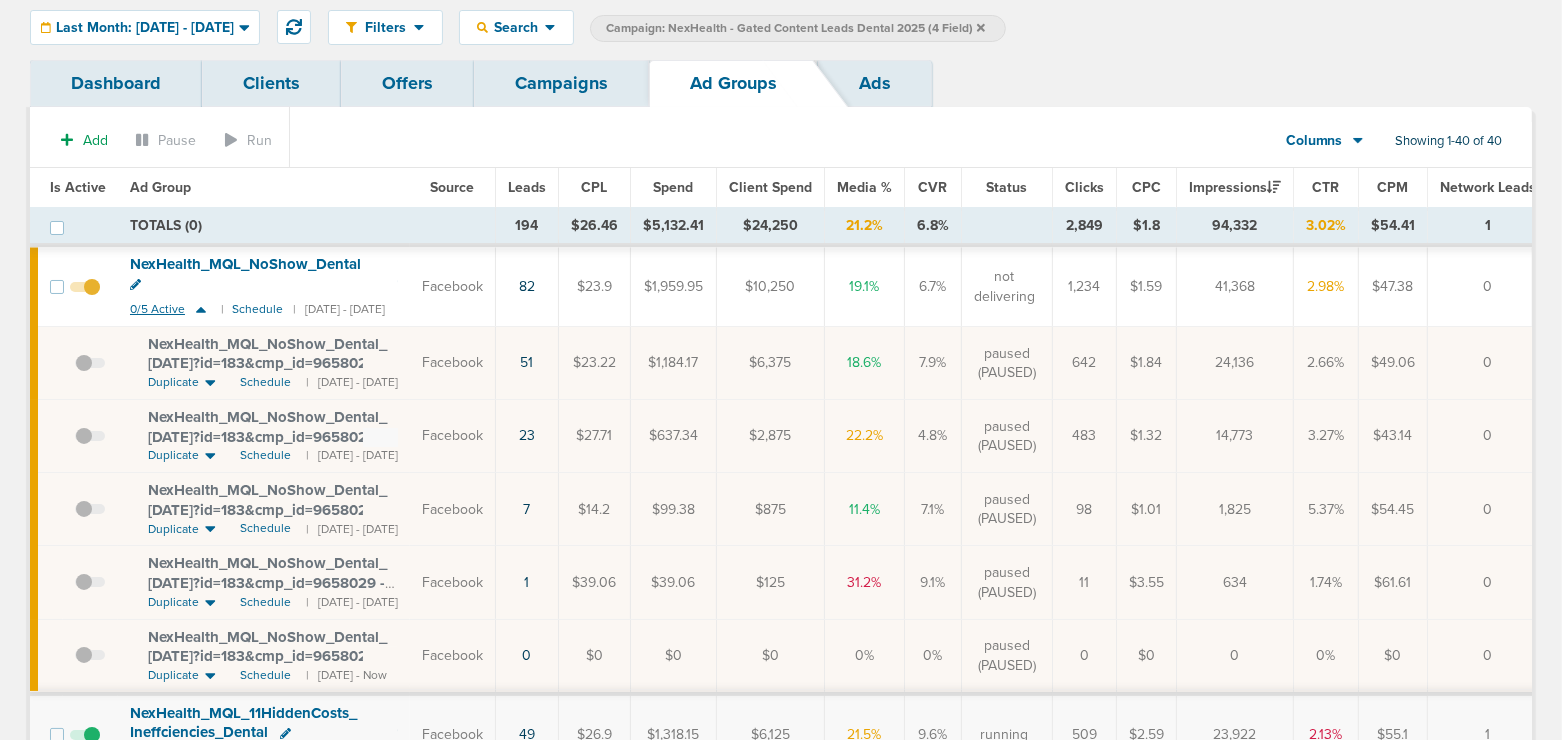 scroll, scrollTop: 78, scrollLeft: 0, axis: vertical 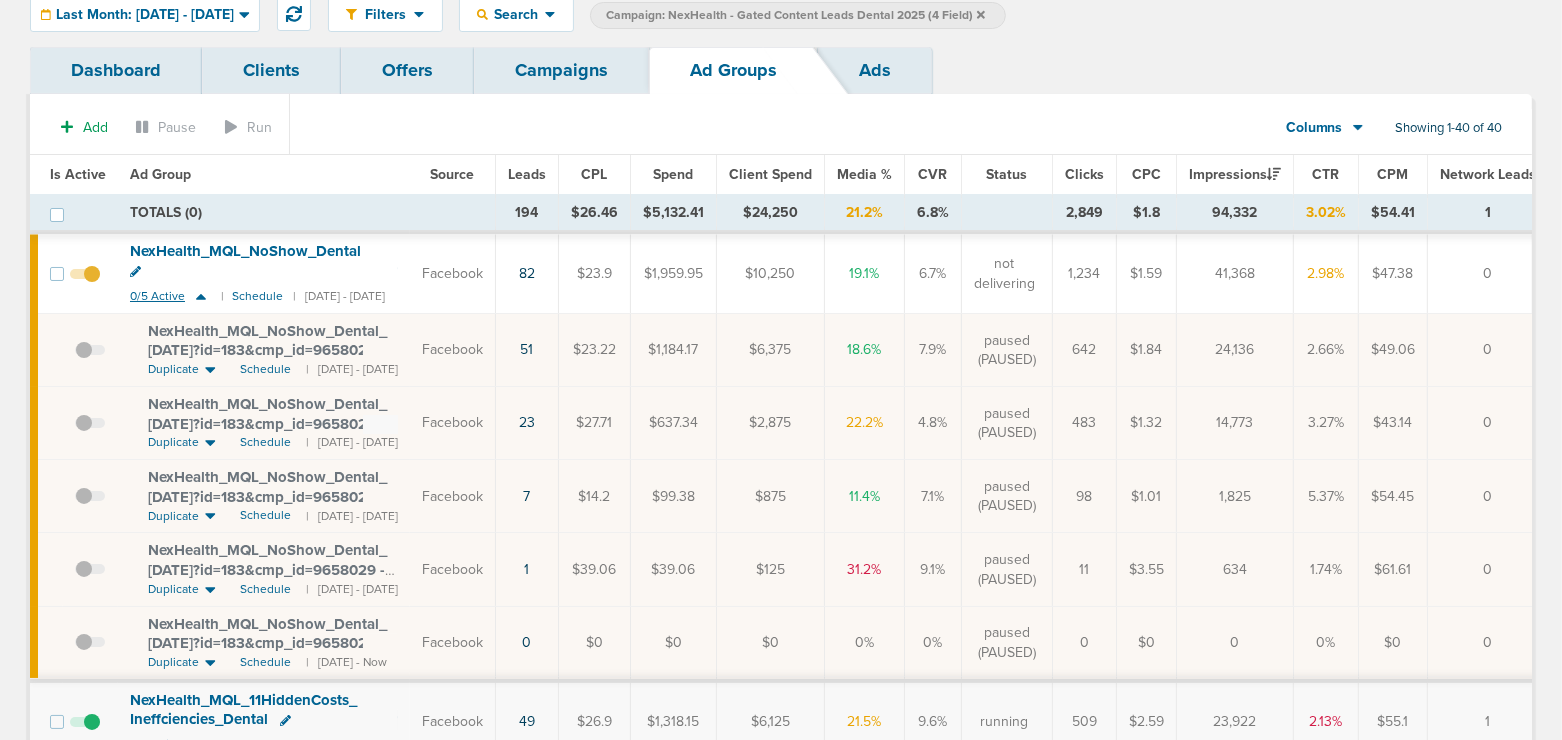 click 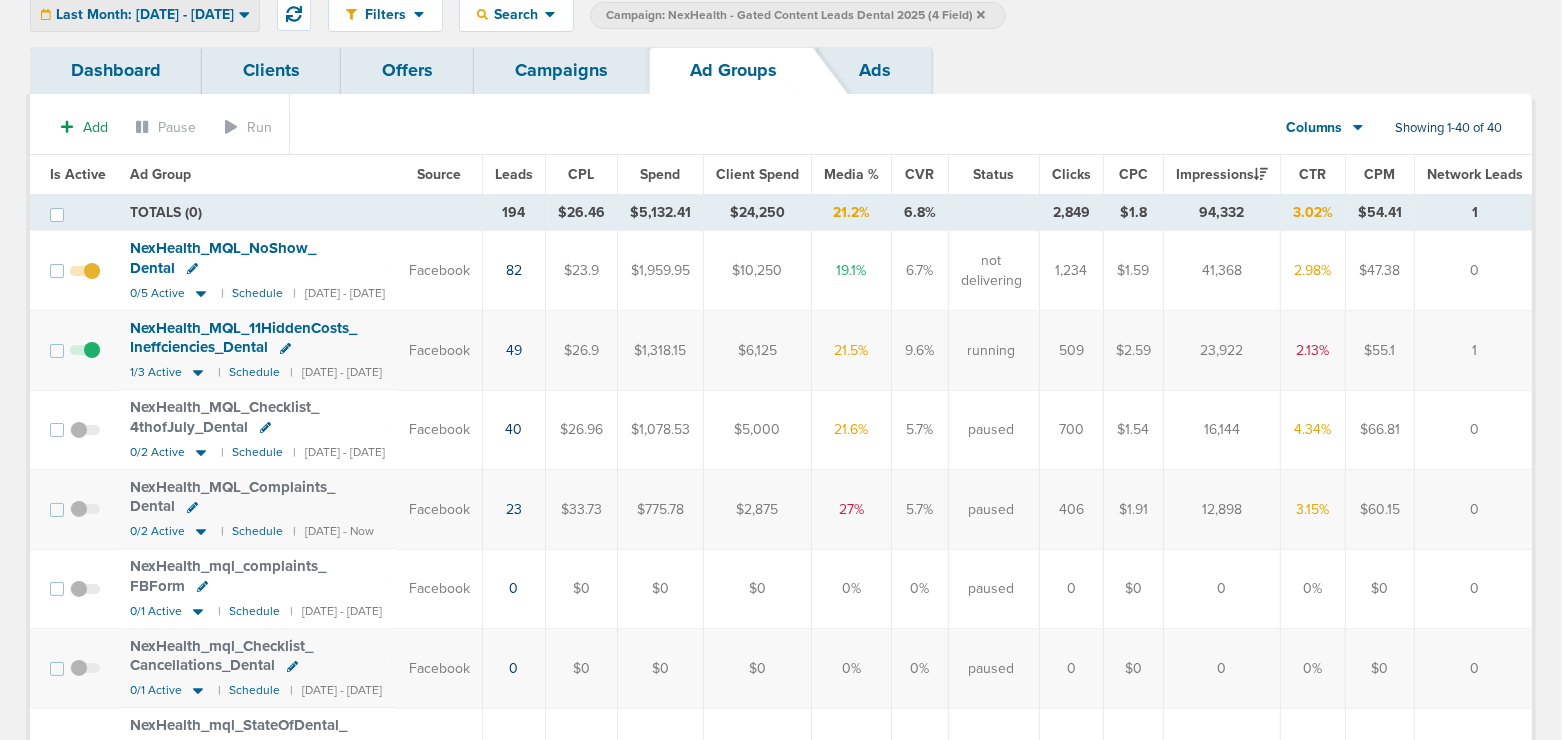 scroll, scrollTop: 21, scrollLeft: 0, axis: vertical 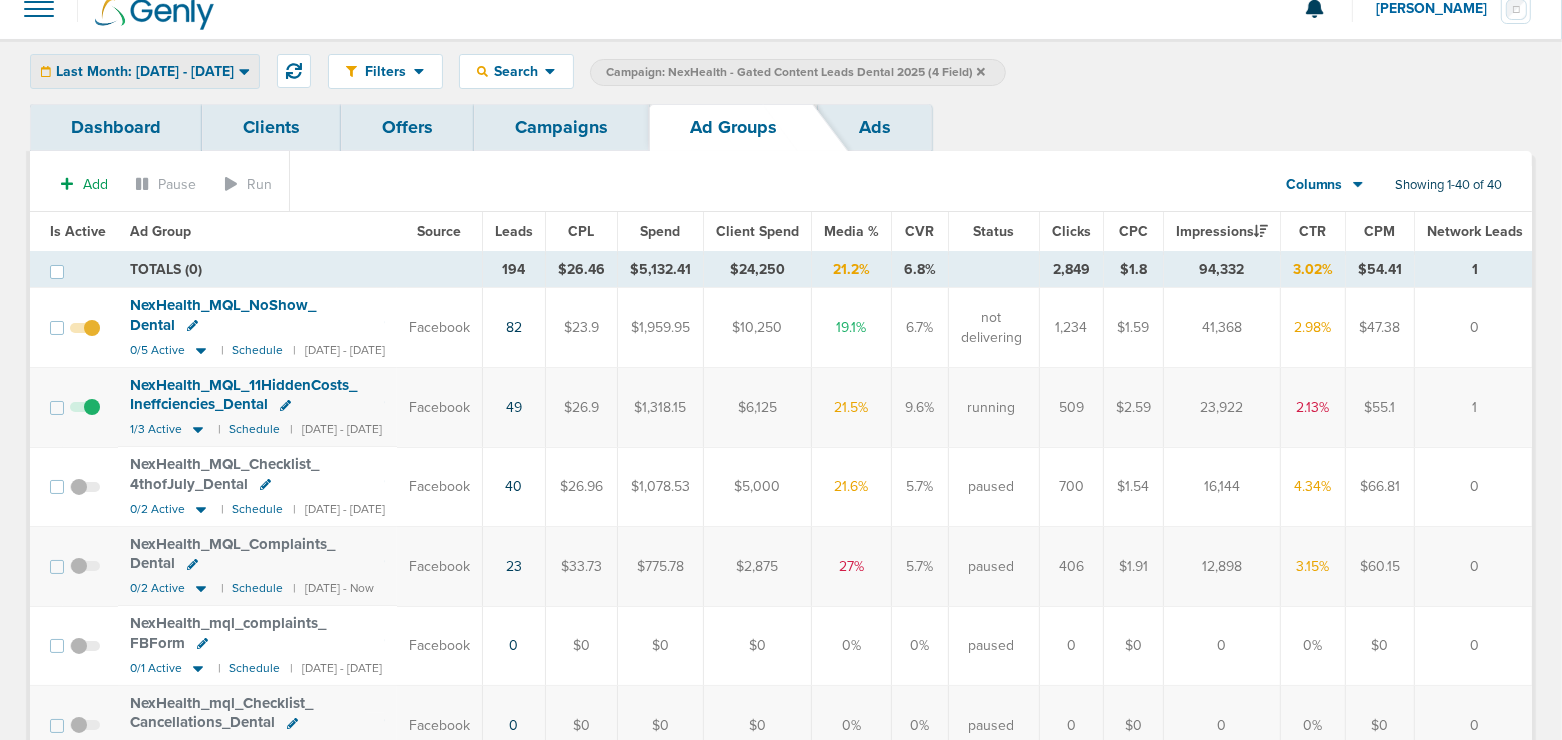 click on "Last Month: [DATE] - [DATE]" at bounding box center [145, 72] 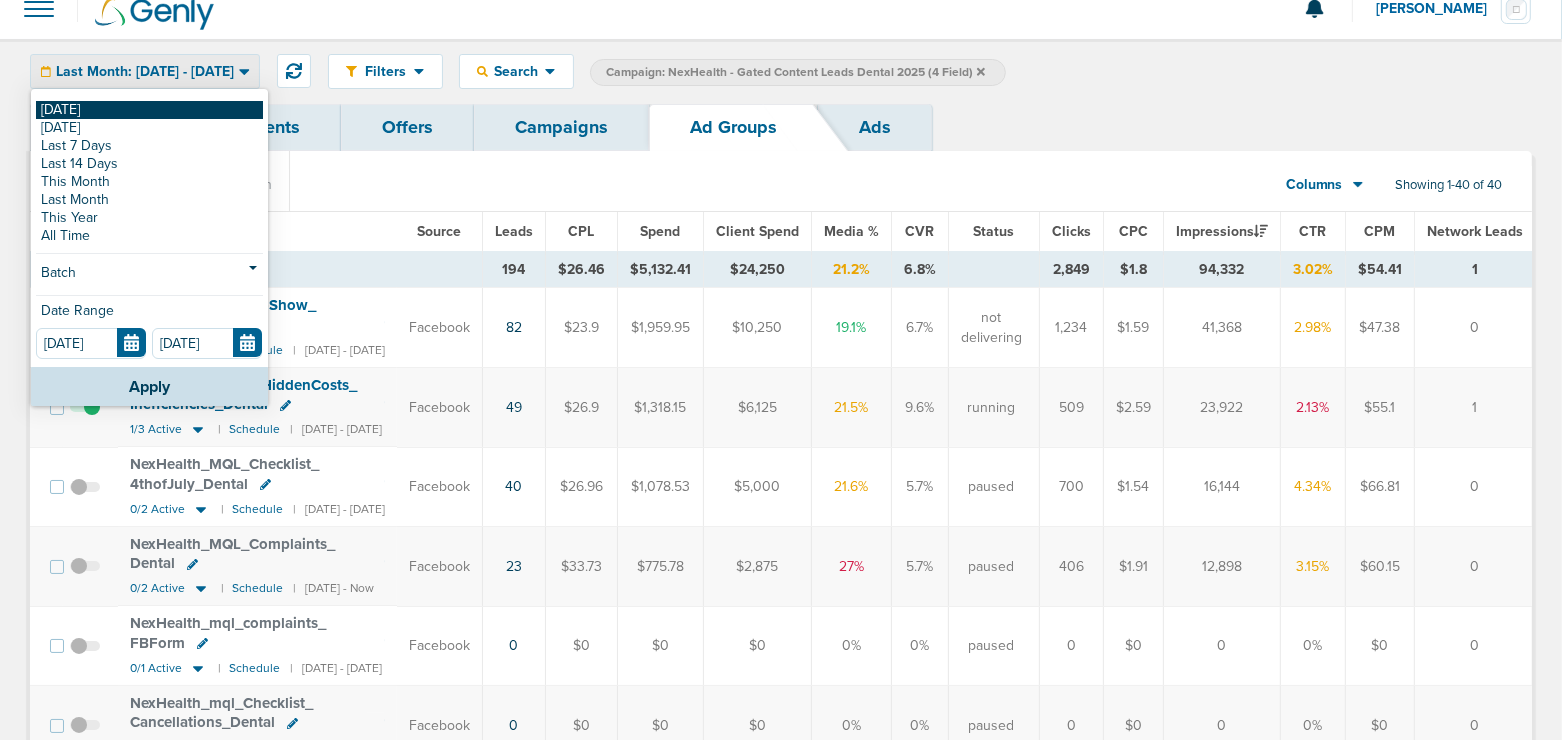 click on "[DATE]" at bounding box center (149, 110) 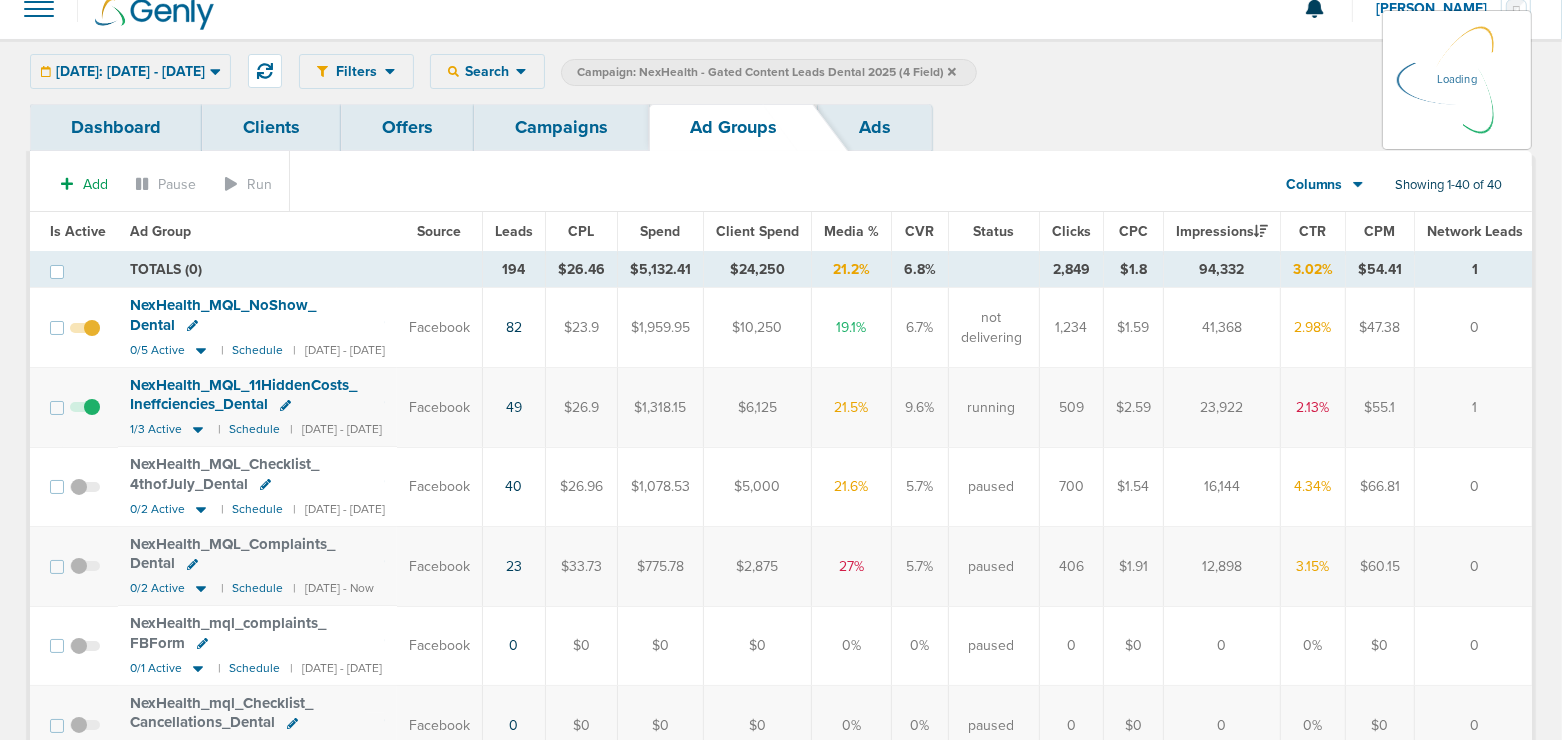 scroll, scrollTop: 0, scrollLeft: 0, axis: both 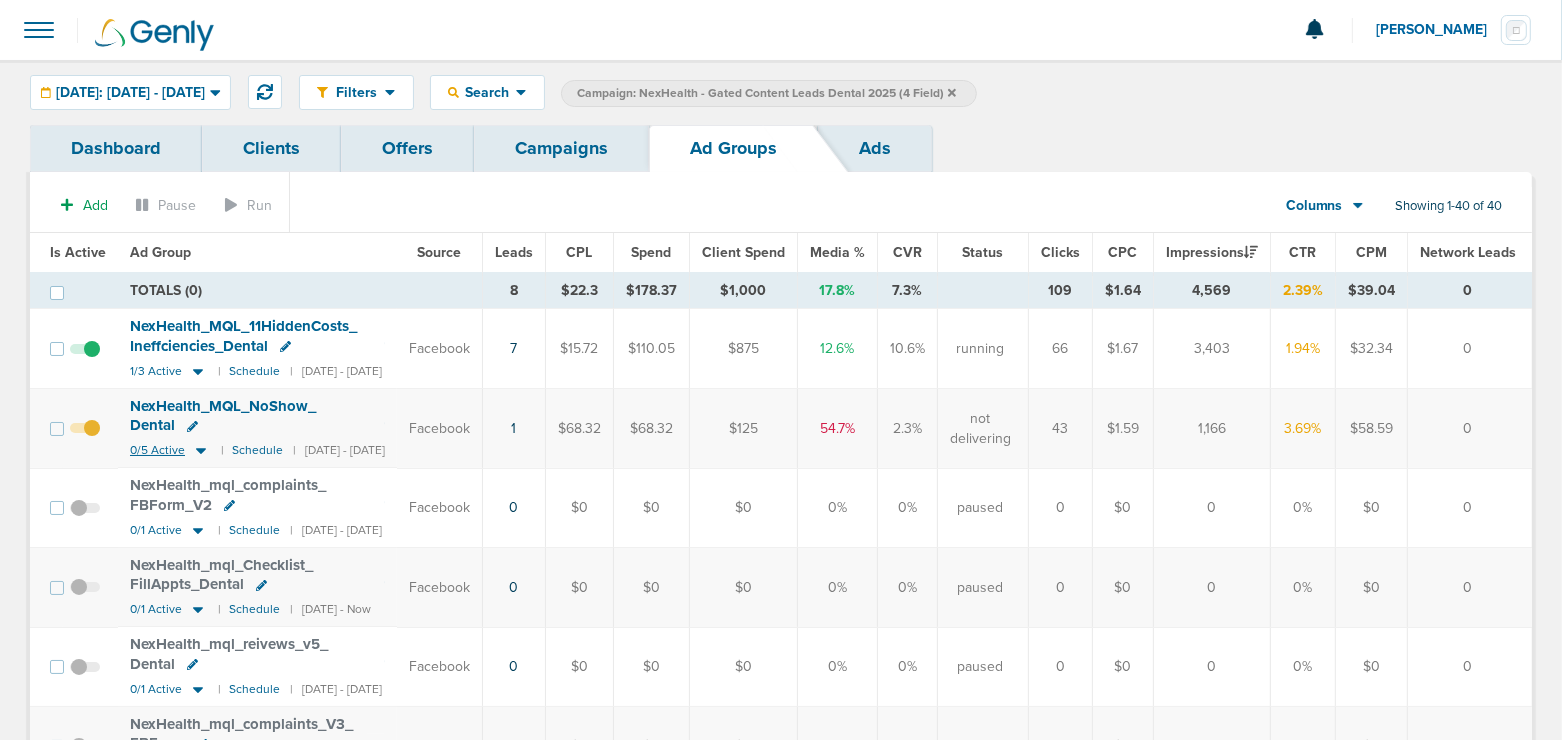 click 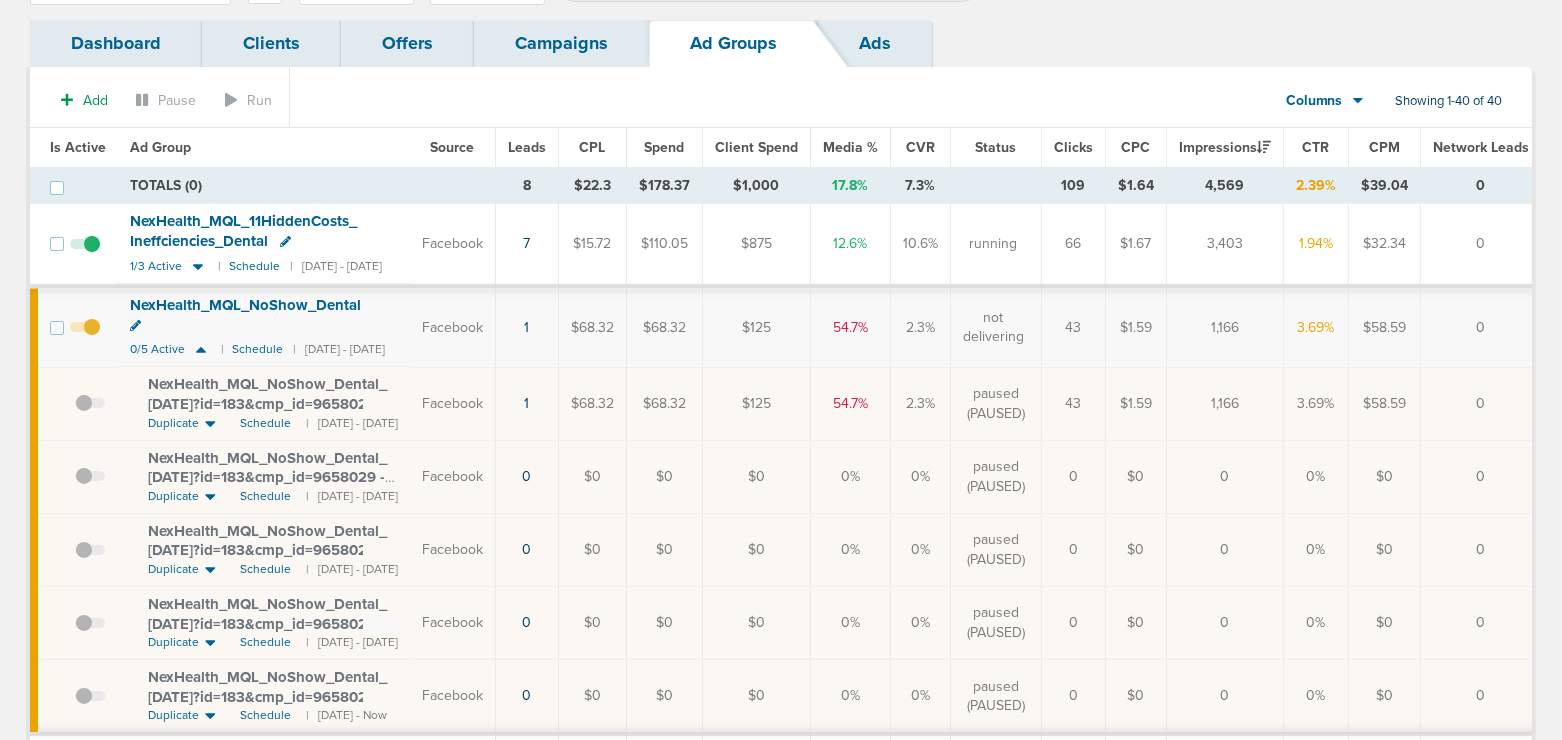 scroll, scrollTop: 45, scrollLeft: 0, axis: vertical 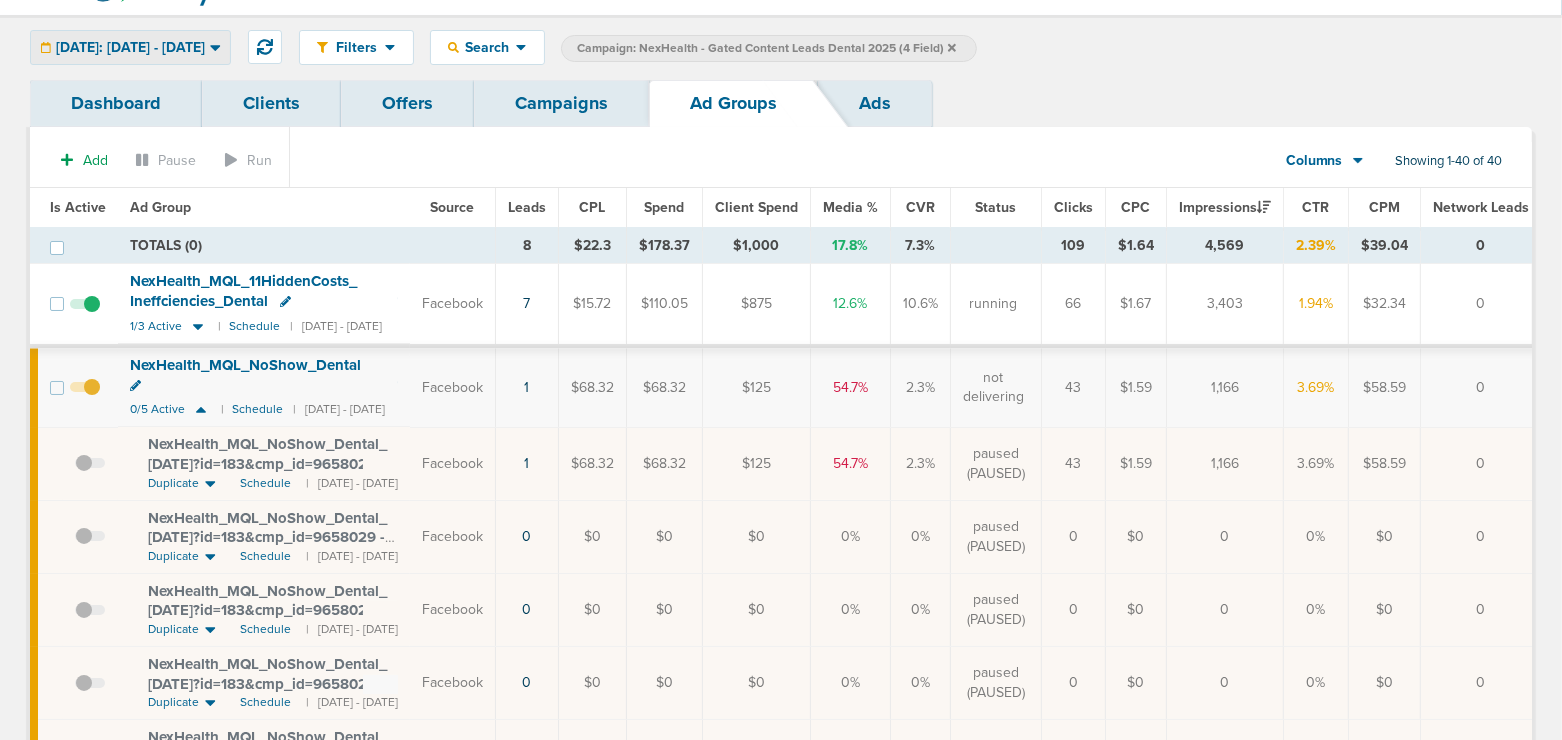 click on "[DATE]: [DATE] - [DATE]" at bounding box center [130, 48] 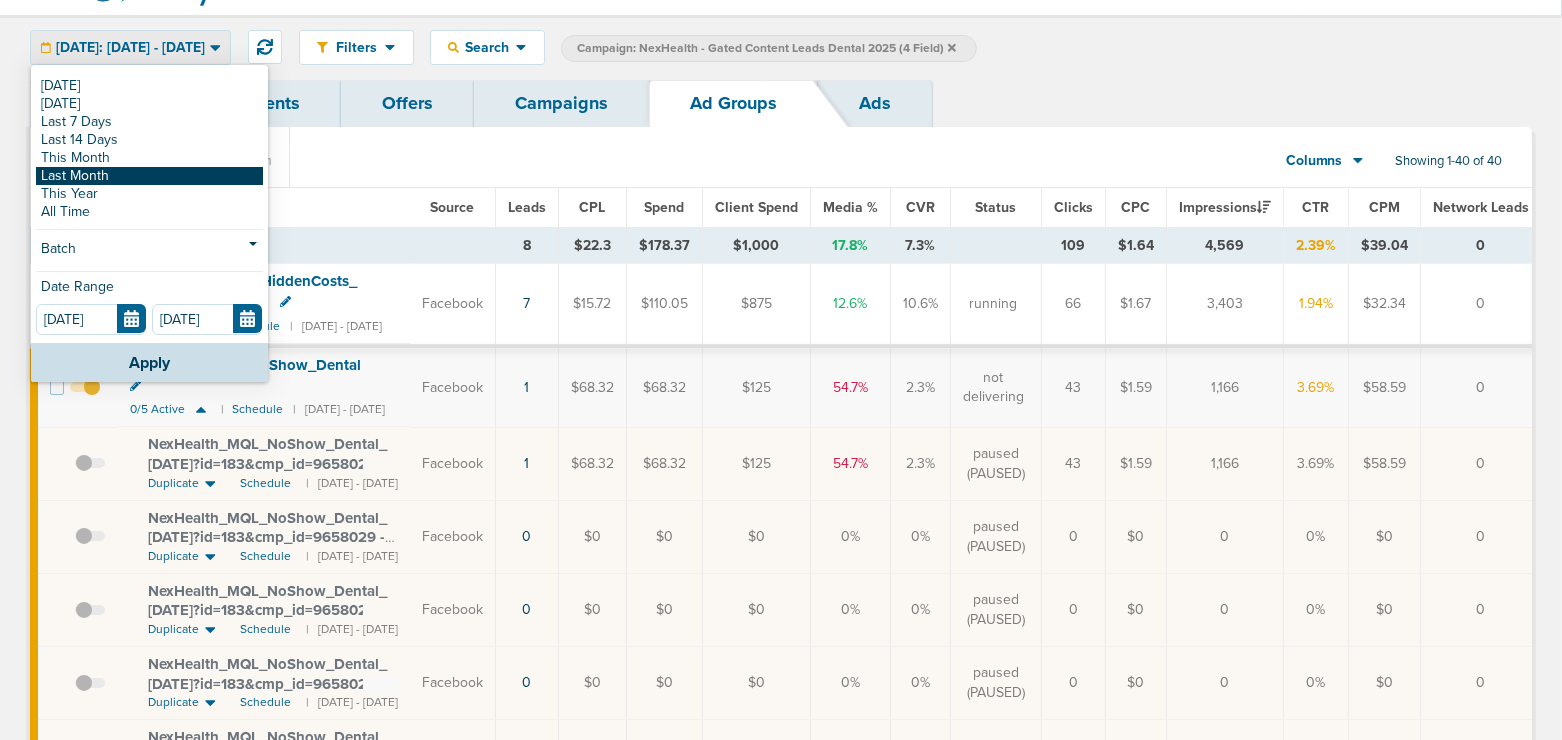 click on "Last Month" at bounding box center [149, 176] 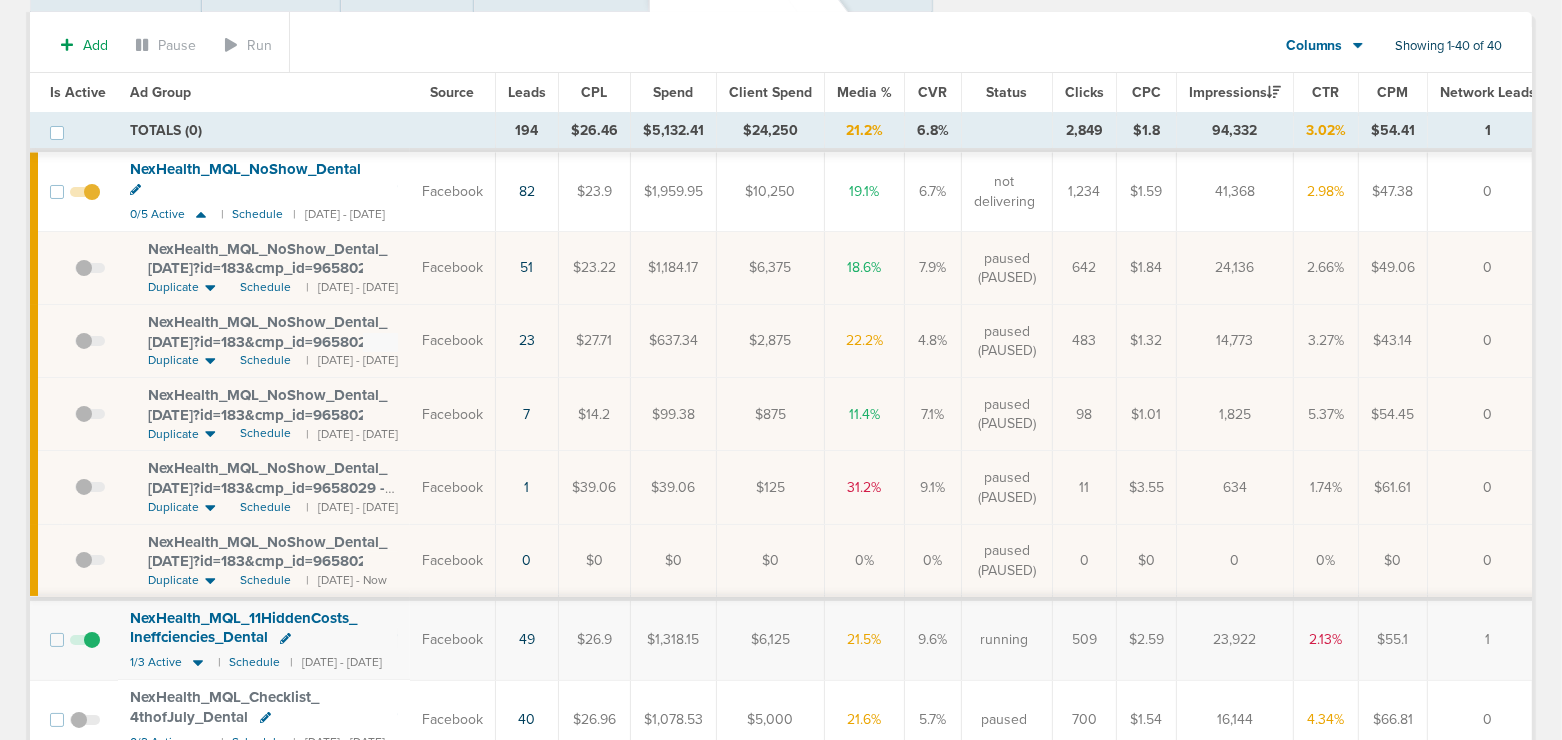 scroll, scrollTop: 0, scrollLeft: 0, axis: both 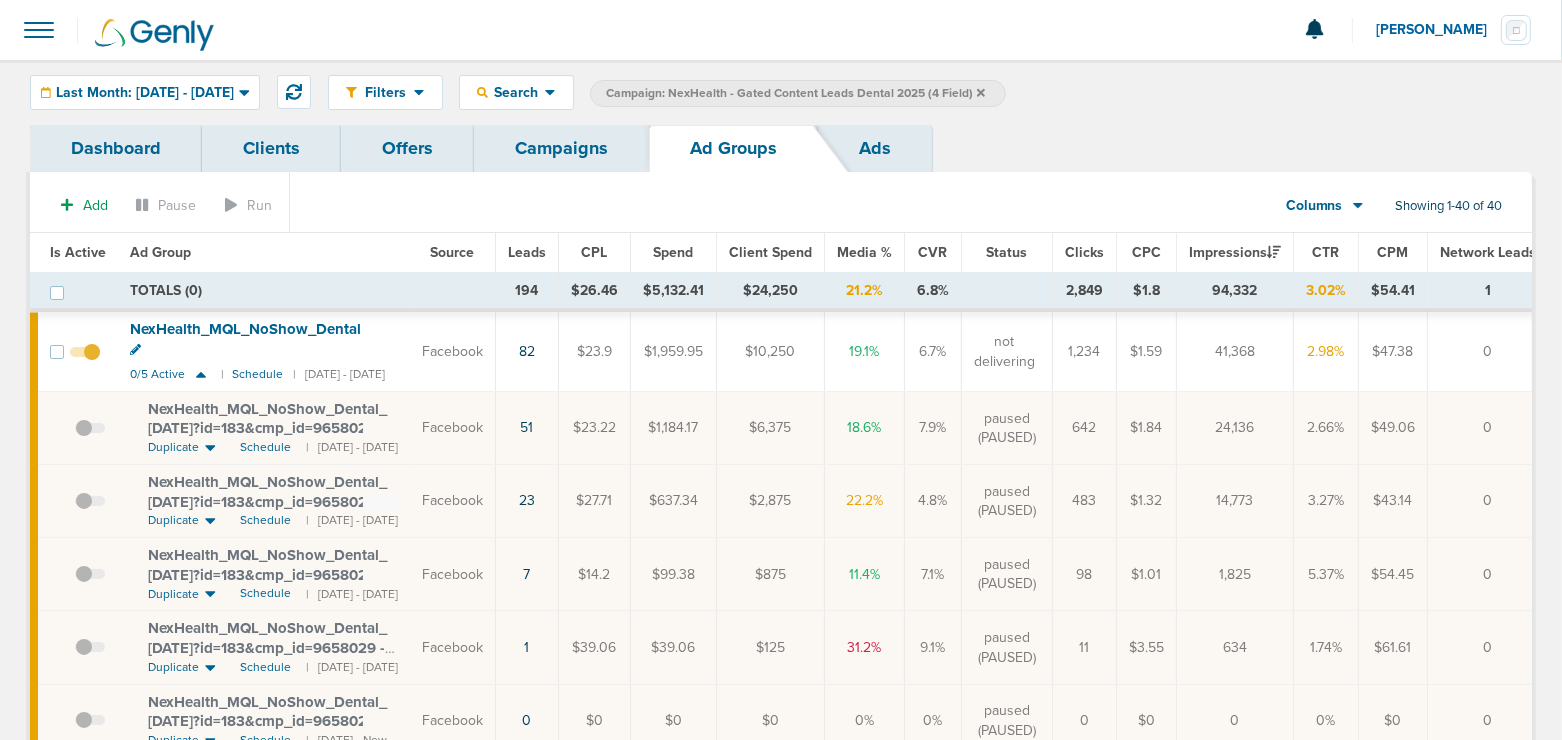 click on "Campaigns" at bounding box center [561, 148] 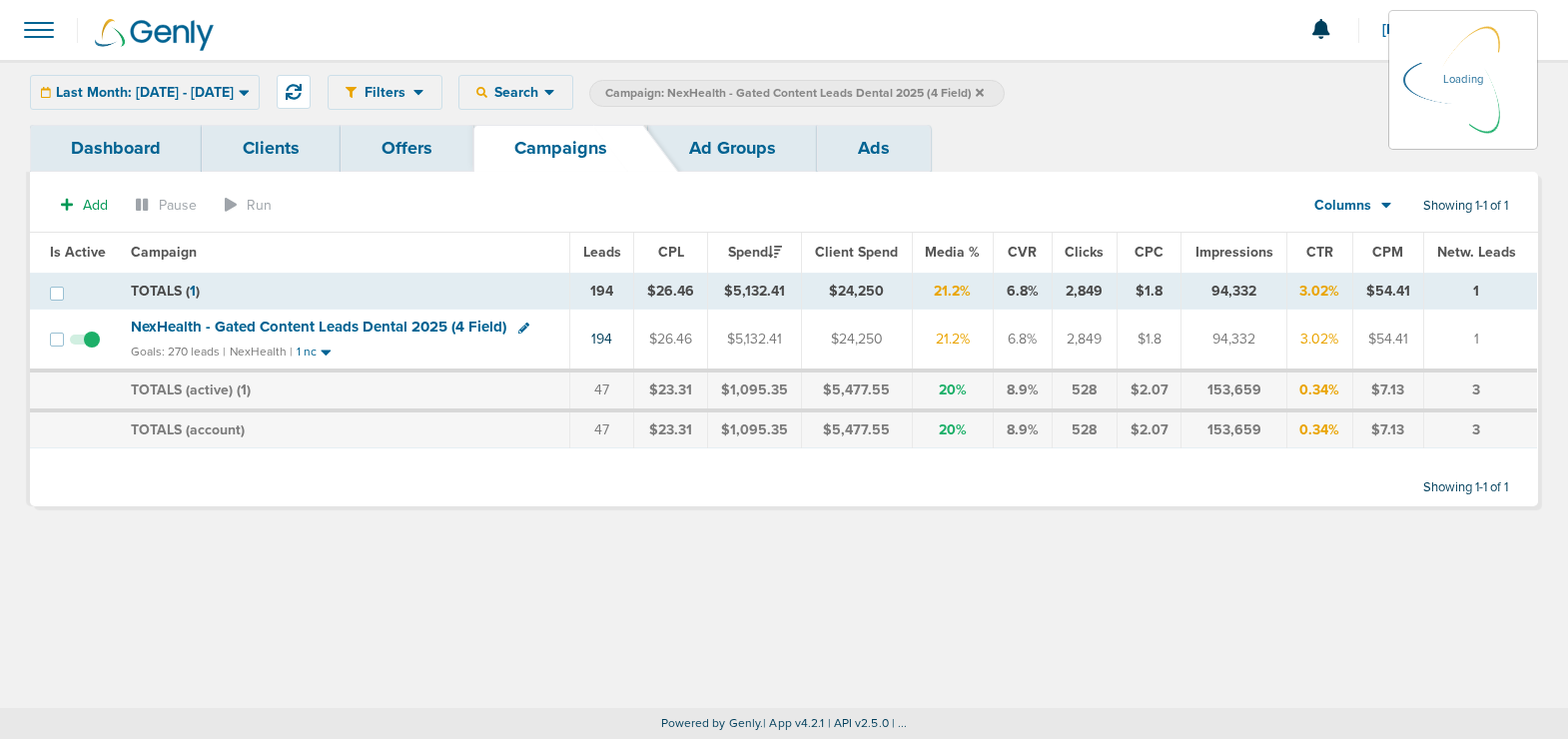 click 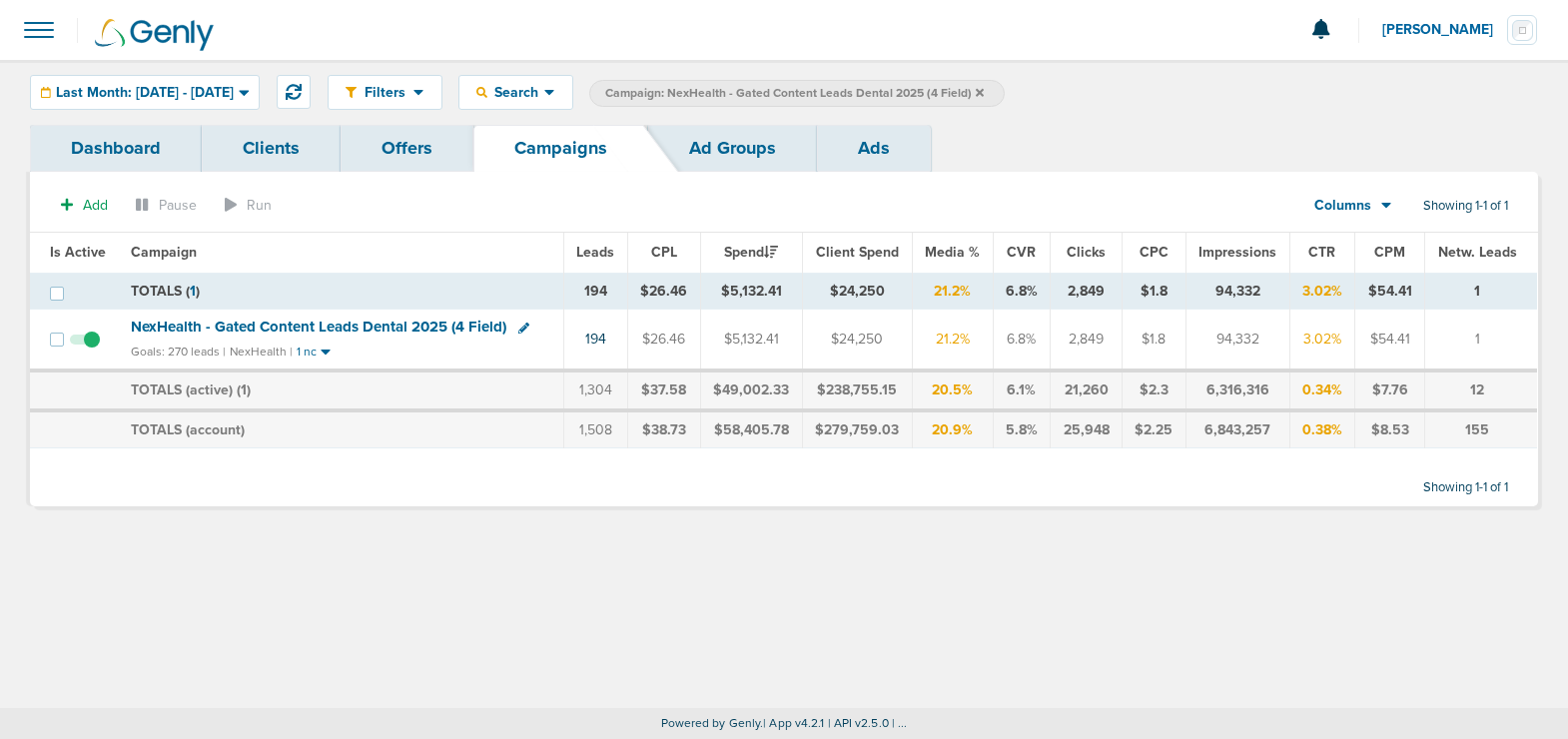 click 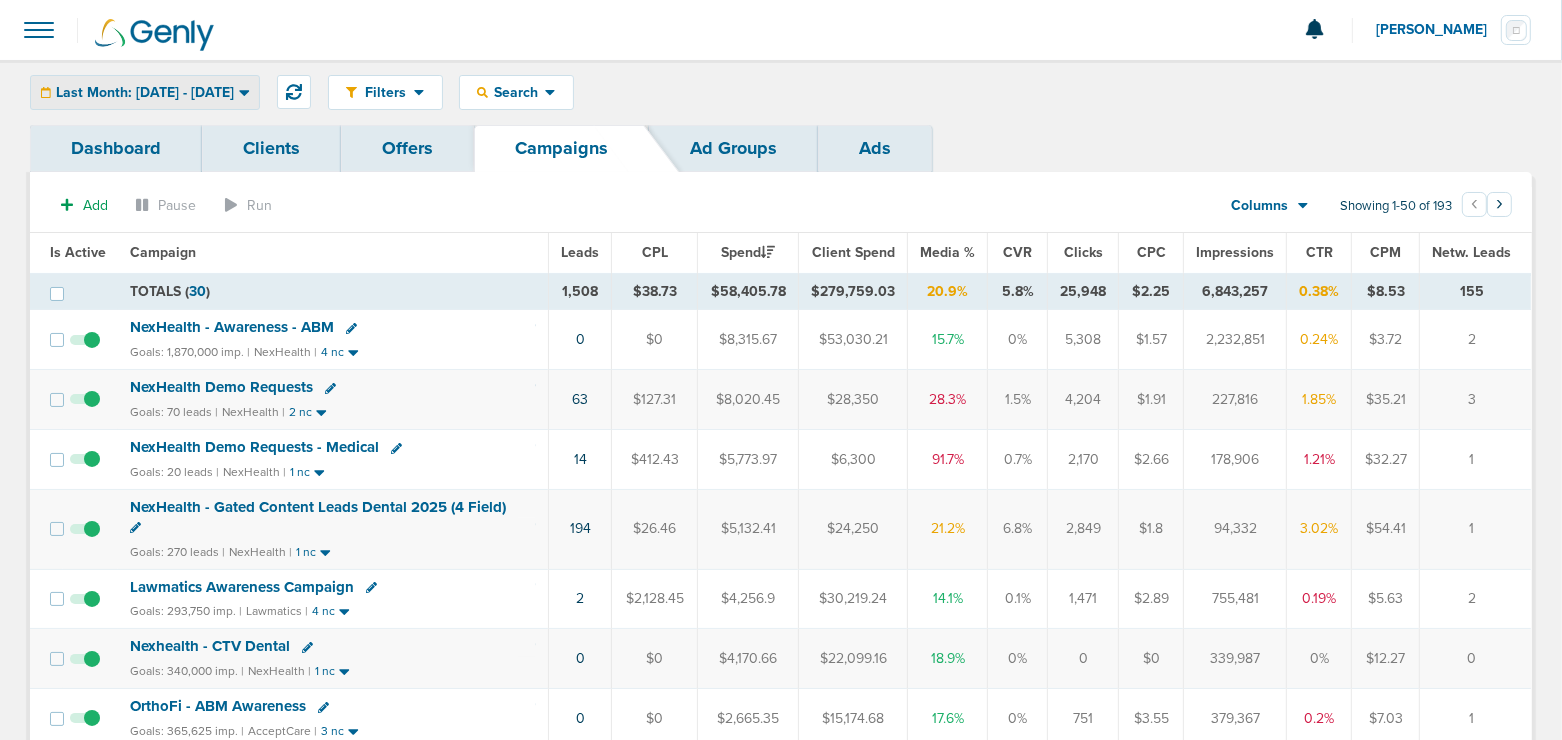 click on "Last Month: [DATE] - [DATE]" at bounding box center [145, 93] 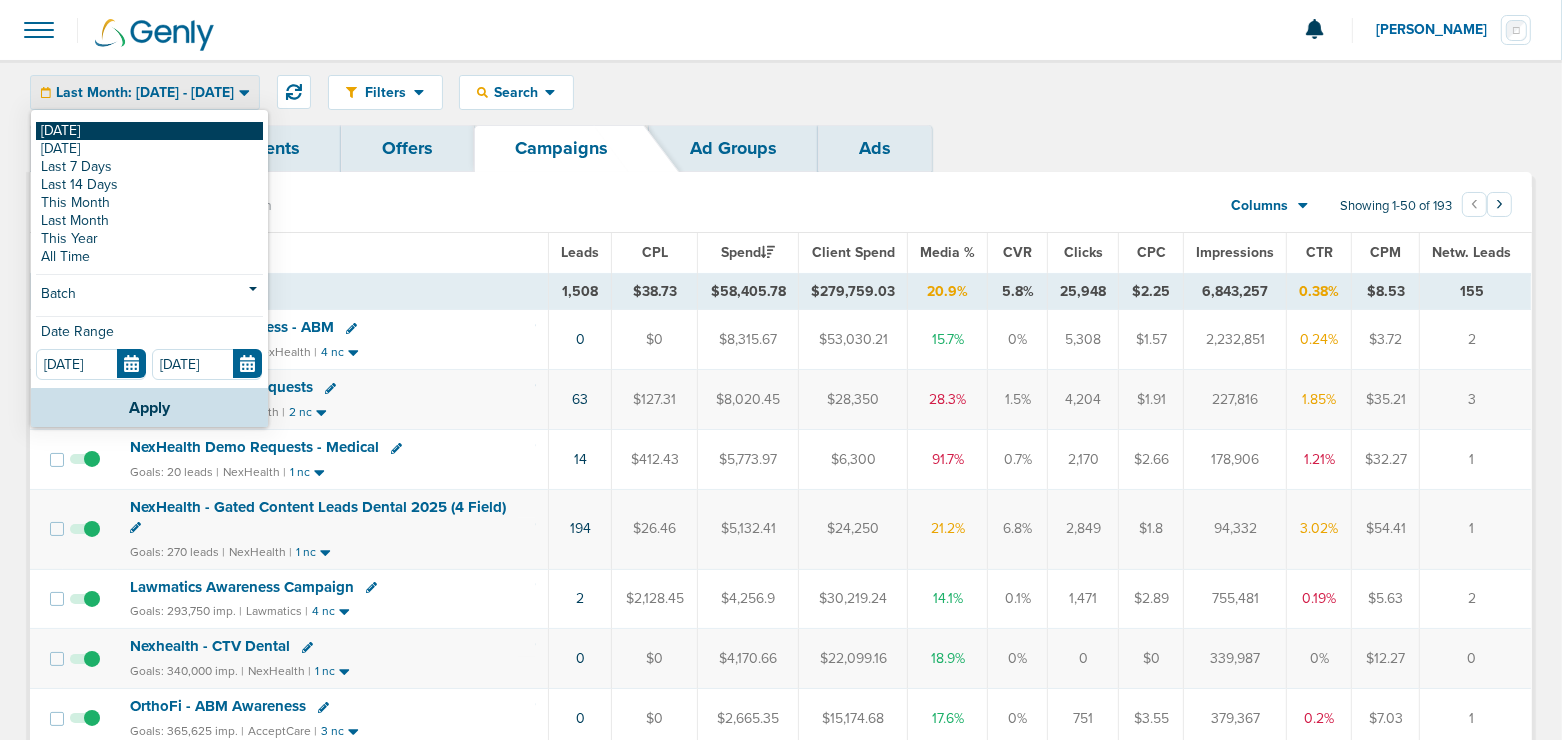 click on "[DATE]" at bounding box center (149, 131) 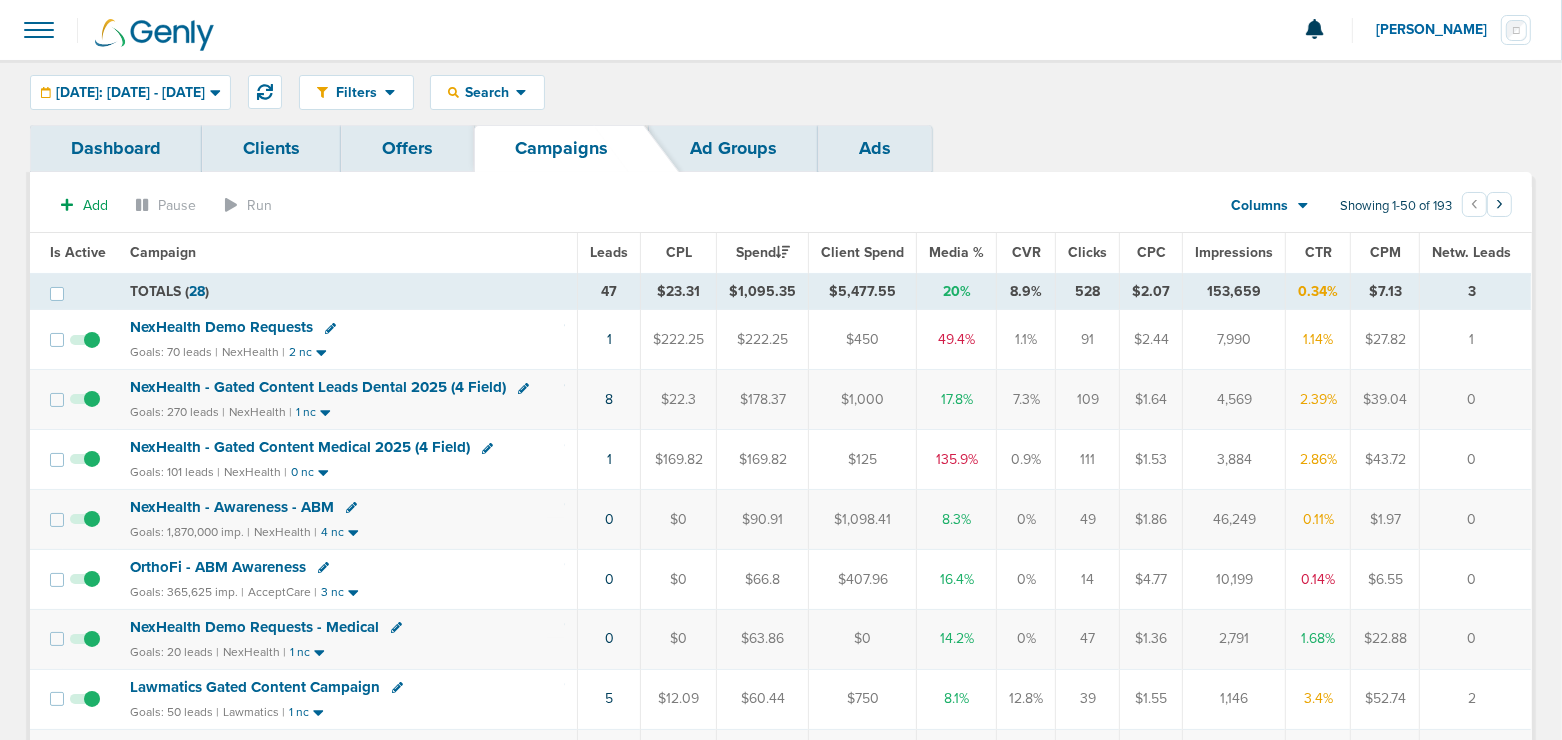 click on "NexHealth - Gated Content Medical 2025 (4 Field)" at bounding box center (300, 447) 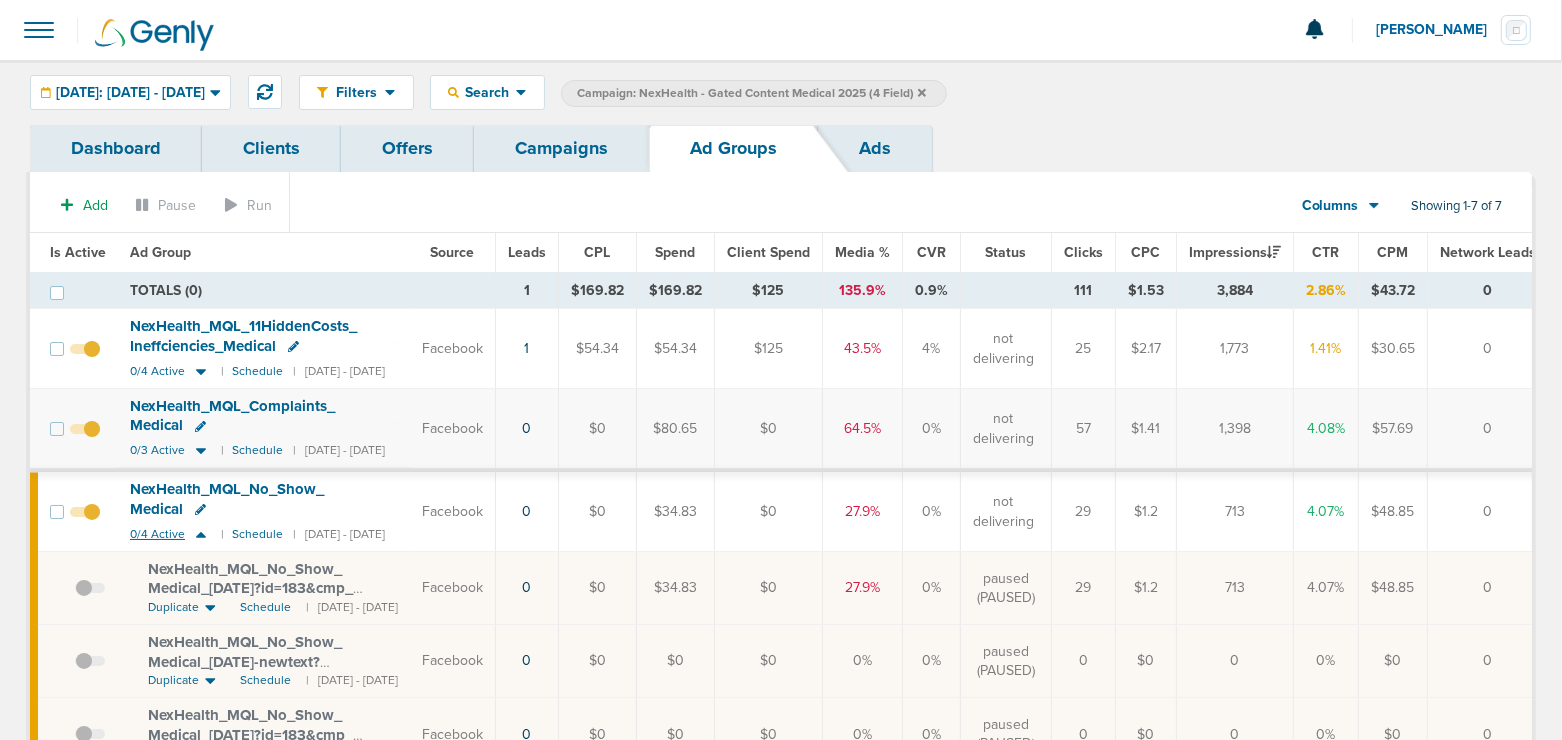 click 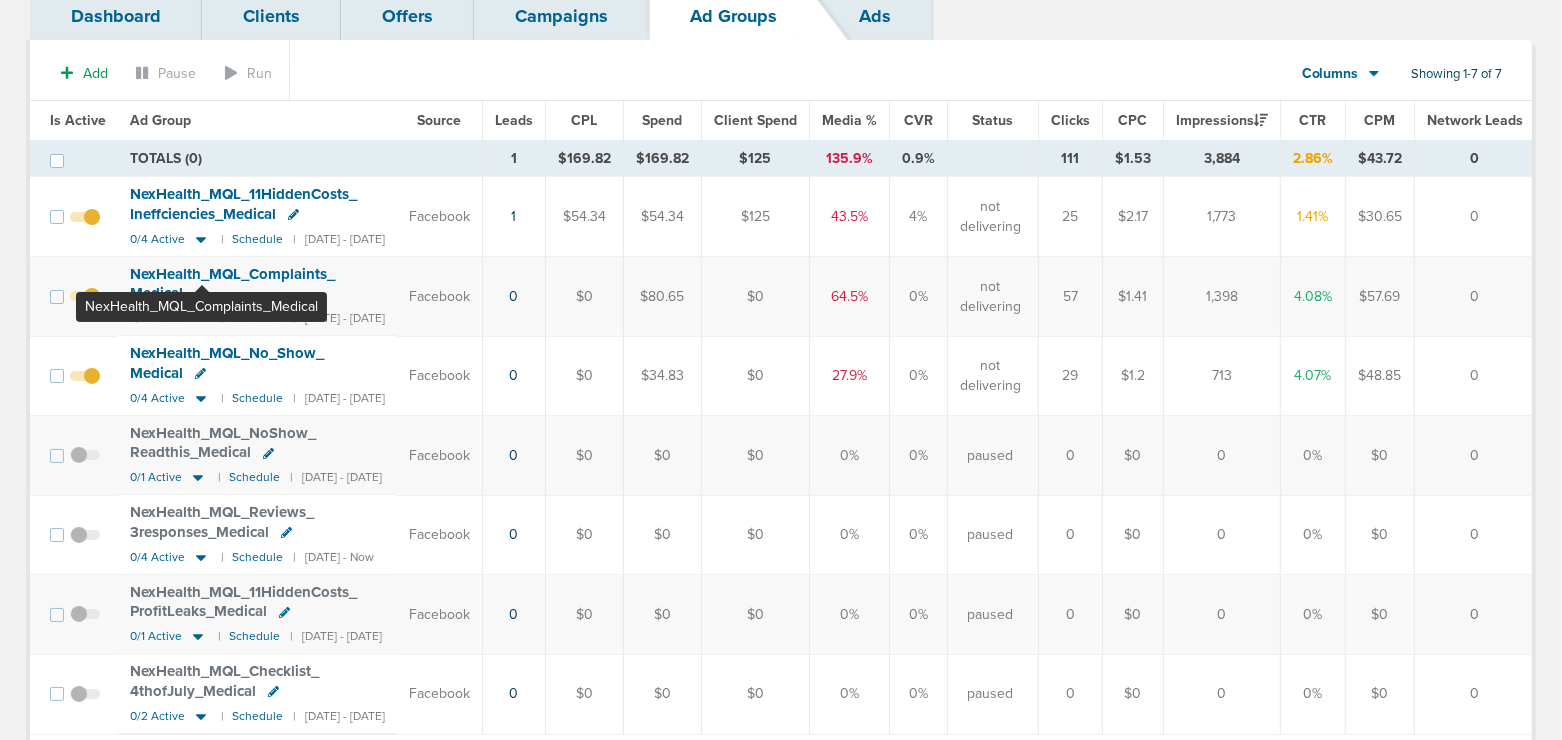 scroll, scrollTop: 135, scrollLeft: 0, axis: vertical 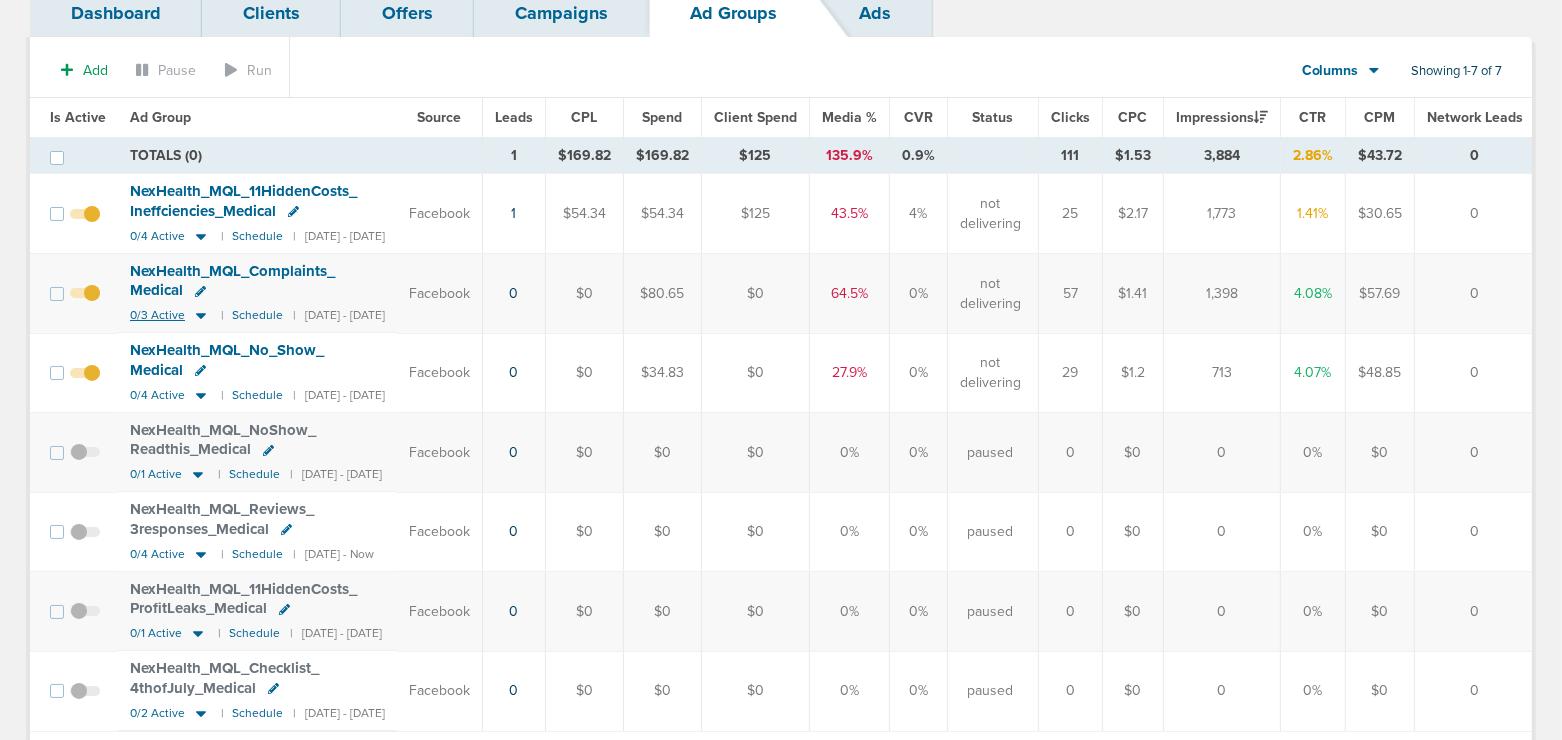 click 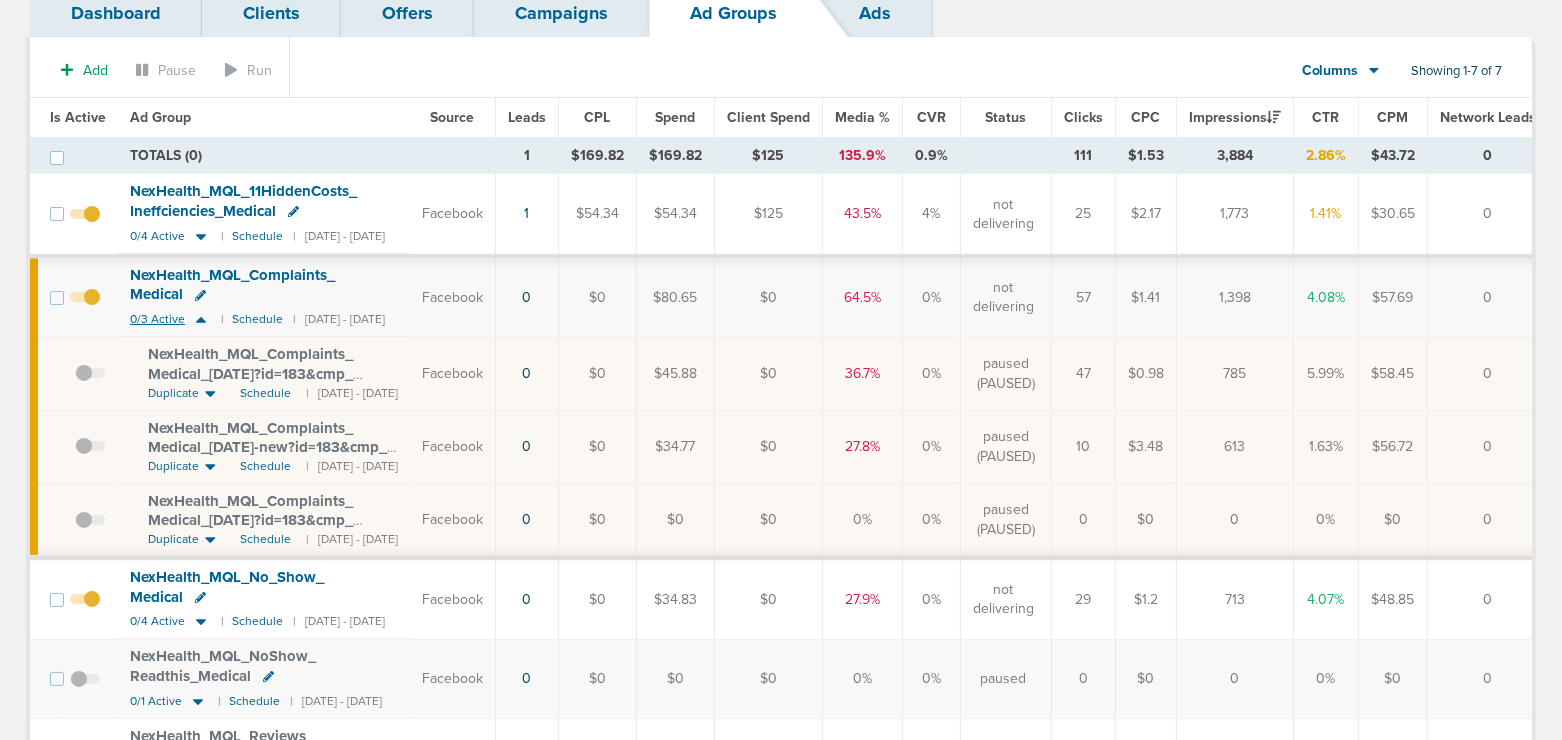 click 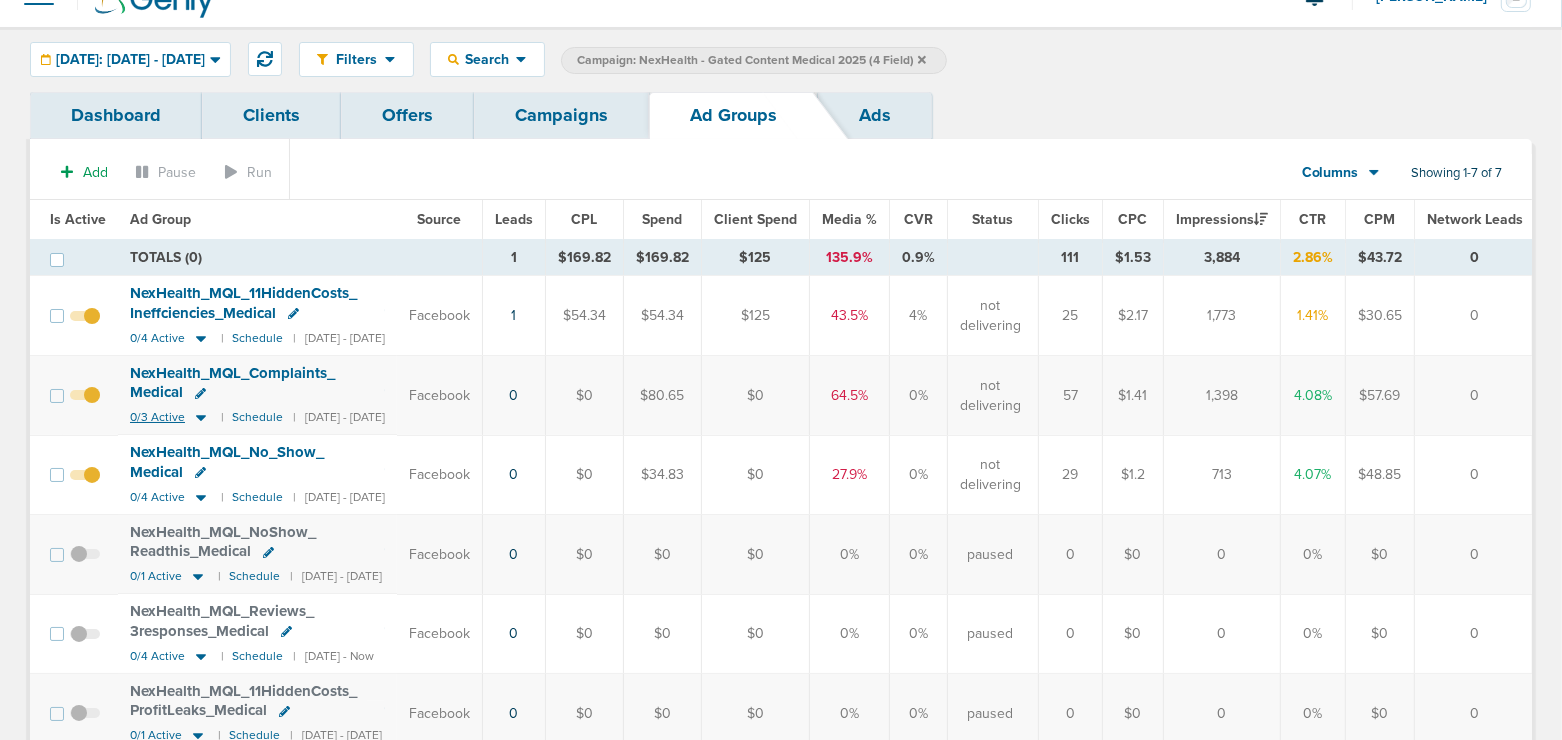 scroll, scrollTop: 22, scrollLeft: 0, axis: vertical 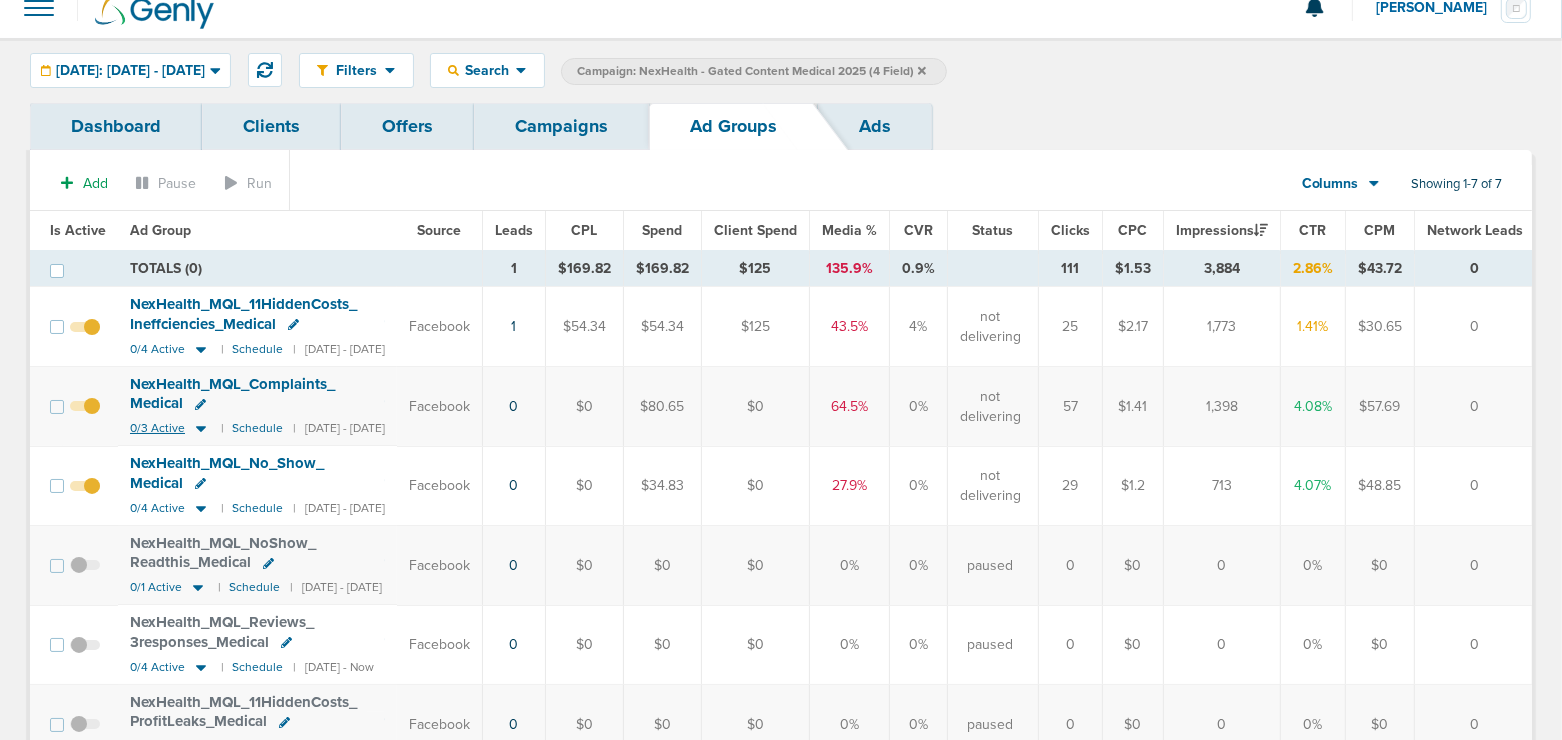 click 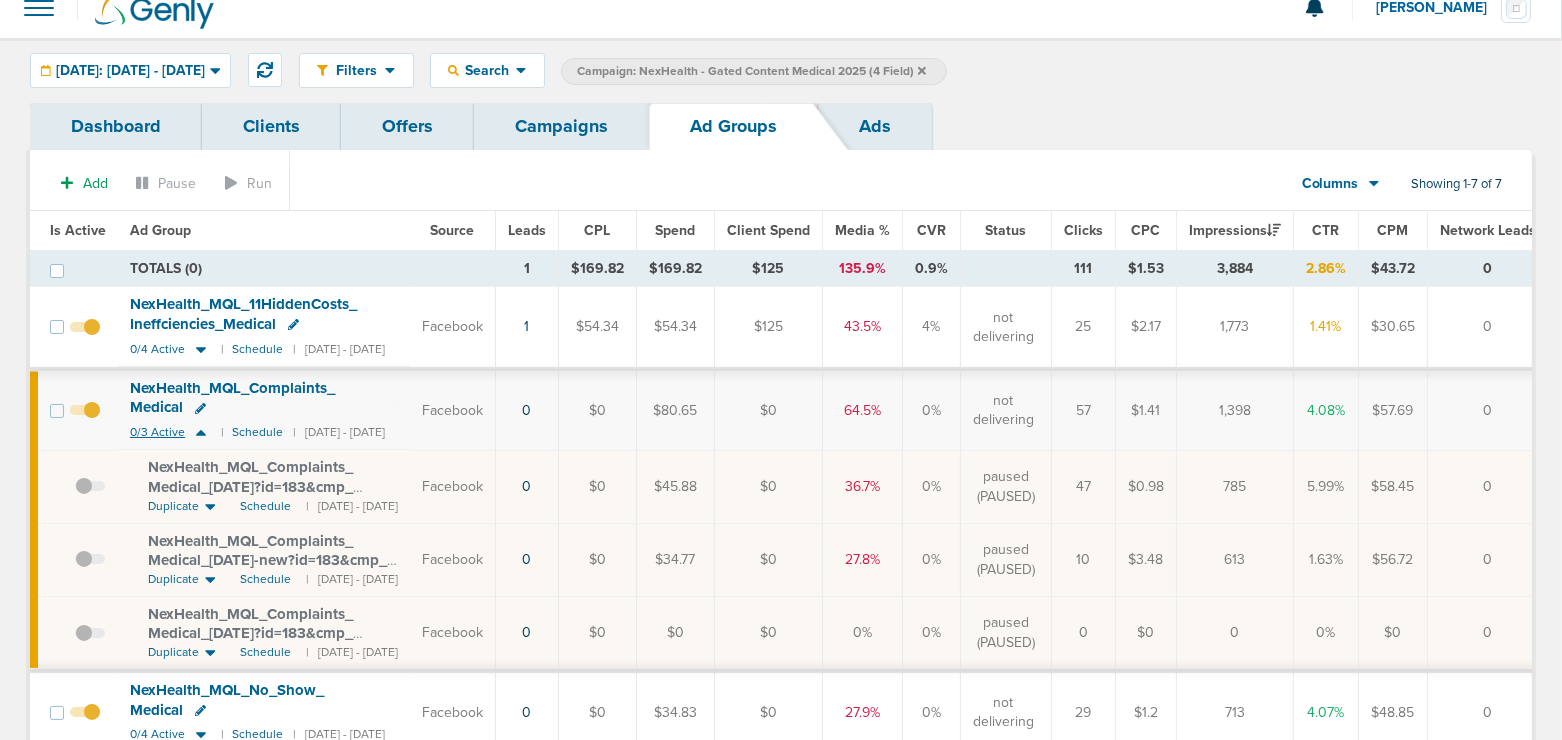click 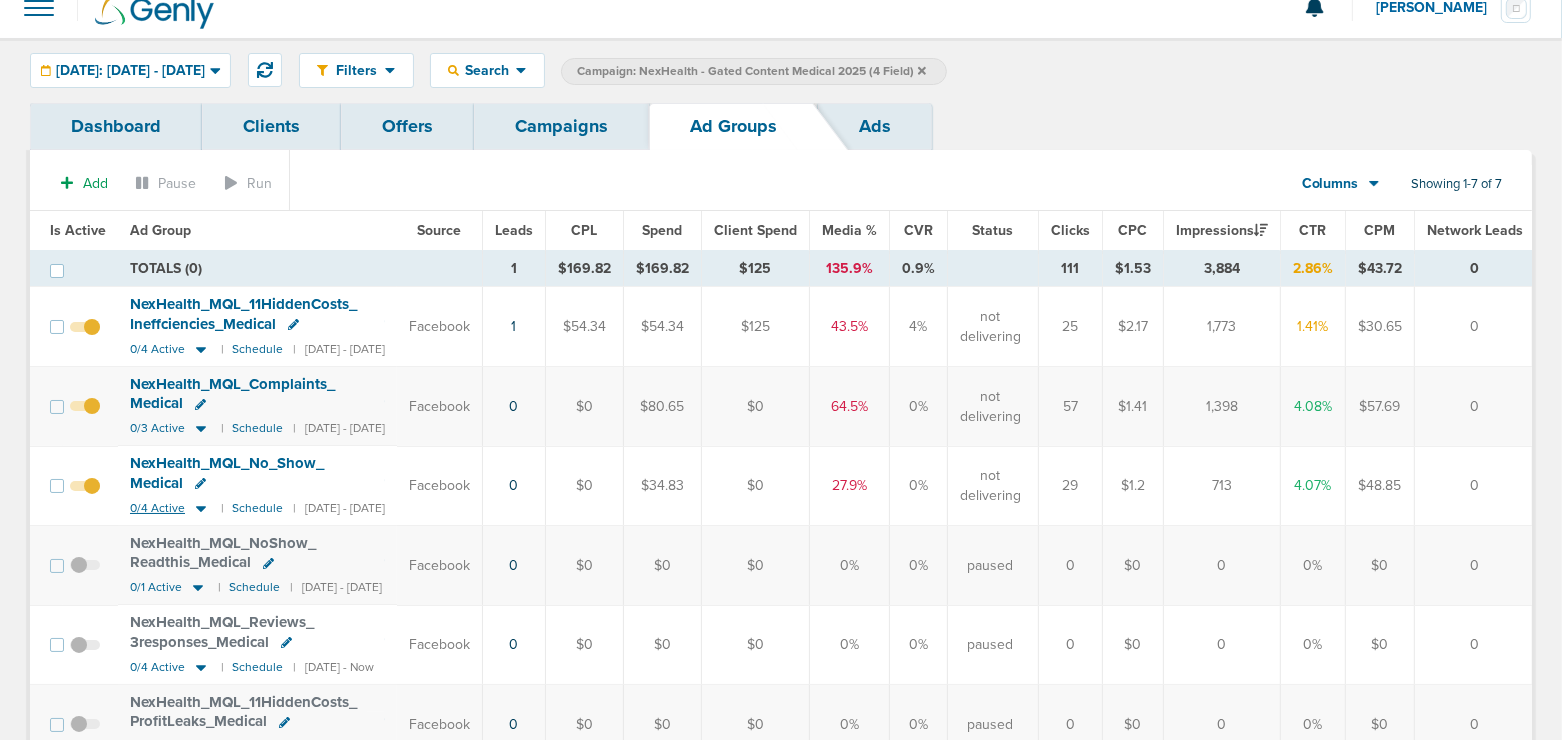 click 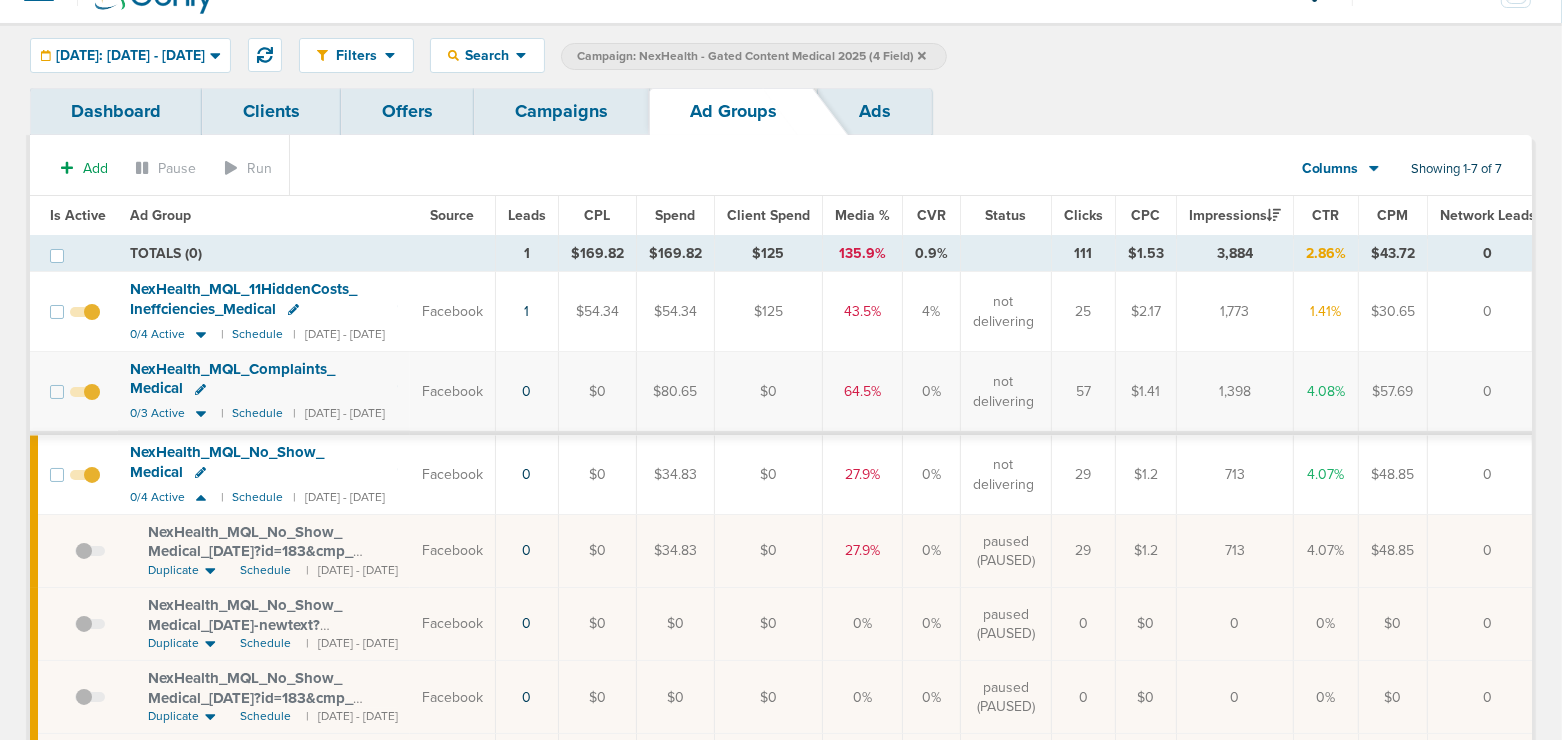 scroll, scrollTop: 0, scrollLeft: 0, axis: both 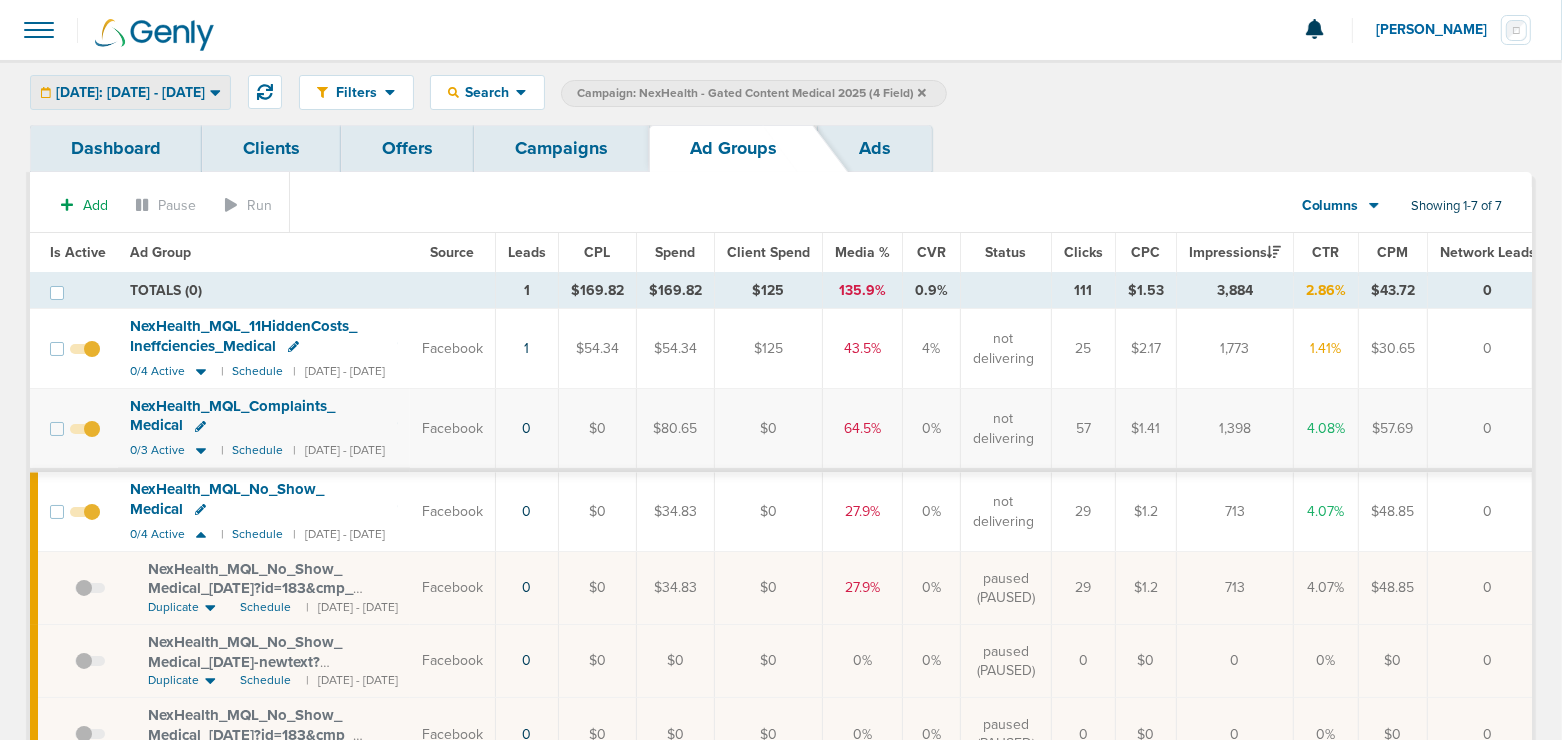 click on "[DATE]: [DATE] - [DATE]" at bounding box center [130, 93] 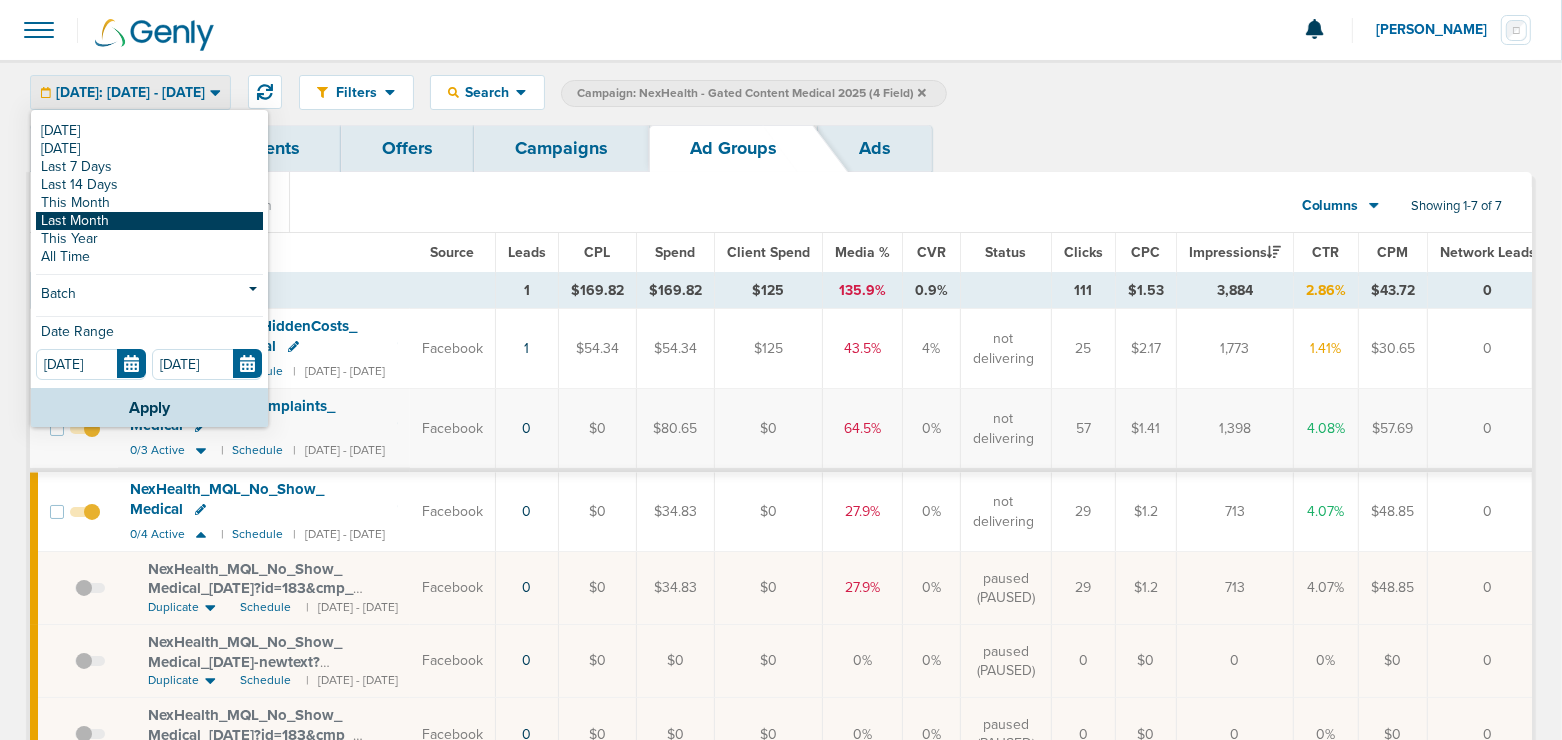 click on "Last Month" at bounding box center [149, 221] 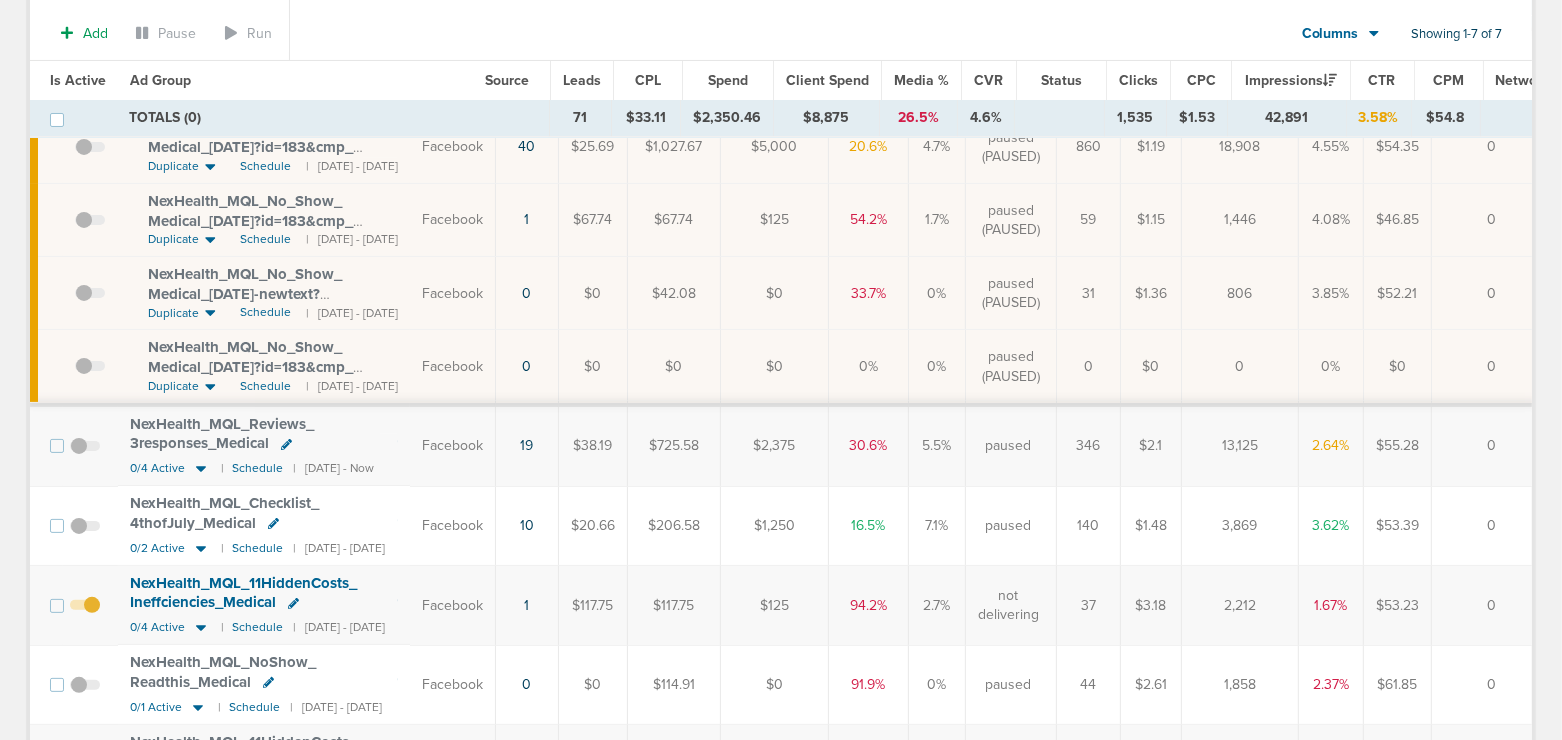 scroll, scrollTop: 290, scrollLeft: 0, axis: vertical 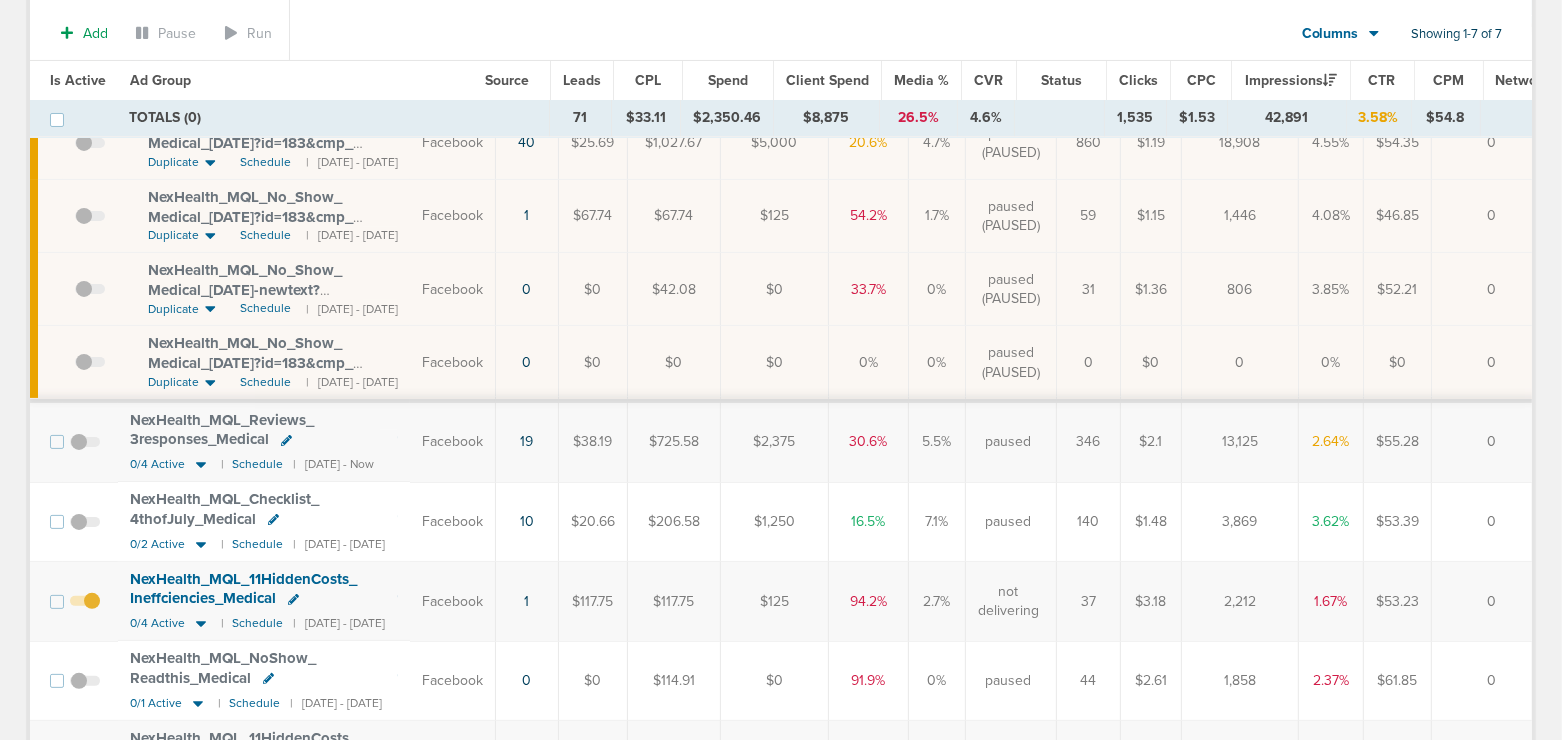 click at bounding box center (85, 611) 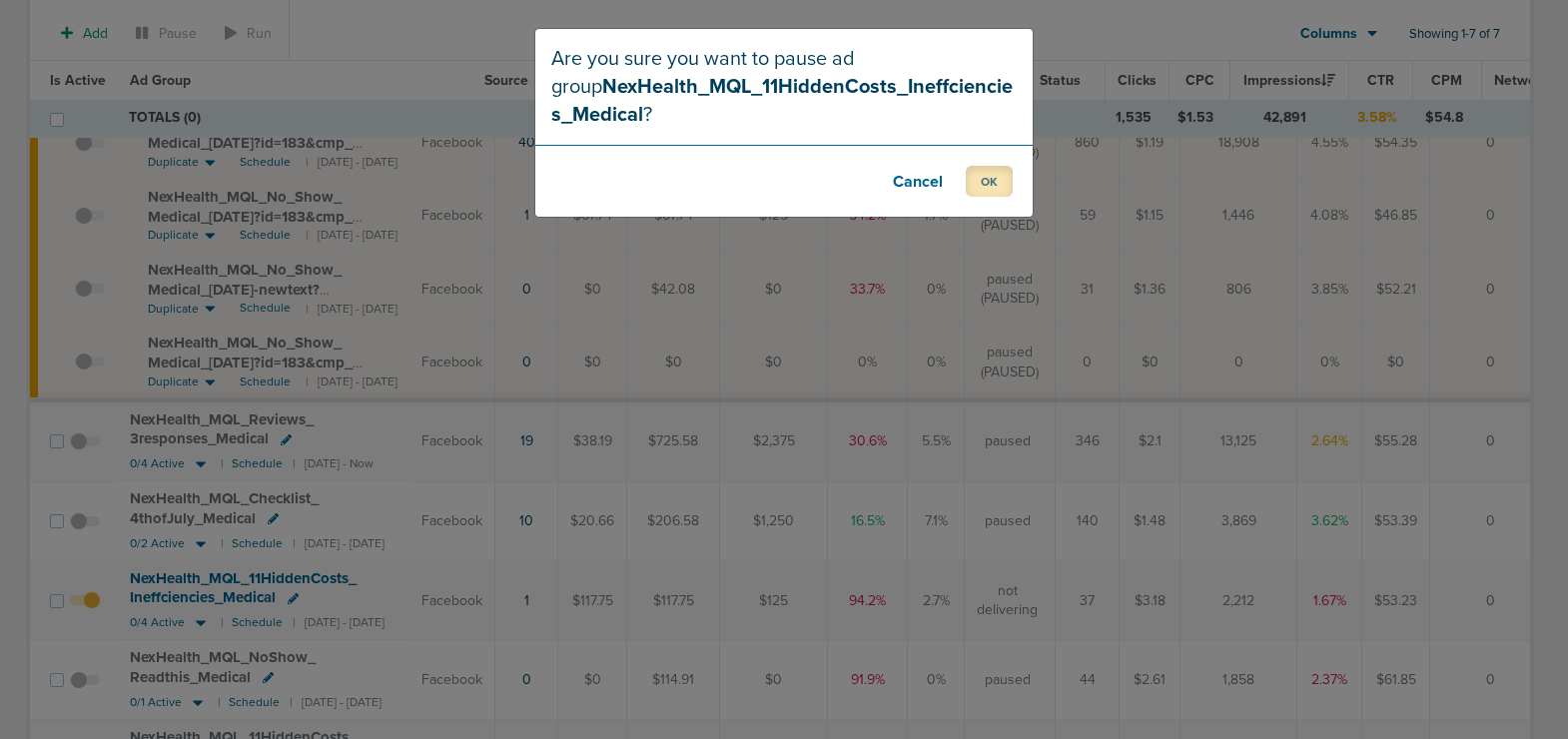 click on "OK" at bounding box center [989, 181] 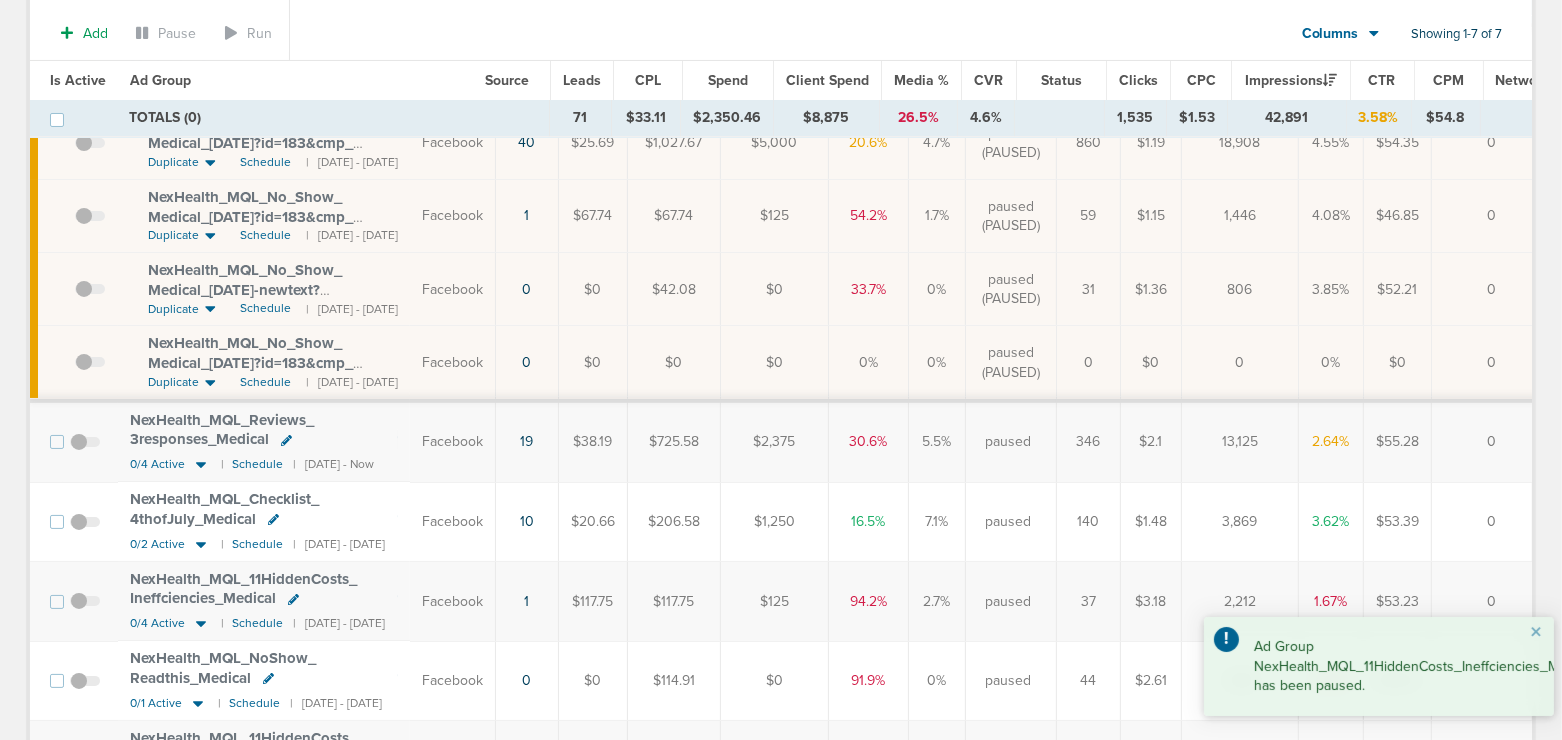 scroll, scrollTop: 478, scrollLeft: 0, axis: vertical 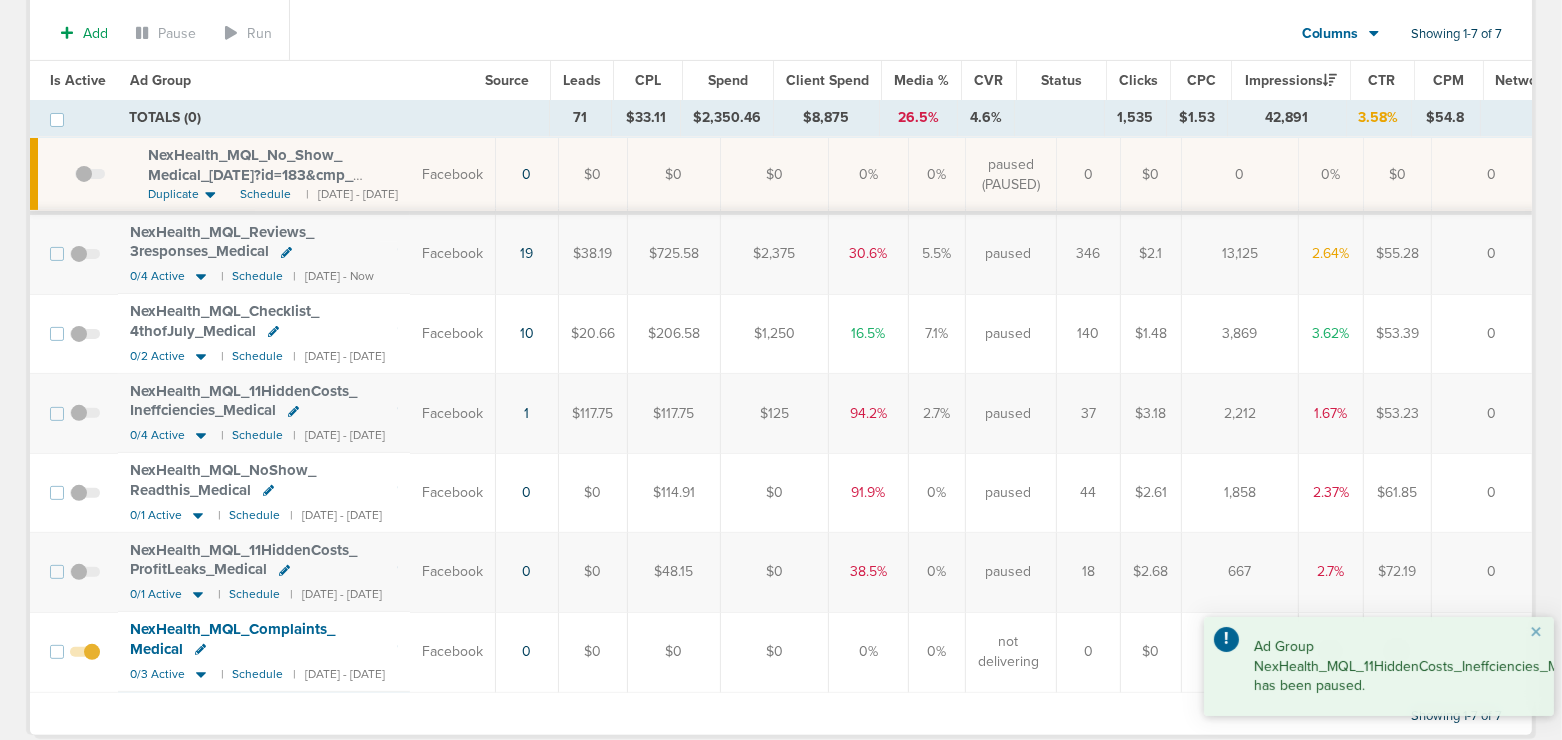 click at bounding box center (85, 662) 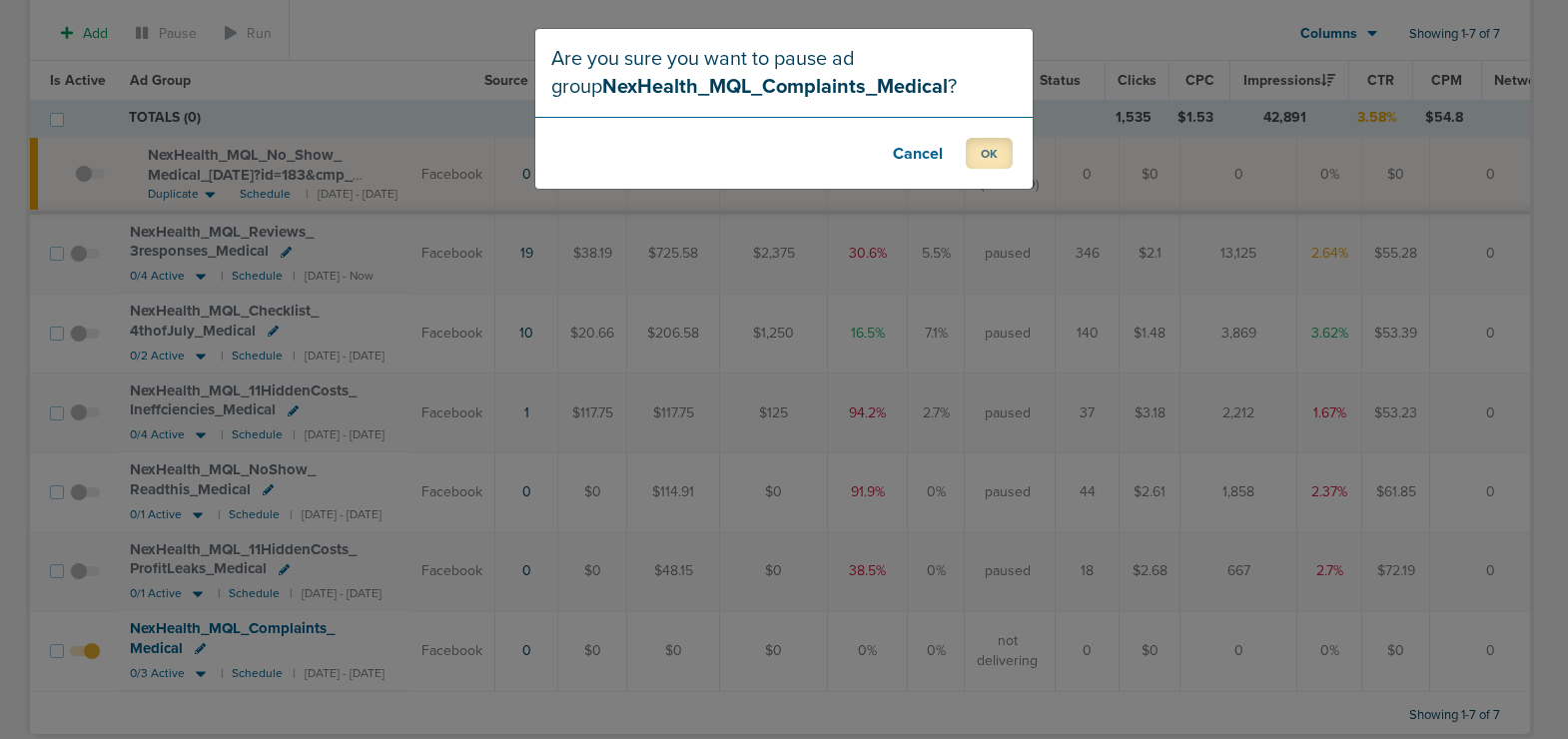 click on "OK" at bounding box center [989, 153] 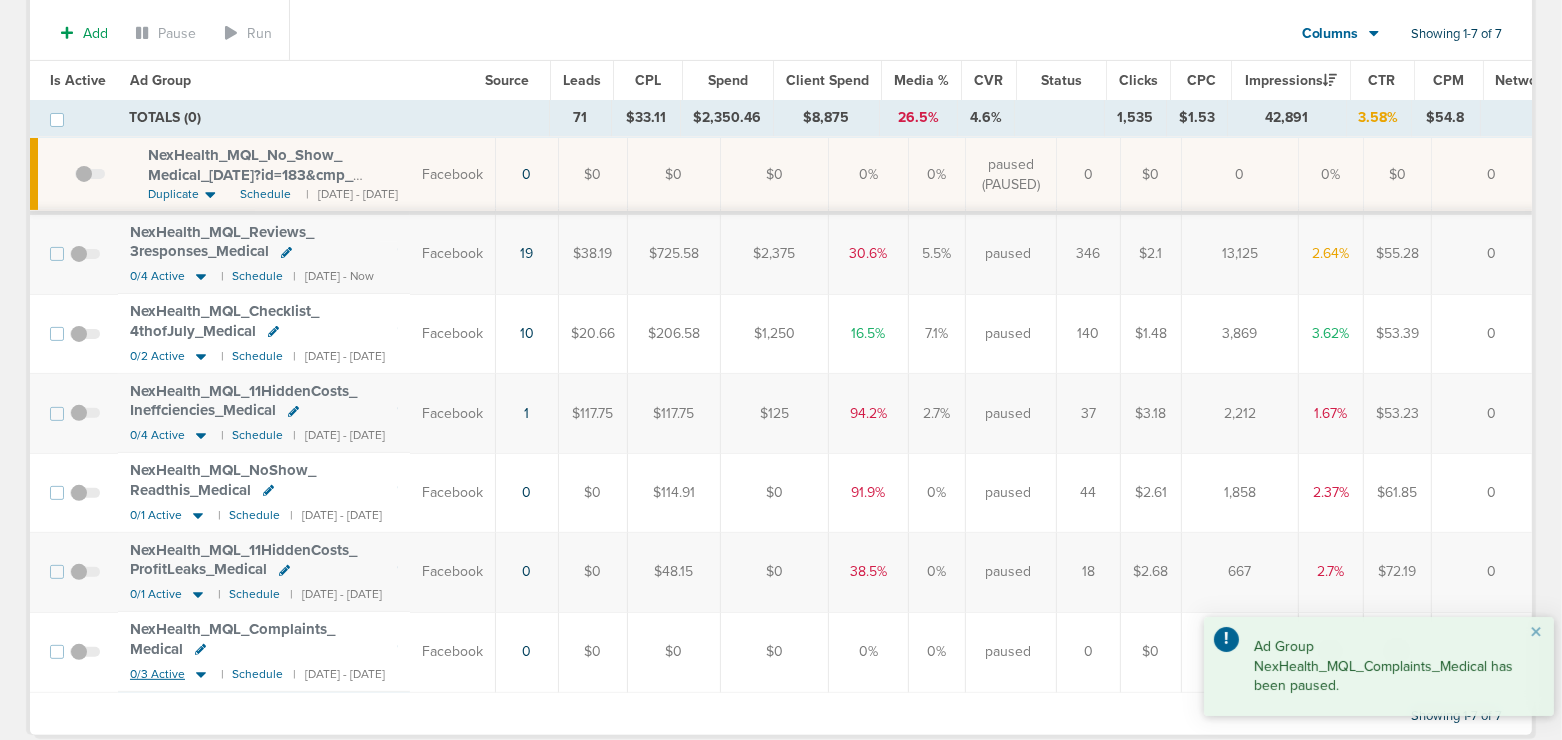click 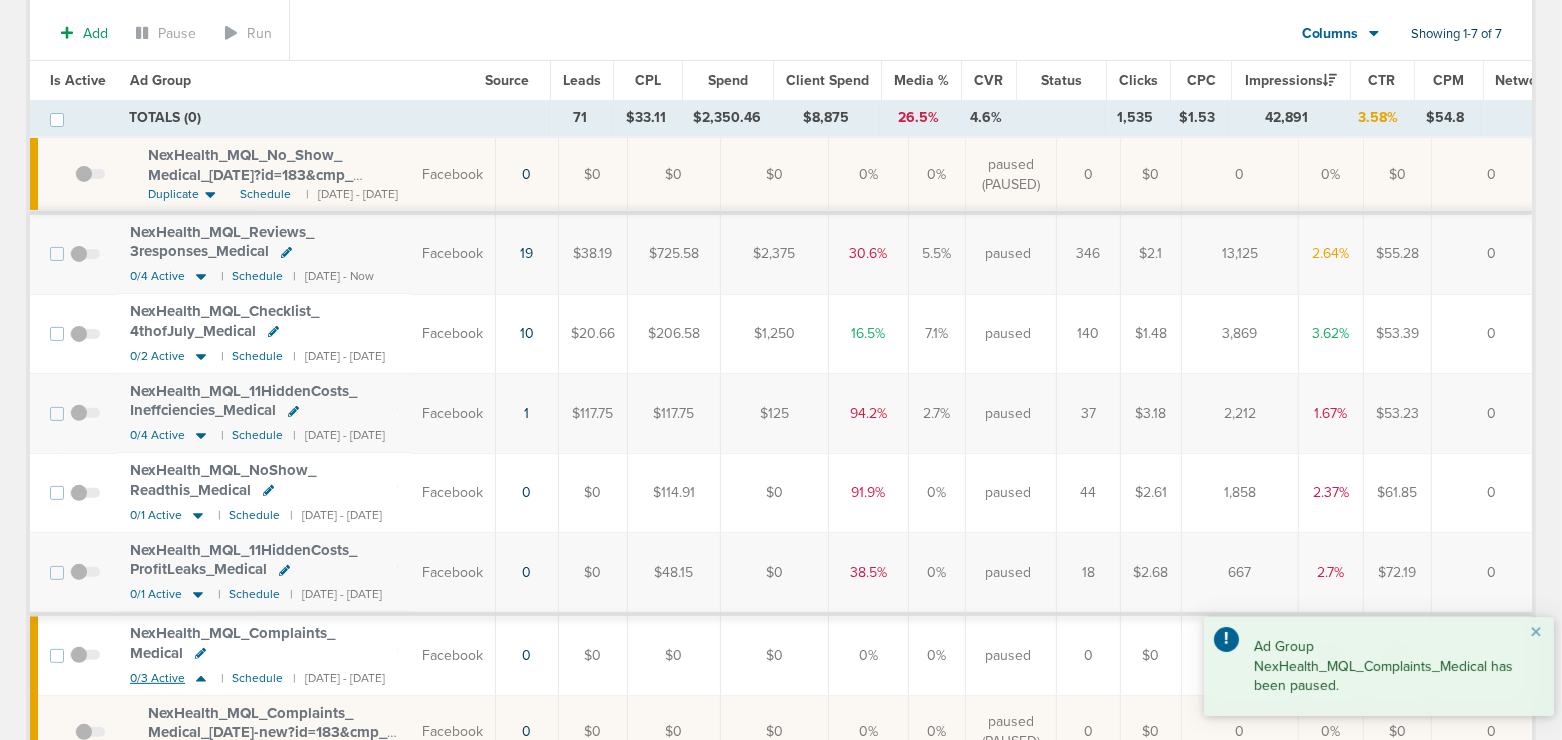 click 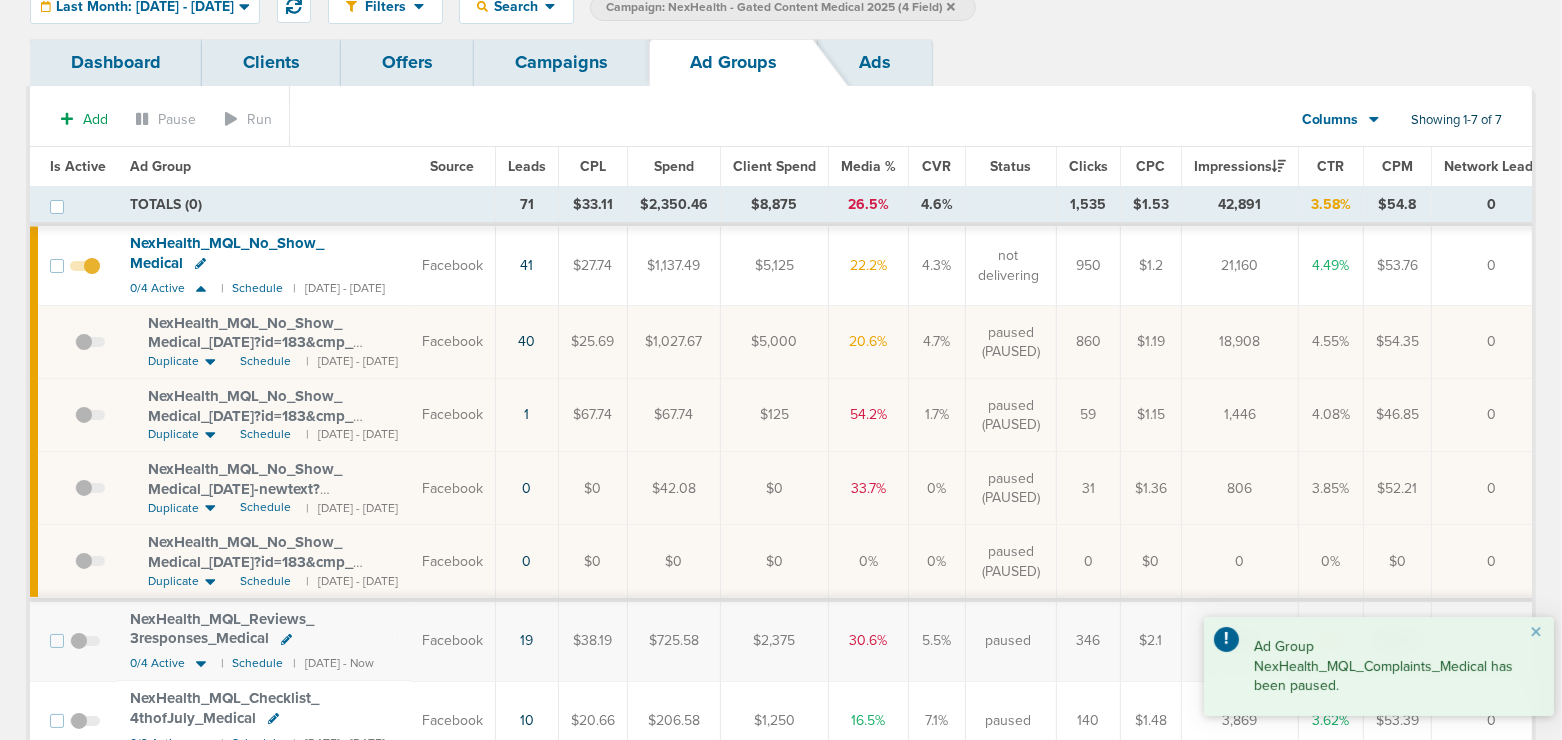 scroll, scrollTop: 85, scrollLeft: 0, axis: vertical 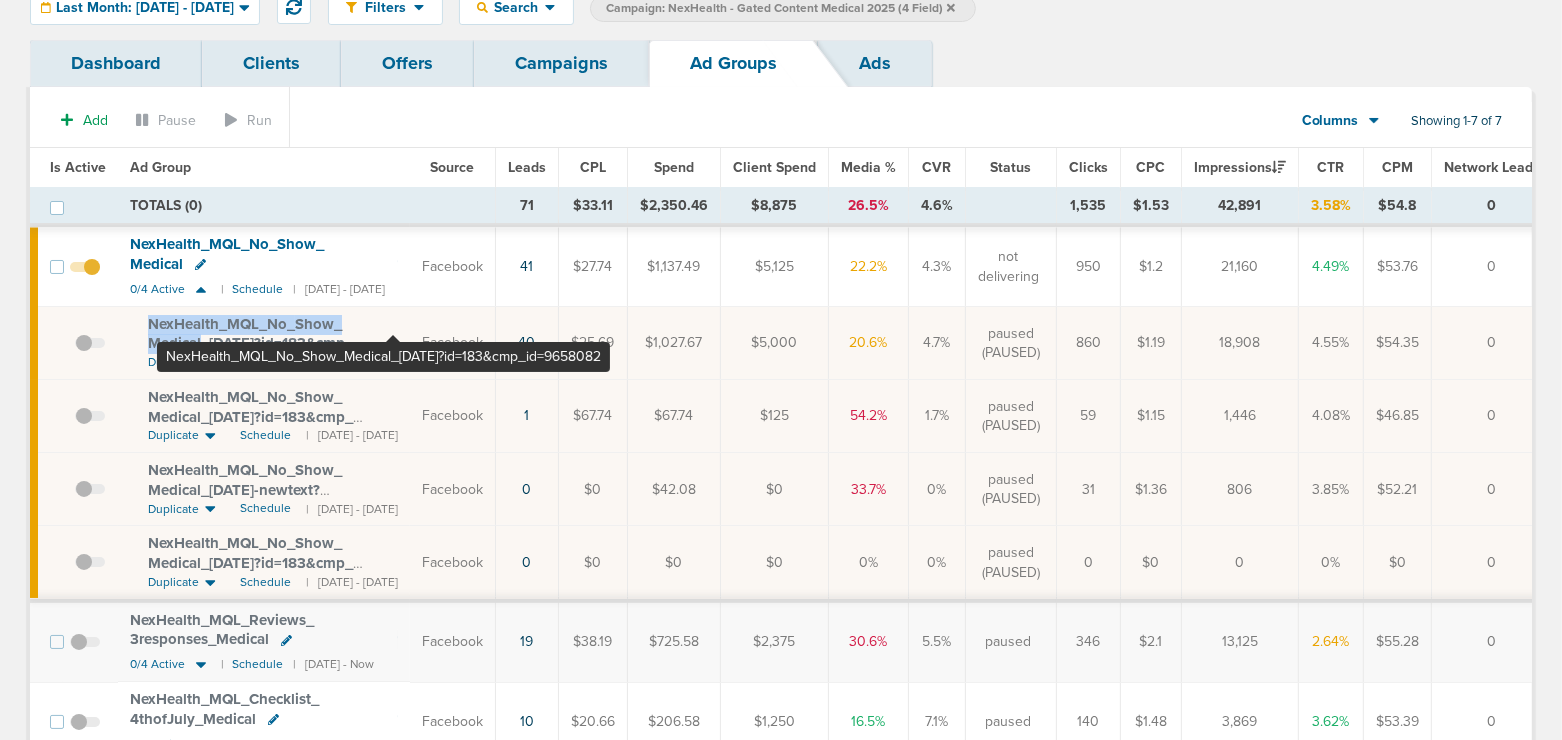 drag, startPoint x: 142, startPoint y: 292, endPoint x: 391, endPoint y: 304, distance: 249.28899 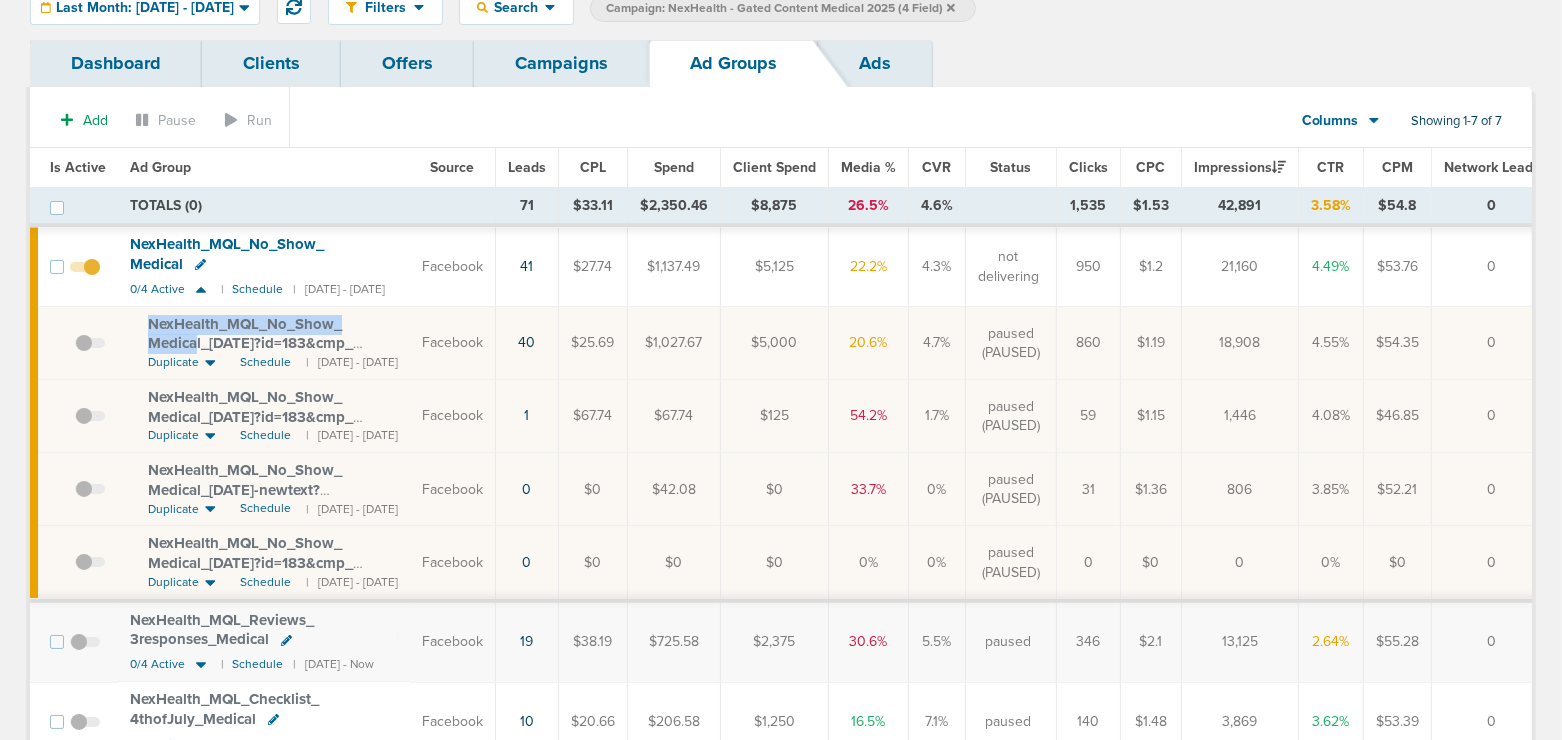 copy on "NexHealth_ MQL_ No_ Show_ Medica" 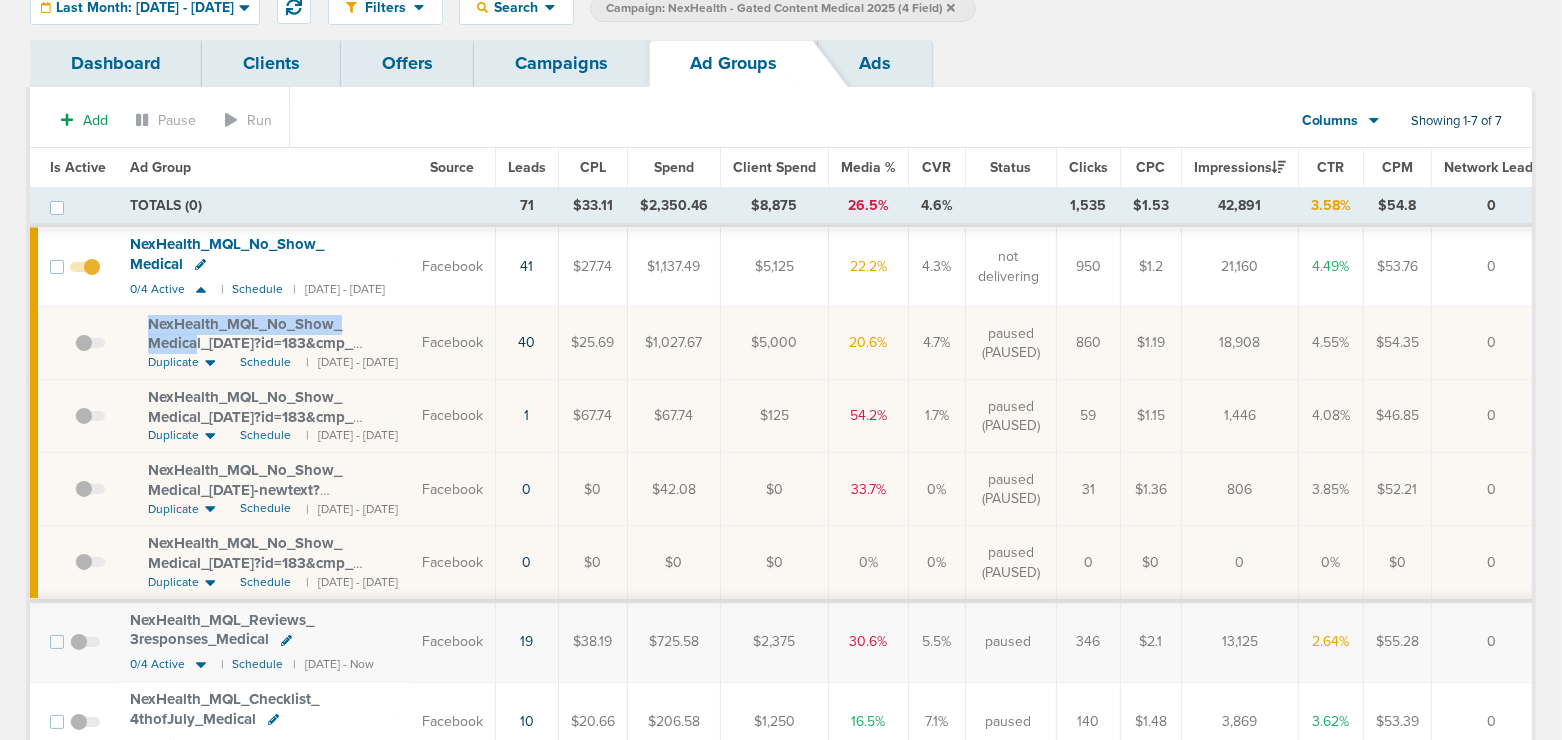 click on "Campaigns" at bounding box center (561, 63) 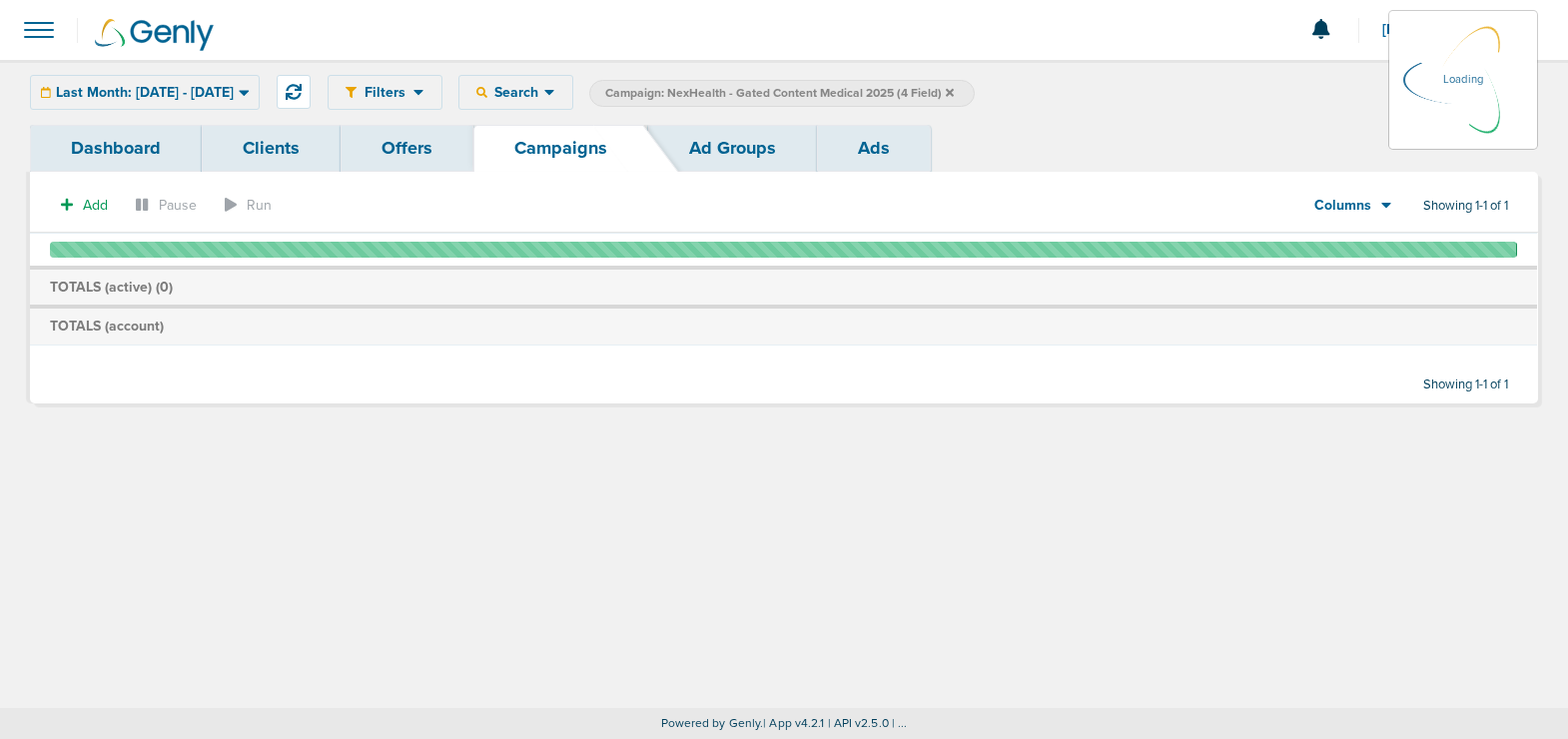 click 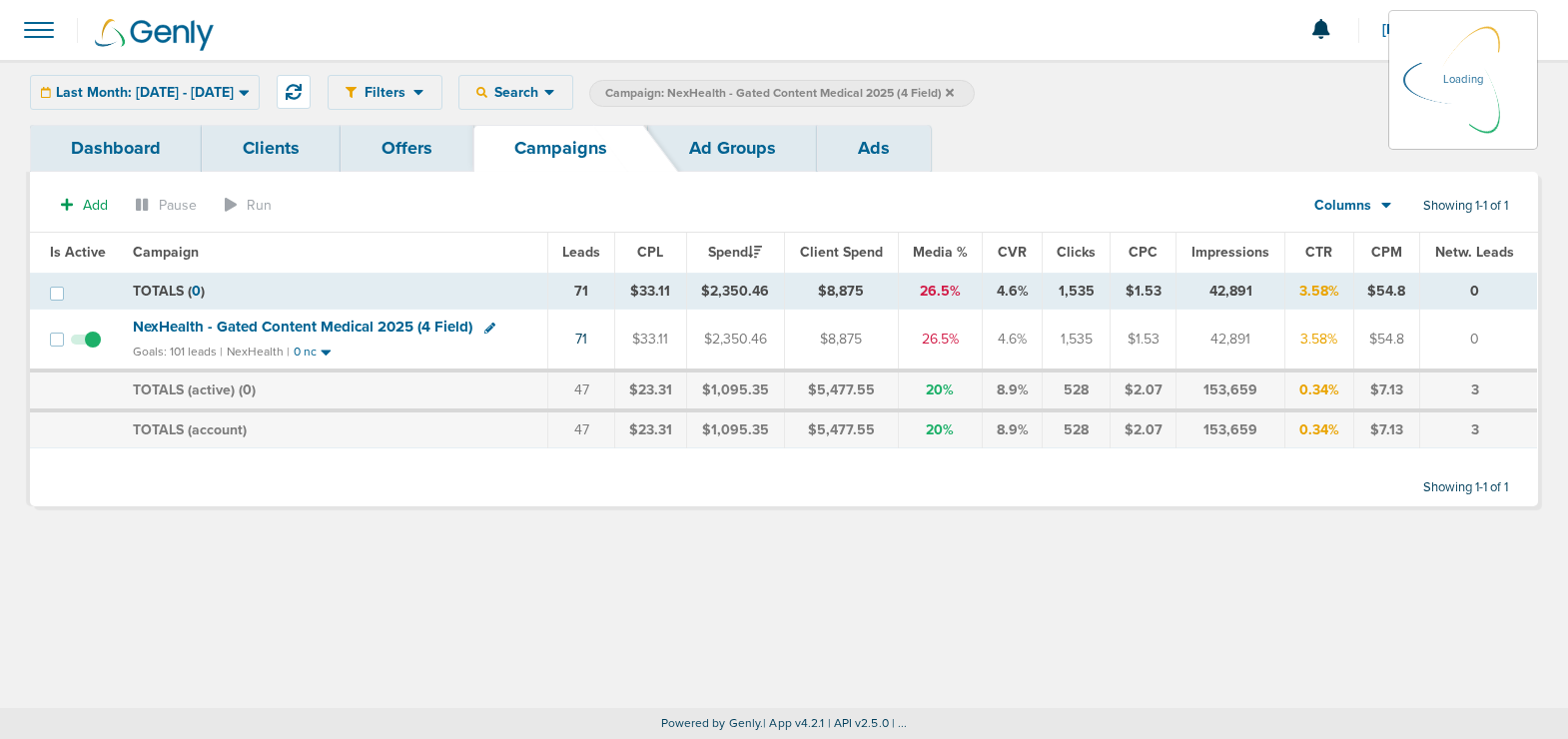 click 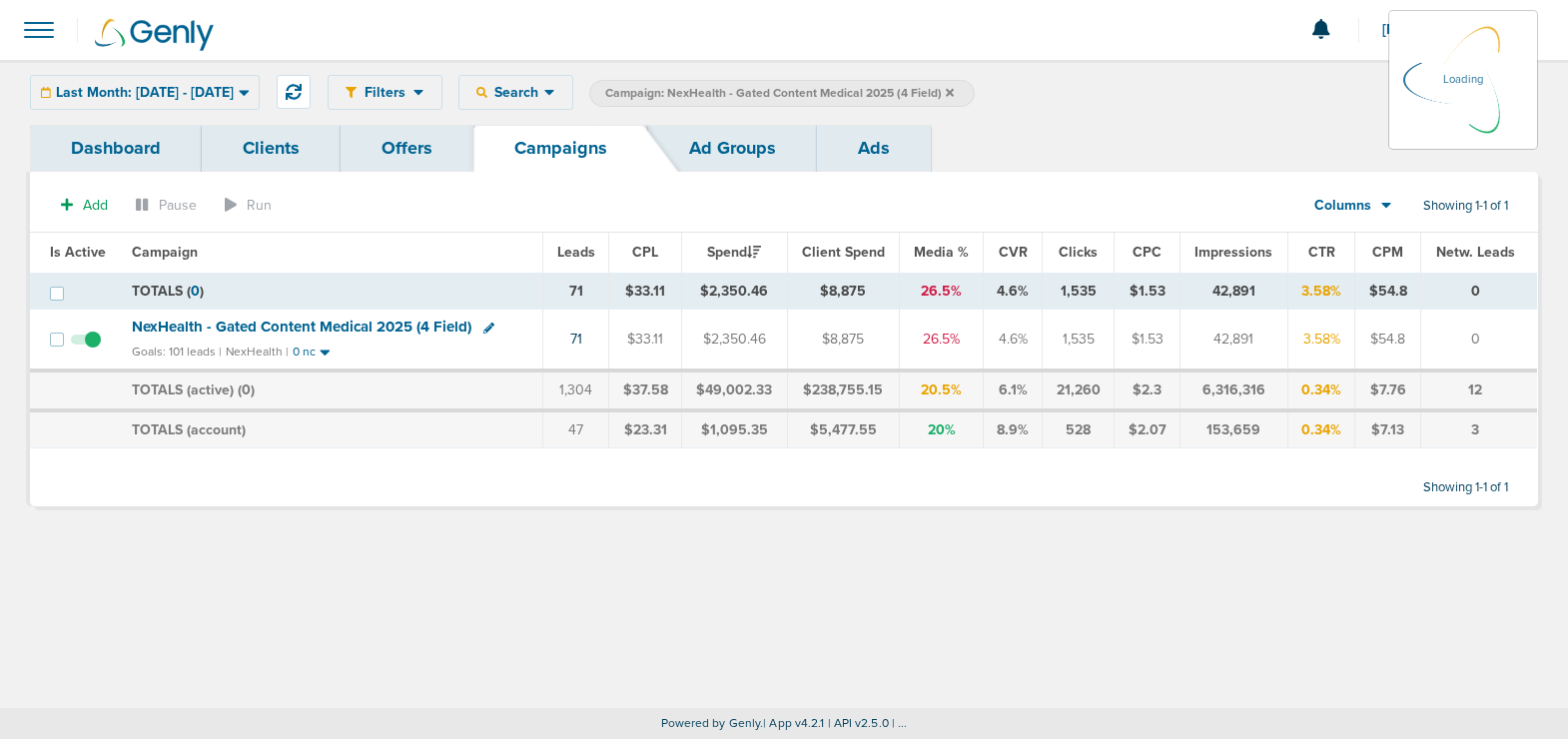 click 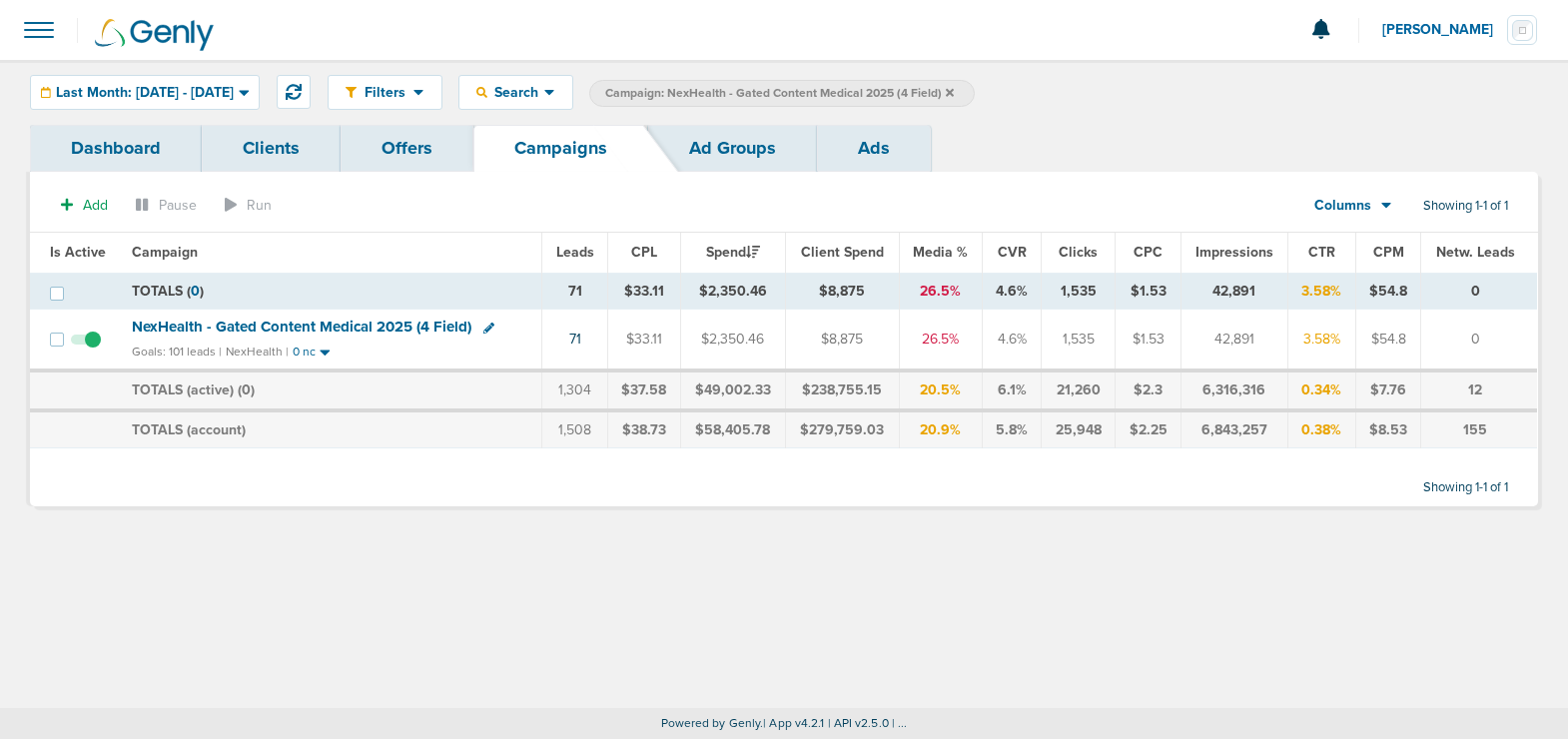 click 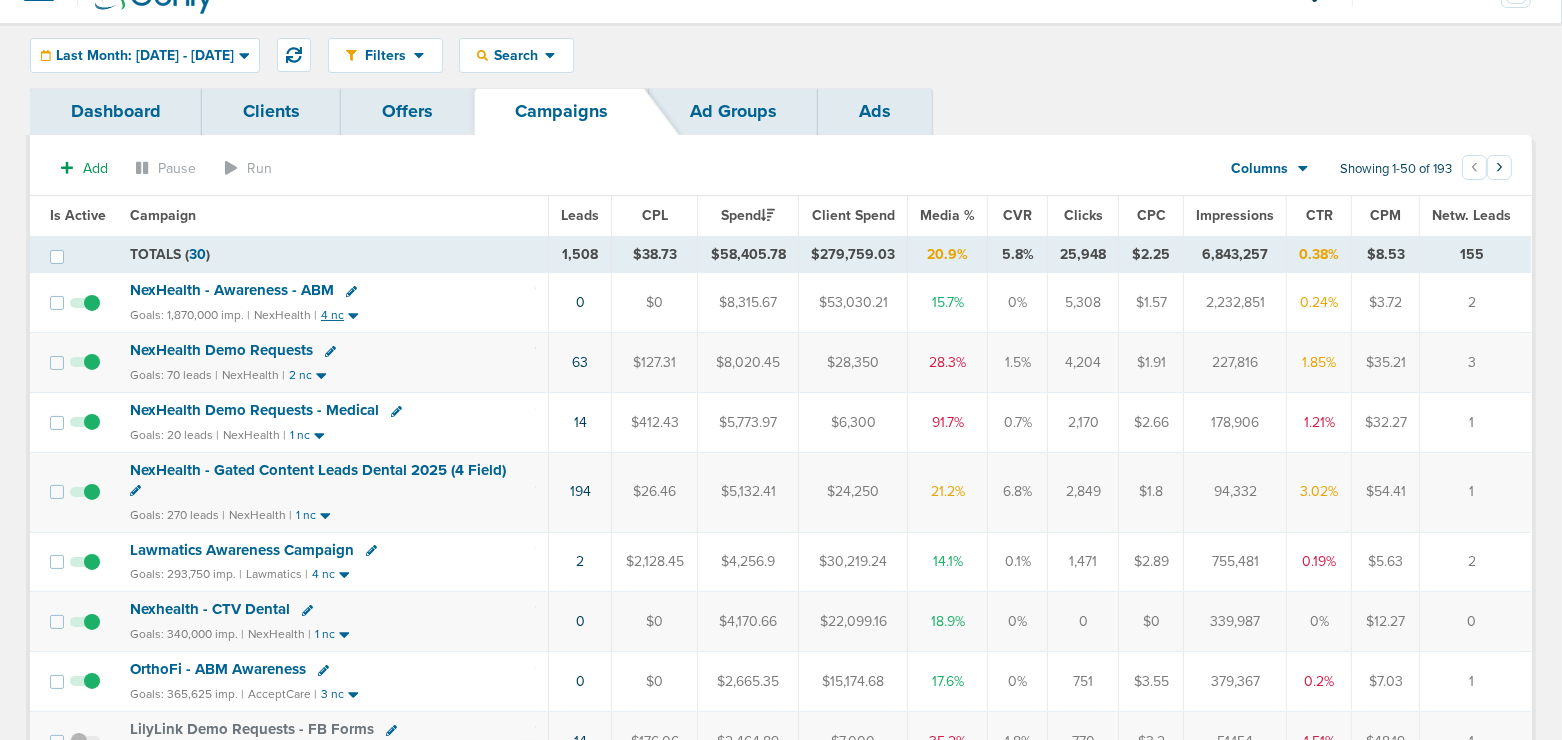 scroll, scrollTop: 38, scrollLeft: 0, axis: vertical 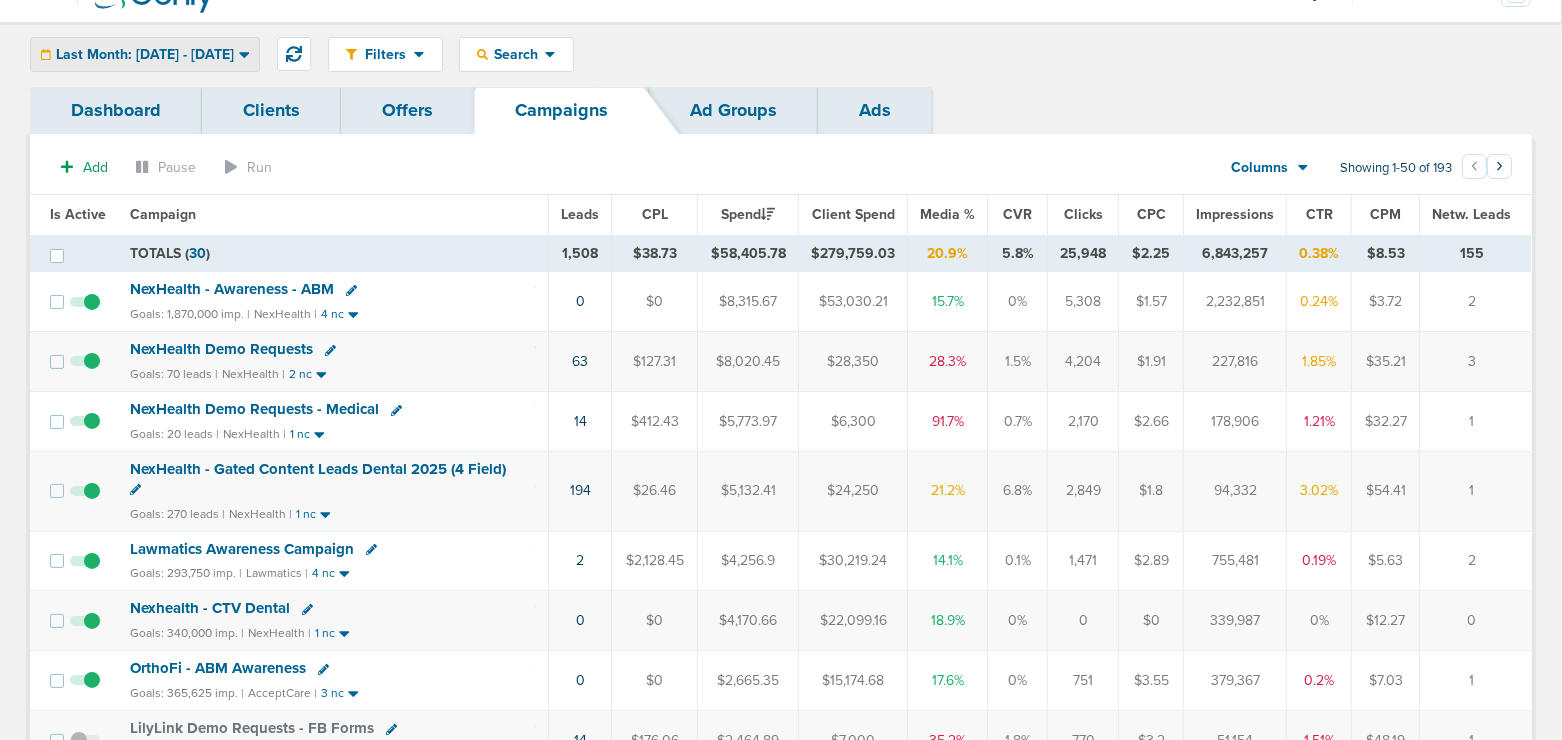 click on "Last Month: [DATE] - [DATE]" at bounding box center (145, 55) 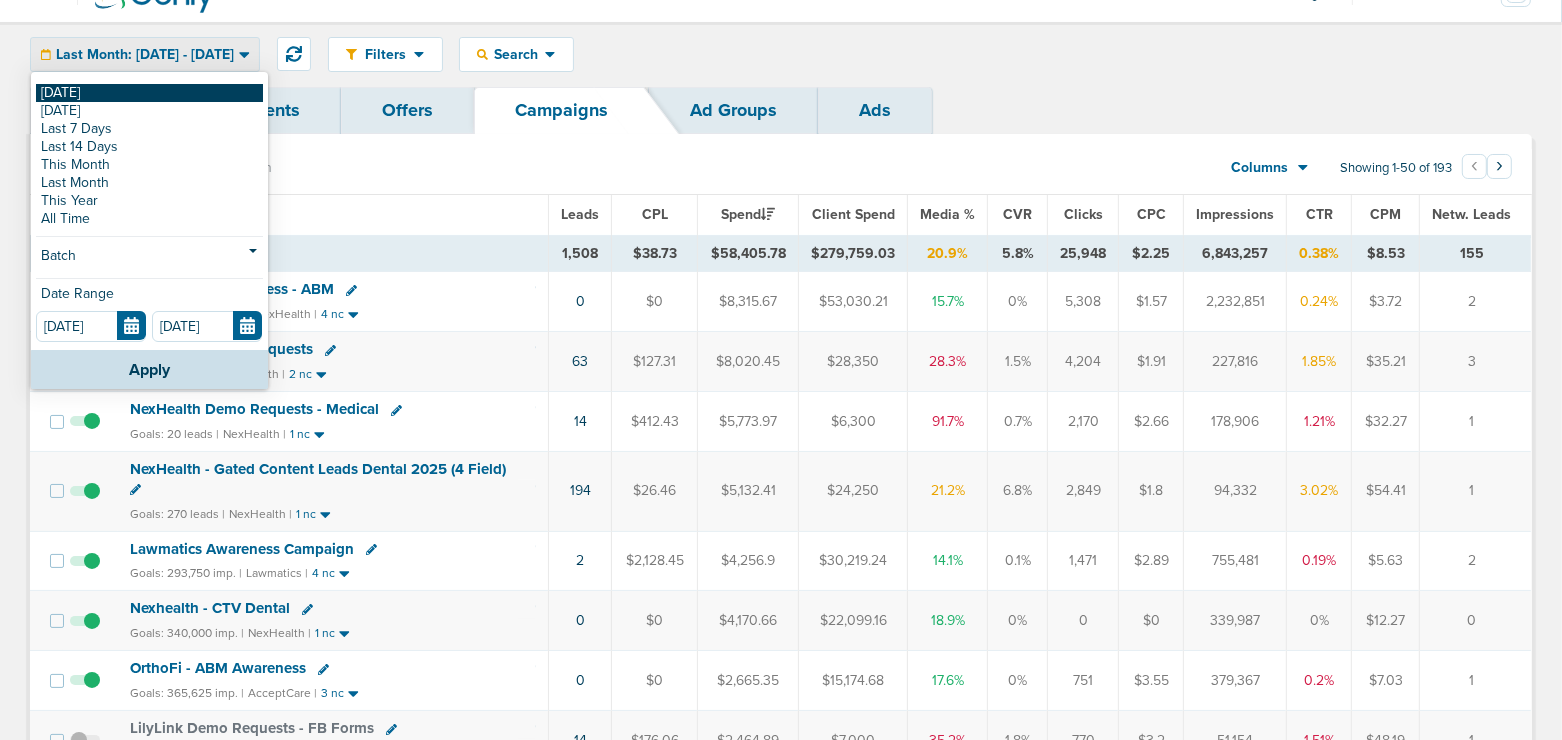 click on "[DATE]" at bounding box center [149, 93] 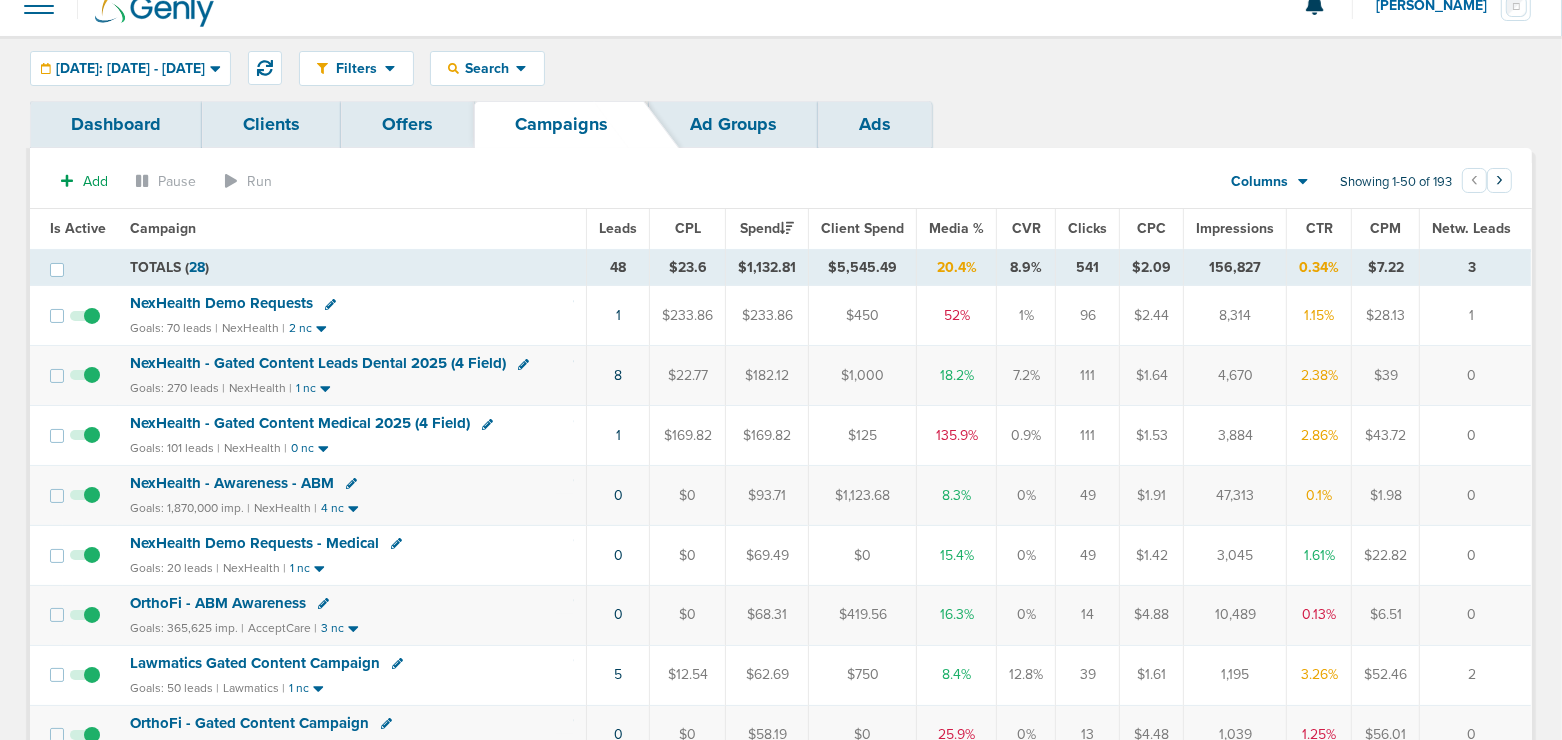 scroll, scrollTop: 28, scrollLeft: 0, axis: vertical 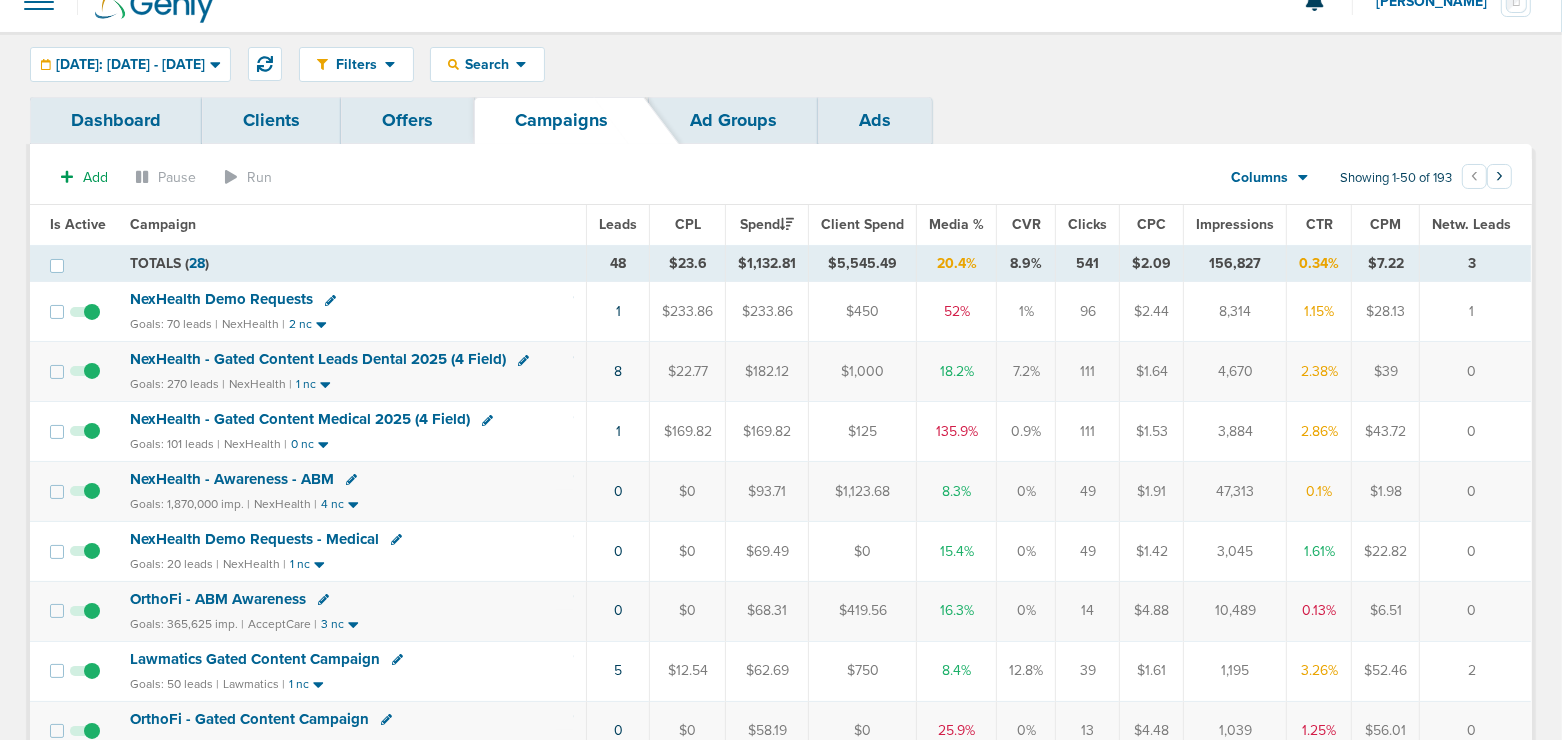 click on "NexHealth Demo Requests" at bounding box center (221, 299) 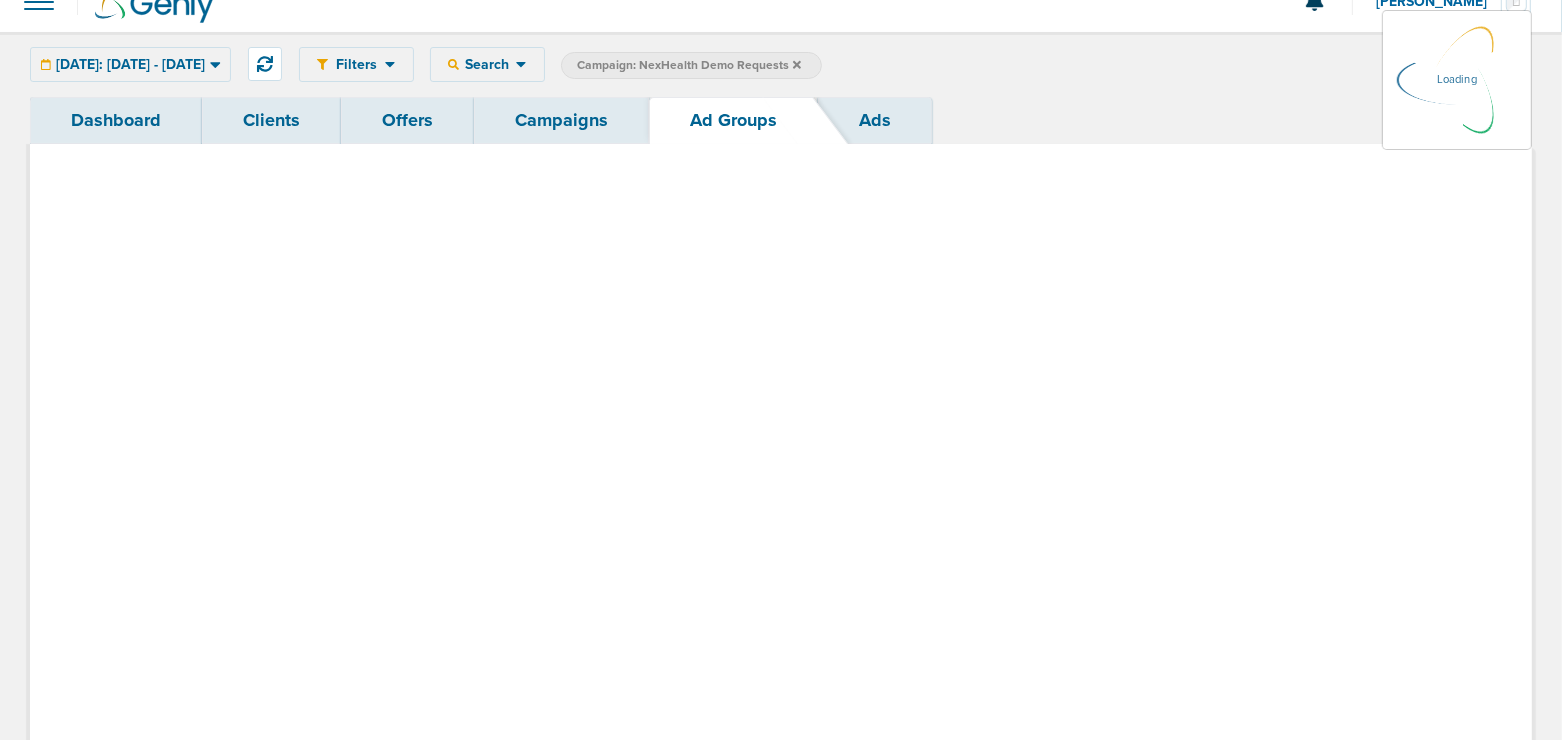 scroll, scrollTop: 0, scrollLeft: 0, axis: both 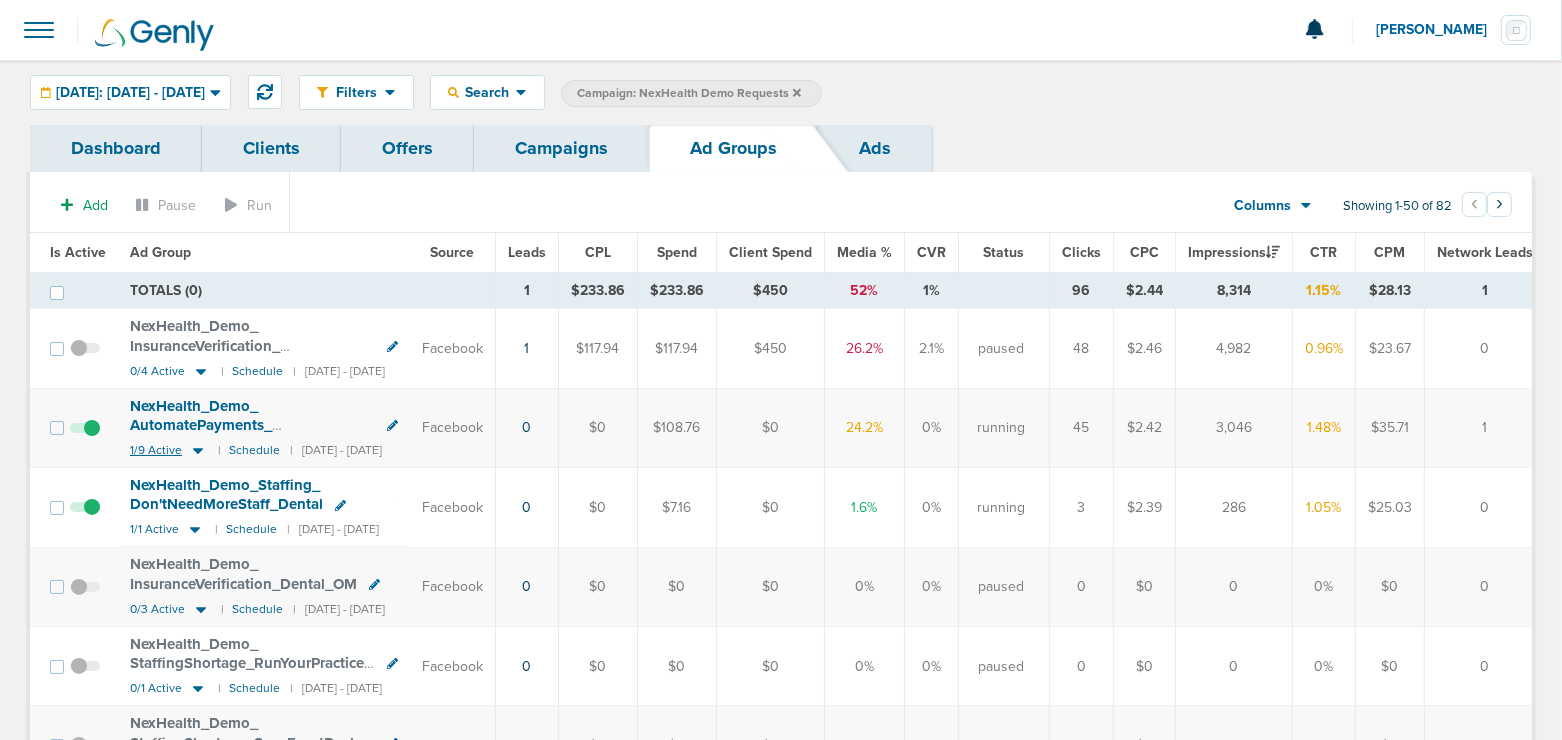 click 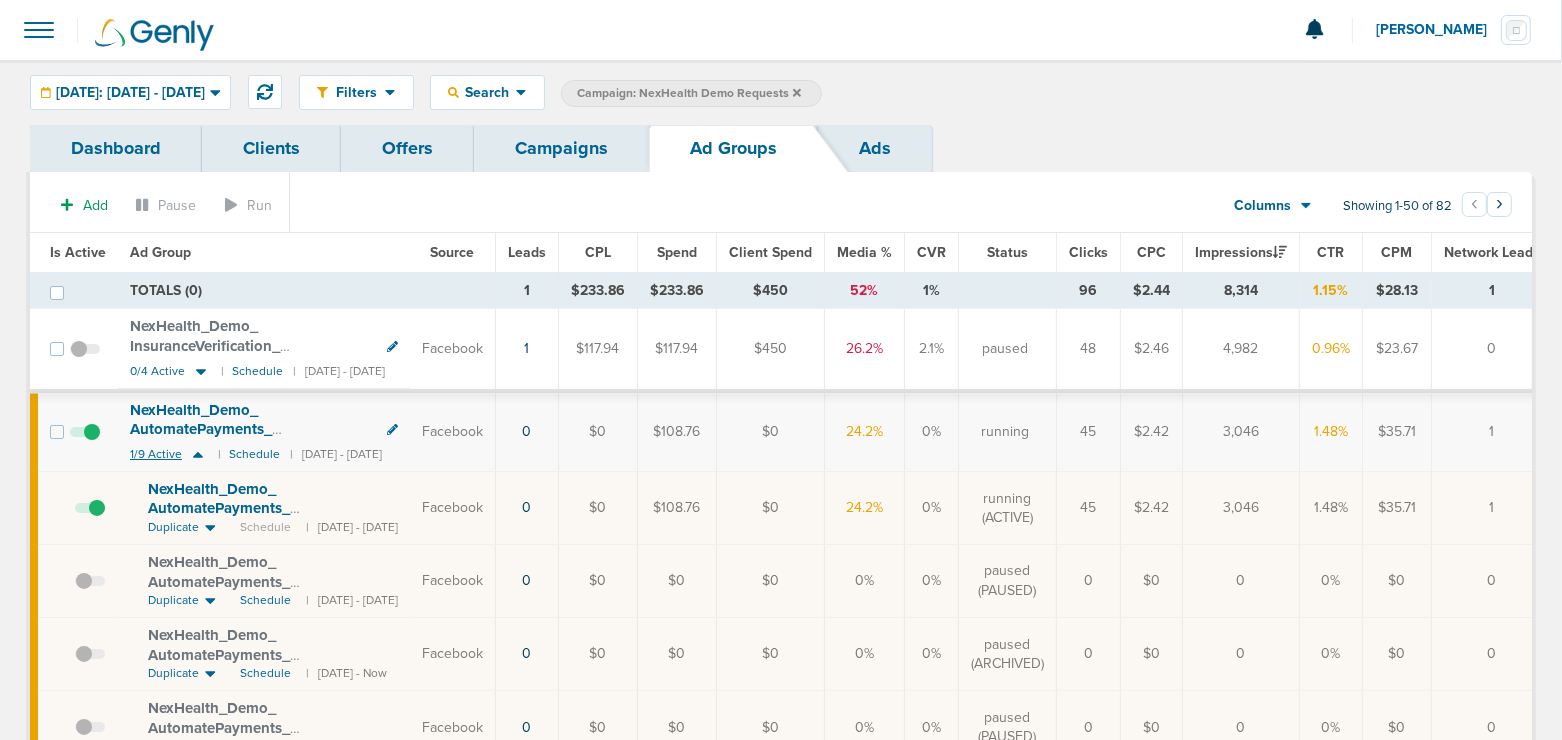click 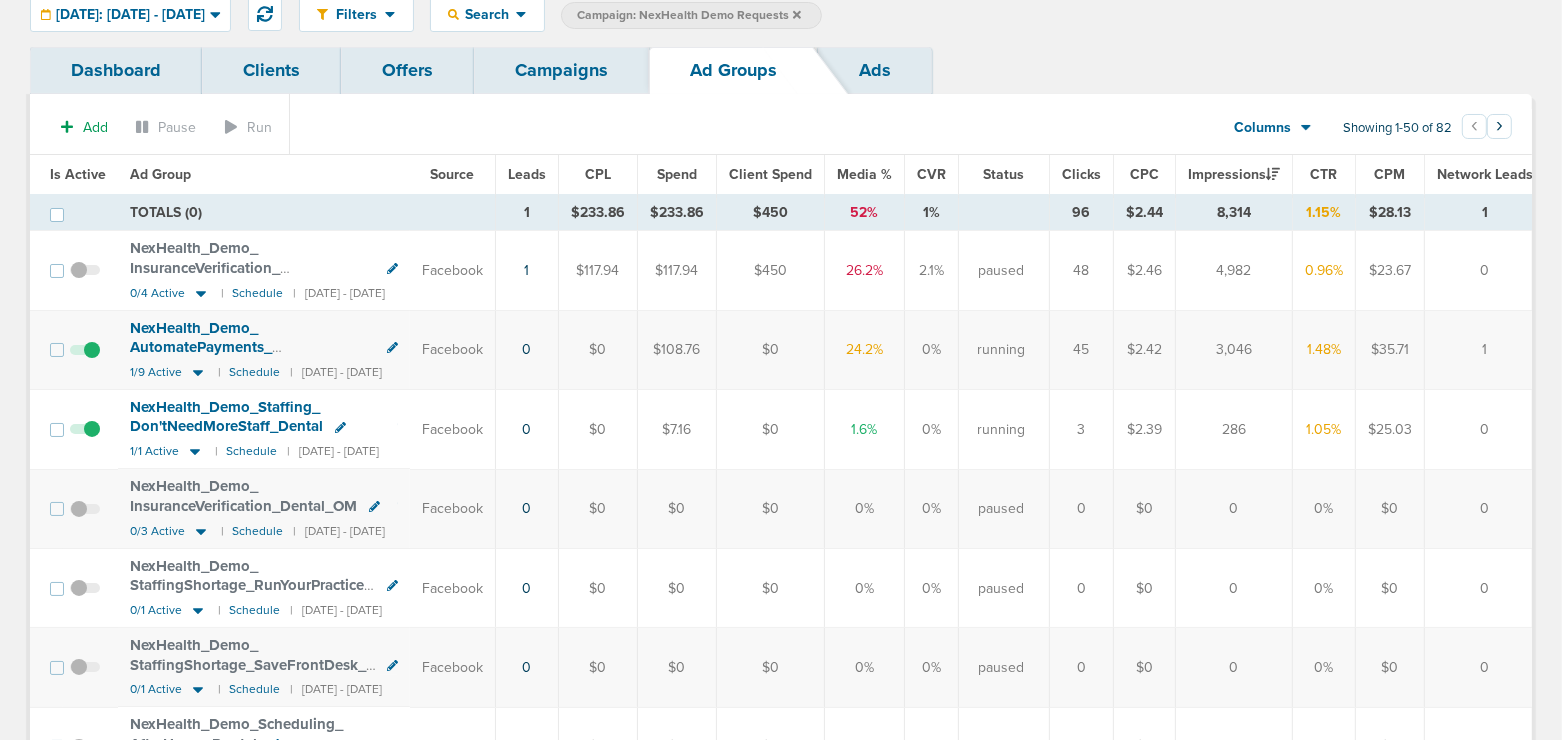 scroll, scrollTop: 80, scrollLeft: 0, axis: vertical 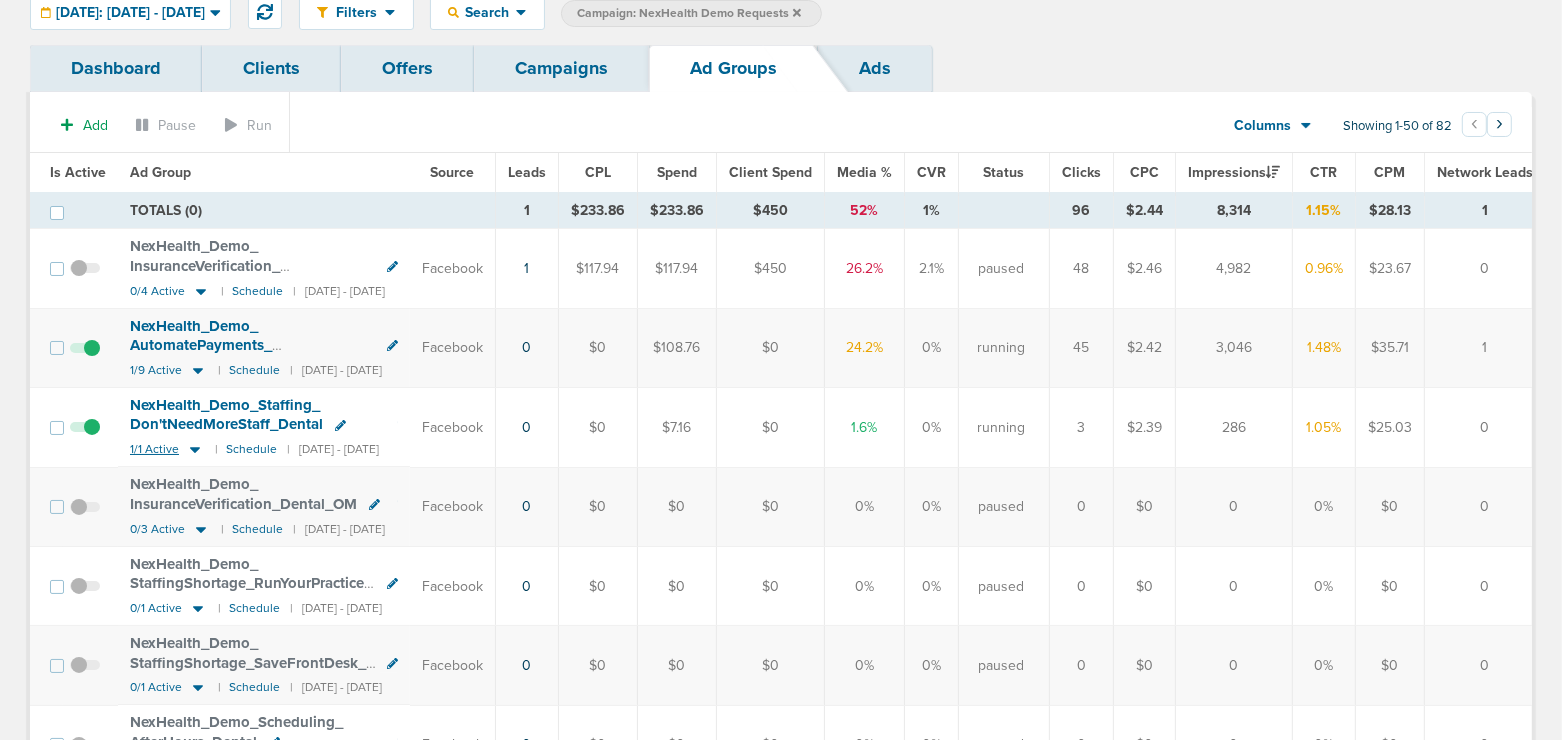 click 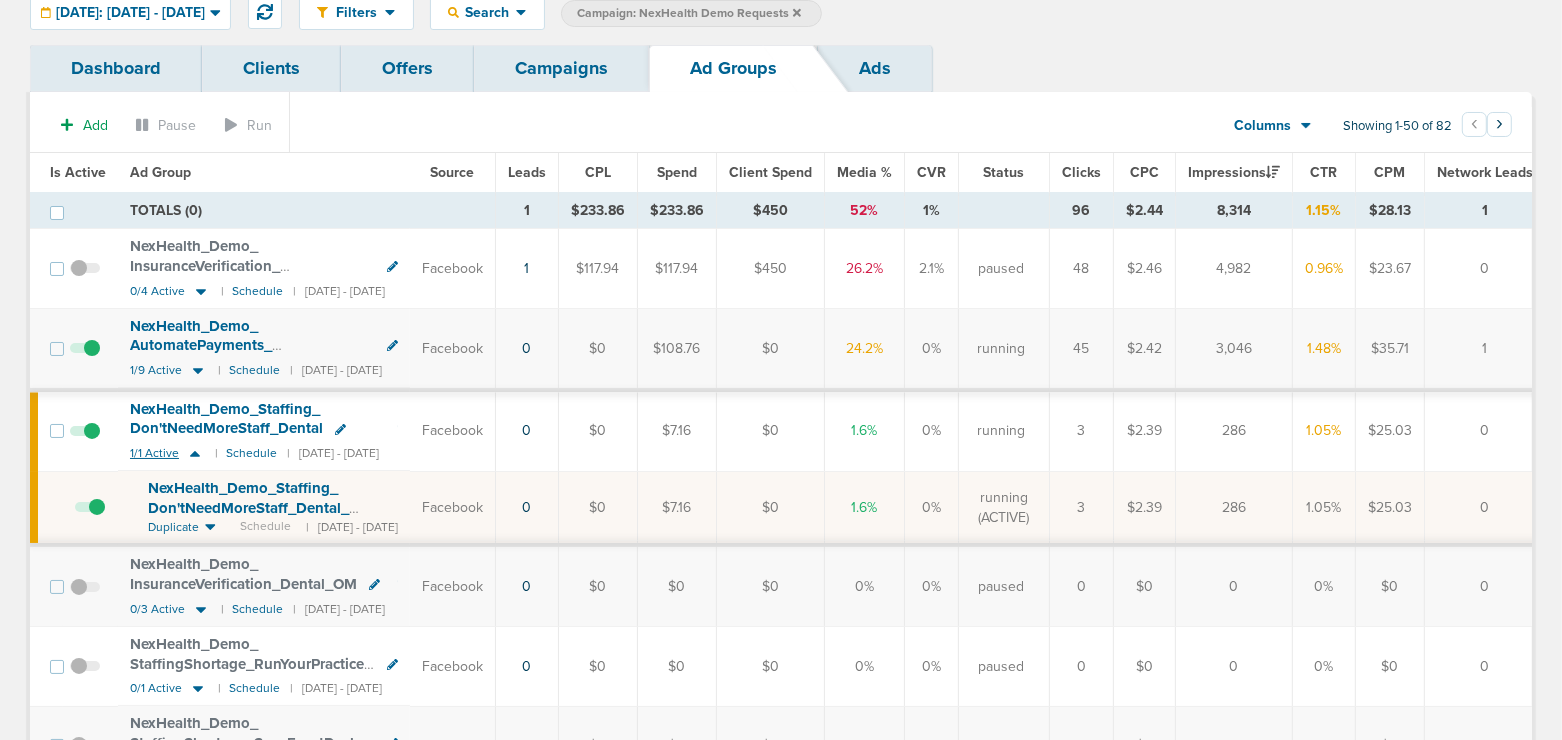 click 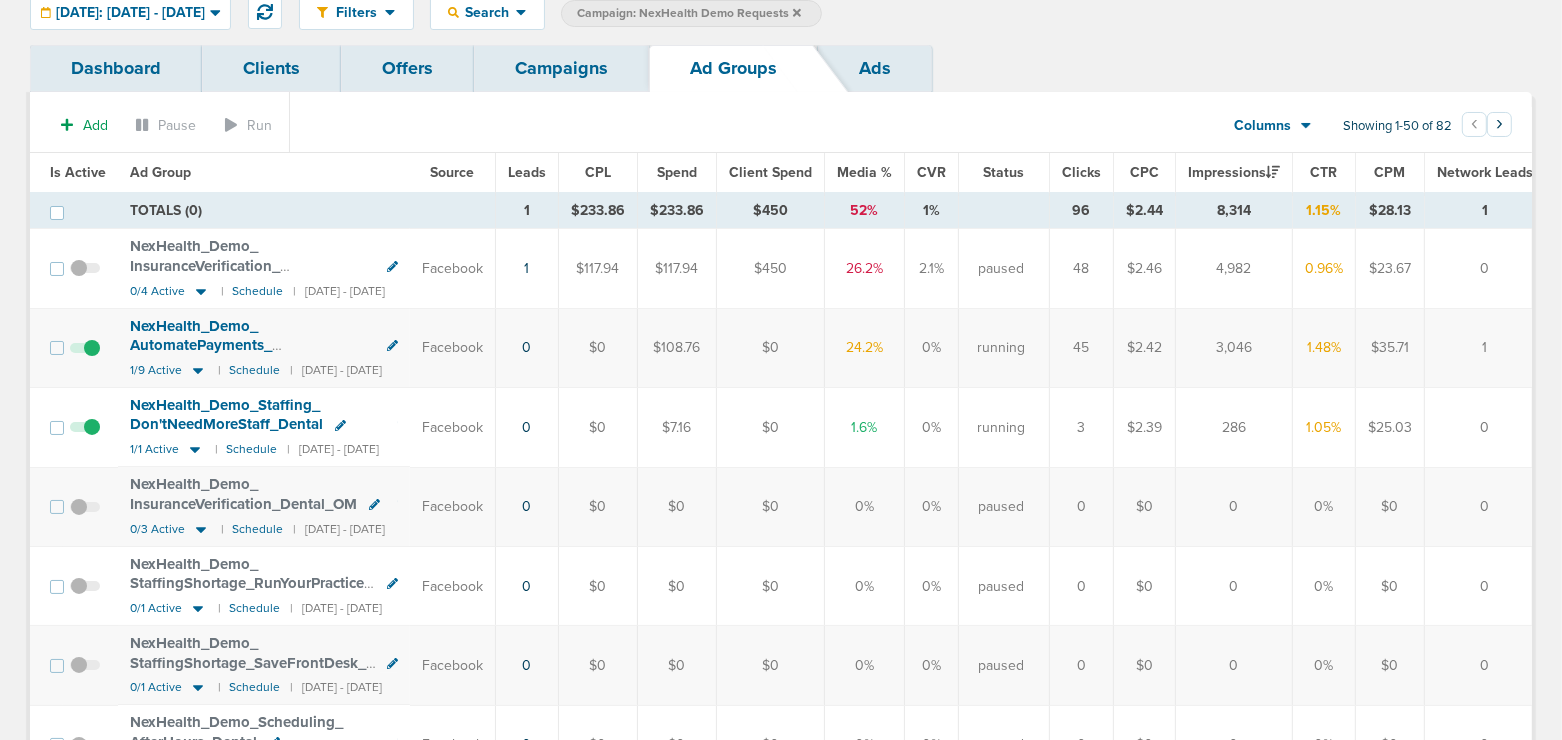 click at bounding box center (85, 358) 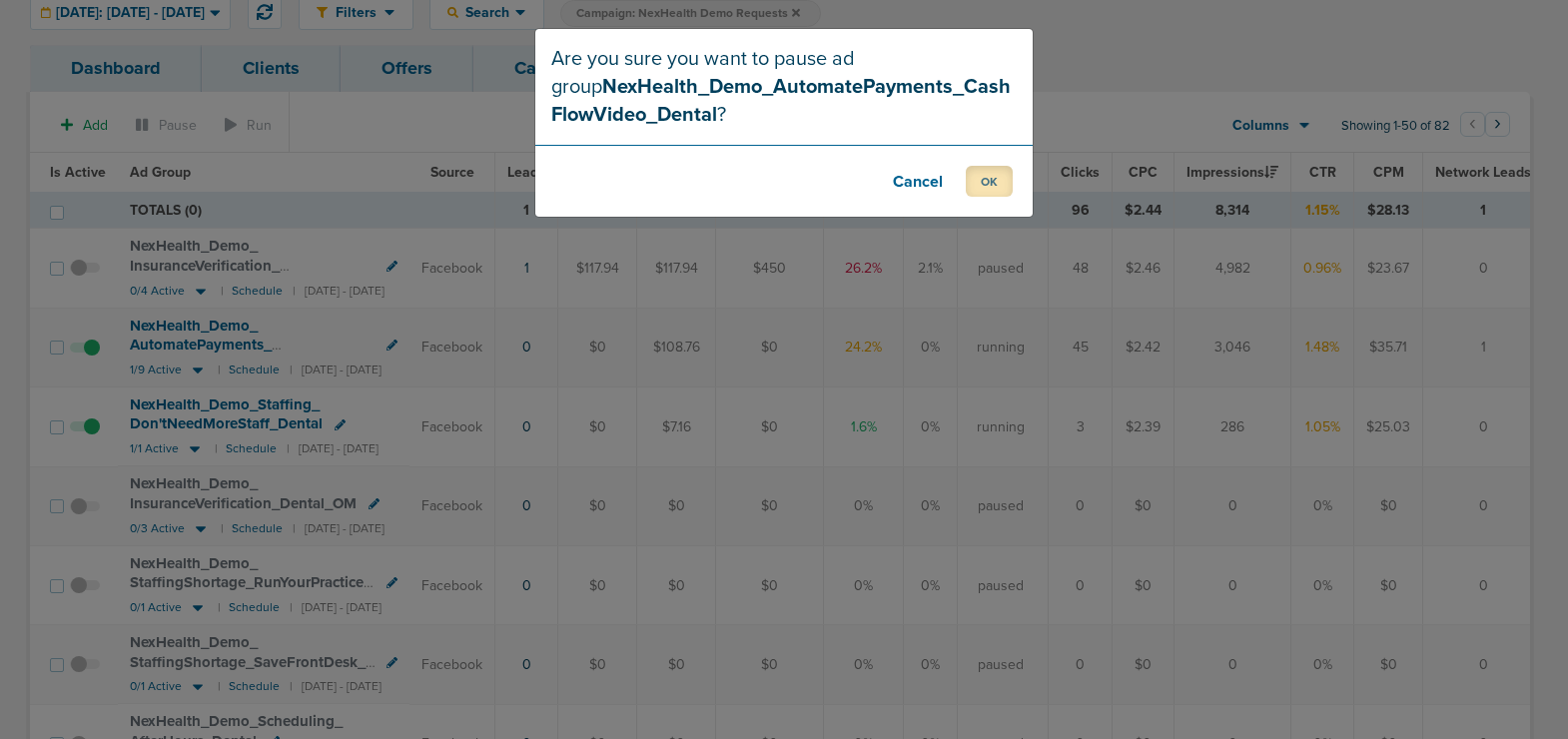 click on "OK" at bounding box center (989, 181) 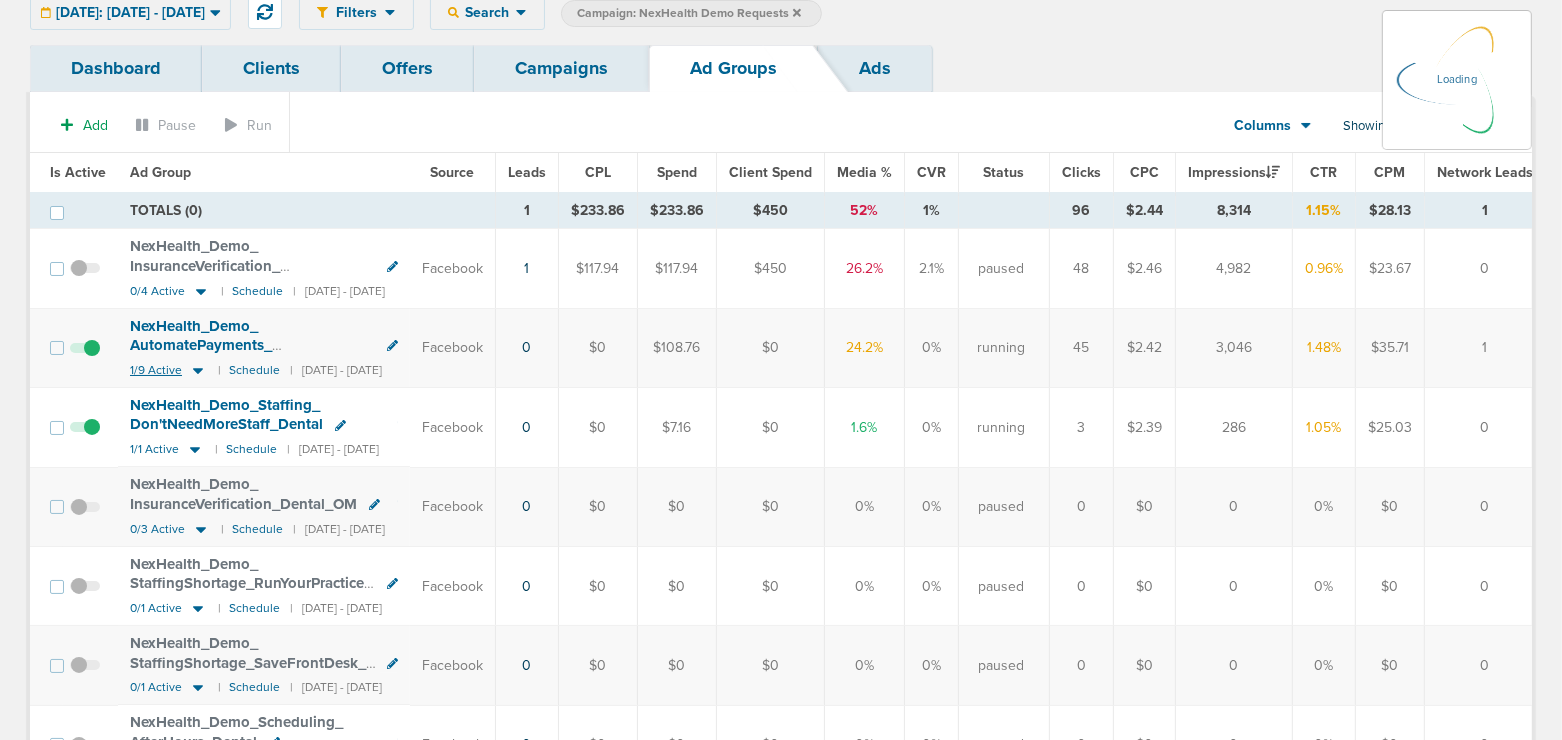 click 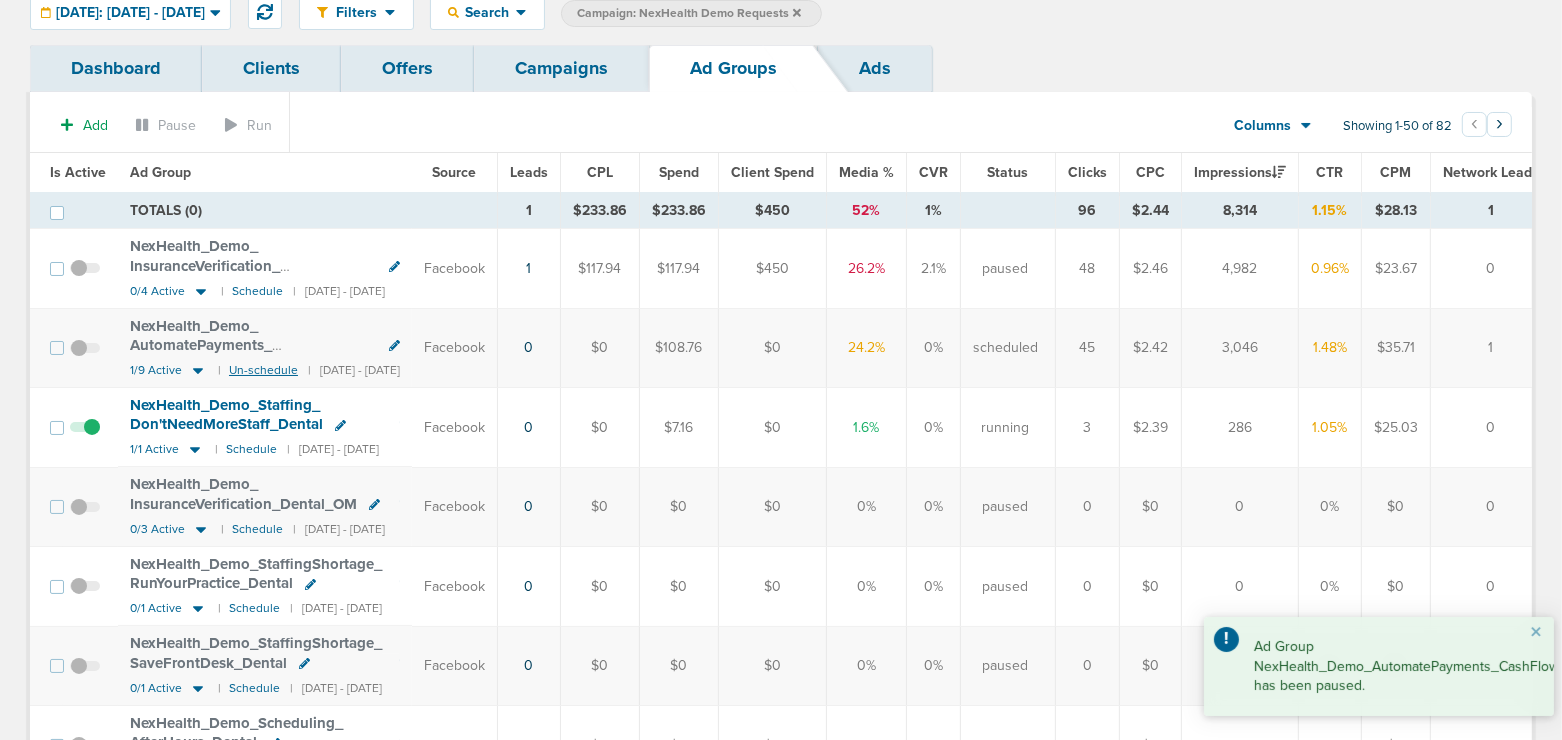 click on "Un-schedule" at bounding box center (263, 370) 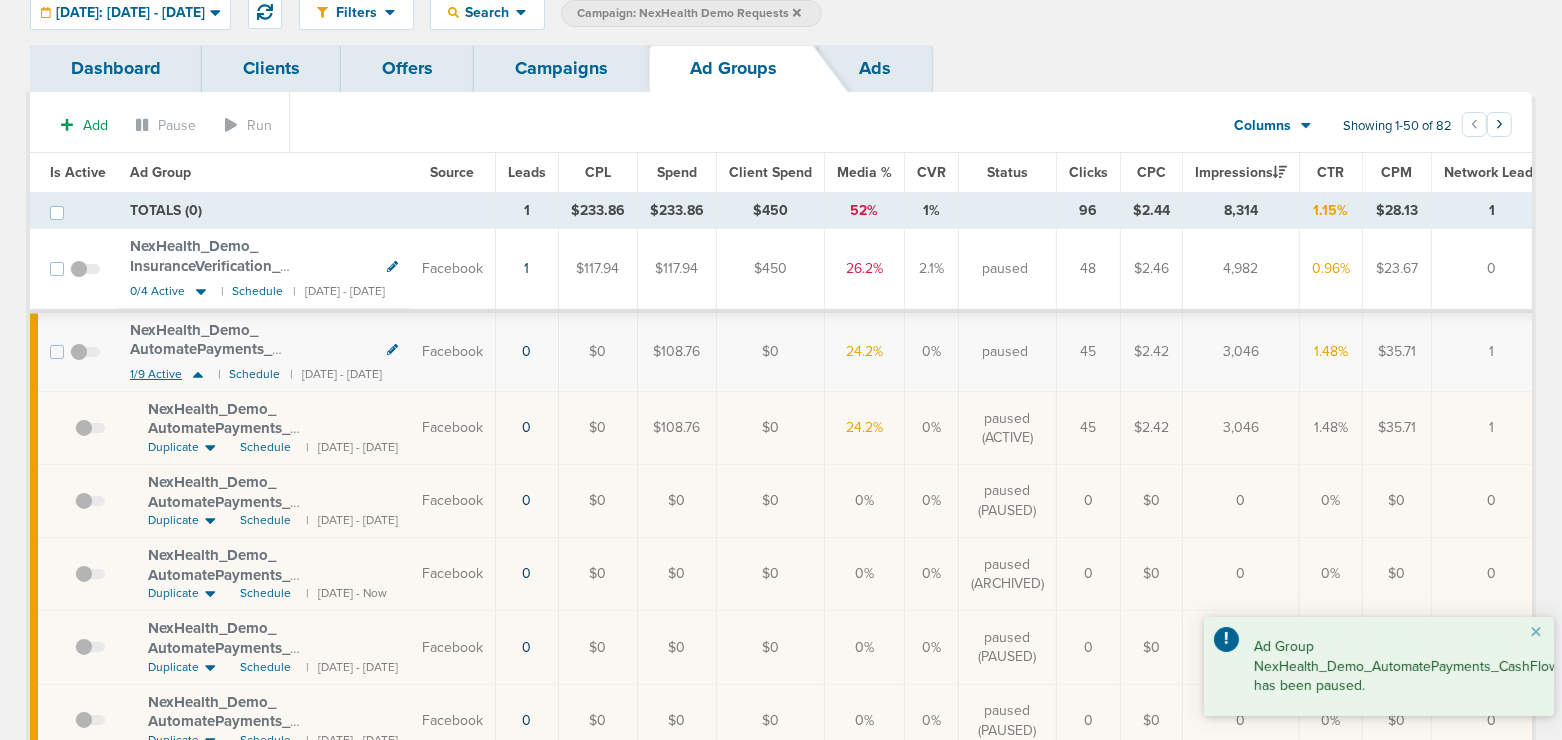 click 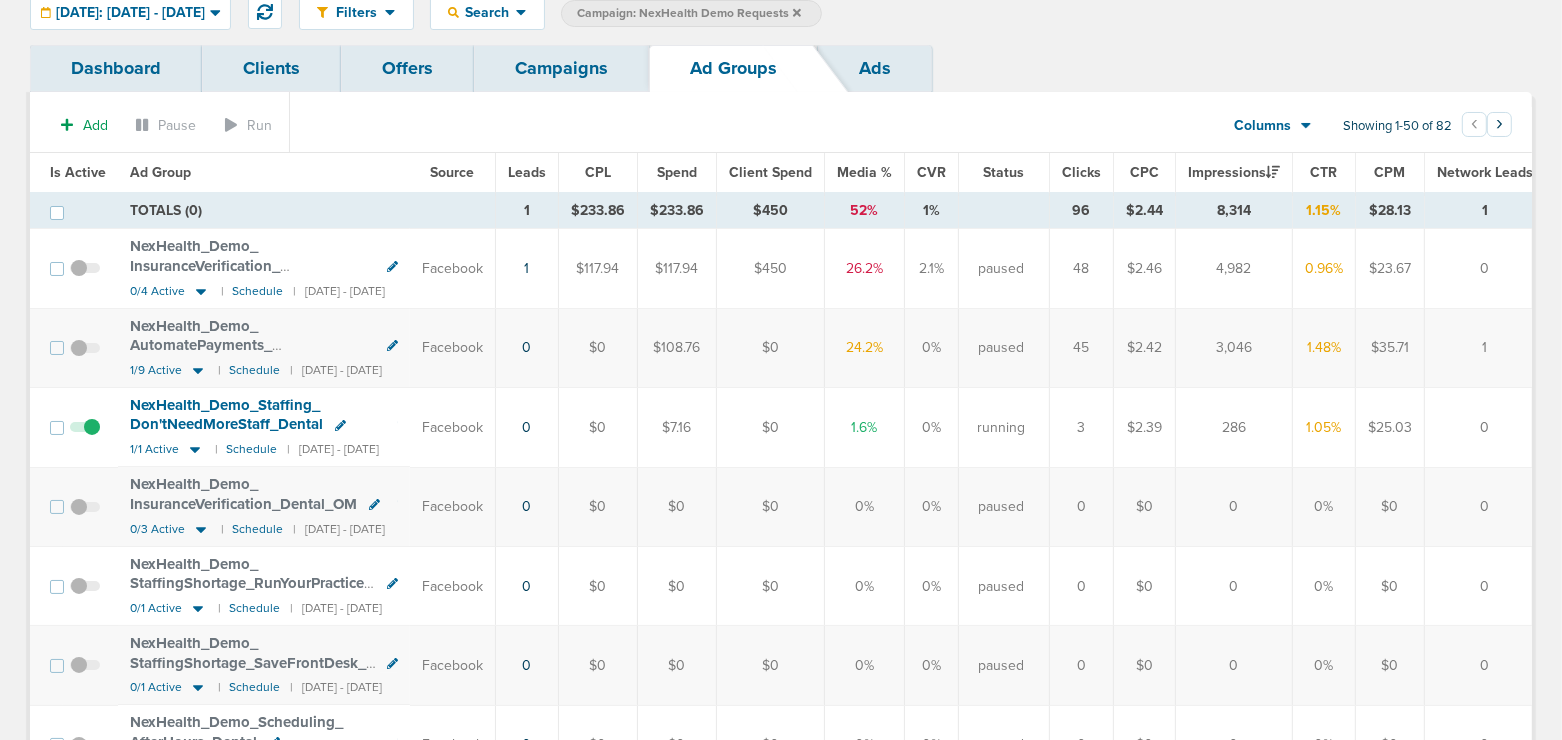 click on "Campaigns" at bounding box center [561, 68] 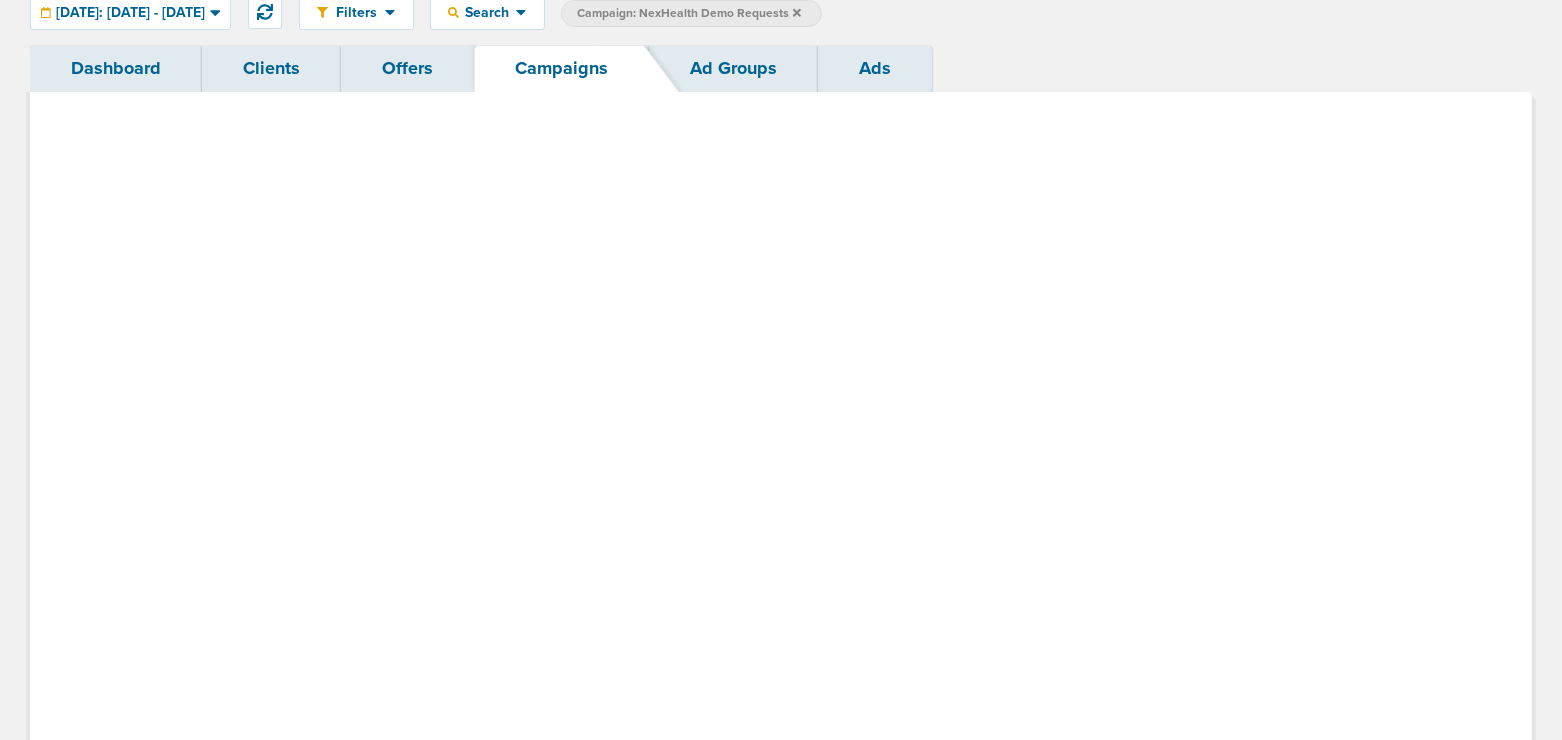 scroll, scrollTop: 0, scrollLeft: 0, axis: both 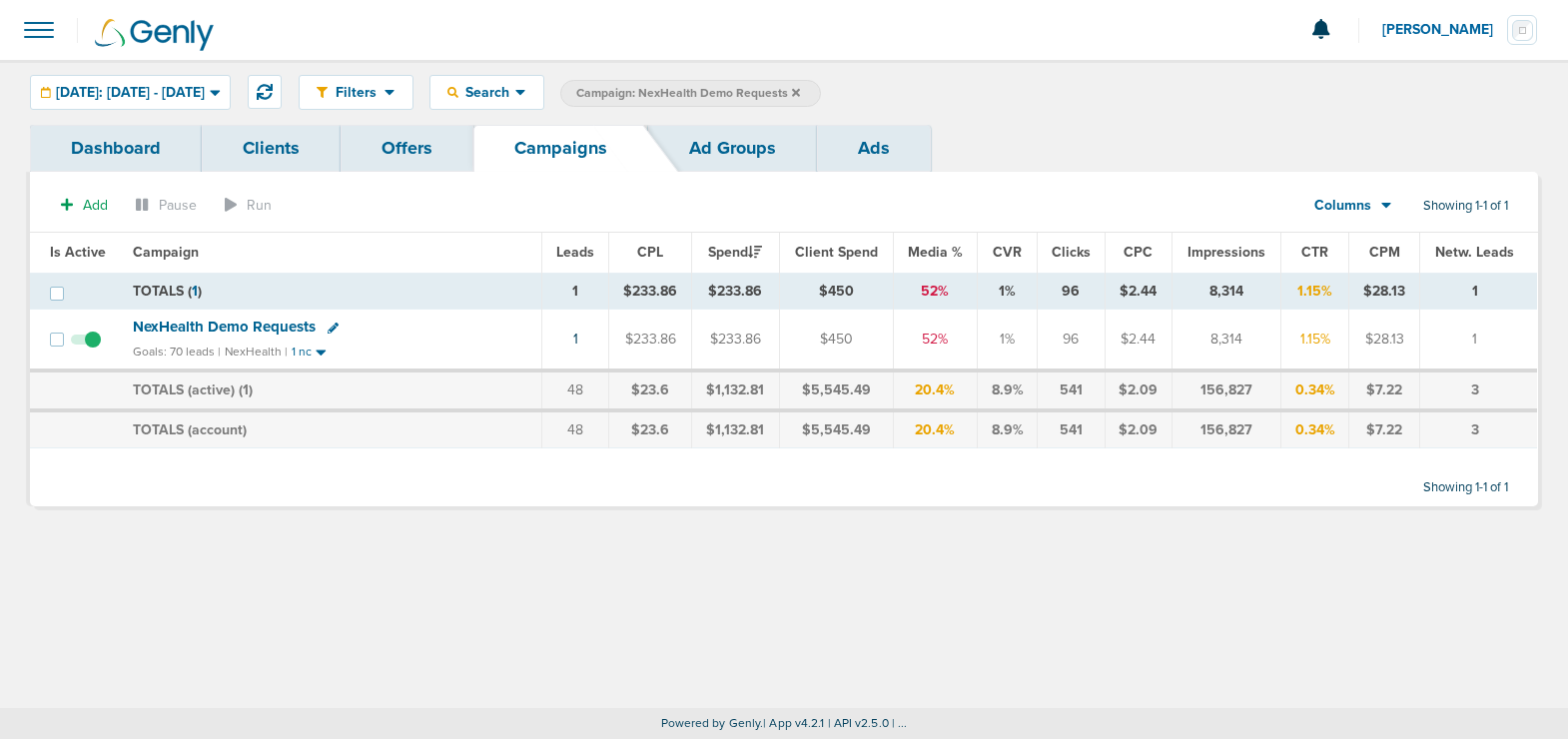 click 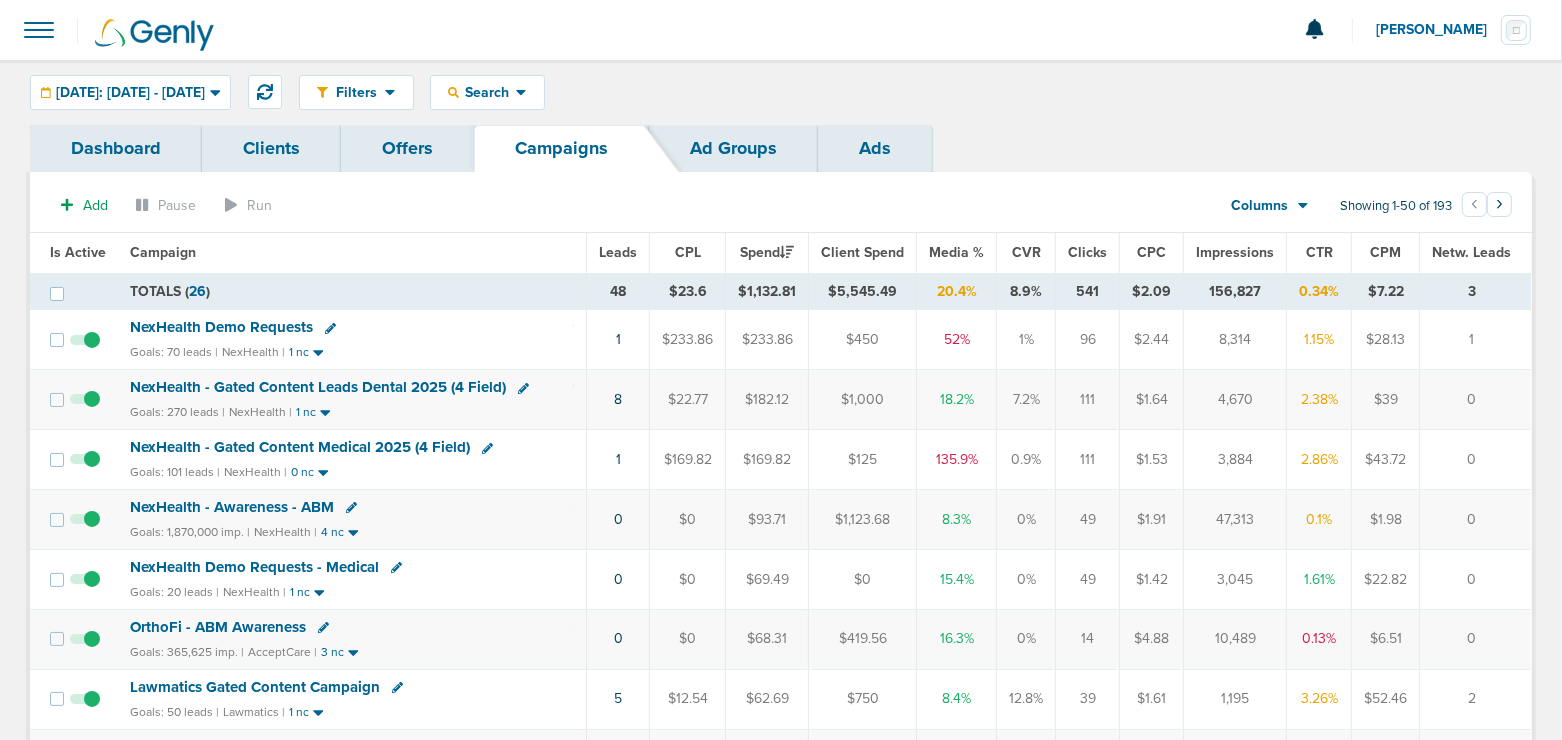 click on "NexHealth - Gated Content Medical 2025 (4 Field)" at bounding box center [300, 447] 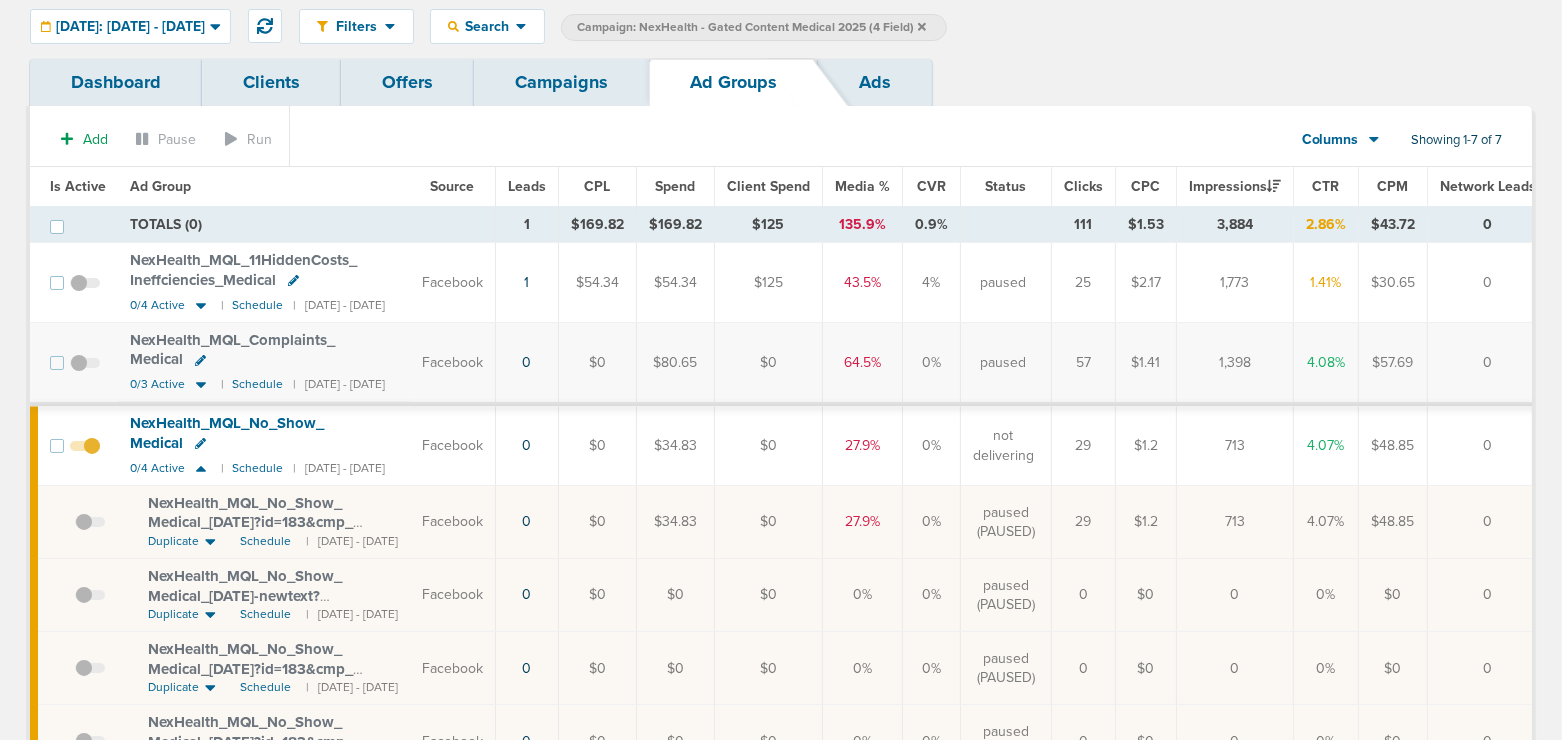 scroll, scrollTop: 88, scrollLeft: 0, axis: vertical 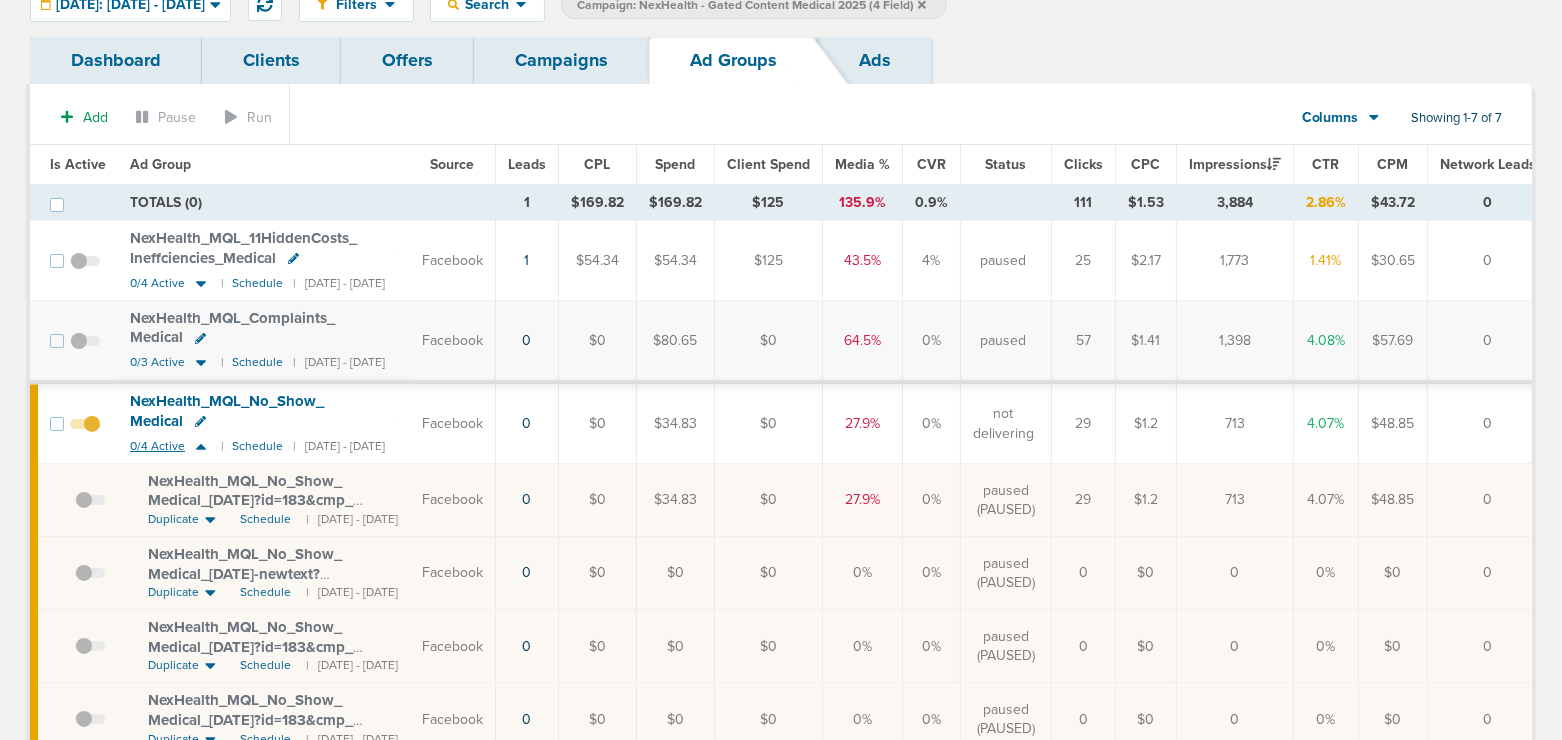 click 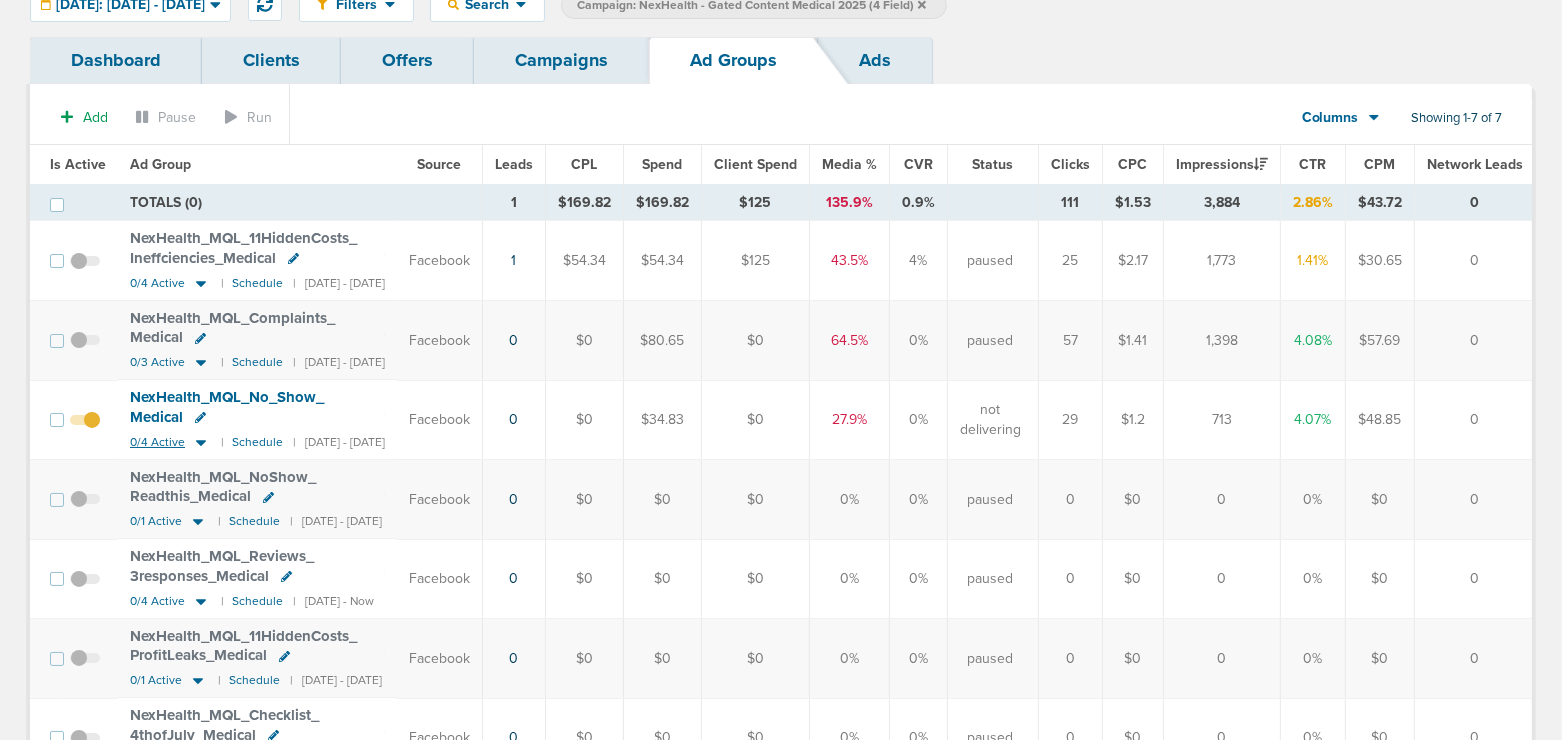 click 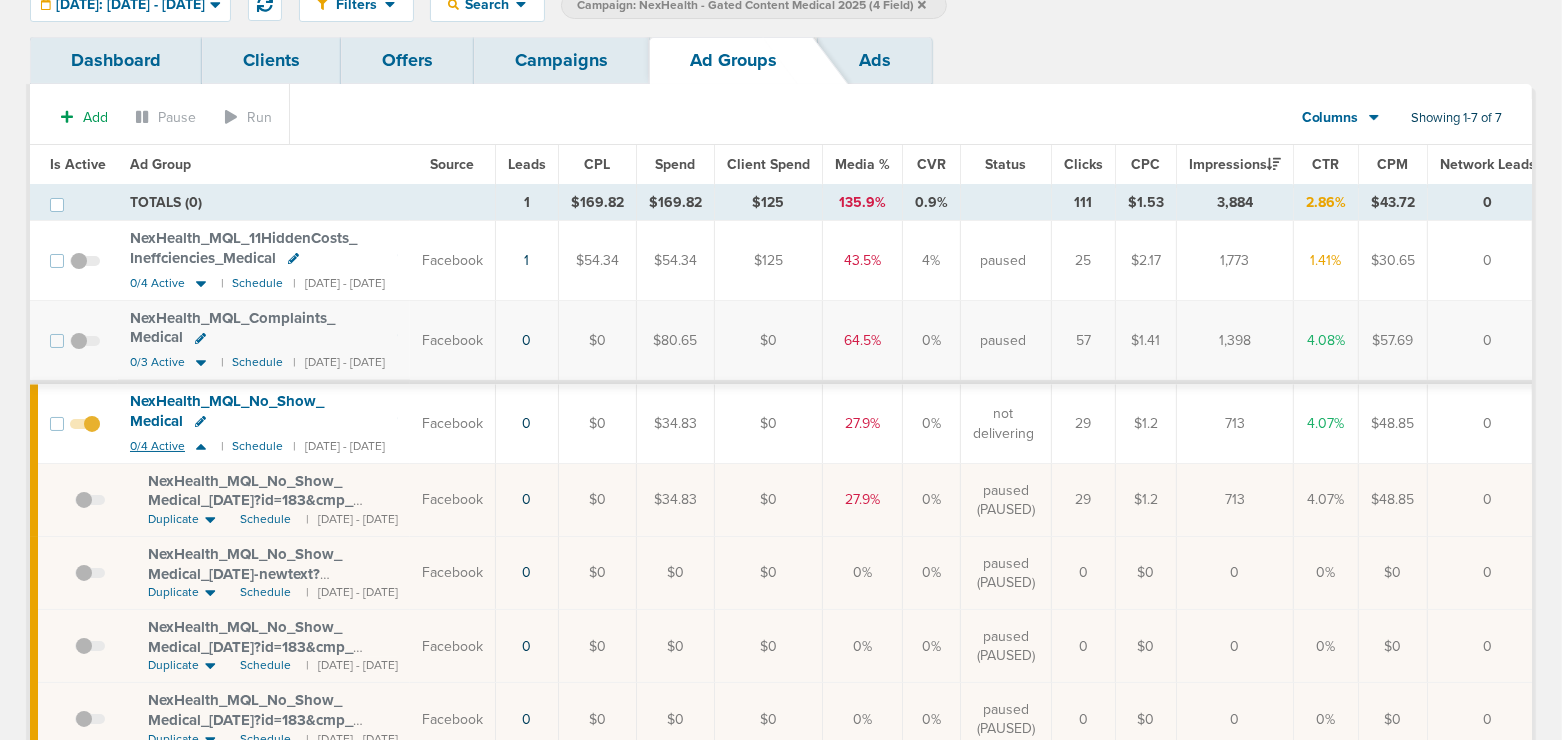 click 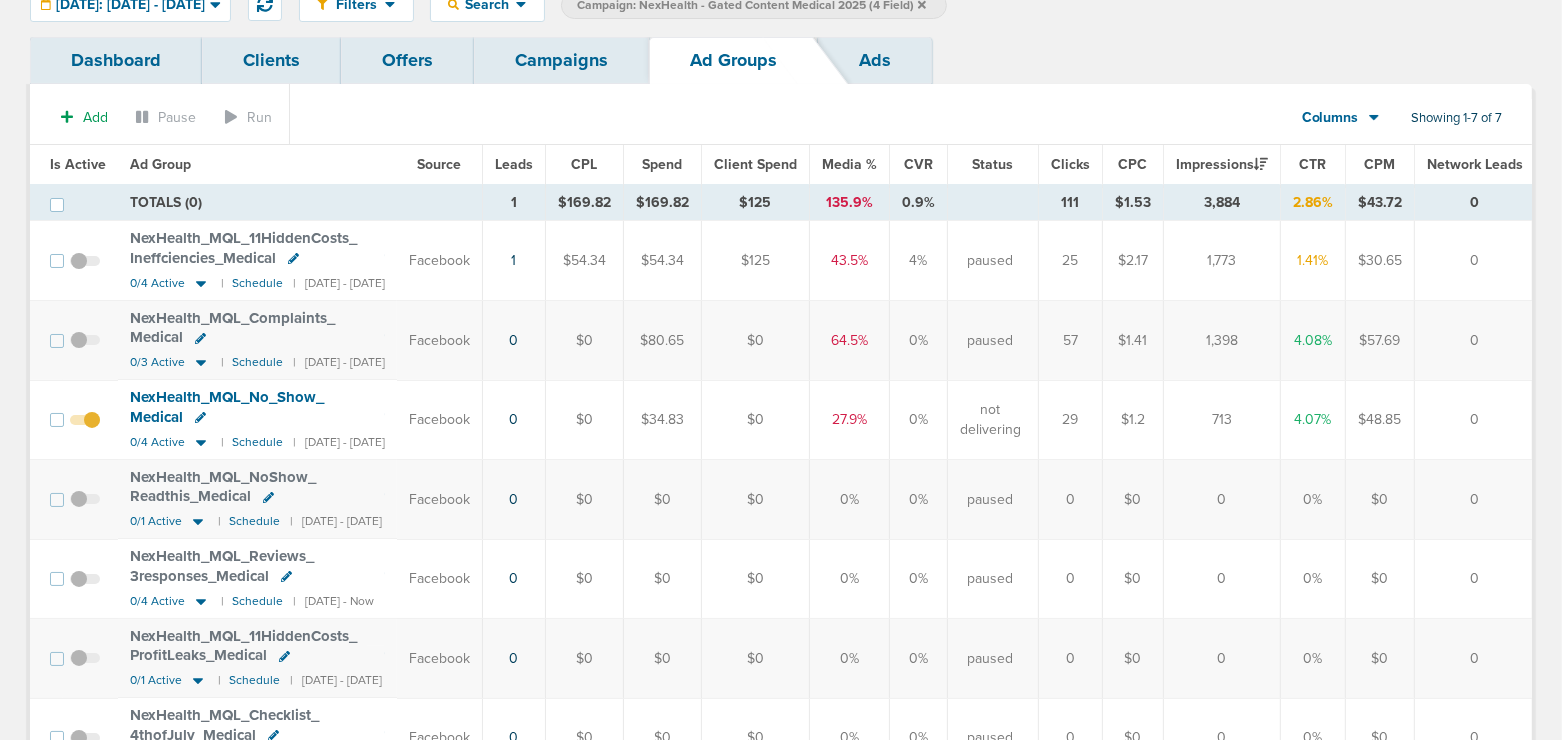 click on "Campaigns" at bounding box center (561, 60) 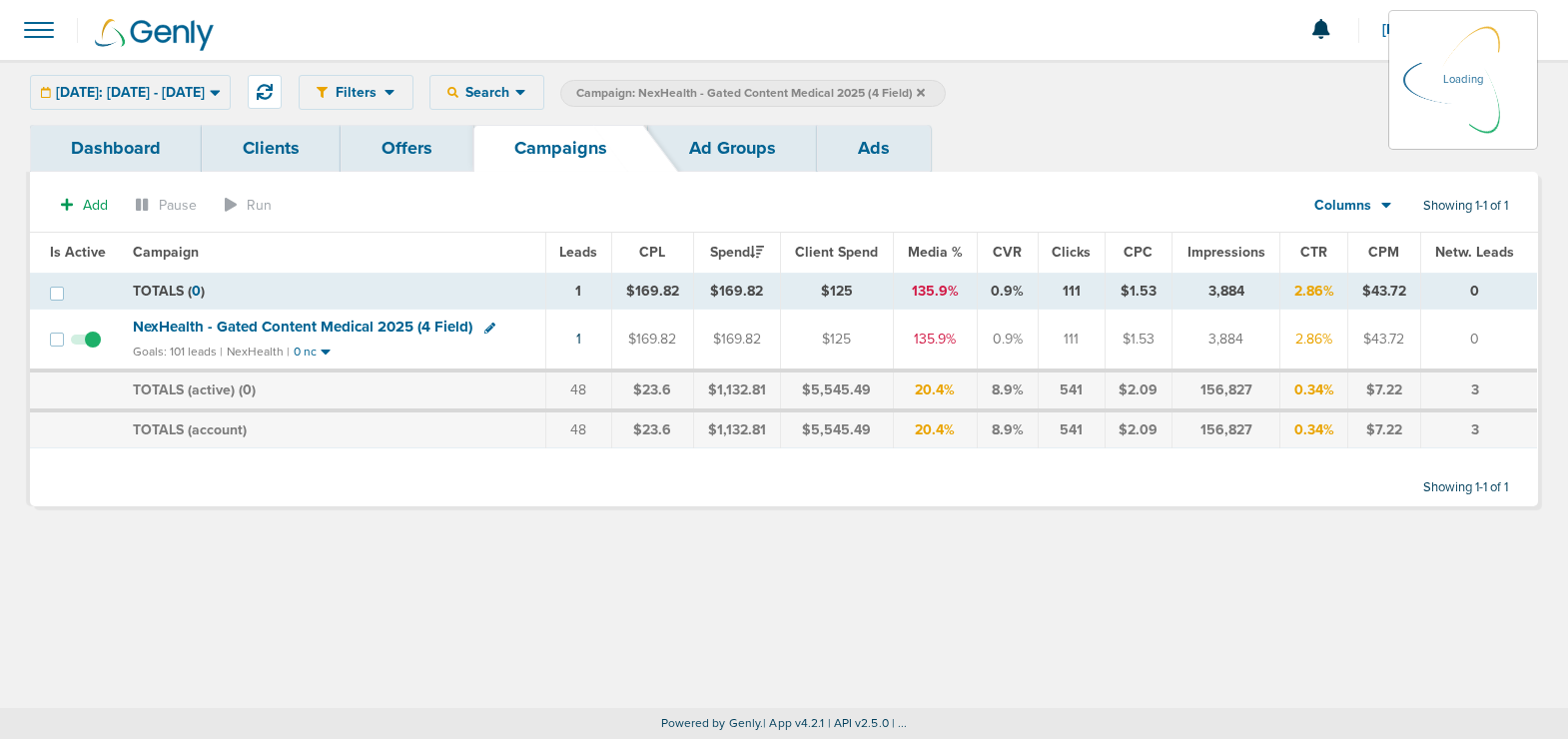 click 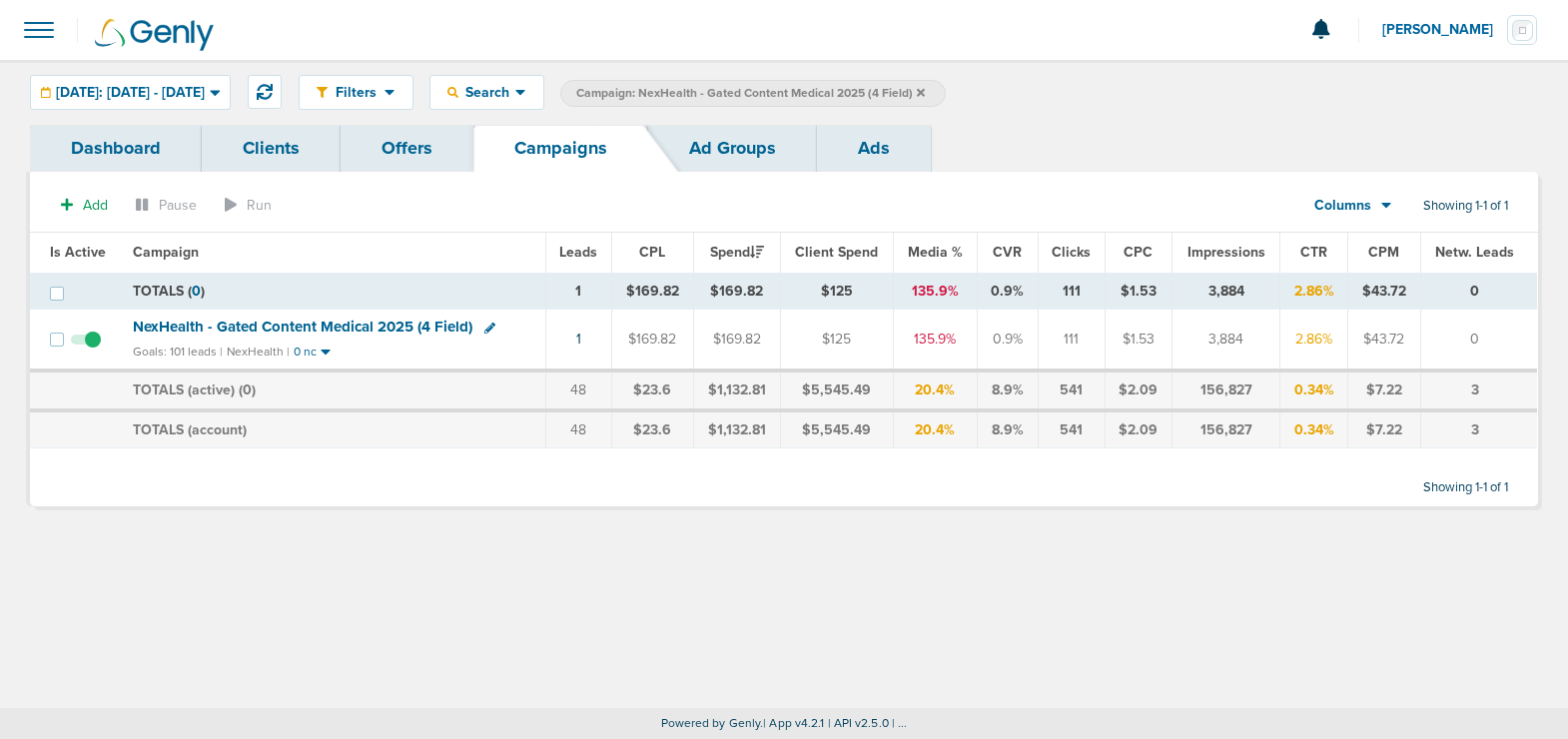click 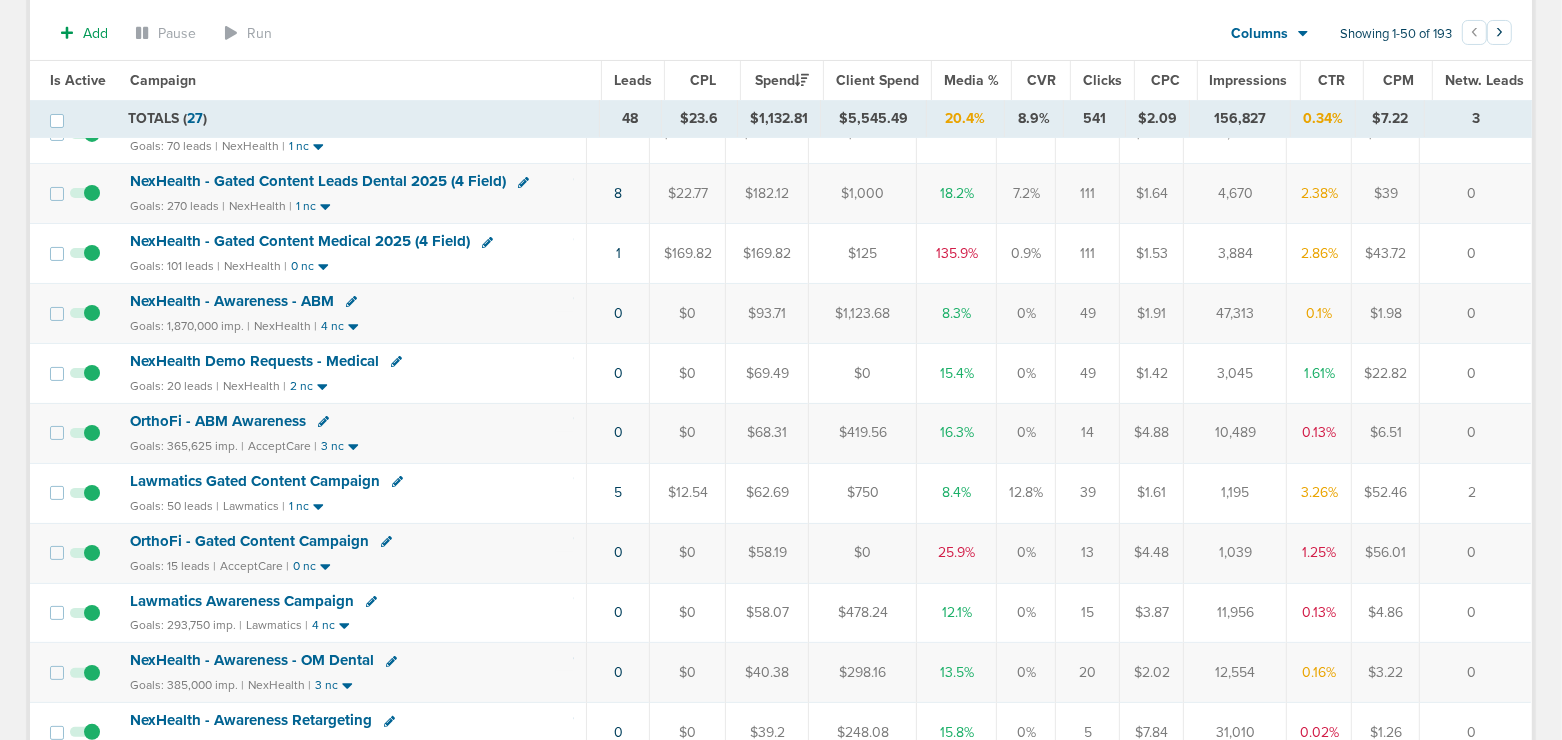 scroll, scrollTop: 214, scrollLeft: 0, axis: vertical 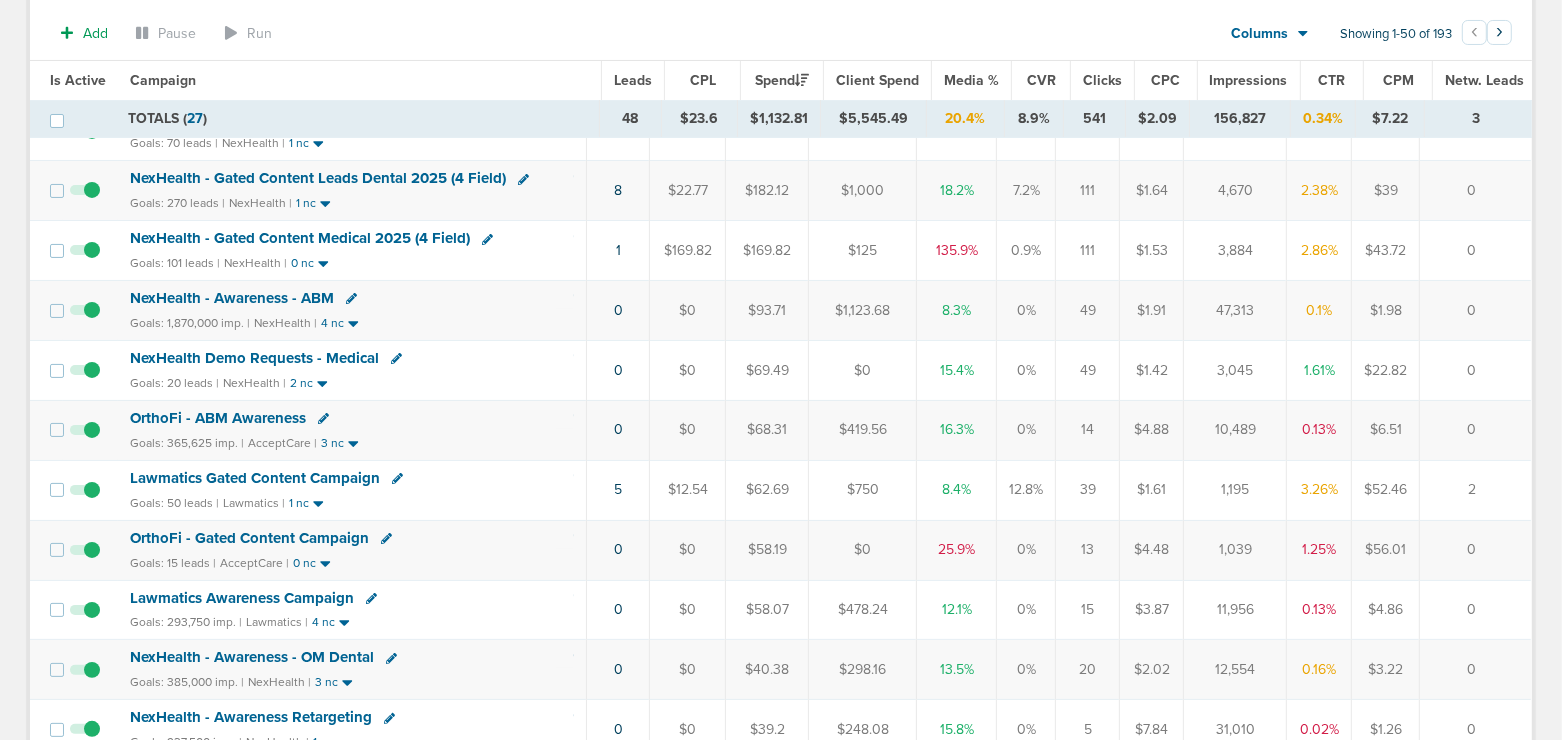 click on "OrthoFi - Gated Content Campaign" at bounding box center [249, 538] 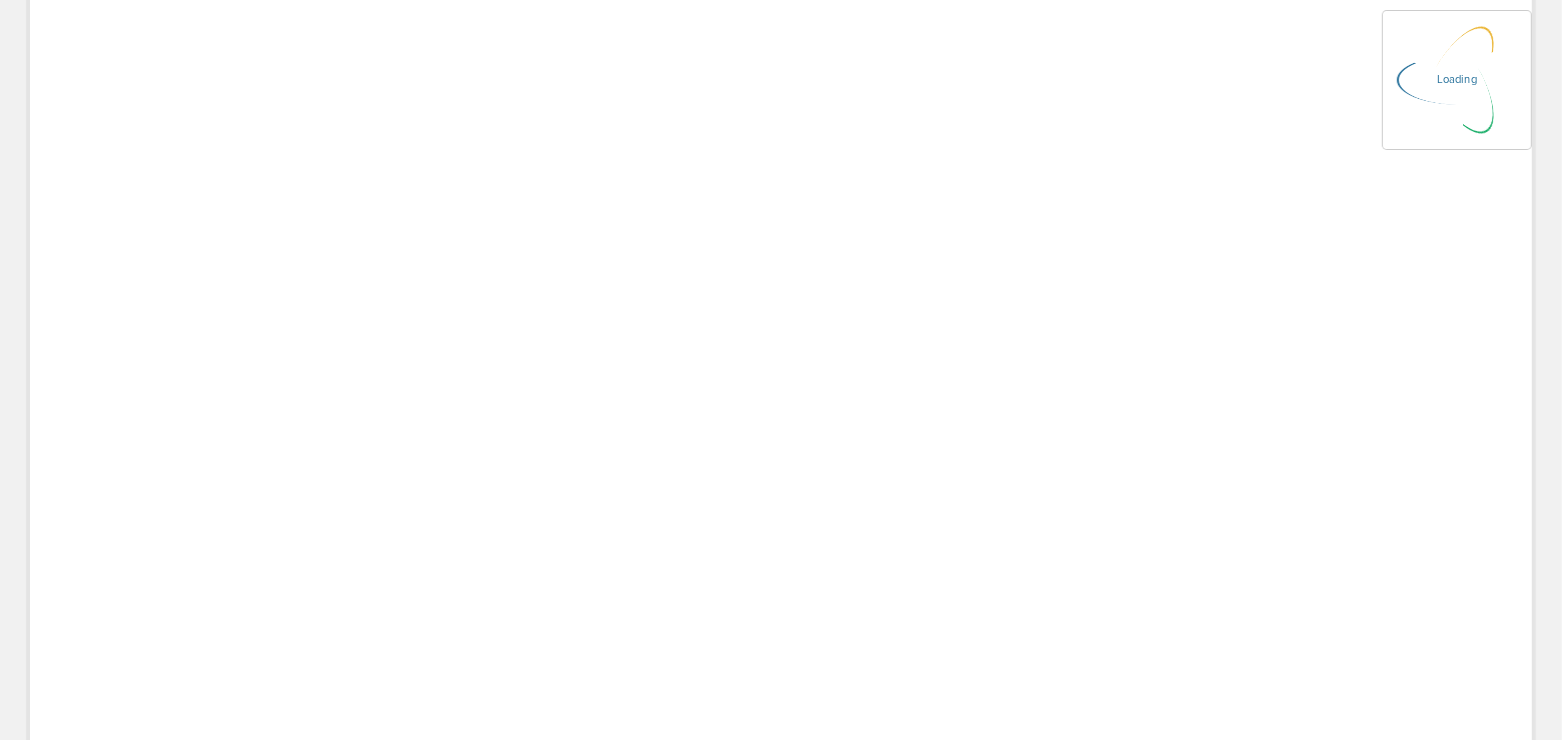 scroll, scrollTop: 0, scrollLeft: 0, axis: both 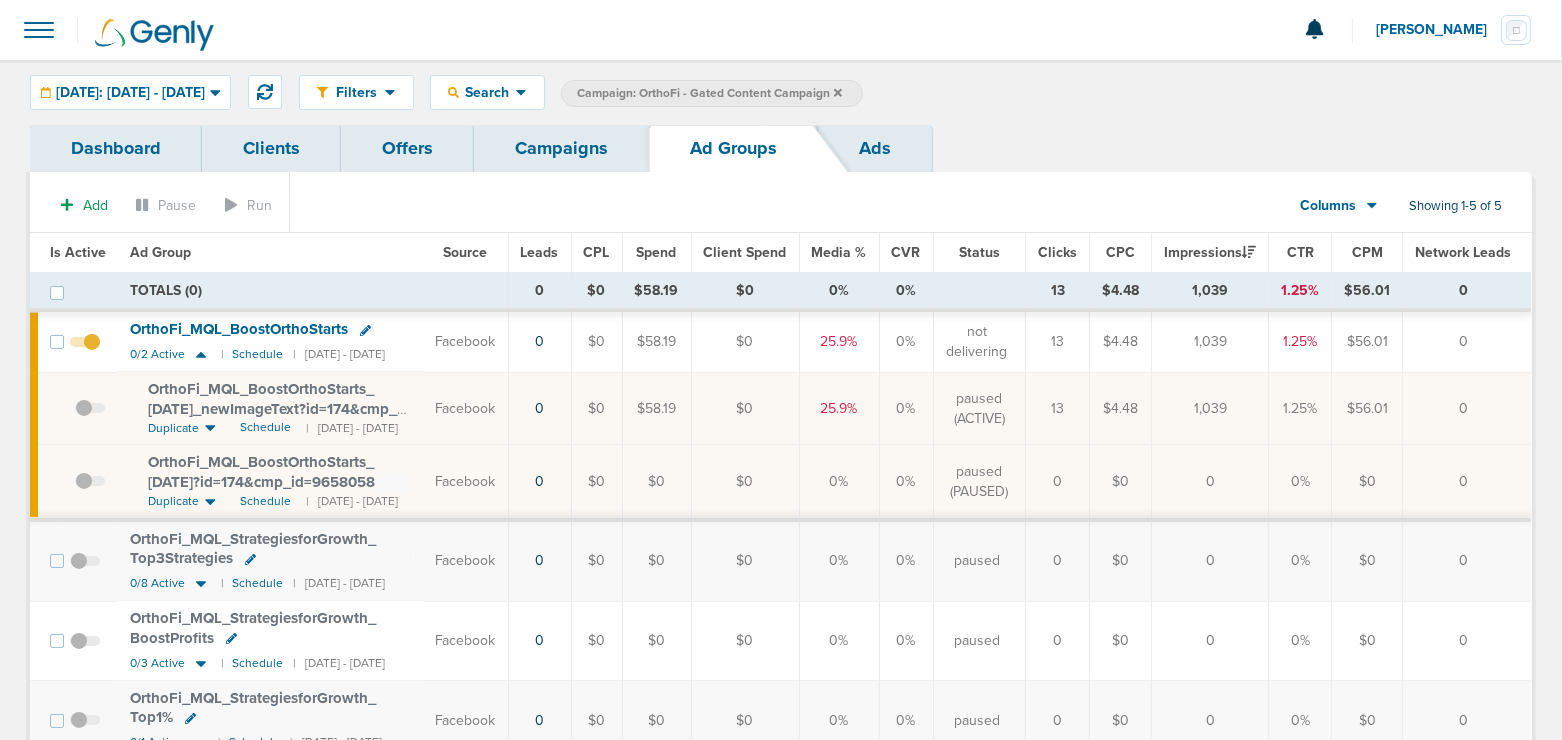 click on "OrthoFi_ MQL_ BoostOrthoStarts_ [DATE]_ newImageText?id=174&cmp_ id=9658058" at bounding box center (272, 408) 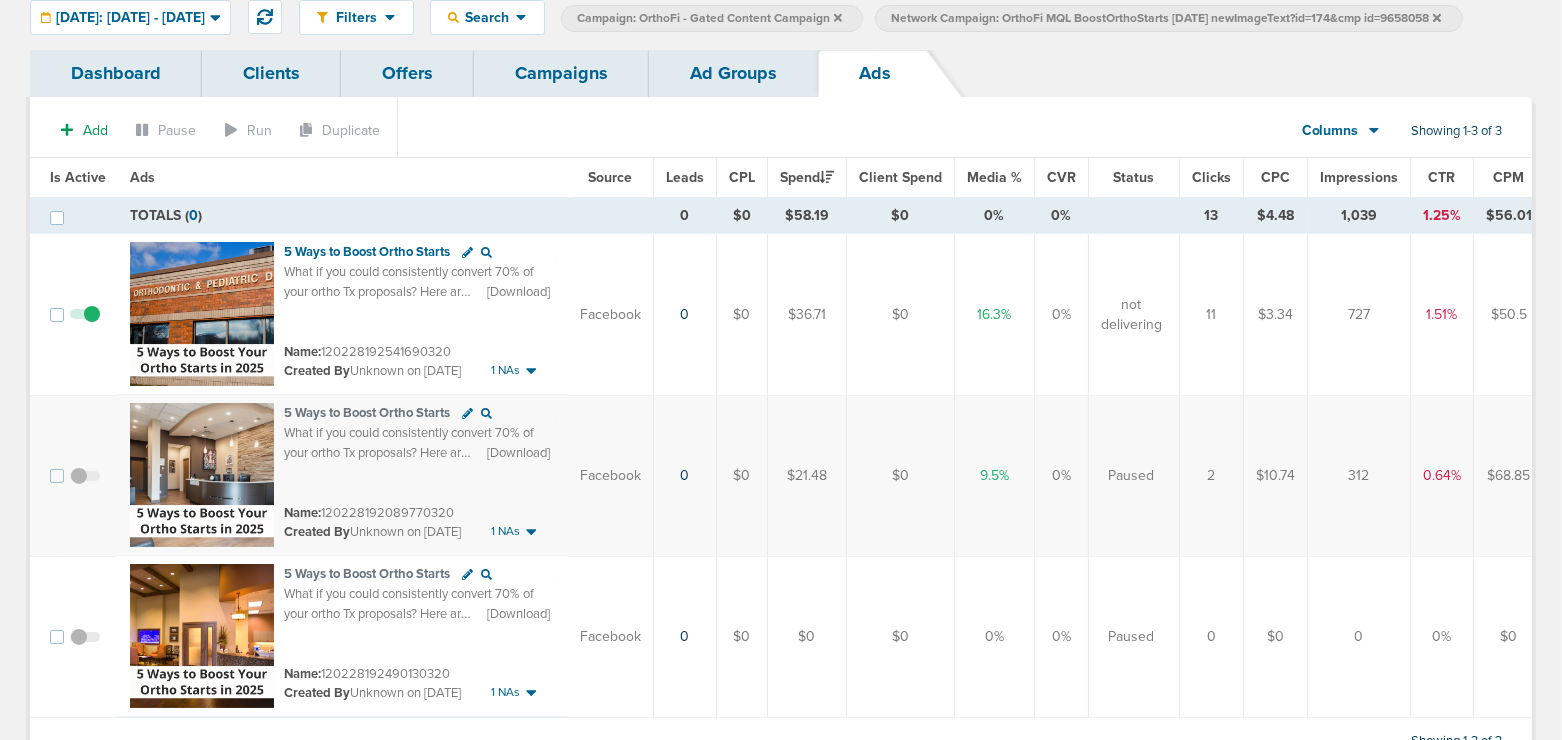 scroll, scrollTop: 72, scrollLeft: 0, axis: vertical 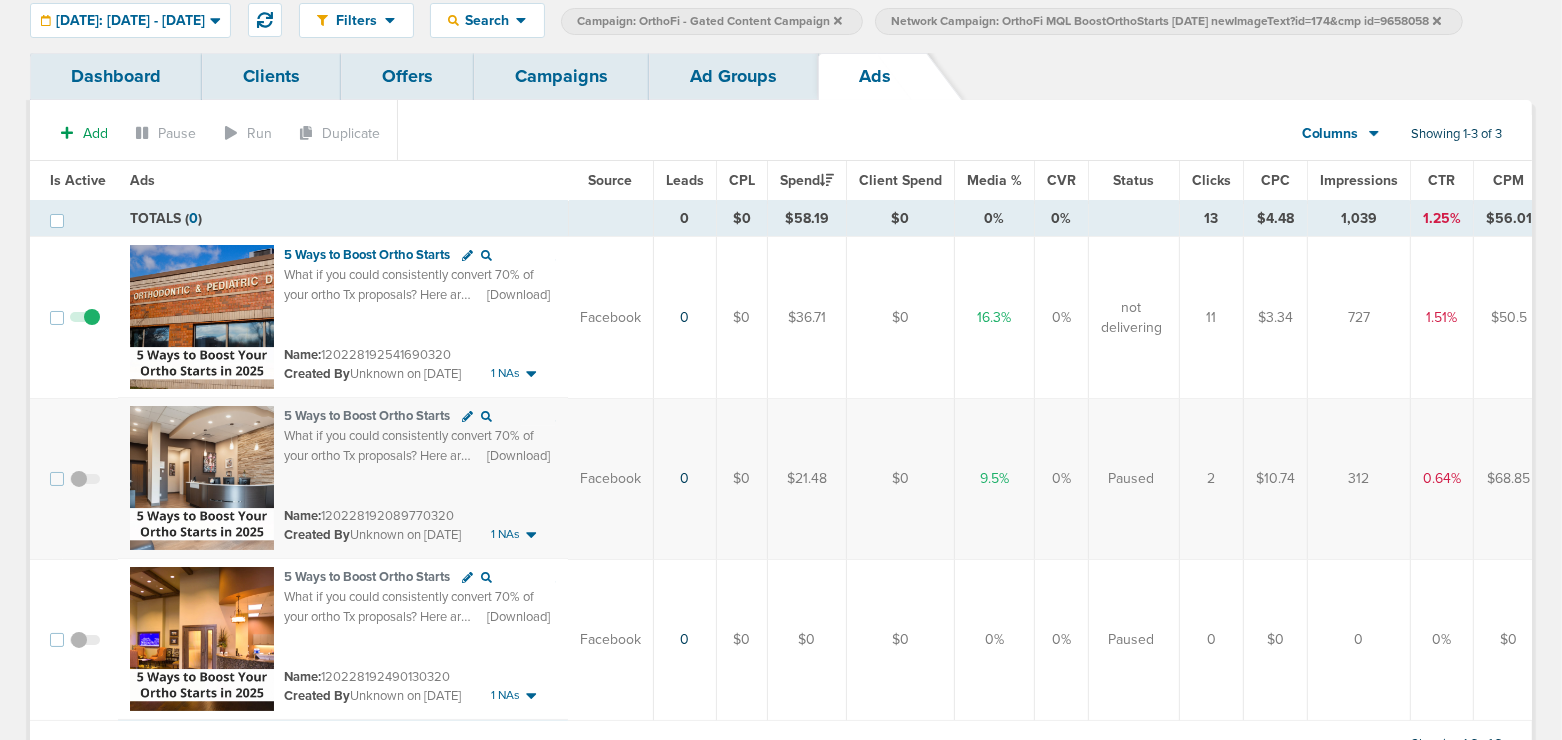 click on "Ad Groups" at bounding box center [733, 76] 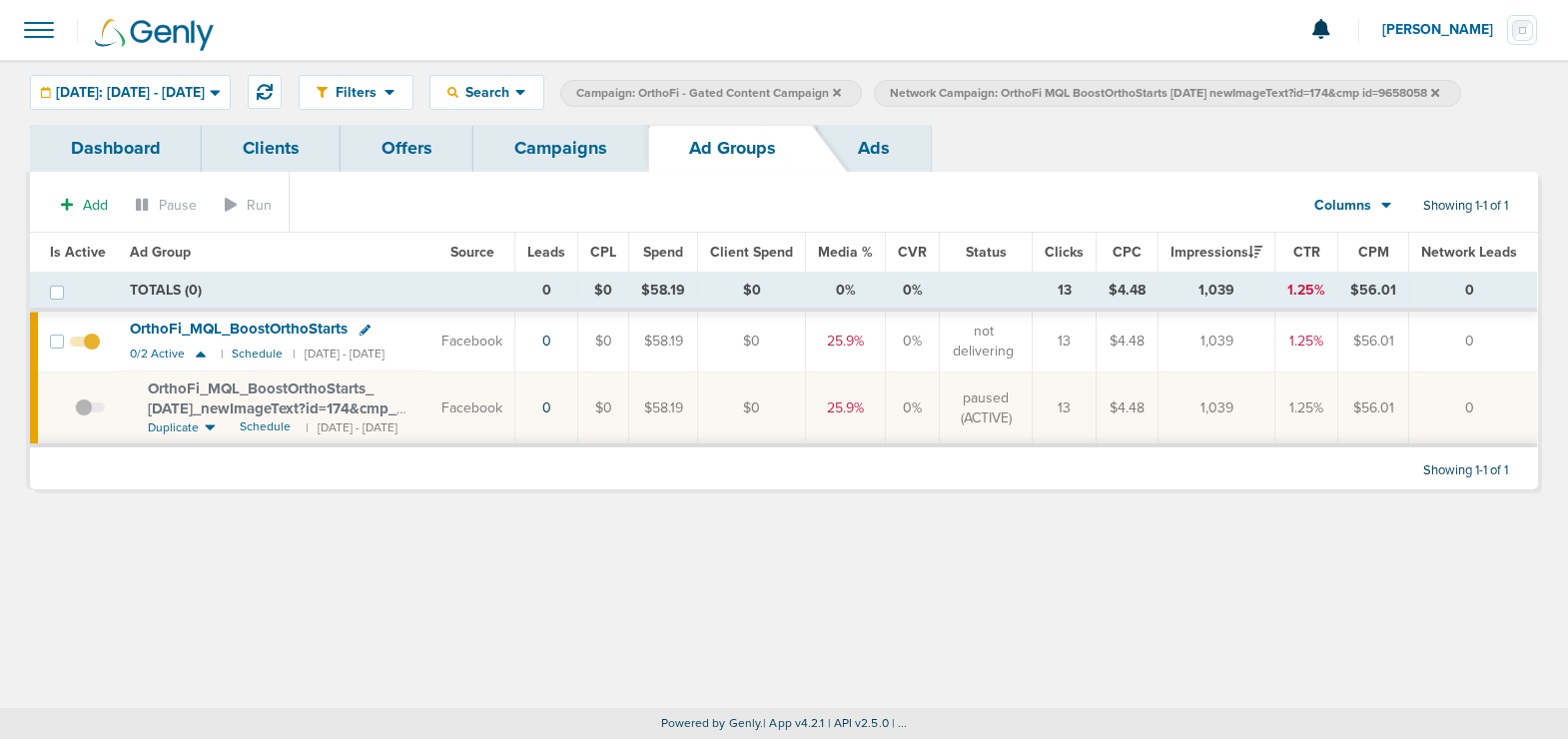 click 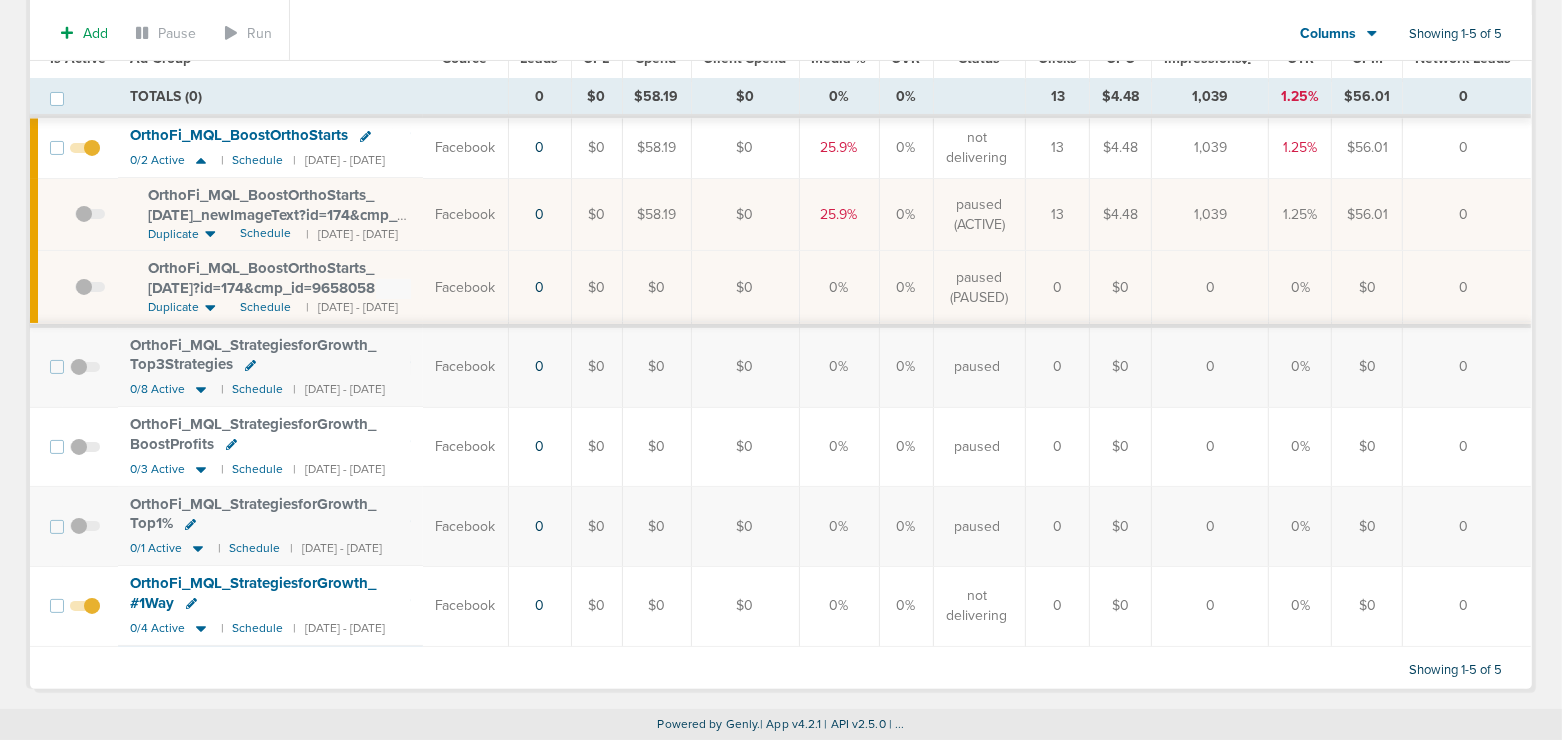 scroll, scrollTop: 195, scrollLeft: 0, axis: vertical 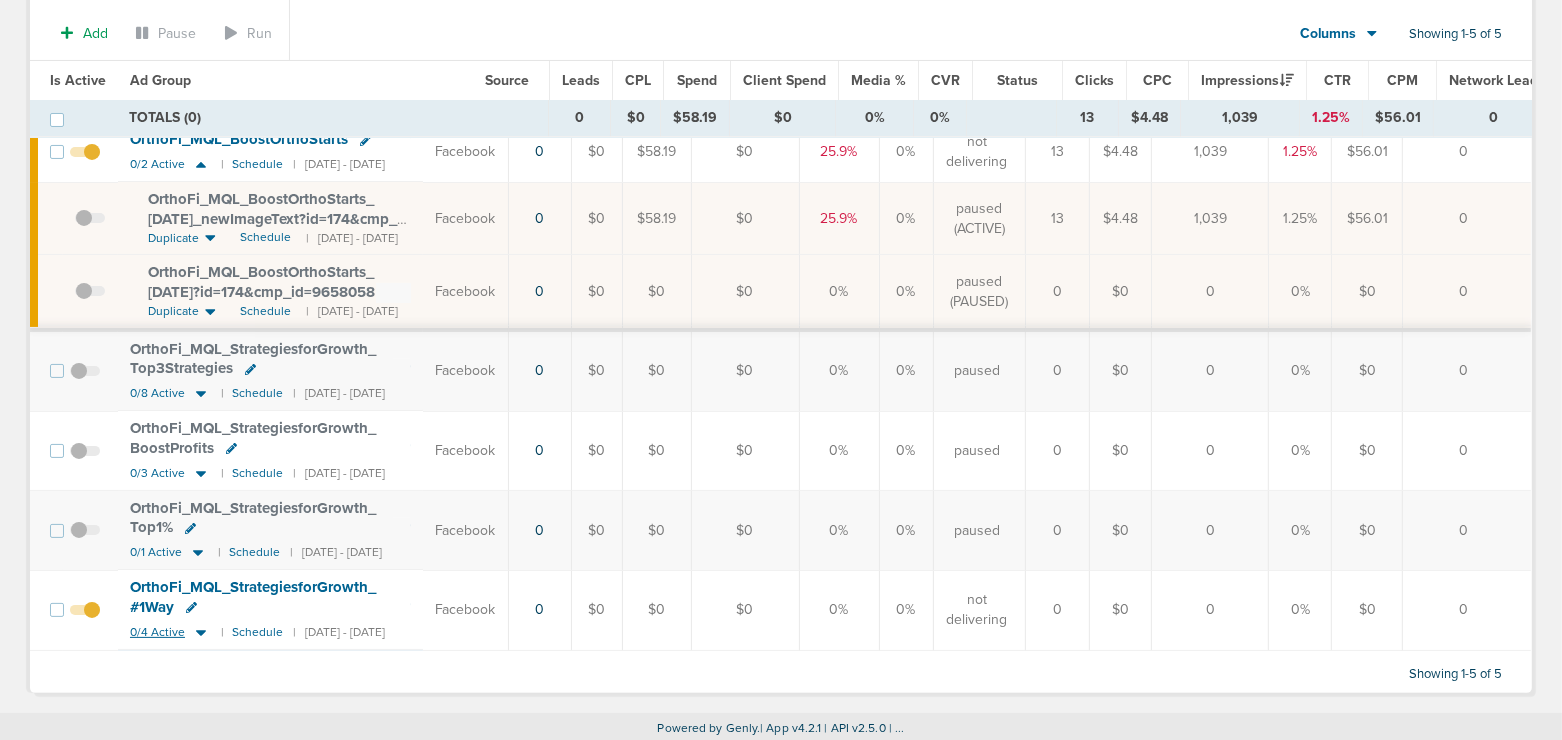 click 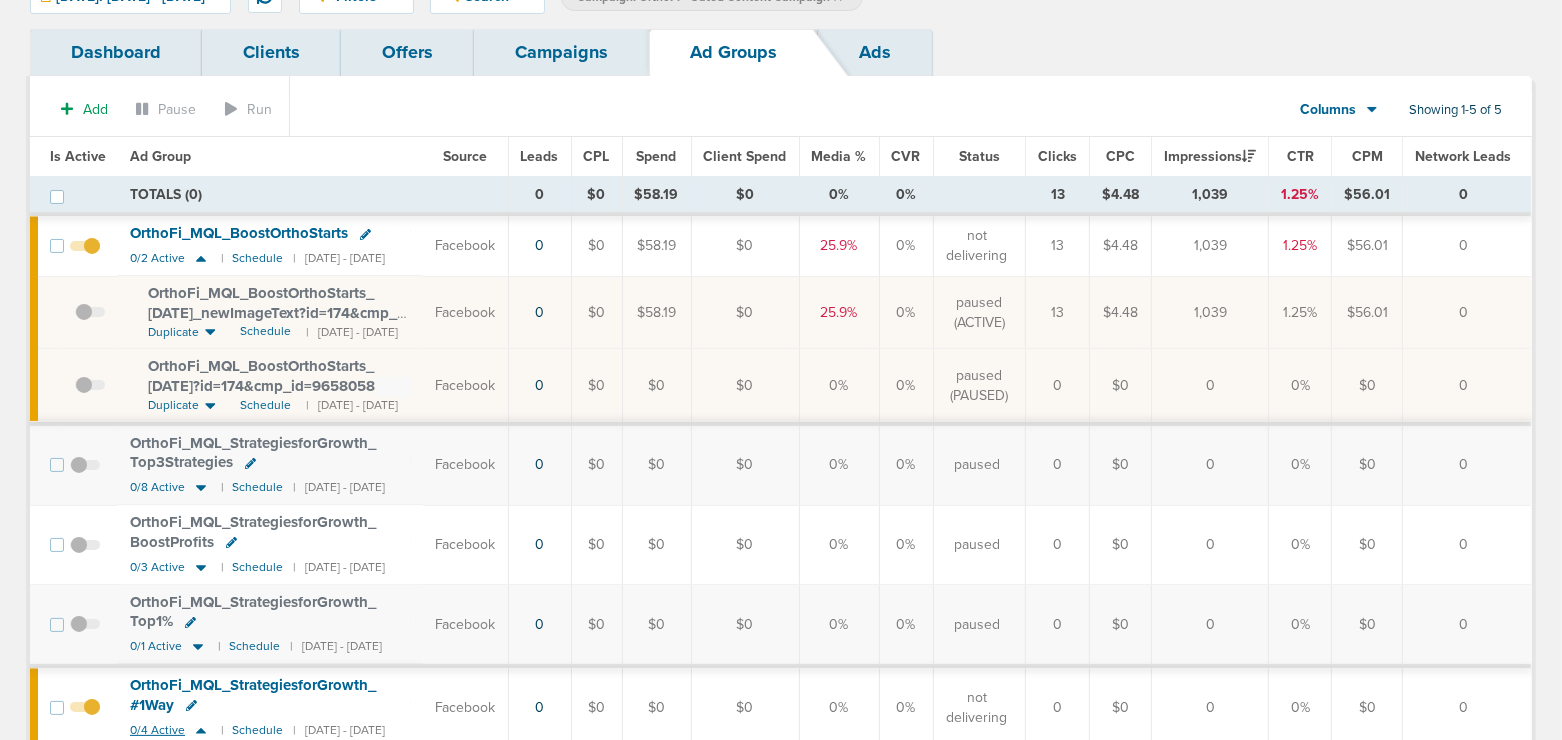 scroll, scrollTop: 0, scrollLeft: 0, axis: both 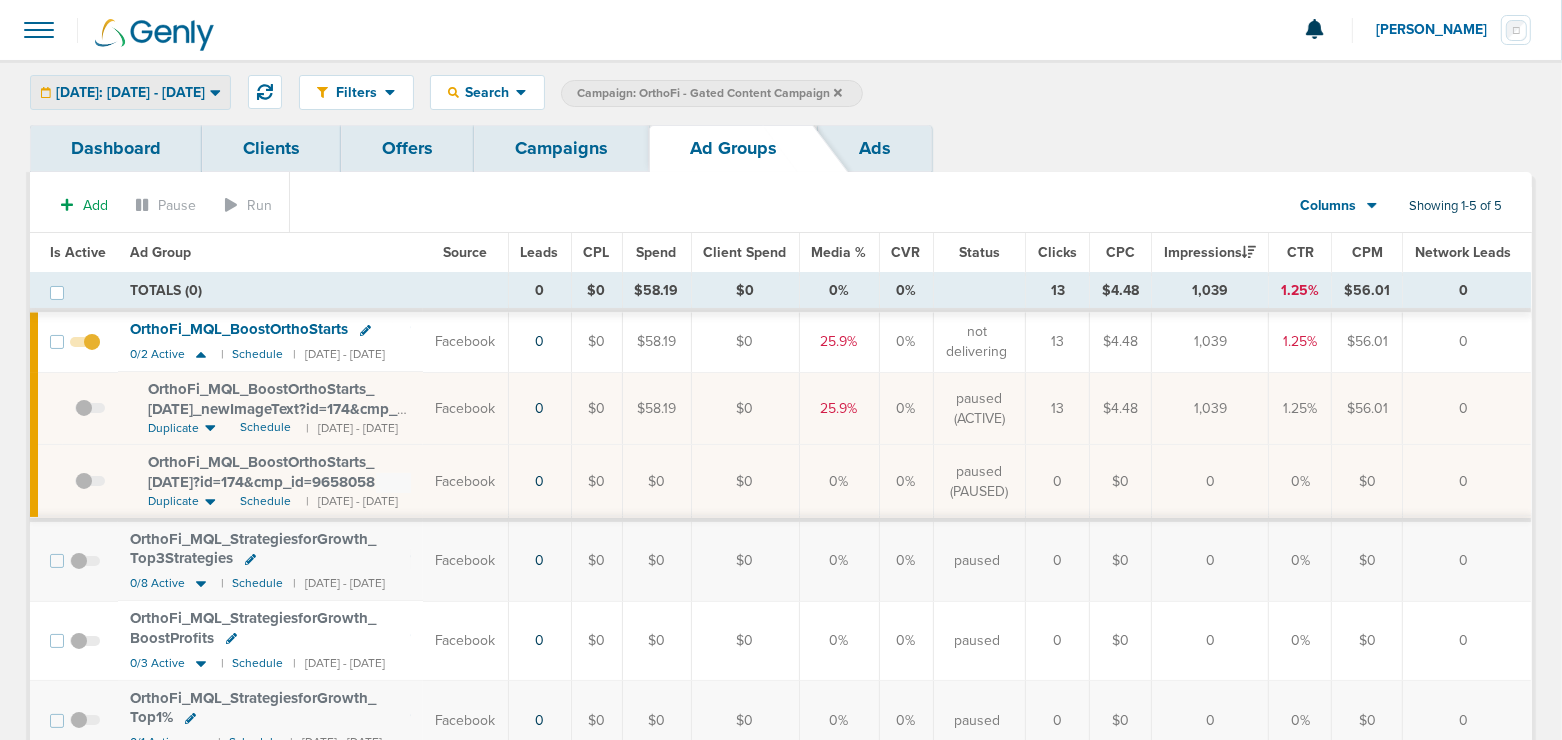 click on "[DATE]: [DATE] - [DATE]" at bounding box center [130, 93] 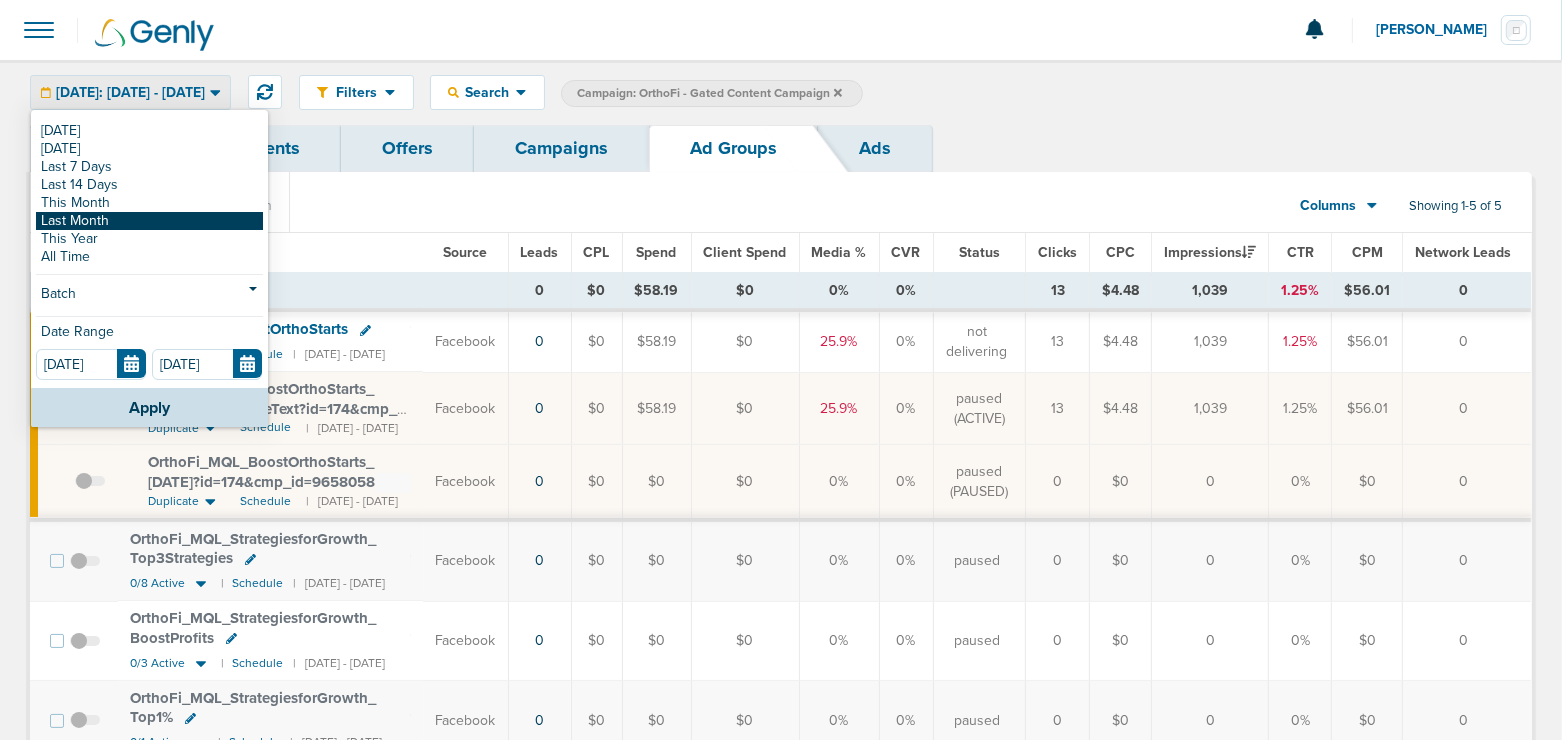 click on "Last Month" at bounding box center [149, 221] 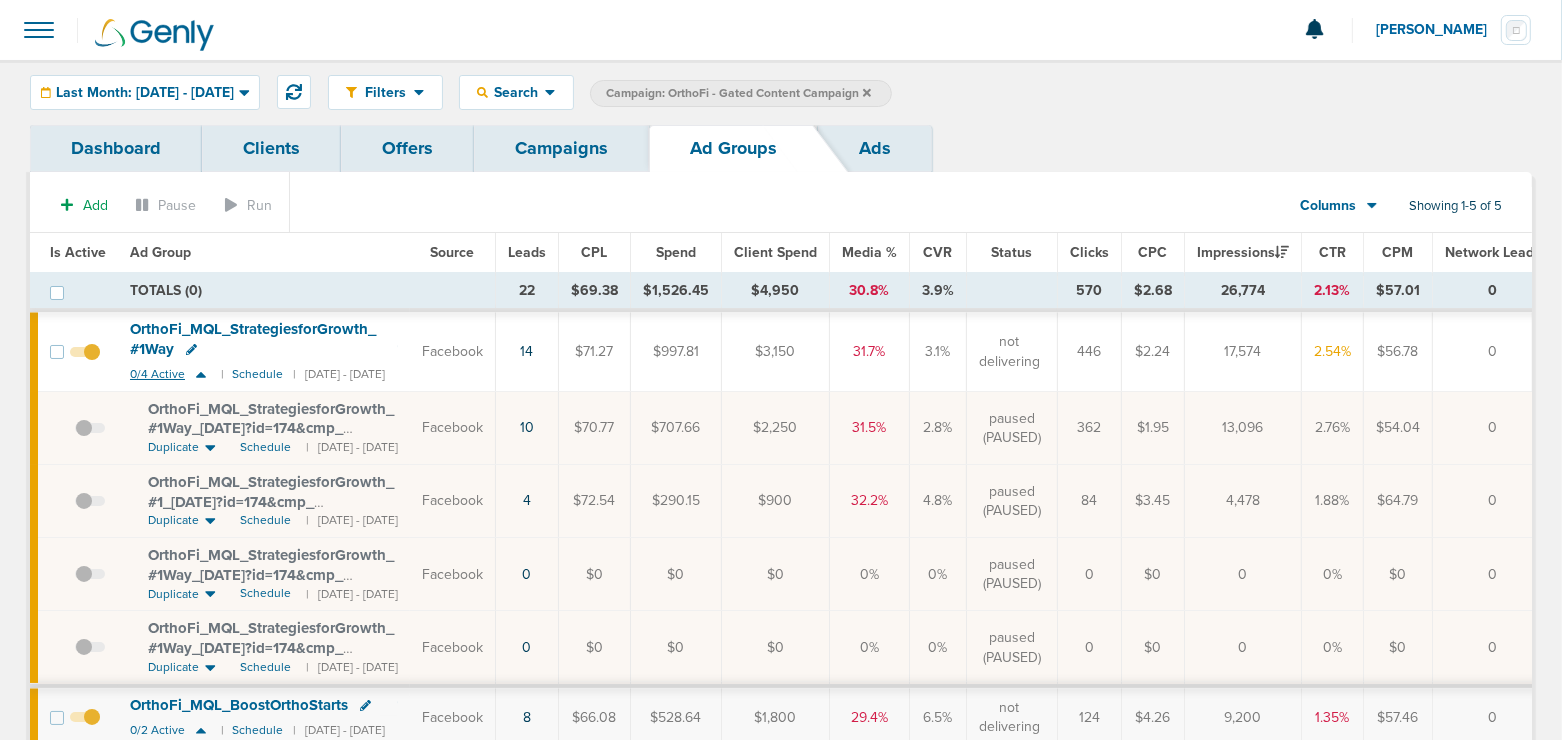 click 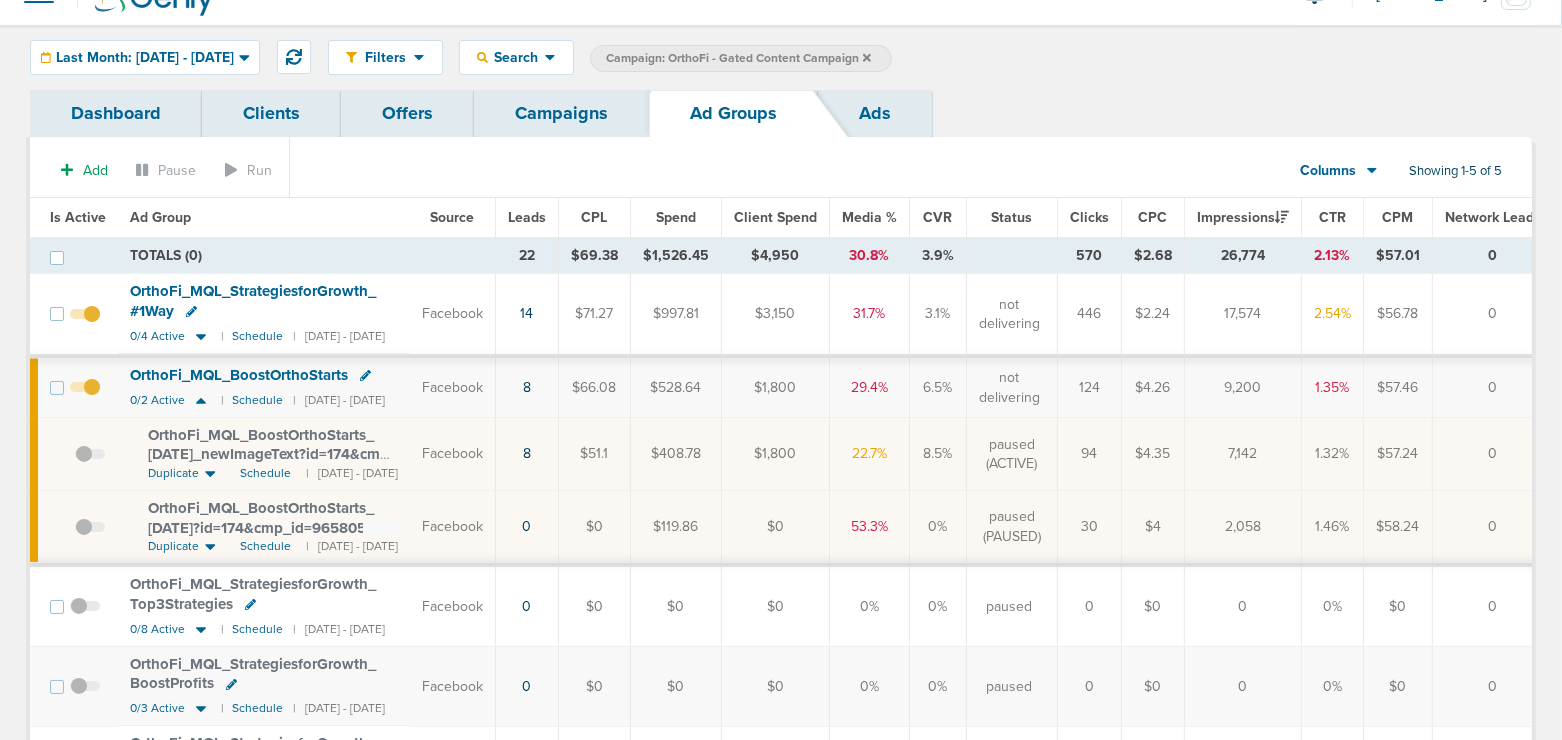 scroll, scrollTop: 0, scrollLeft: 0, axis: both 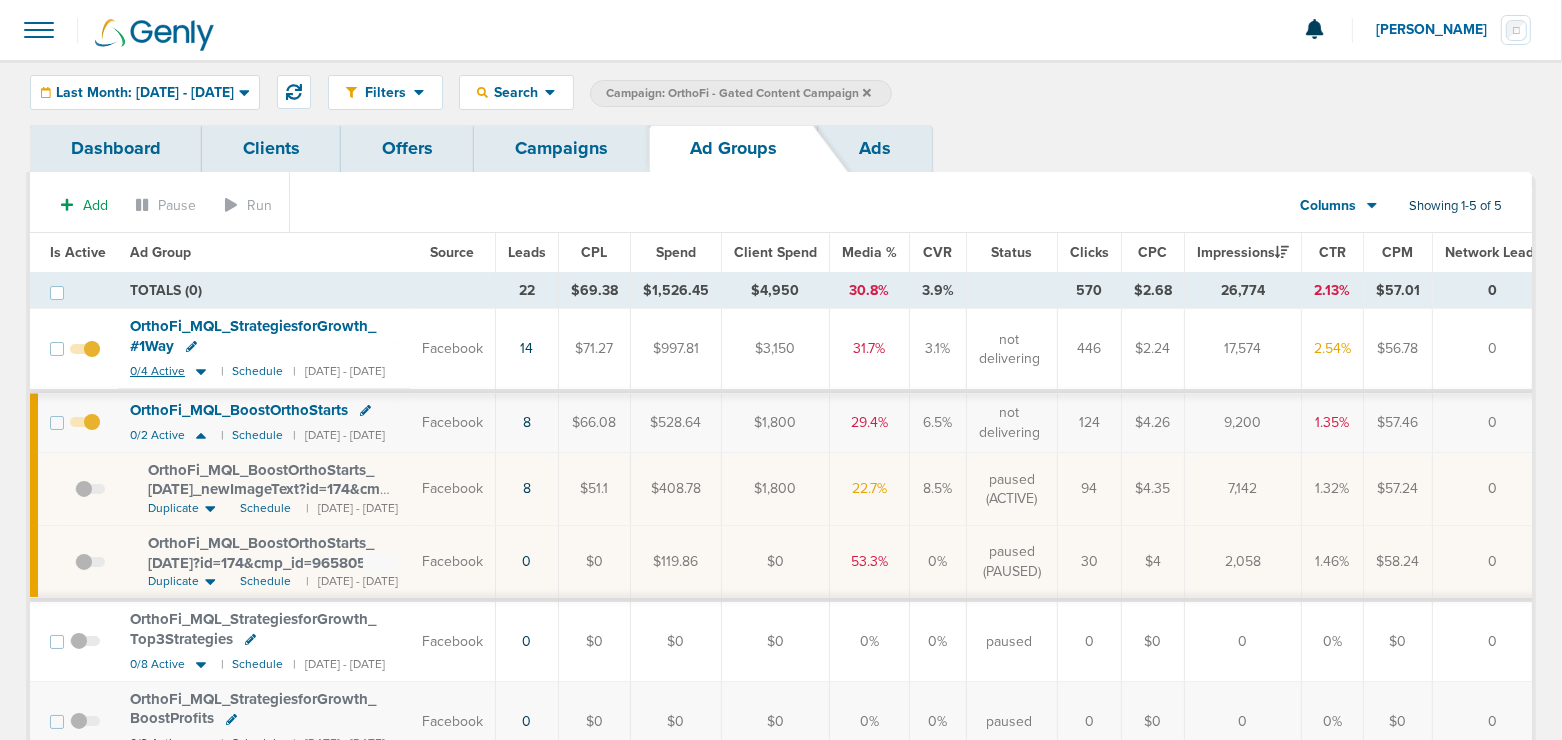 click 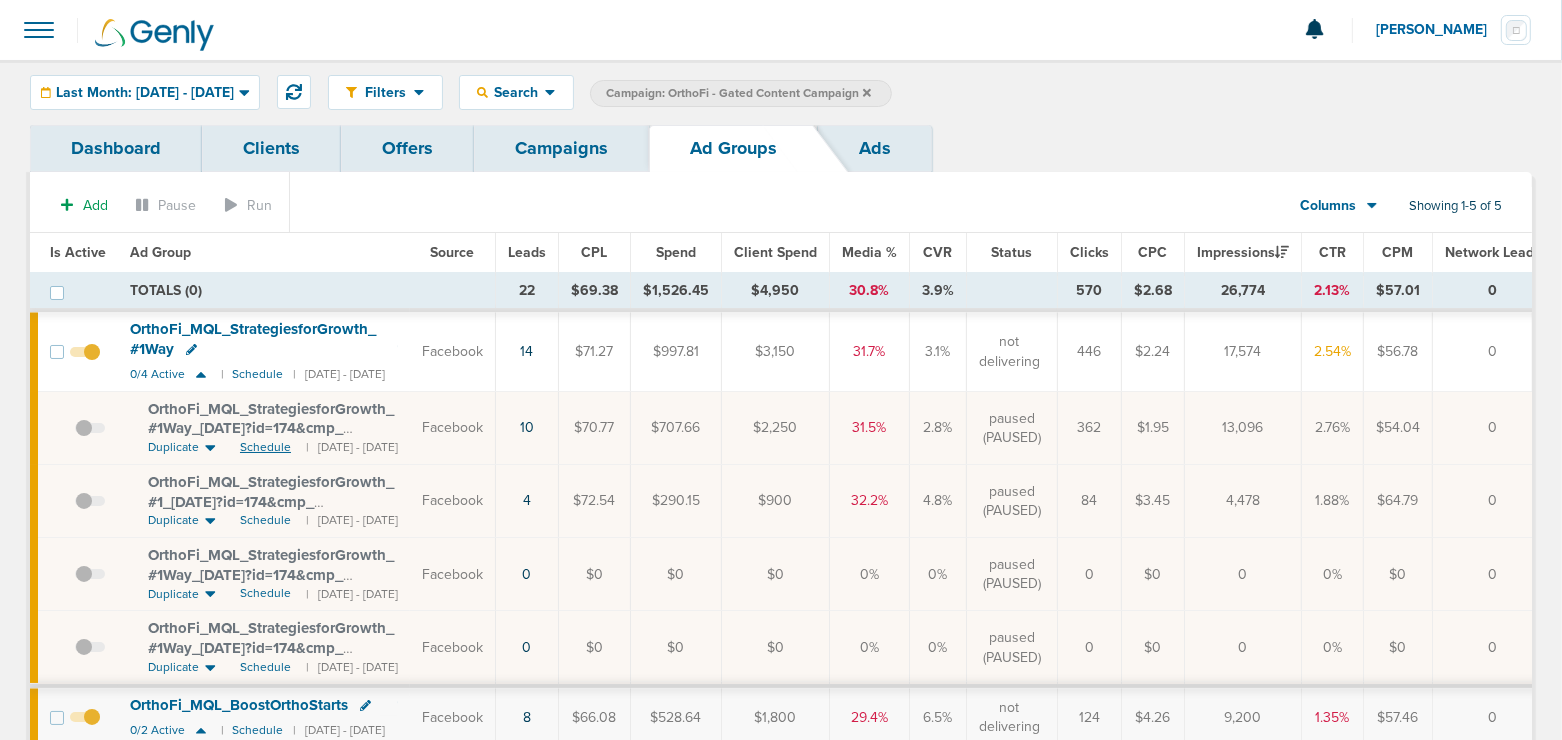 click on "Schedule" at bounding box center (265, 447) 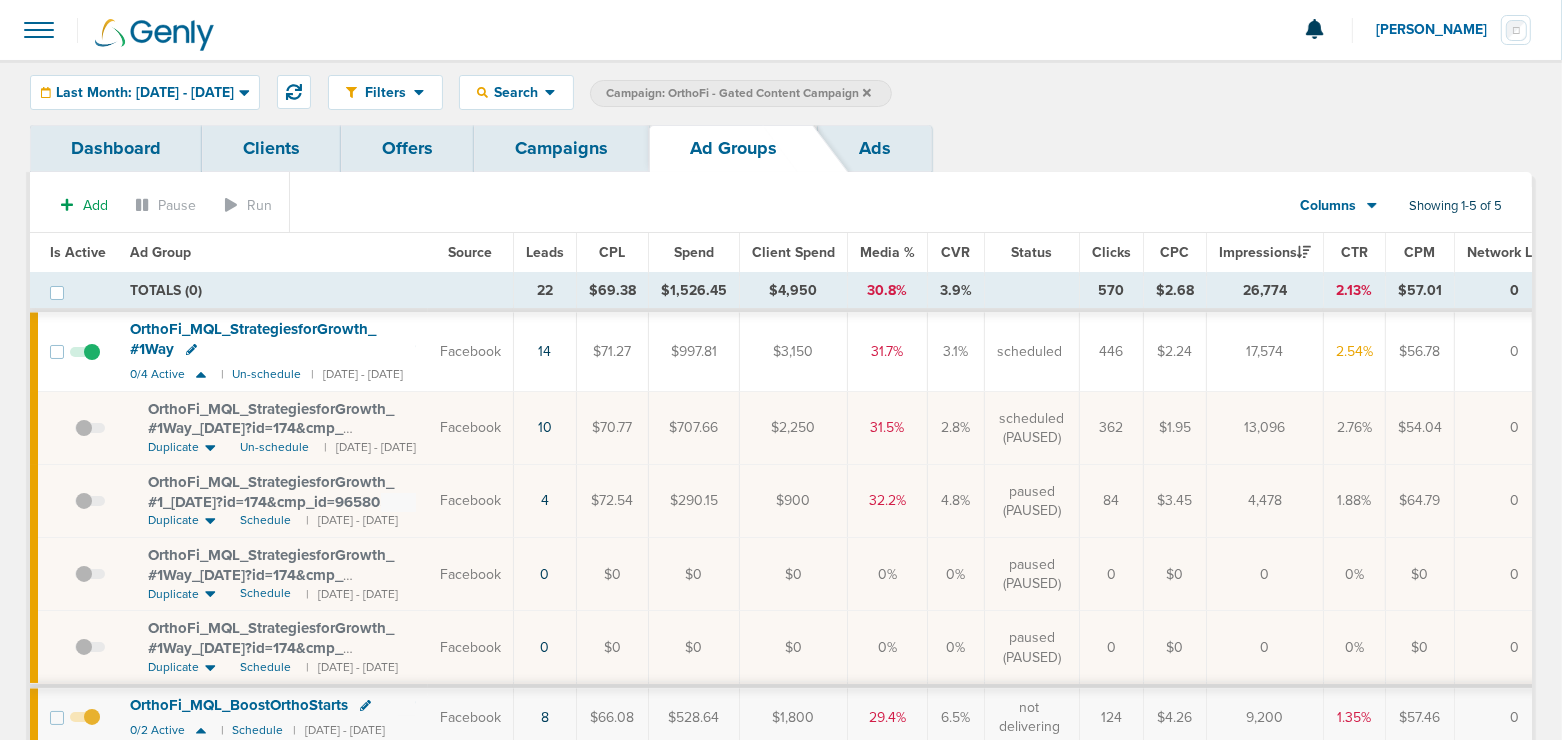 click at bounding box center [90, 438] 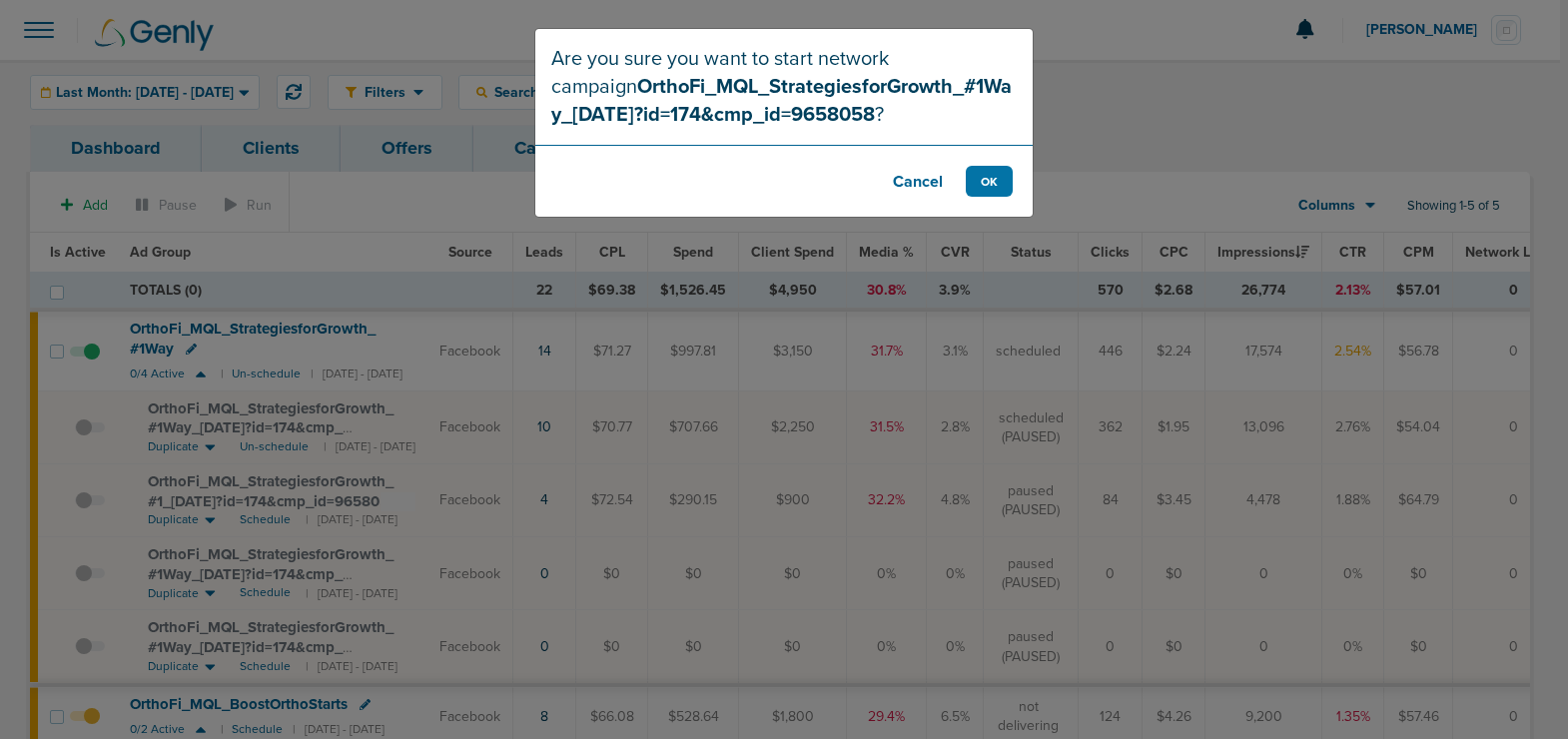 click on "Cancel" at bounding box center (918, 181) 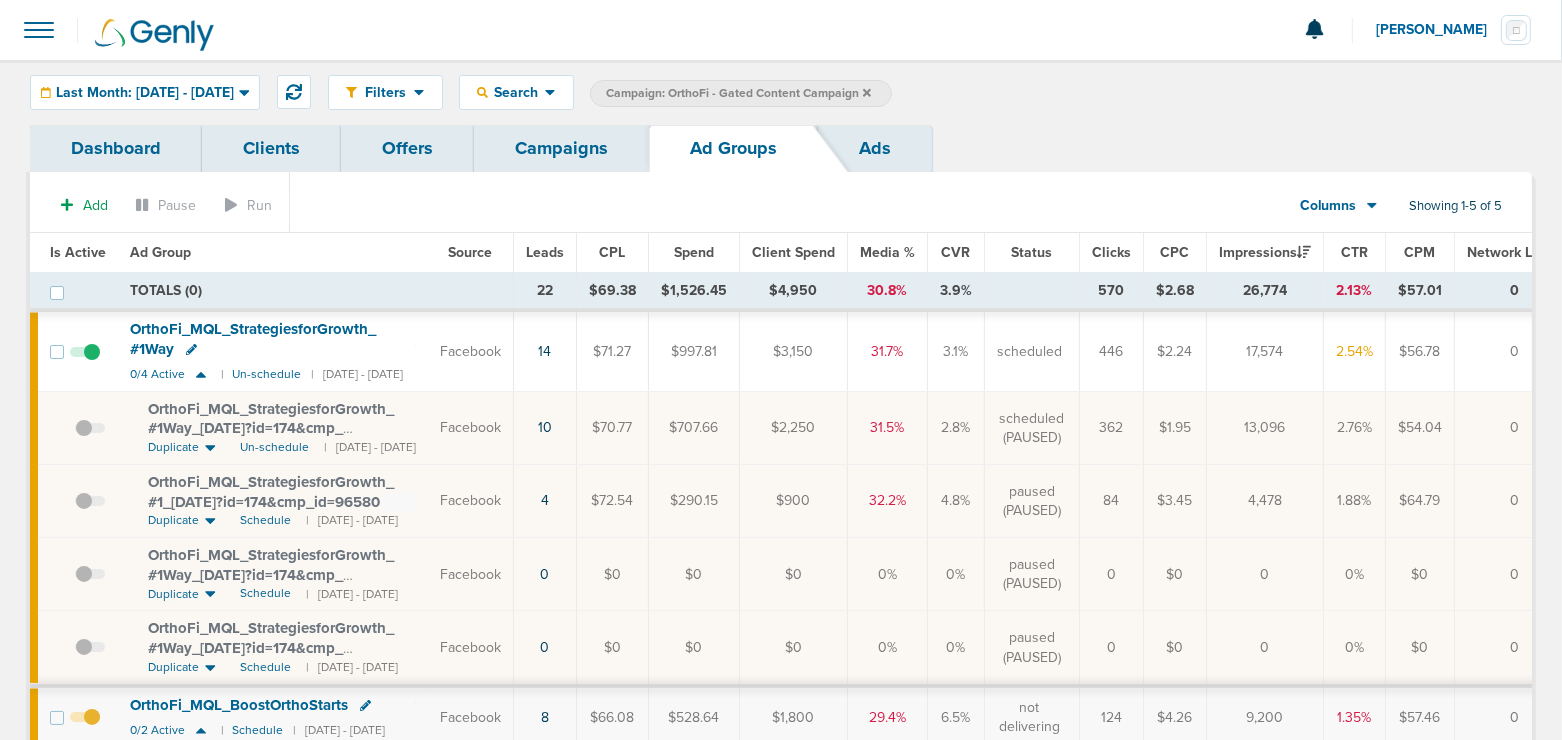 click on "Campaigns" at bounding box center (561, 148) 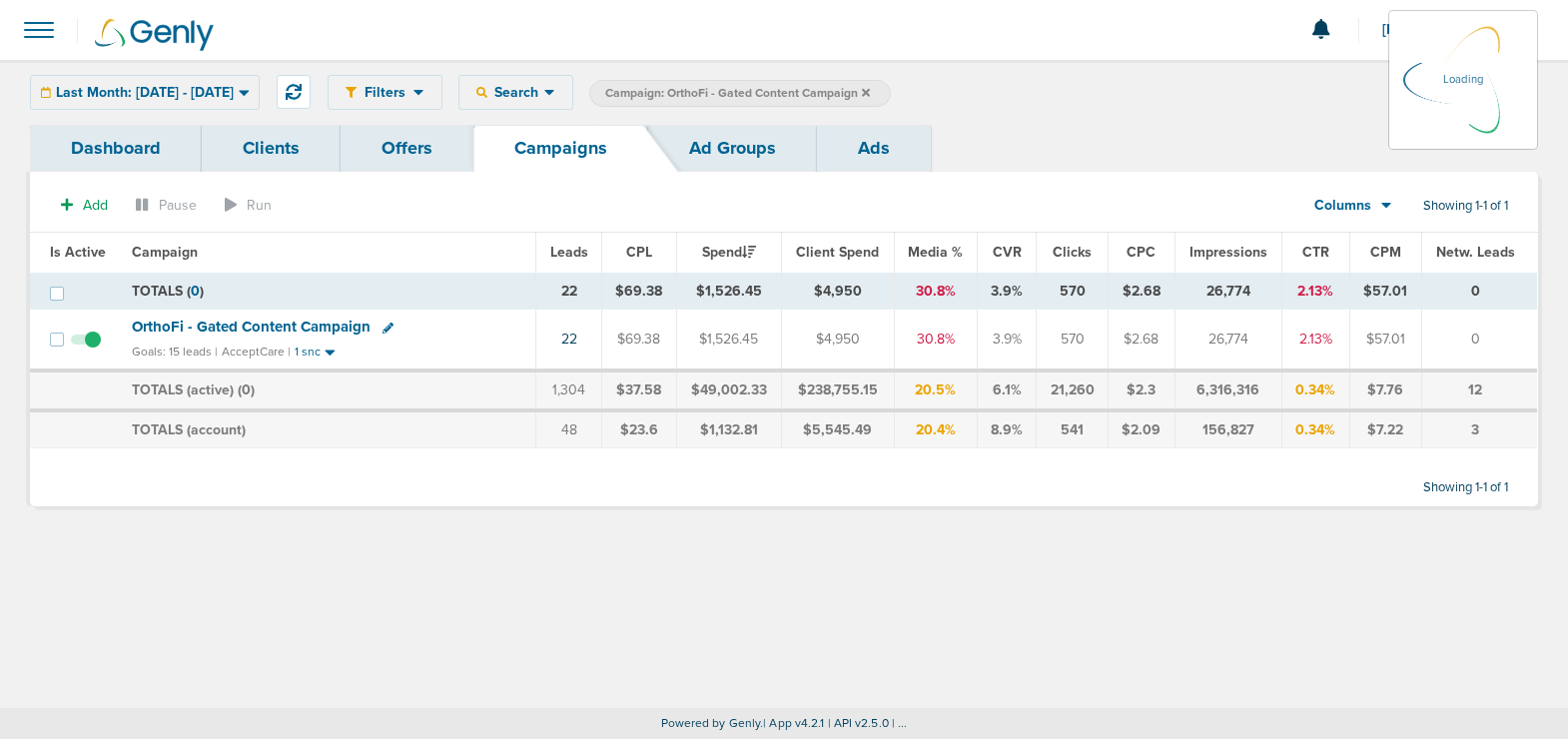 click 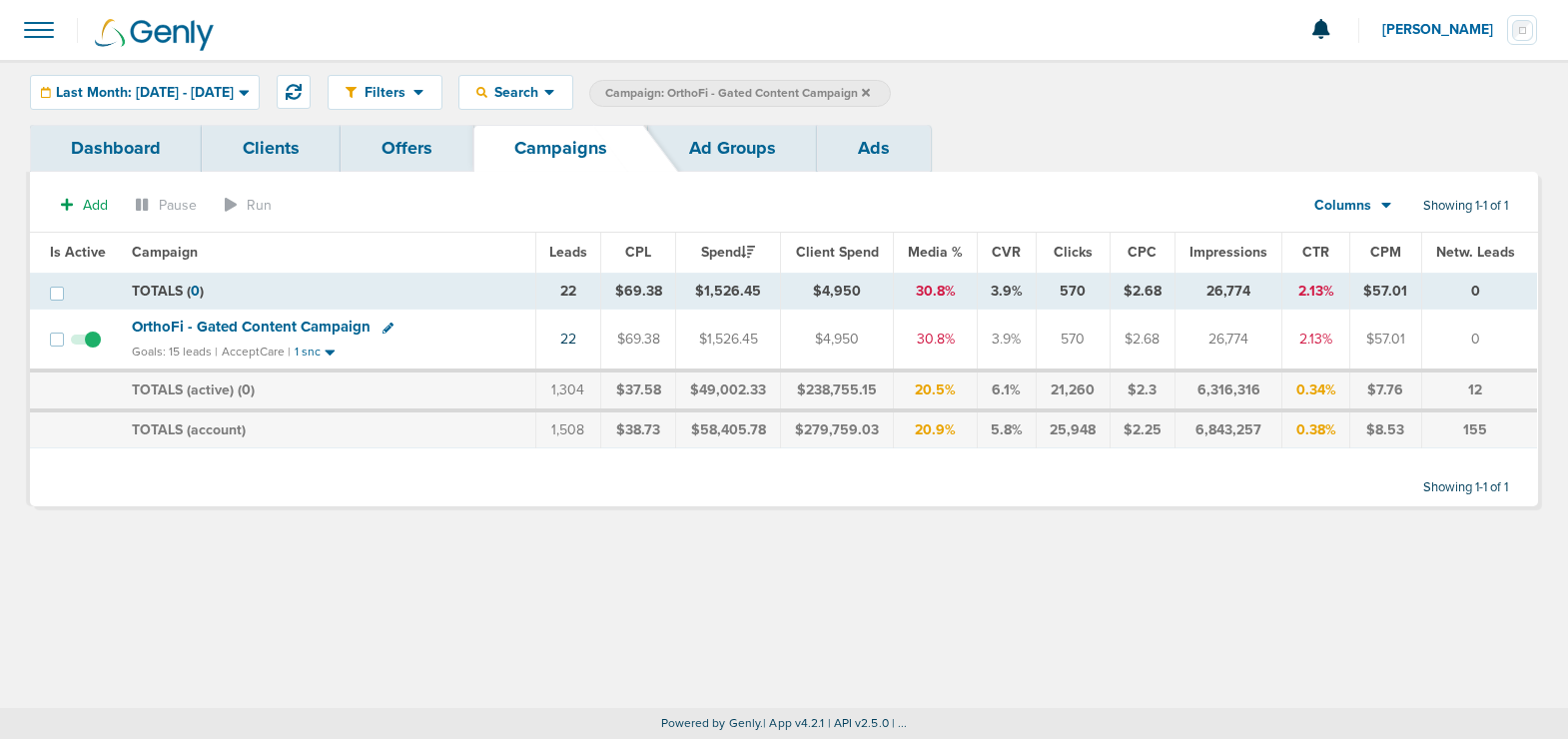 click 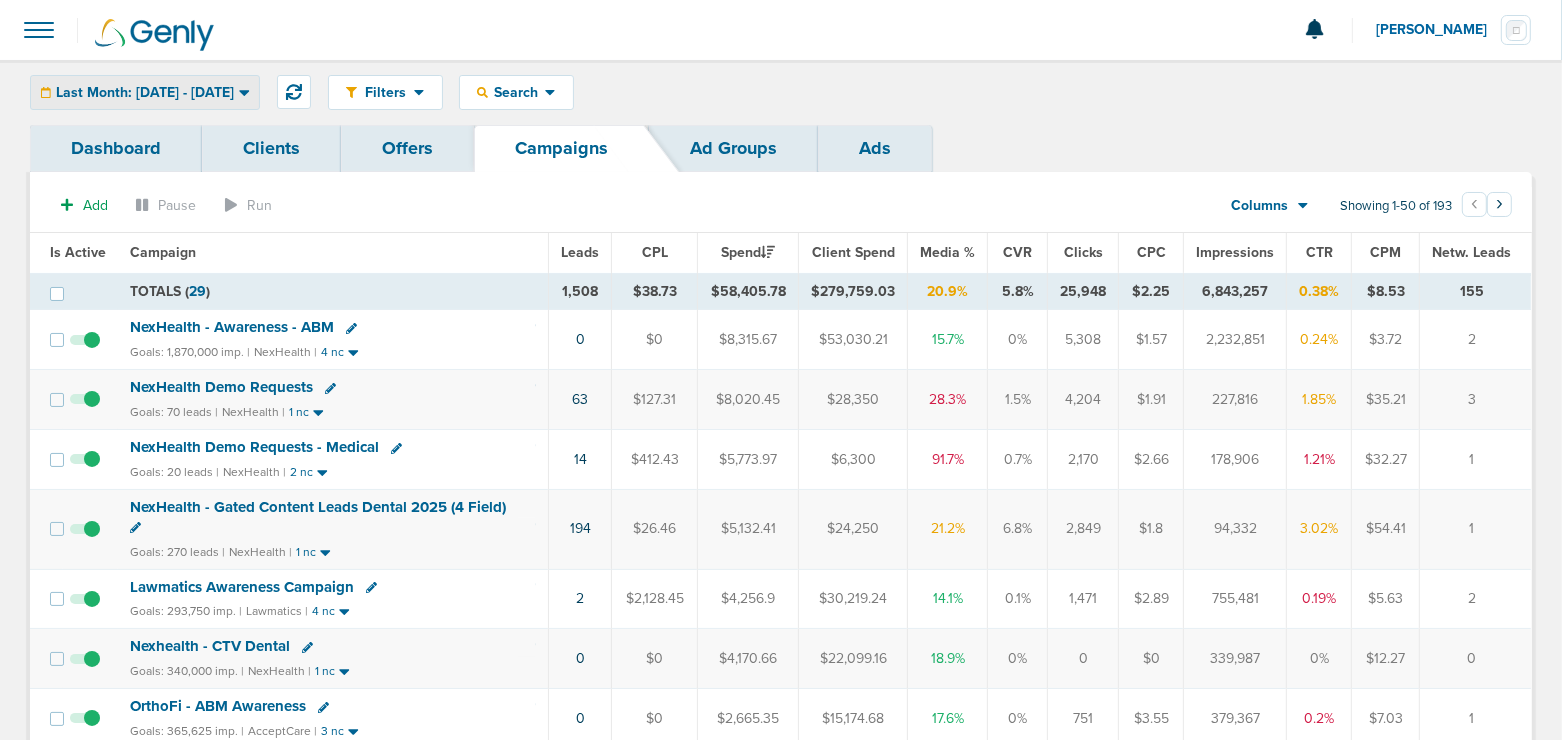 click on "Last Month: [DATE] - [DATE]" at bounding box center (145, 93) 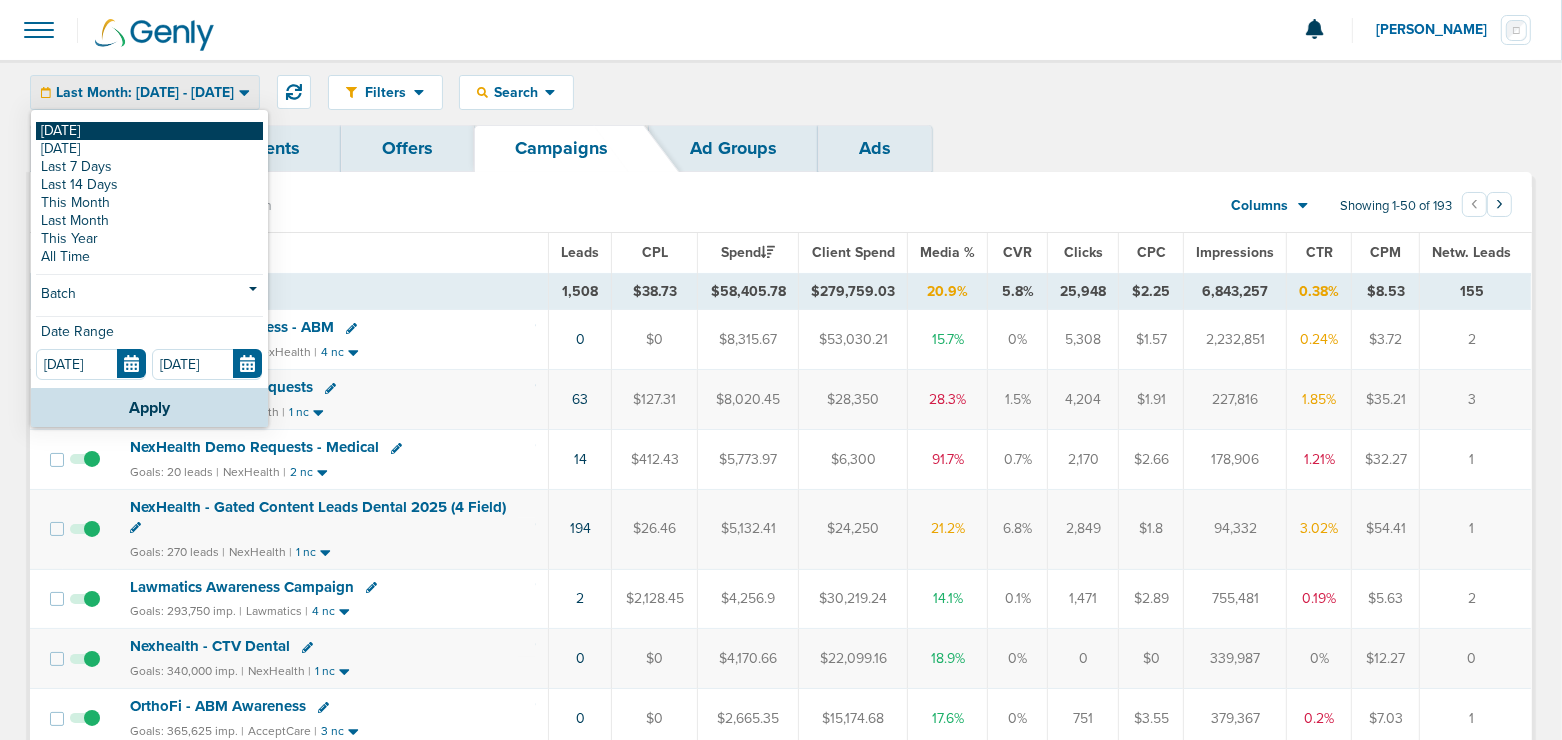 click on "[DATE]" at bounding box center (149, 131) 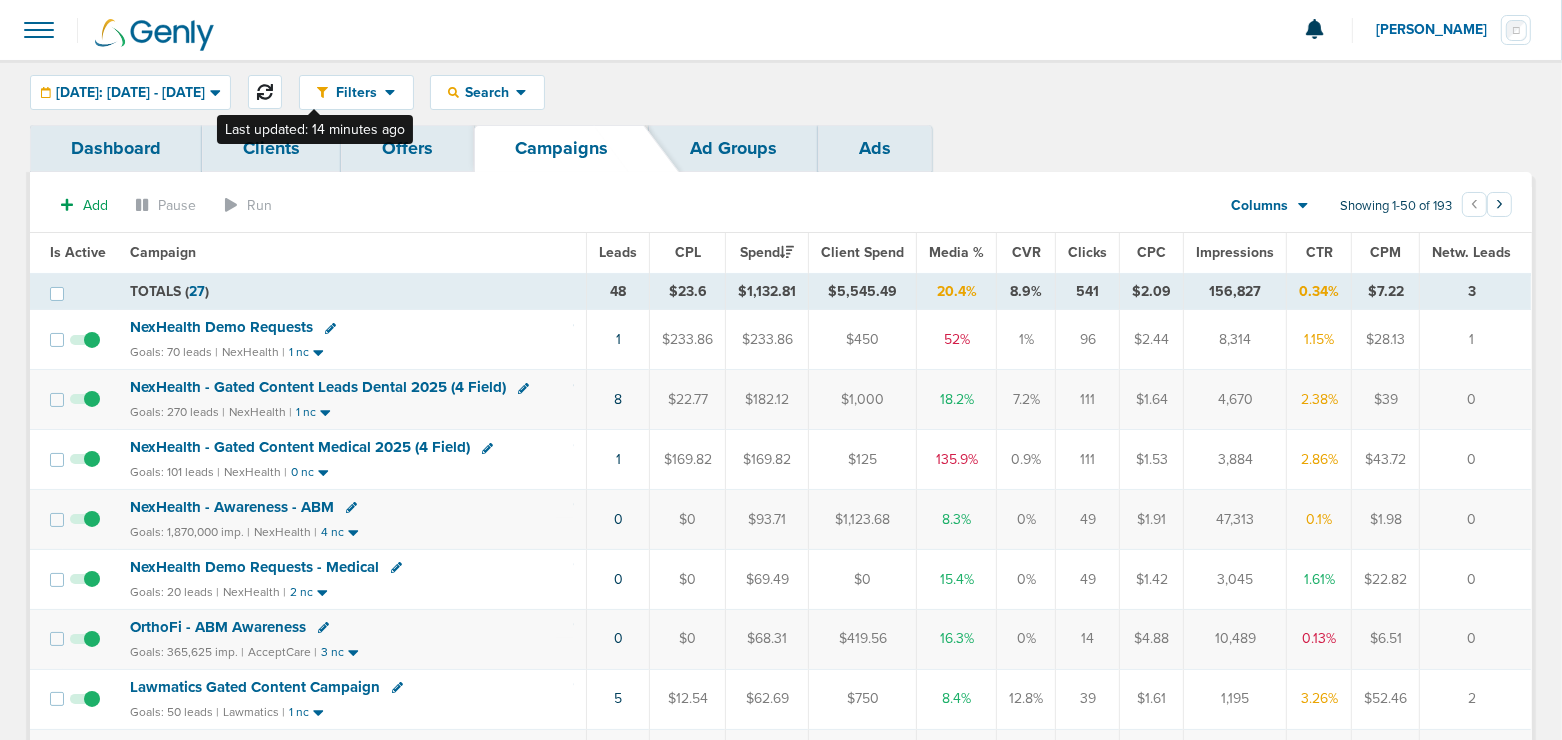 click 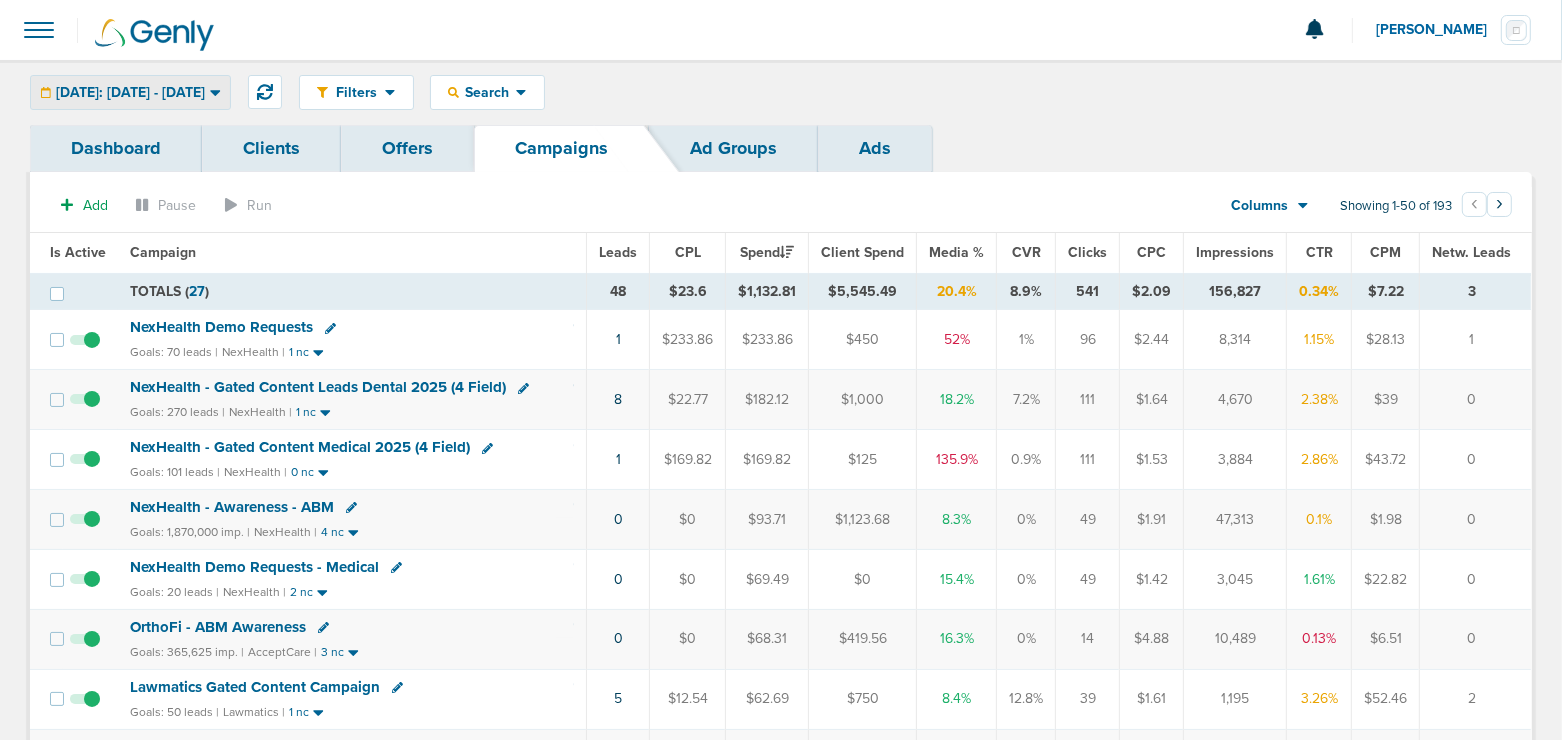 click on "[DATE]: [DATE] - [DATE]" at bounding box center [130, 93] 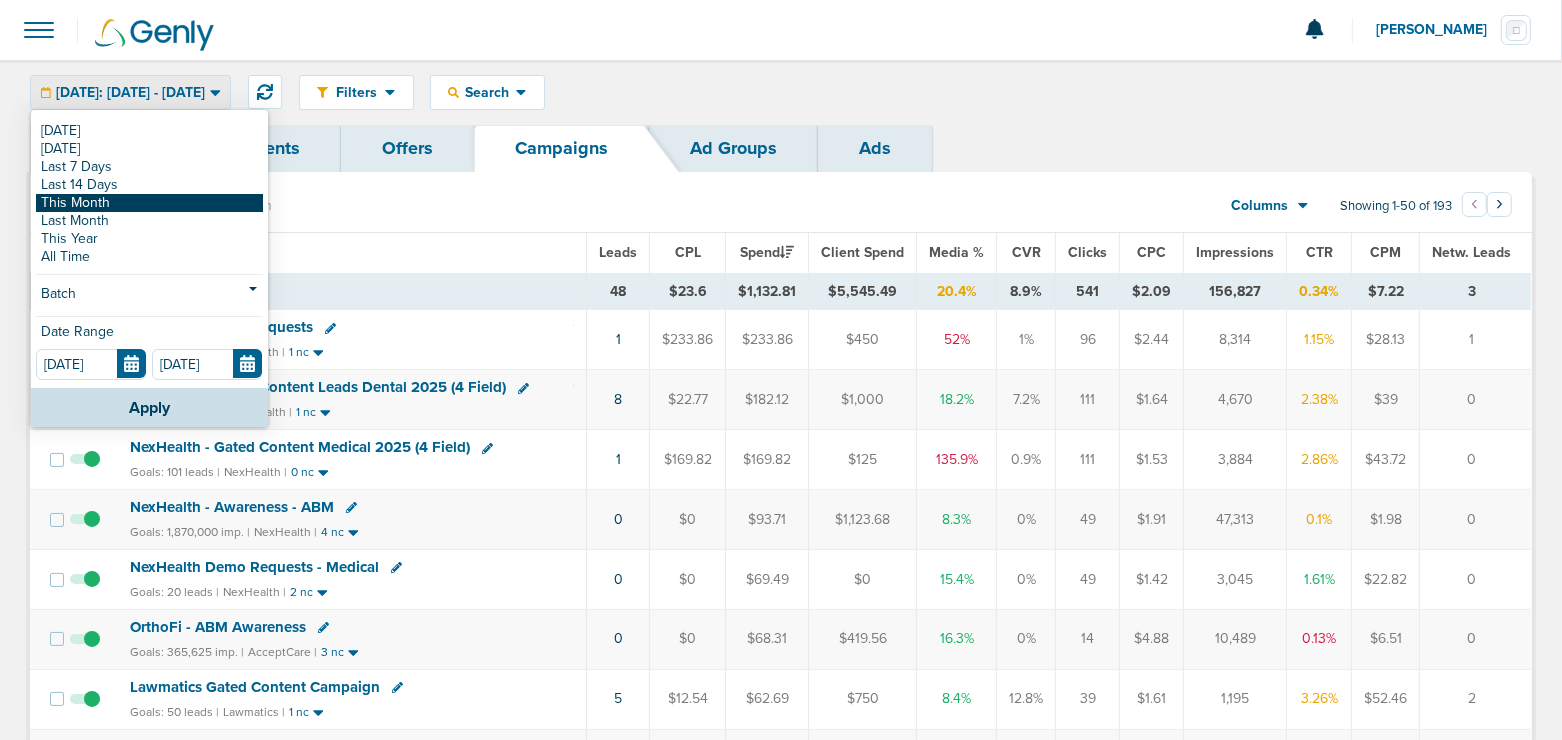 click on "This Month" at bounding box center [149, 203] 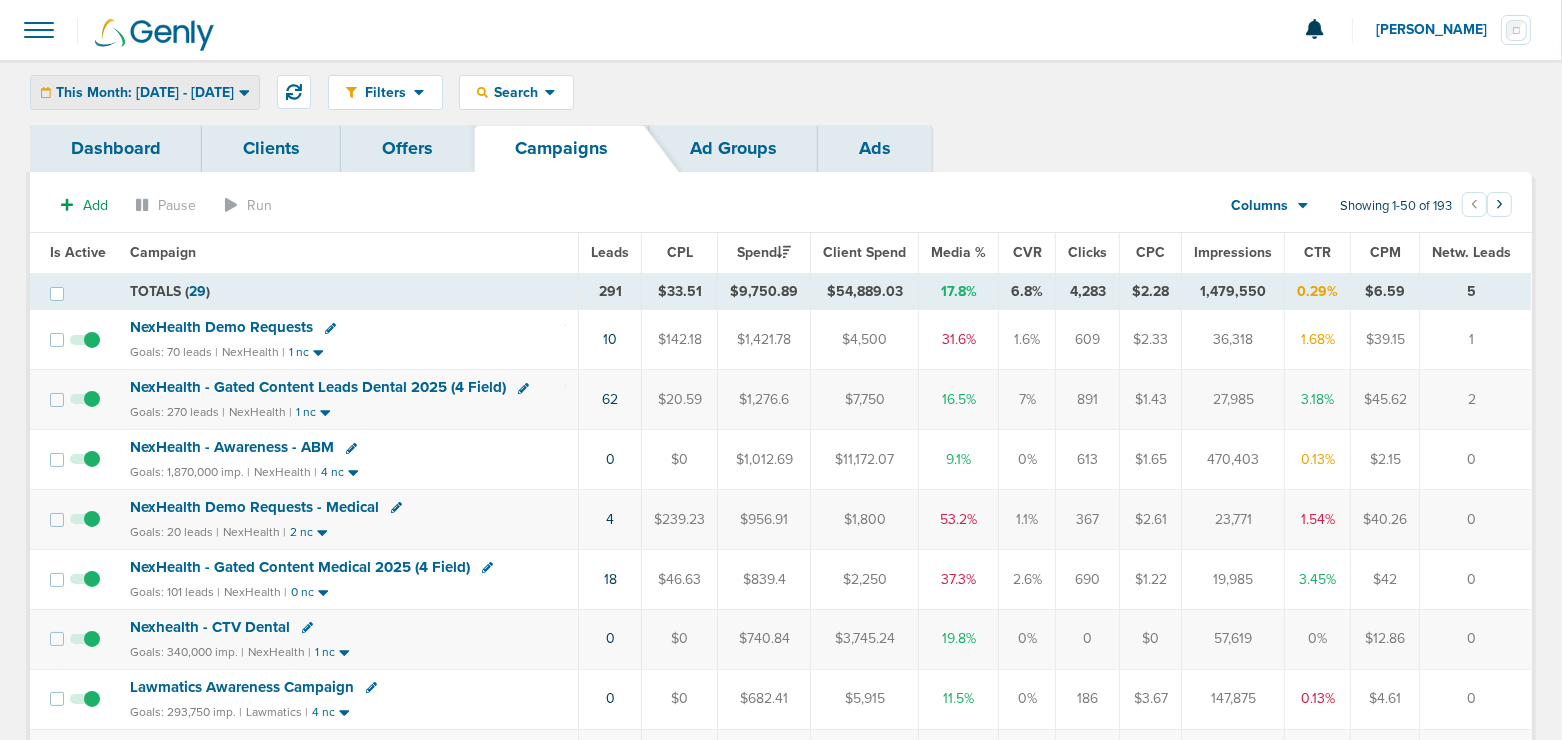 click on "This Month: [DATE] - [DATE]" at bounding box center [145, 93] 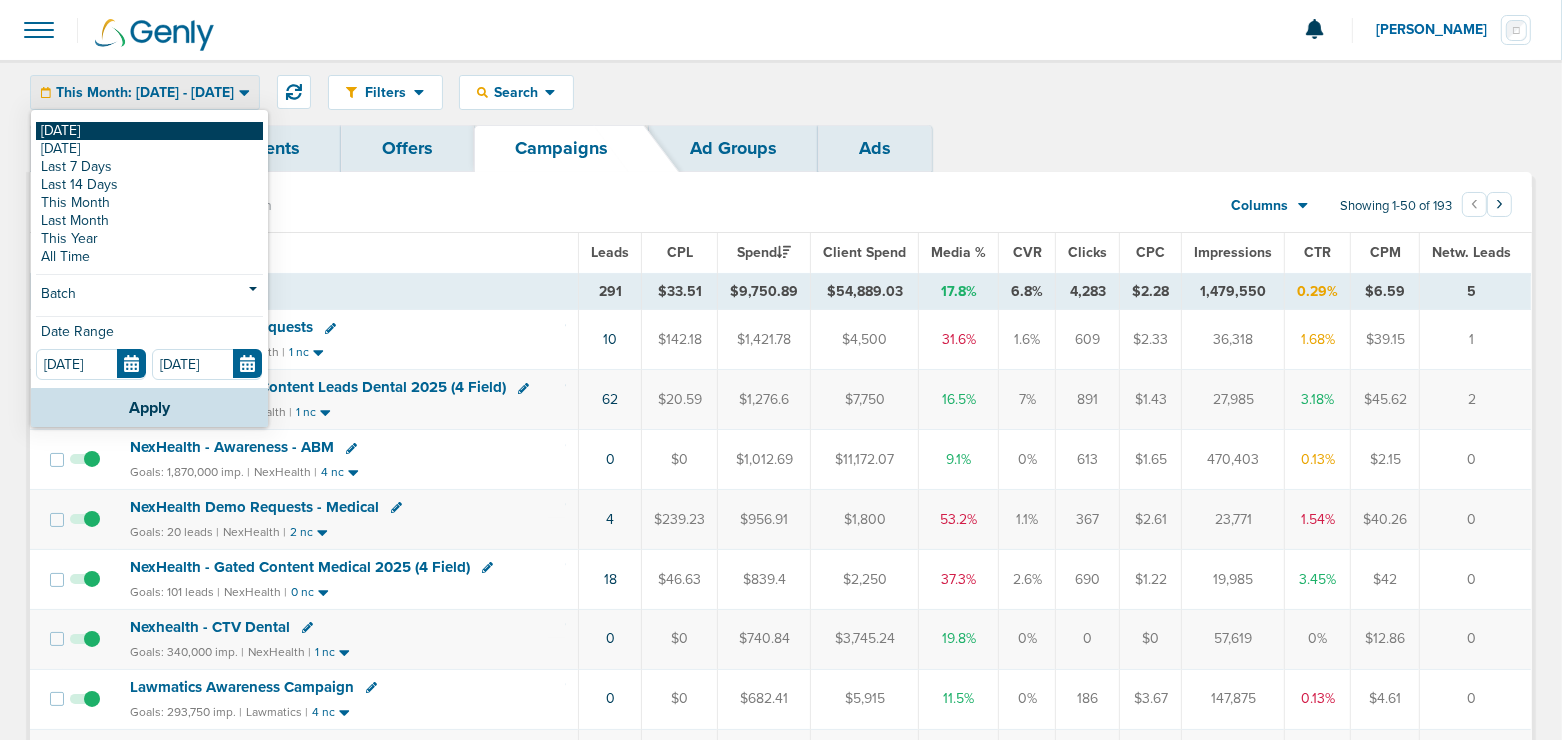 click on "[DATE]" at bounding box center (149, 131) 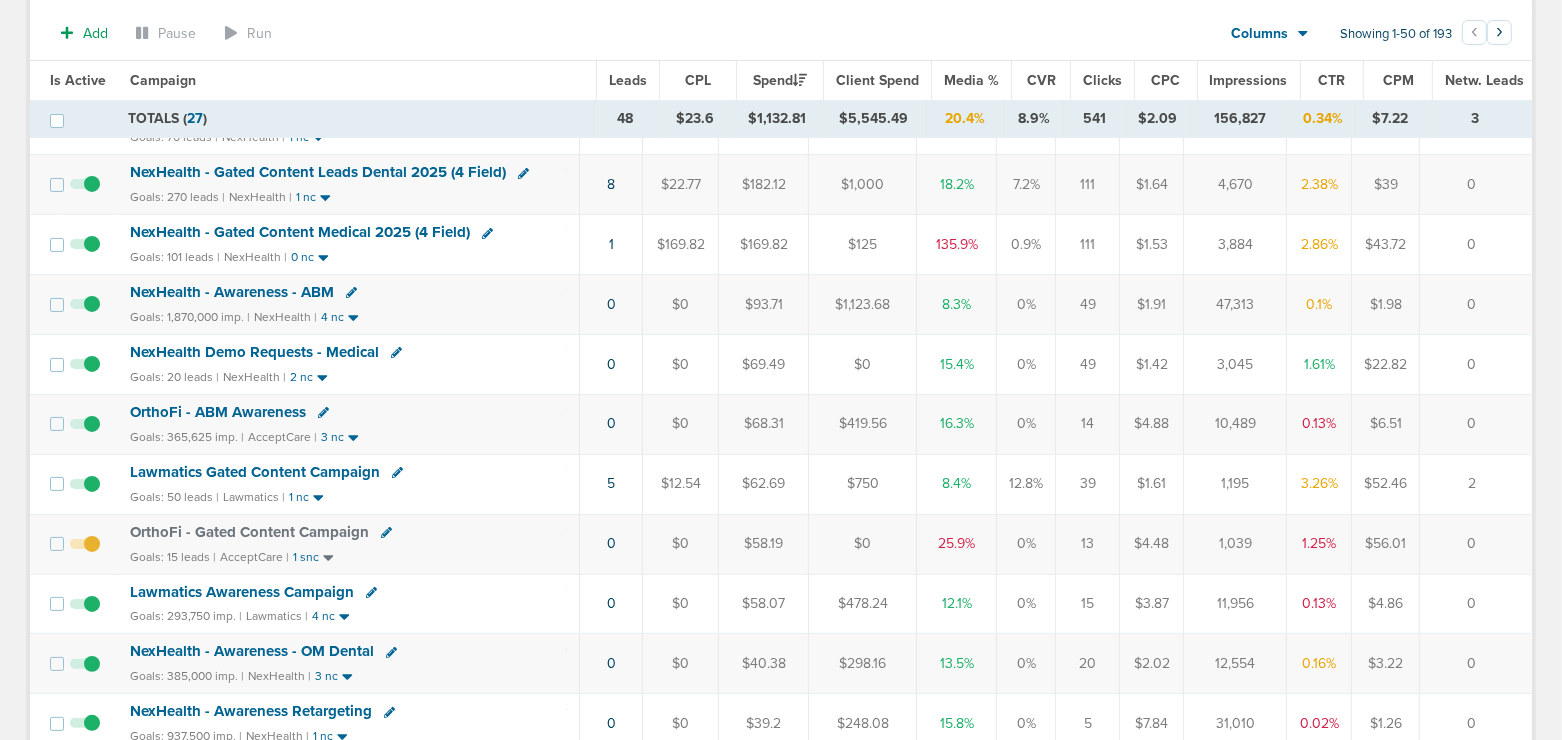 scroll, scrollTop: 0, scrollLeft: 0, axis: both 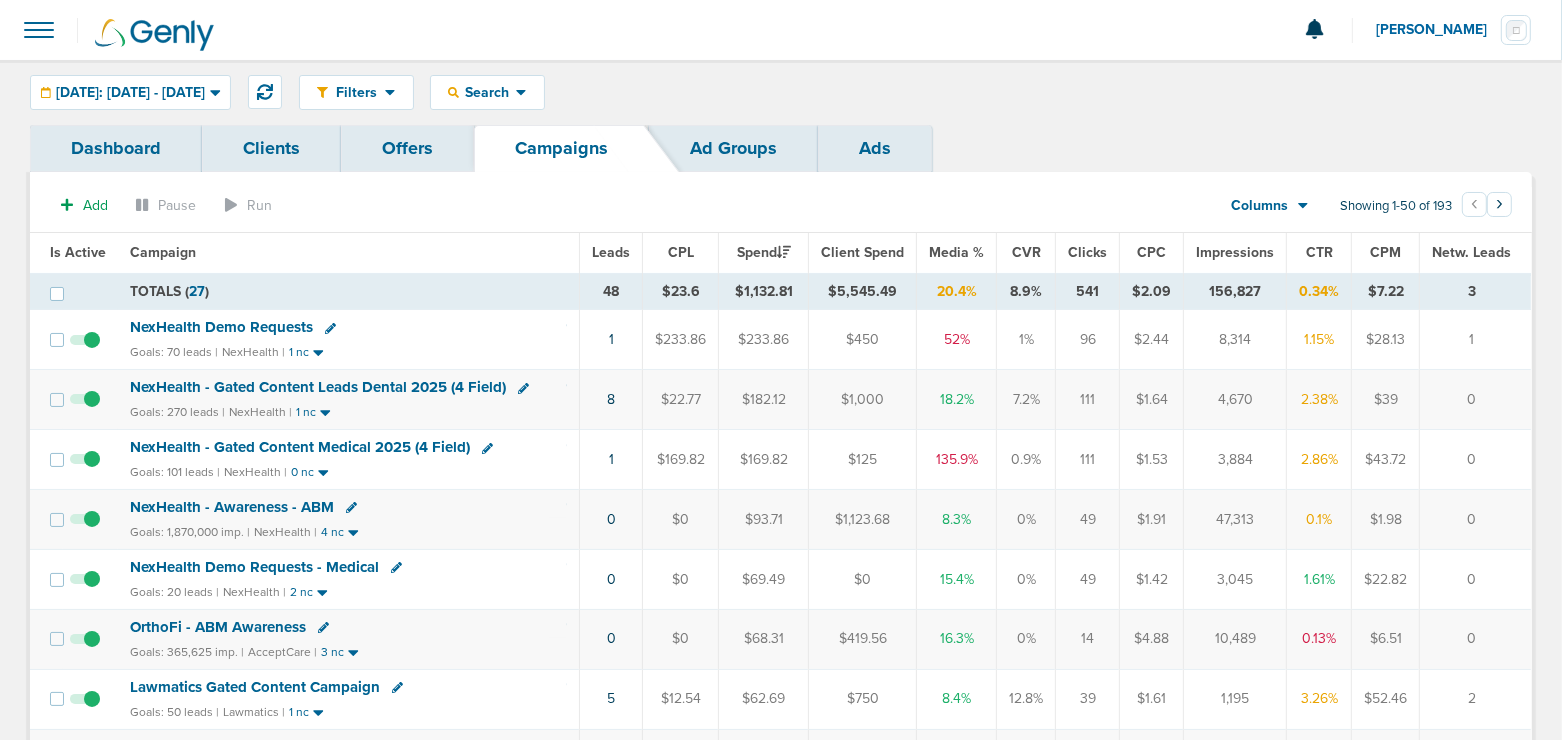 click on "NexHealth - Gated Content Medical 2025 (4 Field)" at bounding box center (300, 447) 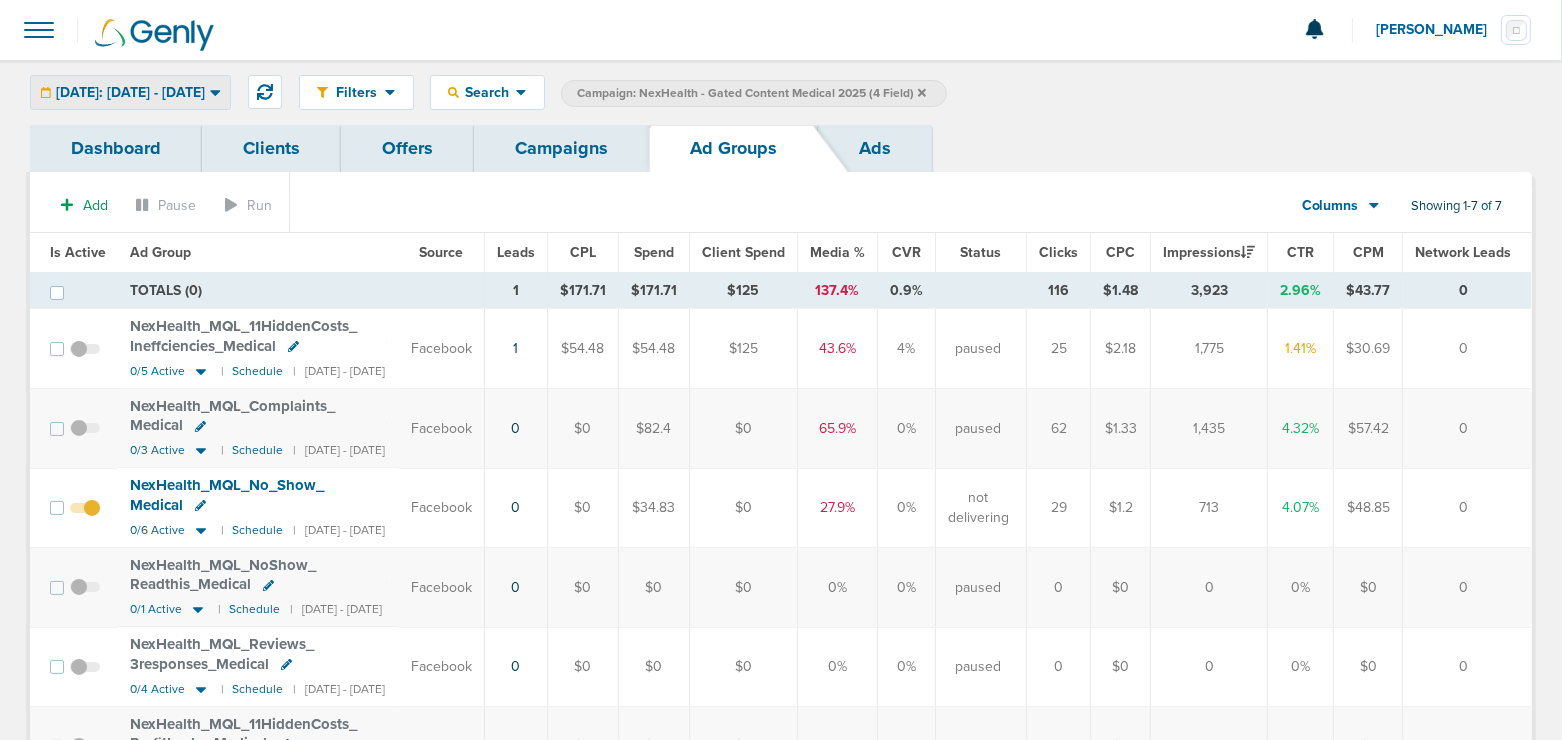 click on "[DATE]: [DATE] - [DATE]" at bounding box center [130, 92] 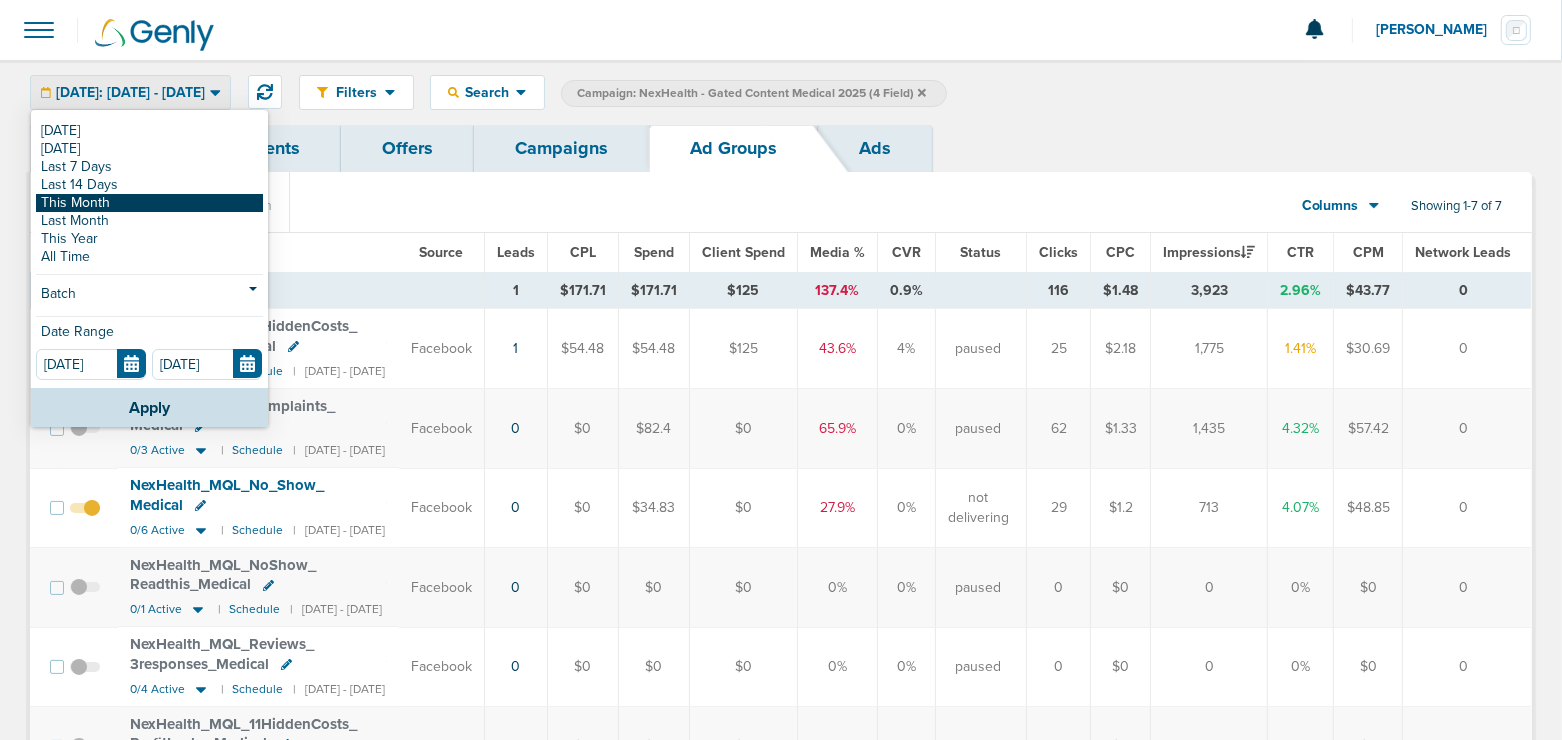 click on "This Month" at bounding box center [149, 203] 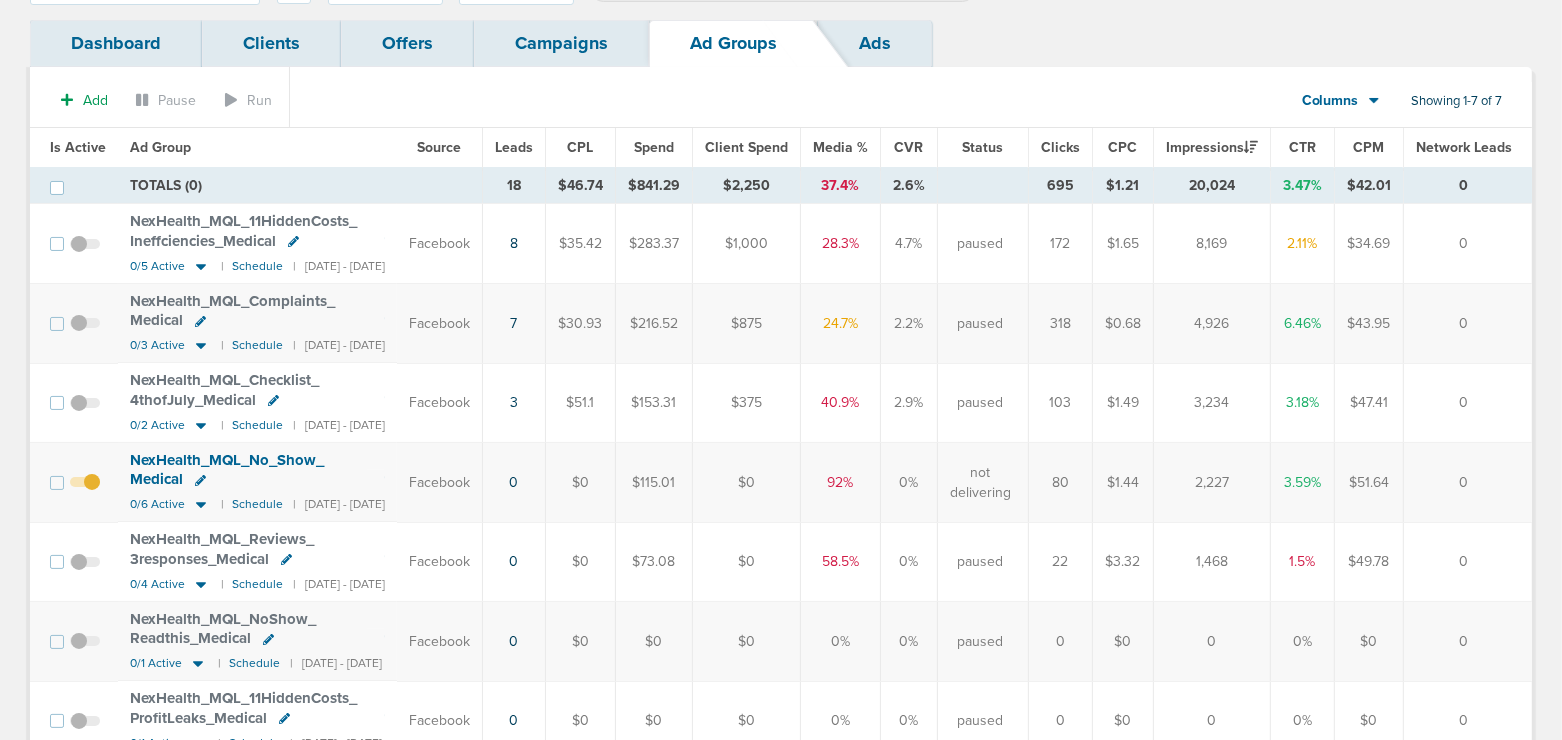 scroll, scrollTop: 127, scrollLeft: 0, axis: vertical 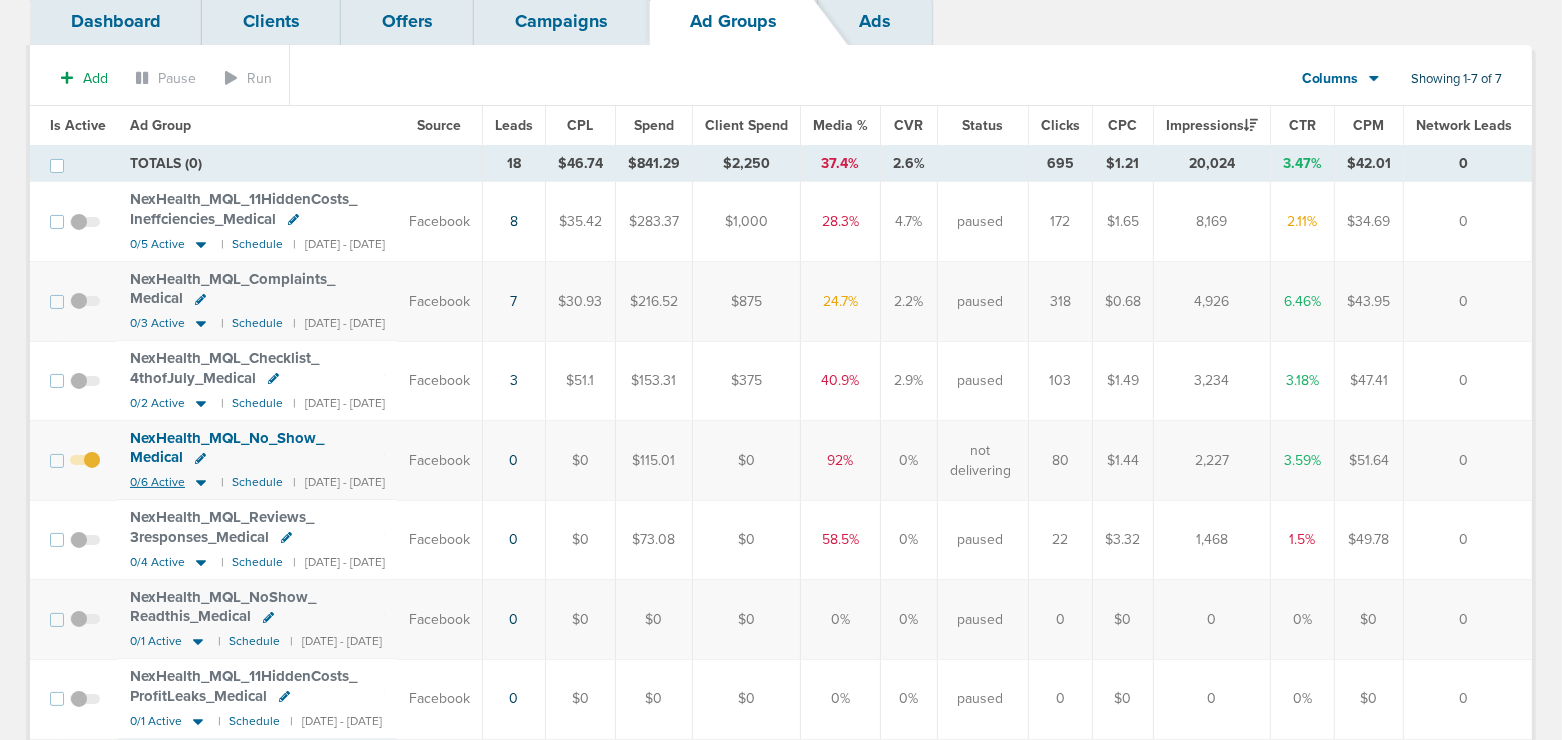 click 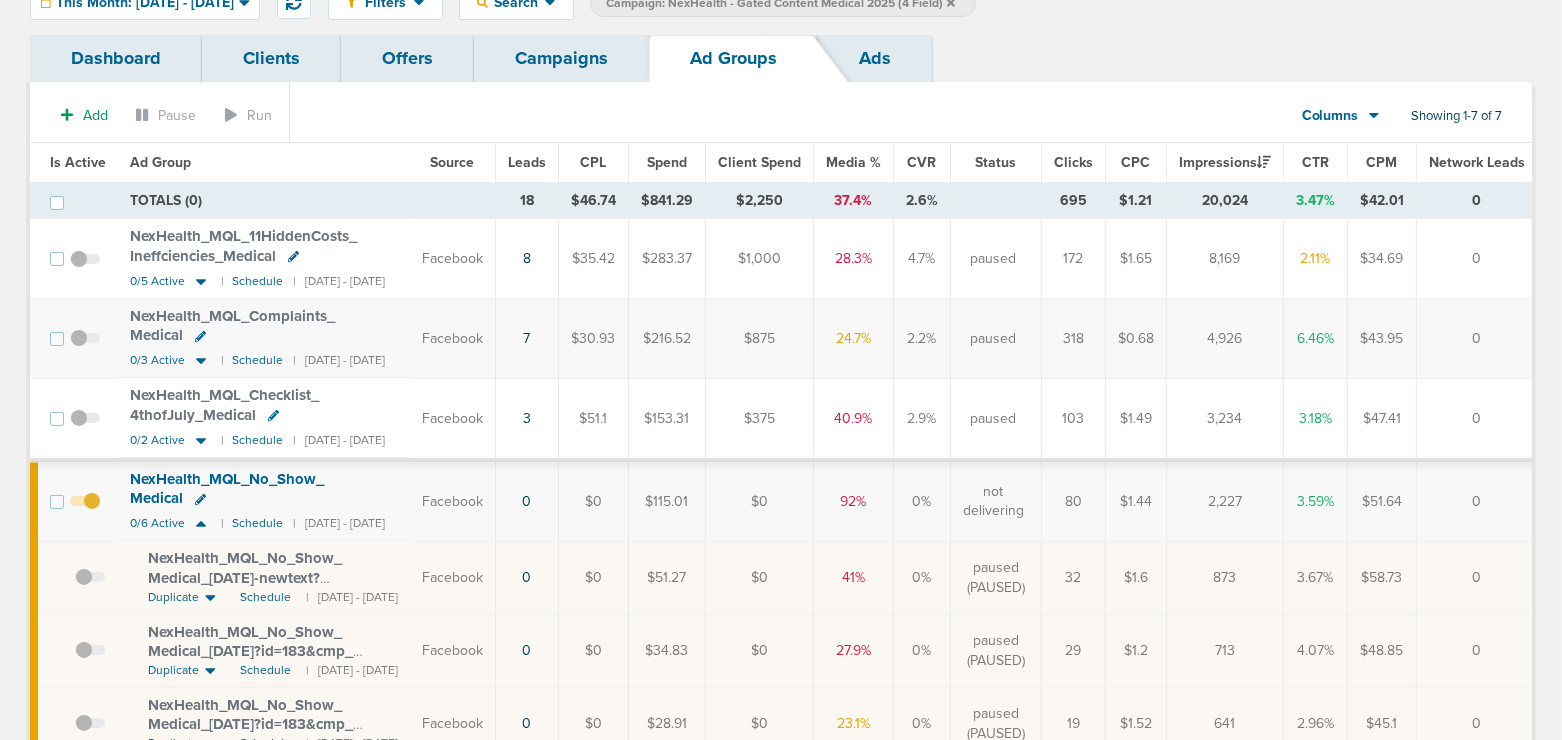 scroll, scrollTop: 52, scrollLeft: 0, axis: vertical 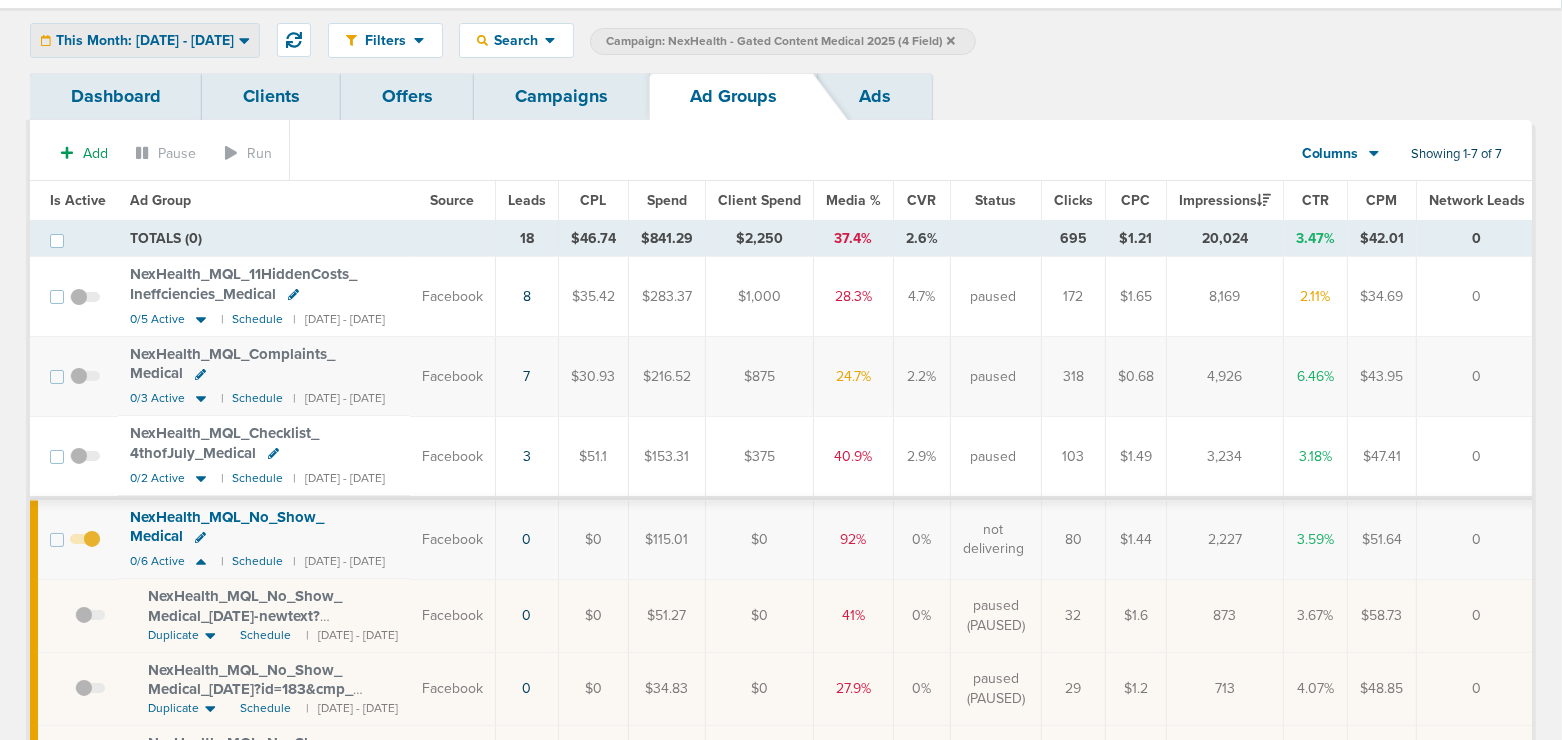 click on "This Month: [DATE] - [DATE]" at bounding box center [145, 41] 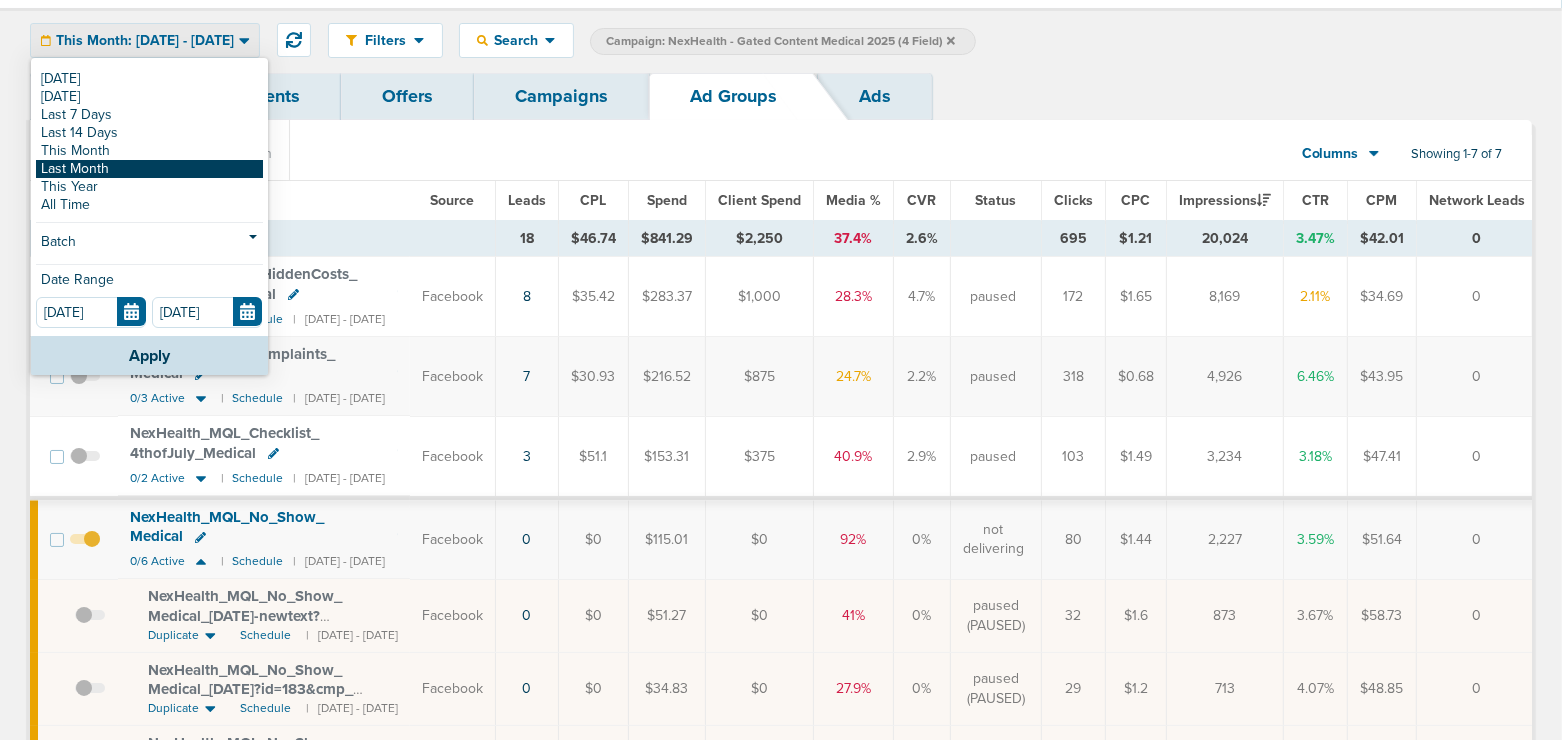 click on "Last Month" at bounding box center (149, 169) 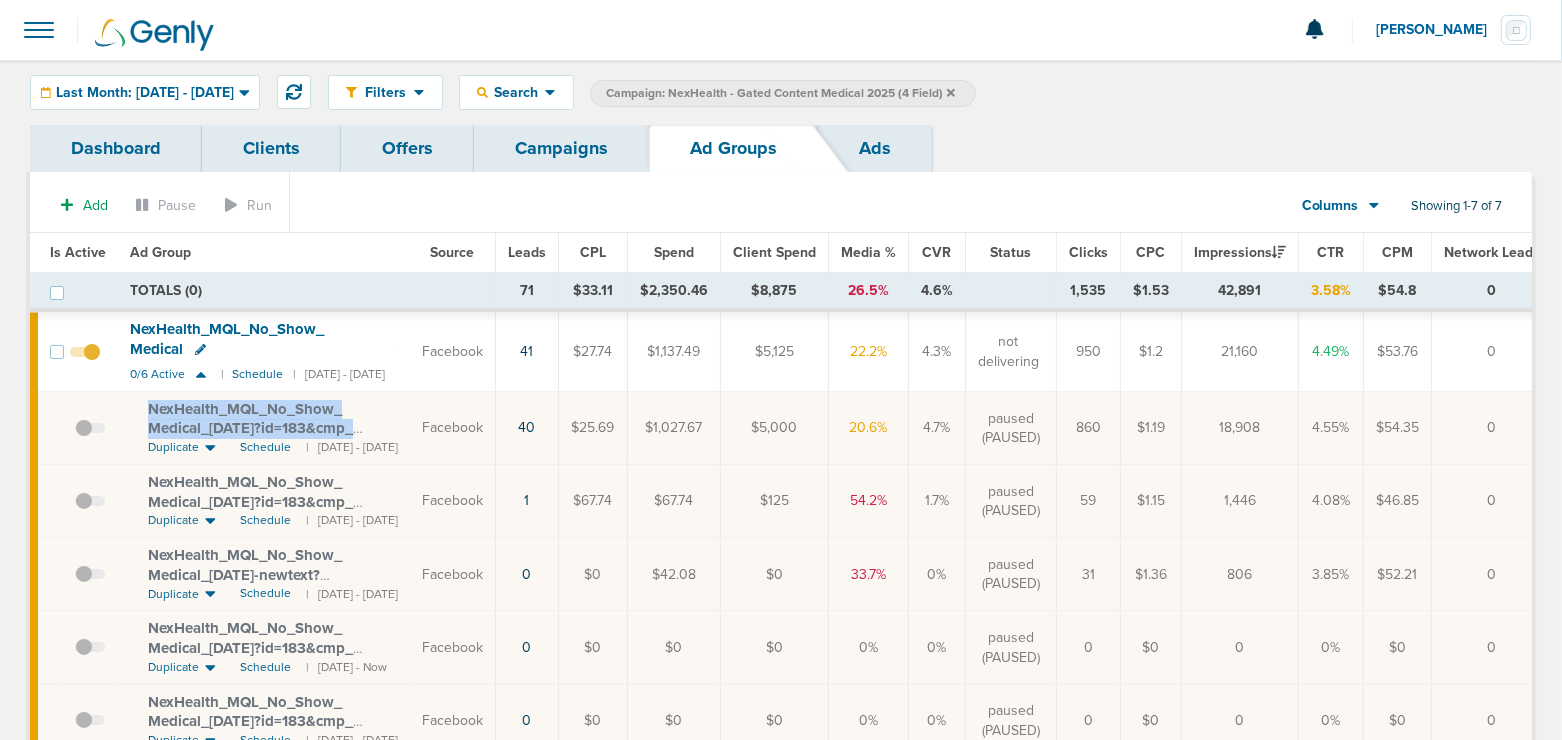 drag, startPoint x: 138, startPoint y: 378, endPoint x: 394, endPoint y: 407, distance: 257.63733 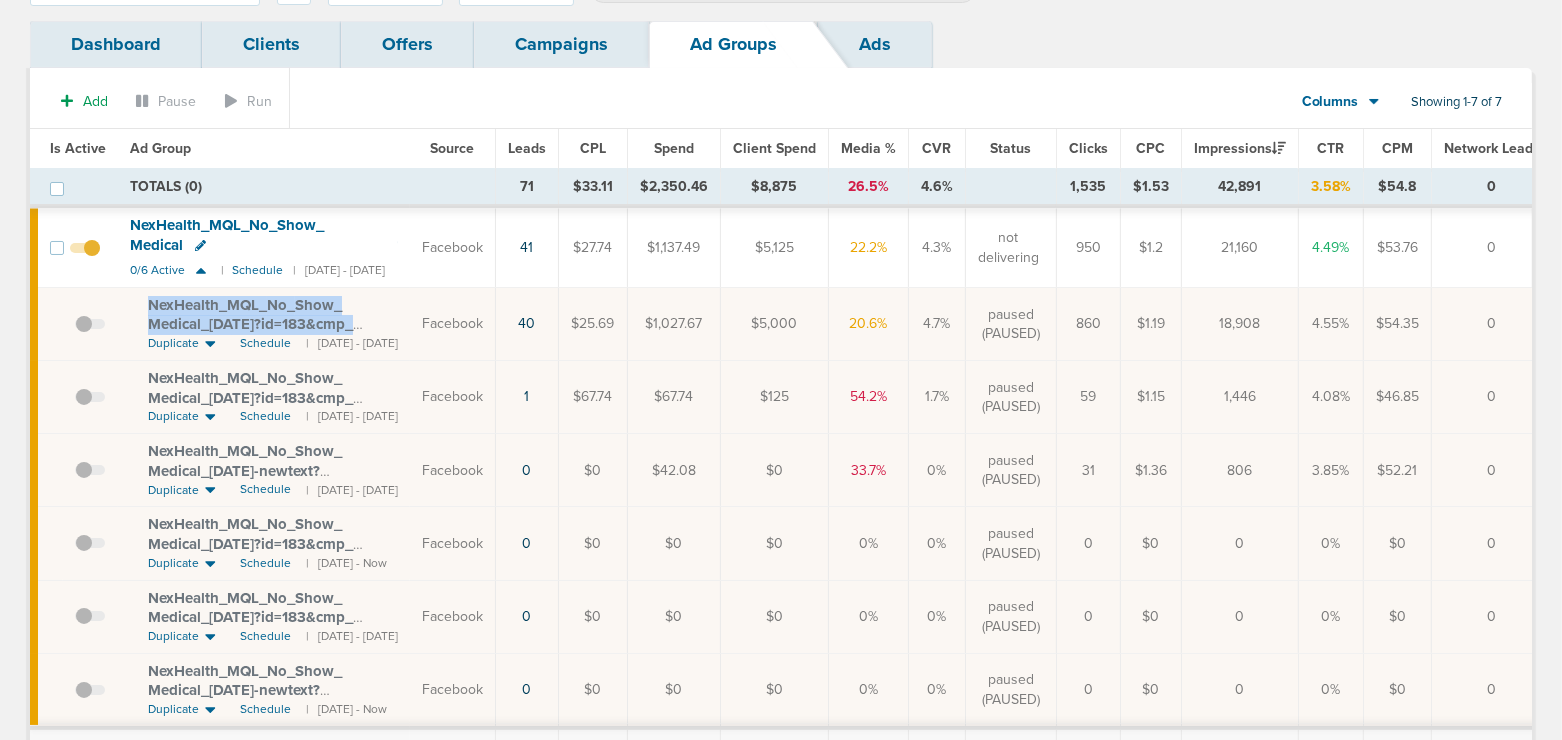 scroll, scrollTop: 0, scrollLeft: 0, axis: both 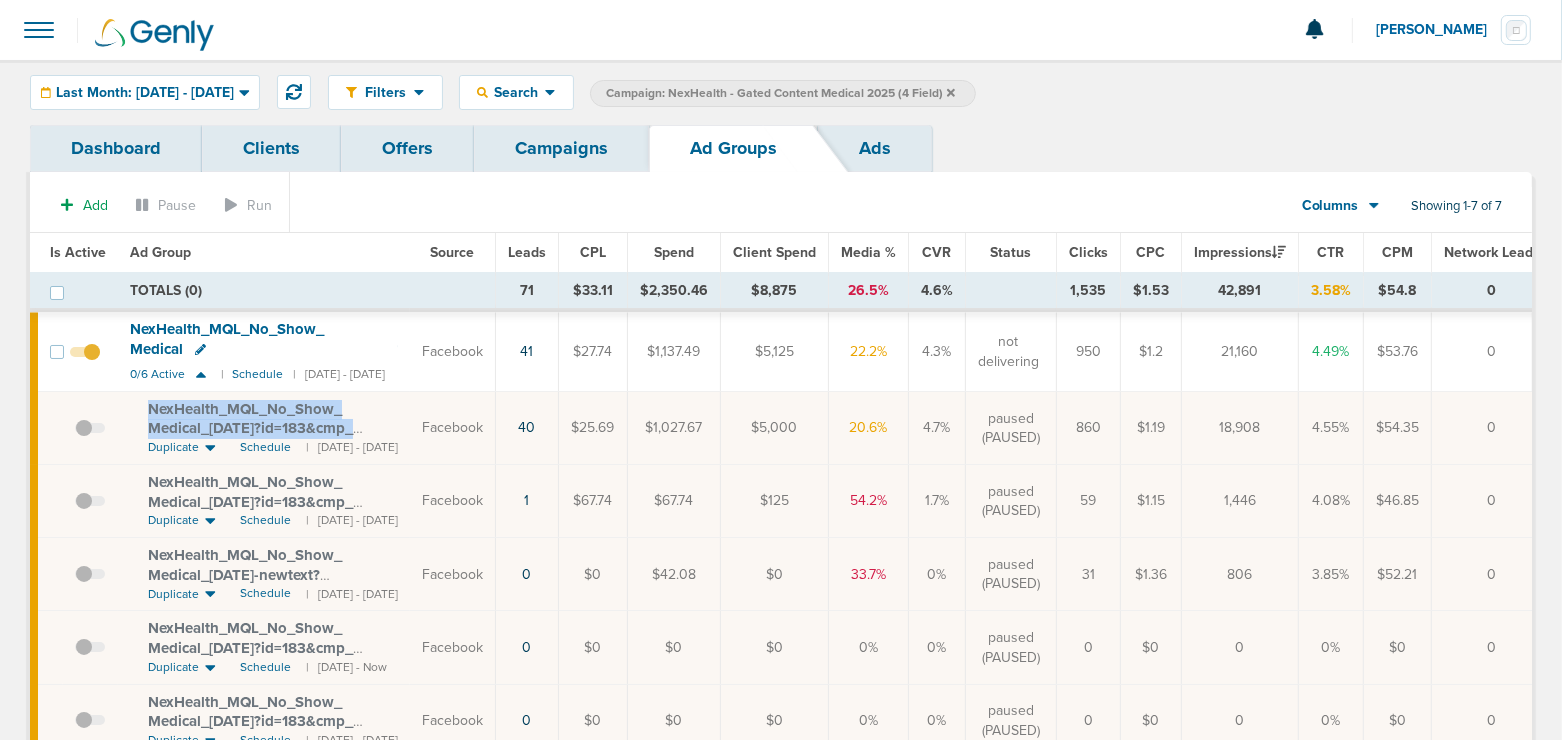 click on "Campaigns" at bounding box center [561, 148] 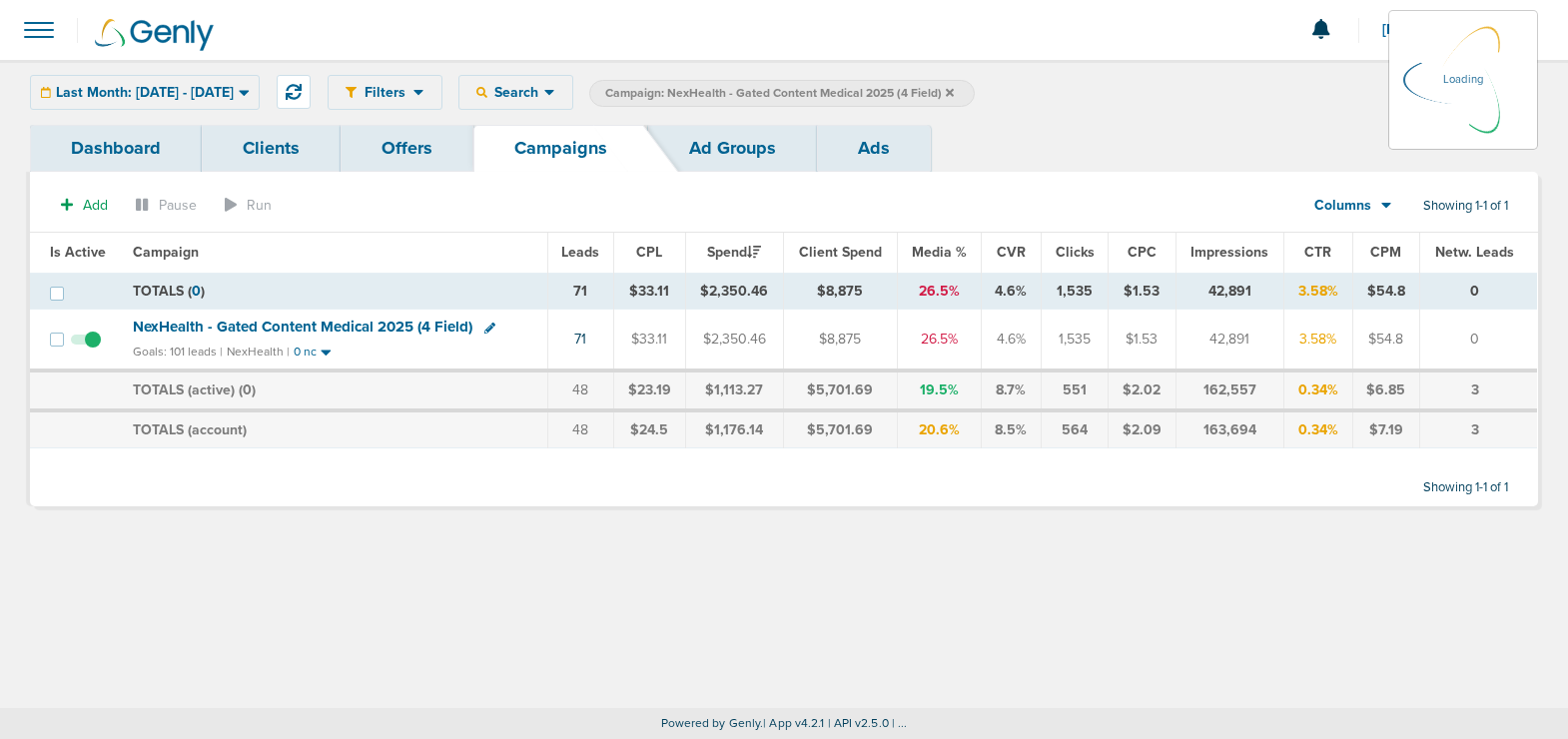 click 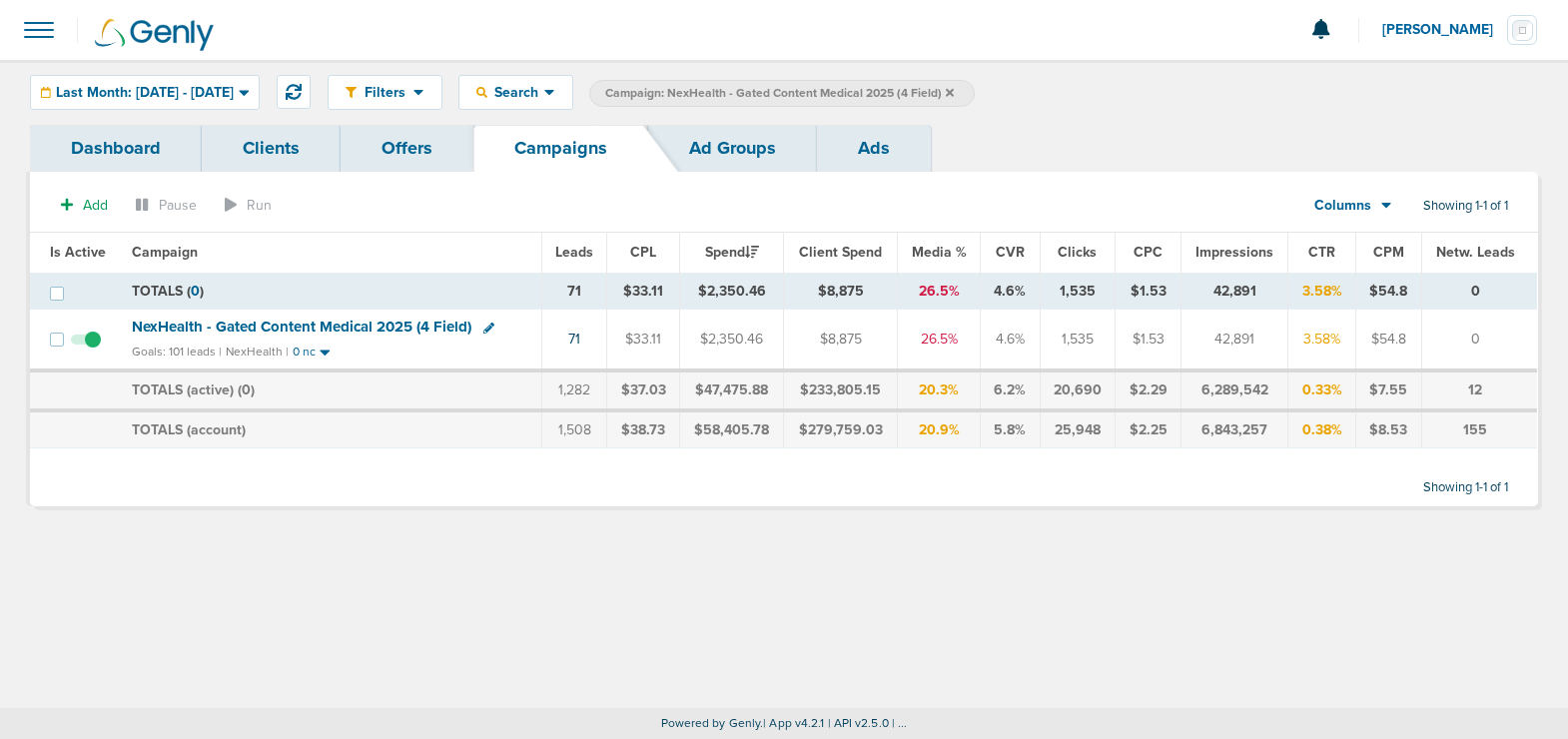 click 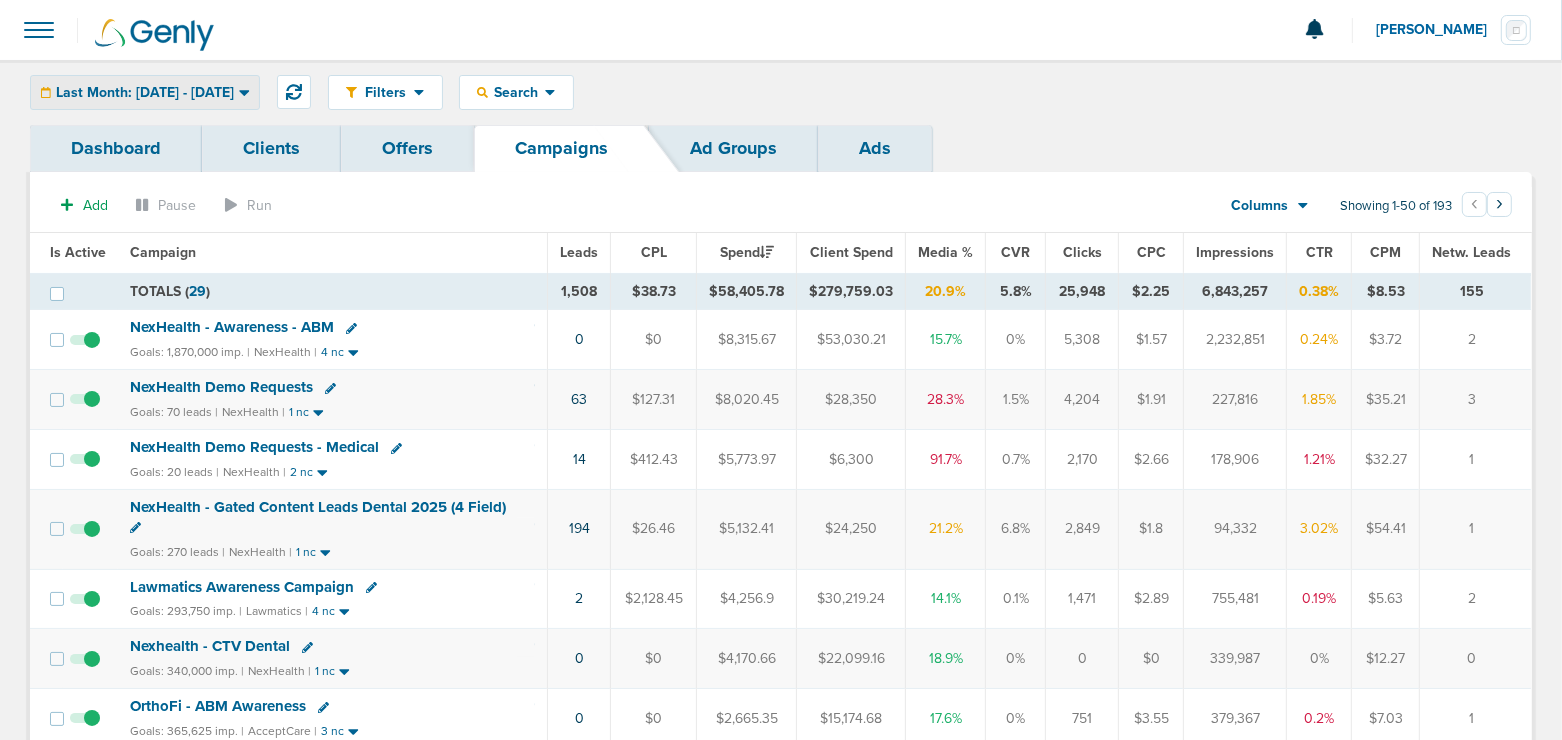 click on "Last Month: [DATE] - [DATE]" at bounding box center (145, 93) 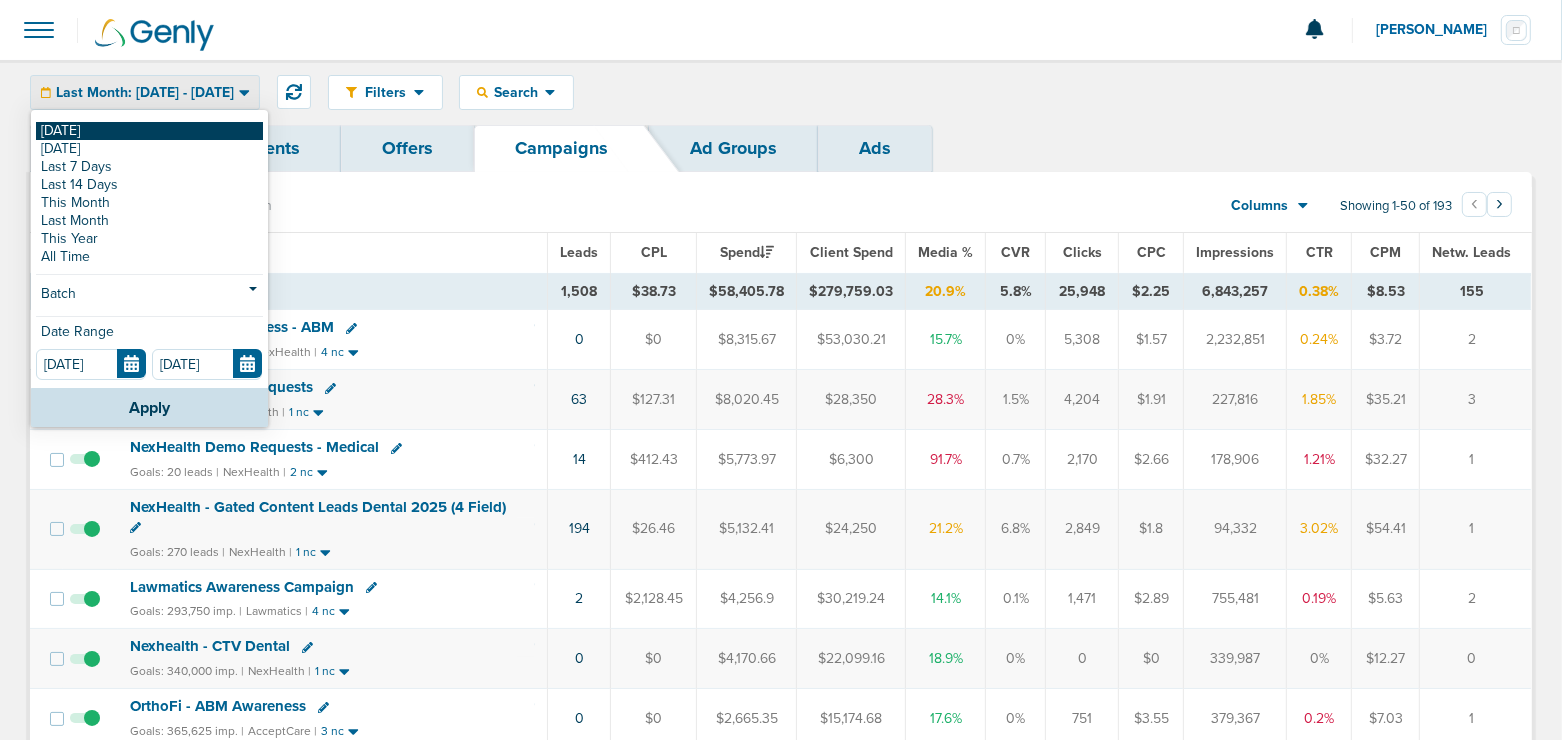 click on "[DATE]" at bounding box center [149, 131] 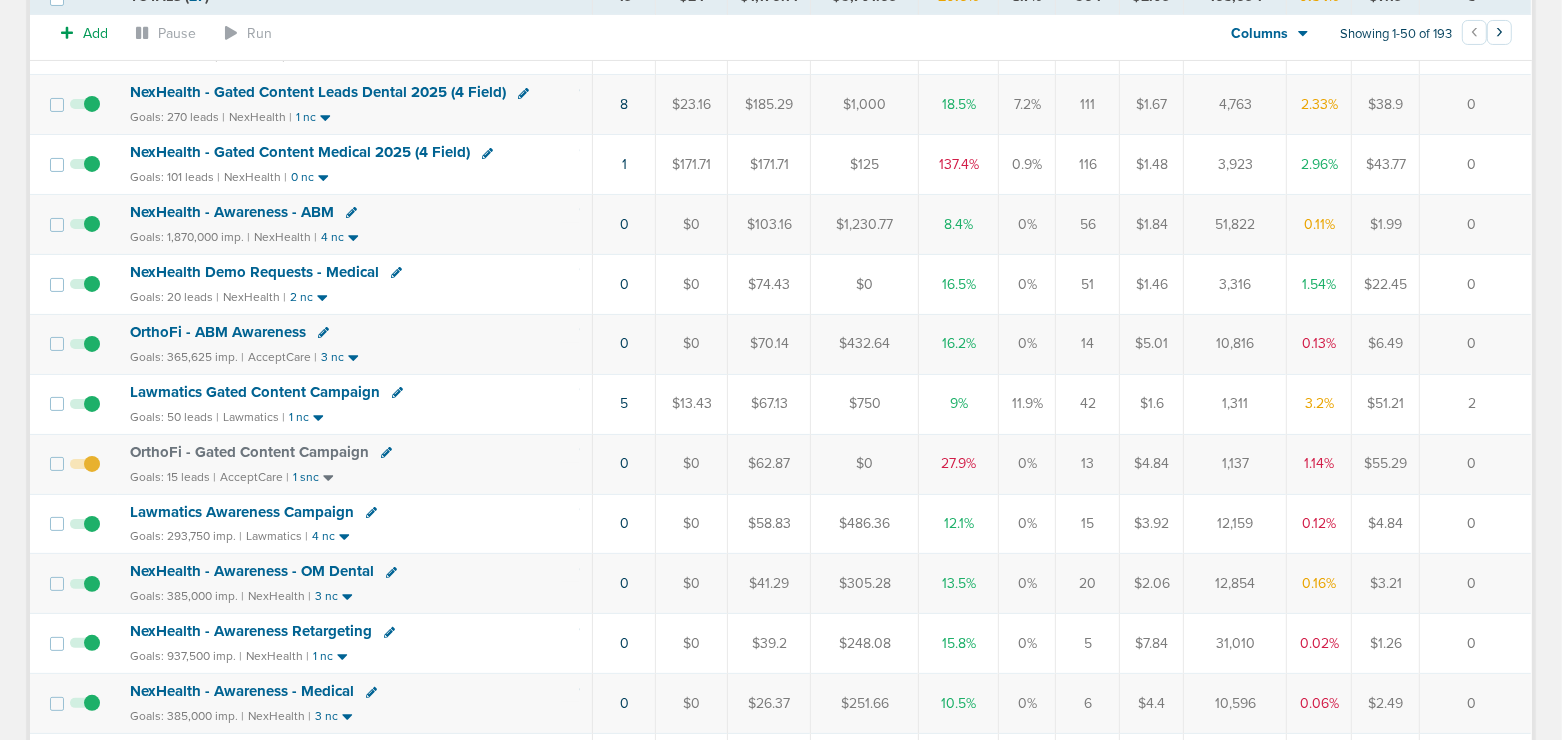 scroll, scrollTop: 343, scrollLeft: 0, axis: vertical 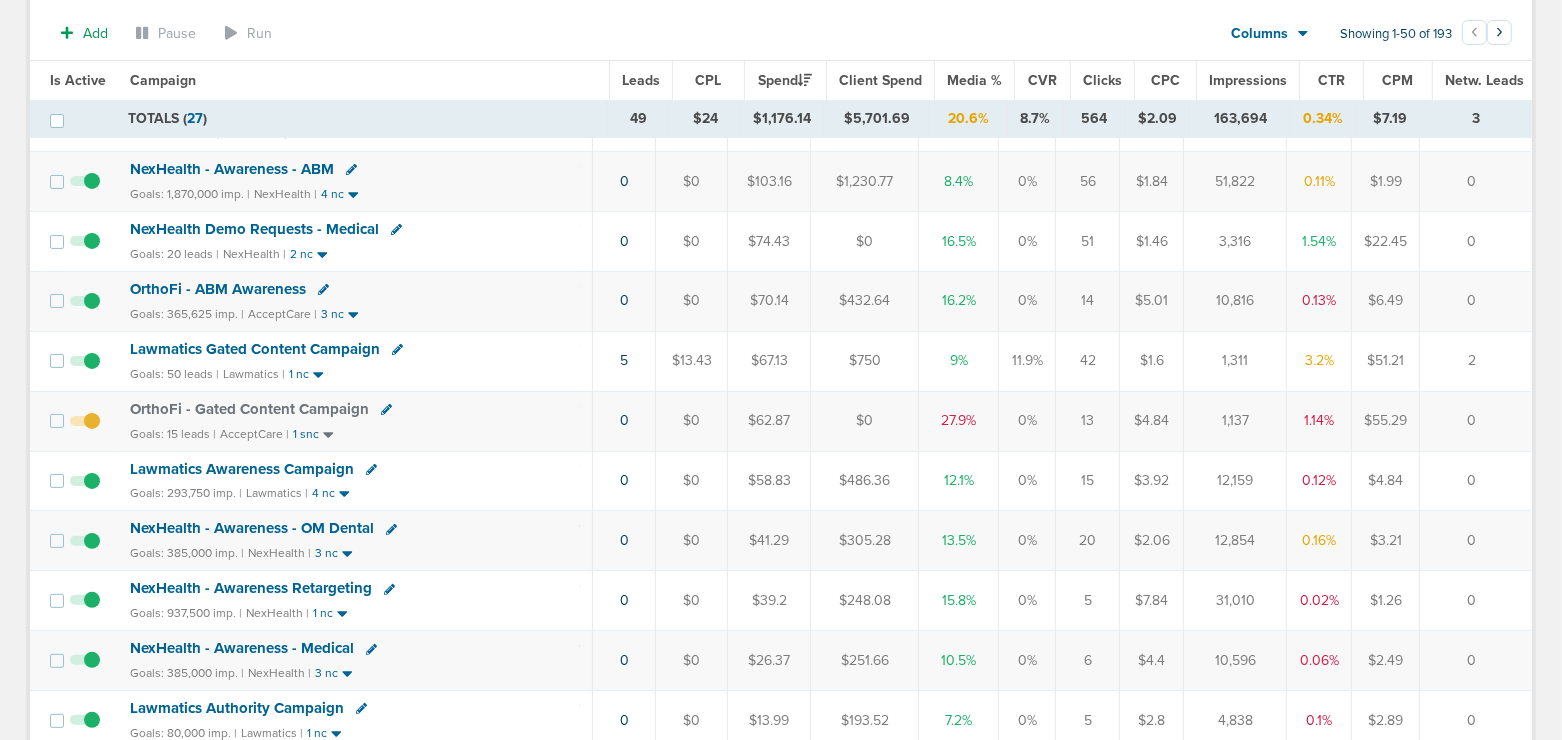 click on "OrthoFi - Gated Content Campaign" at bounding box center [249, 409] 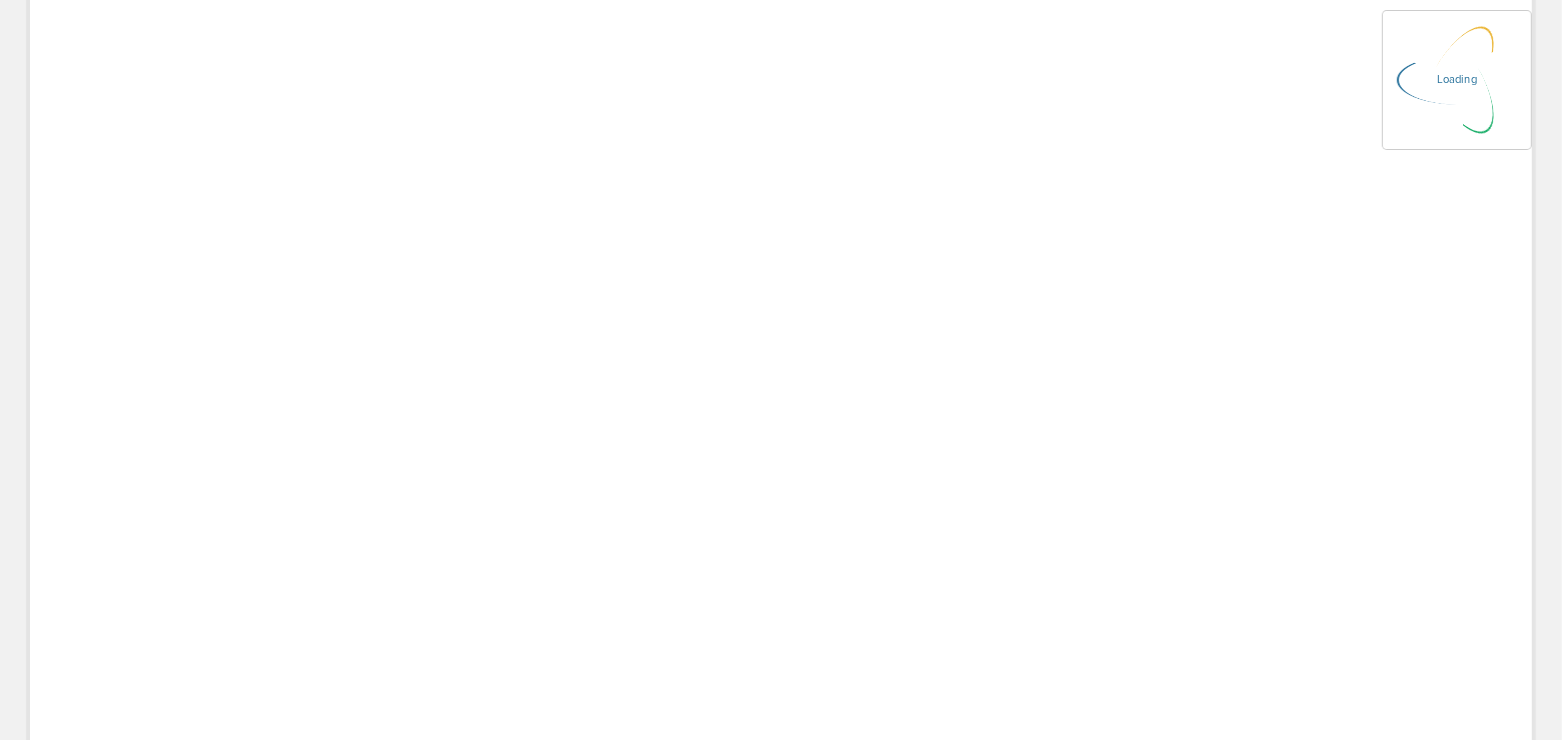 scroll, scrollTop: 0, scrollLeft: 0, axis: both 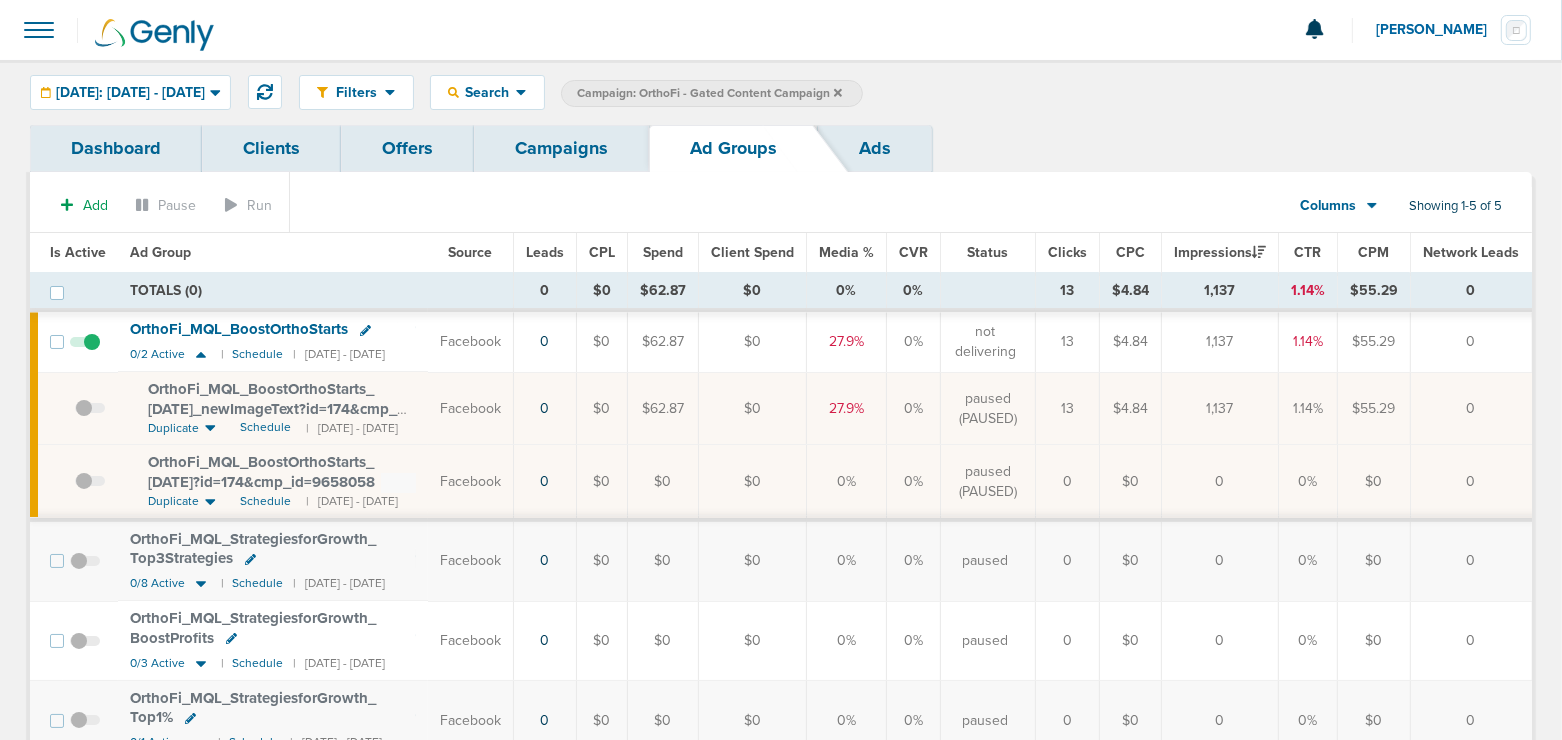 click on "Campaigns" at bounding box center [561, 148] 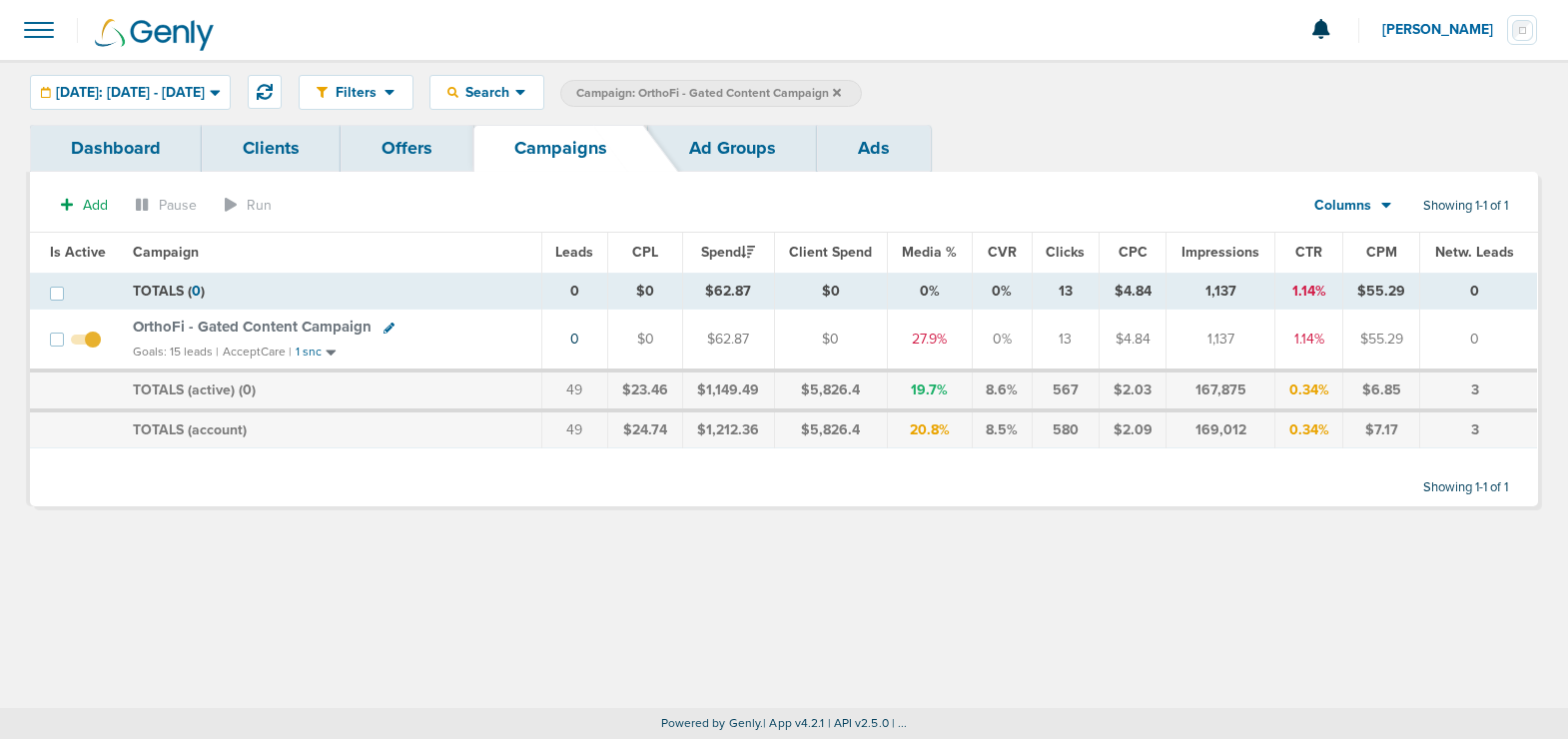 click 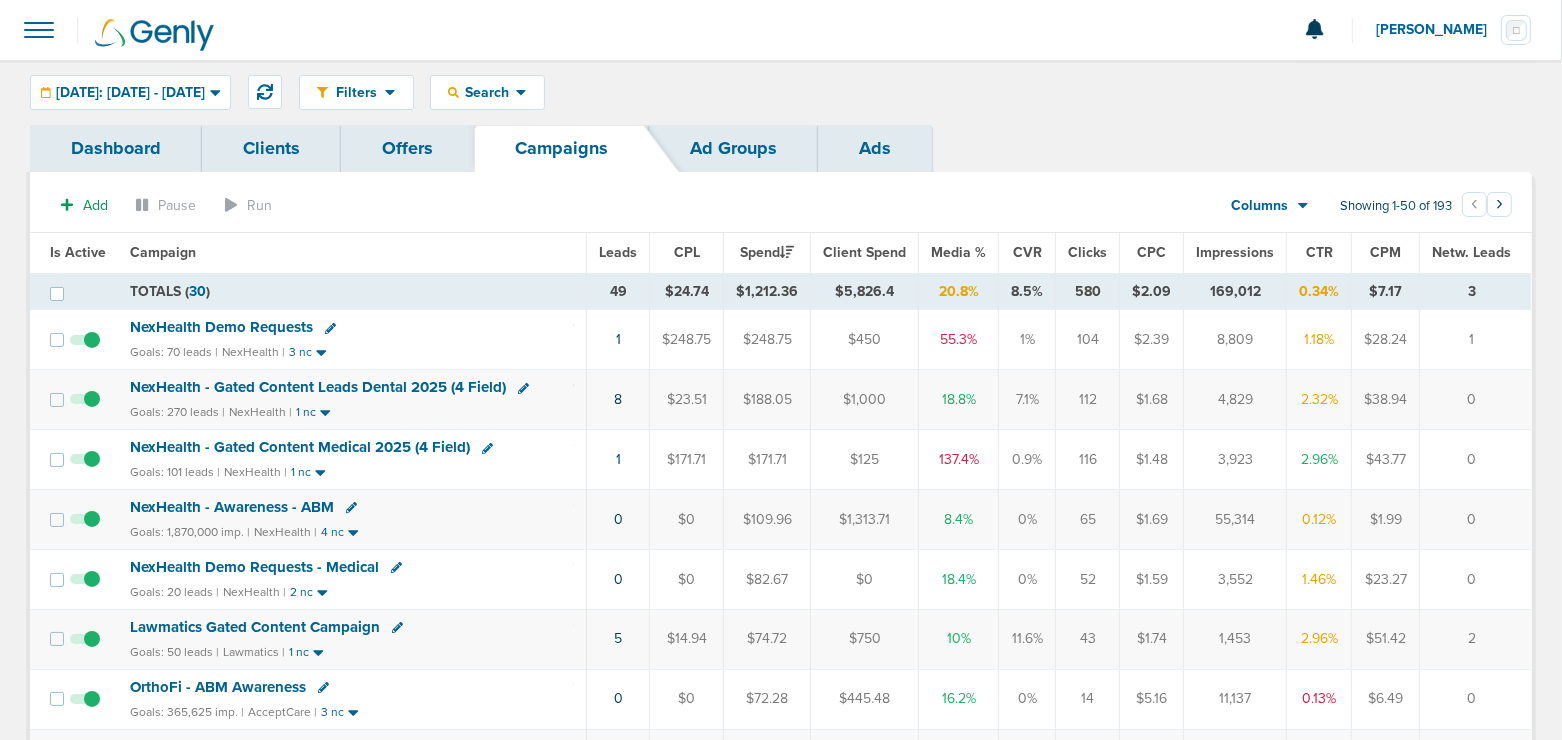 click on "NexHealth Demo Requests" at bounding box center [221, 327] 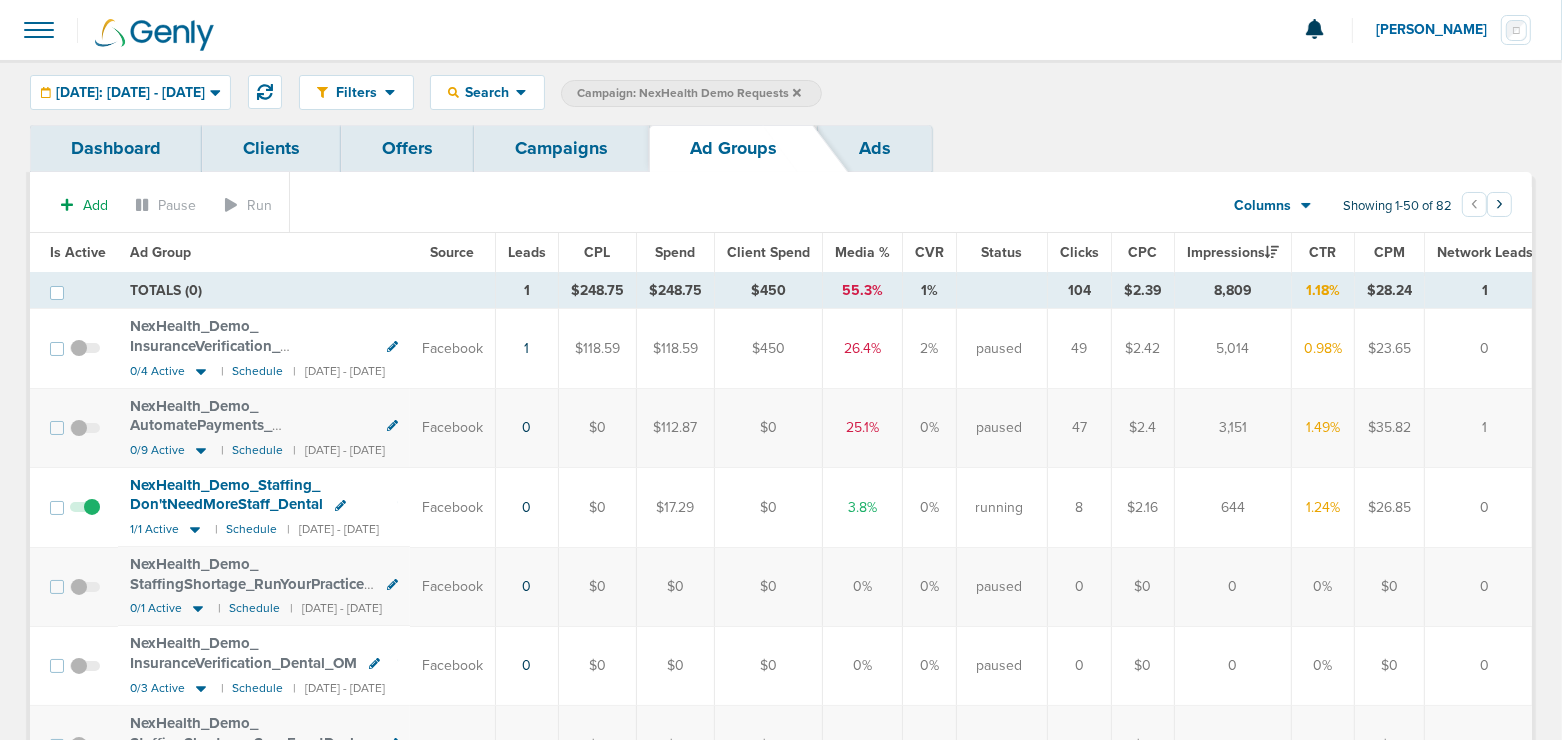 click on "Is Active" at bounding box center [78, 252] 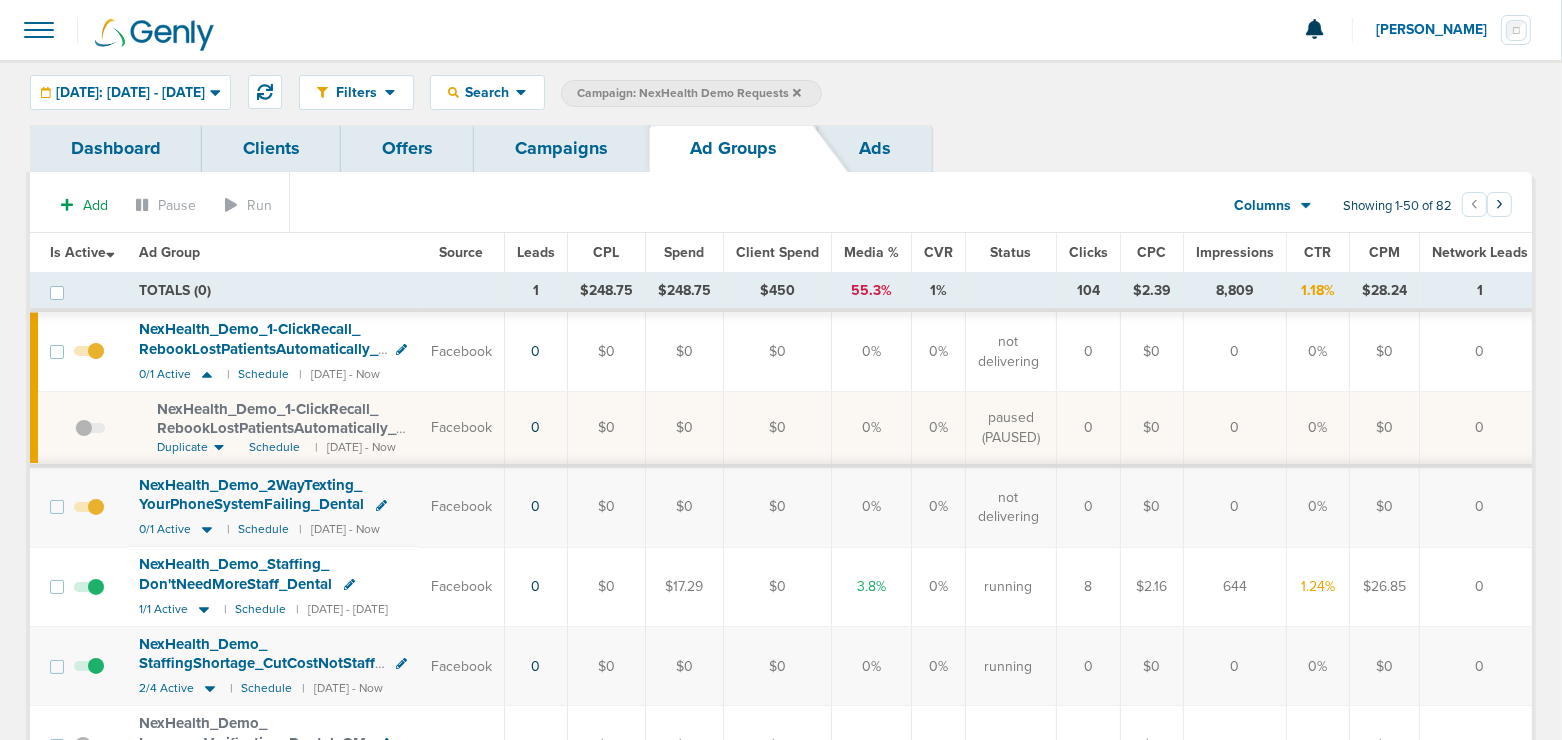 scroll, scrollTop: 131, scrollLeft: 0, axis: vertical 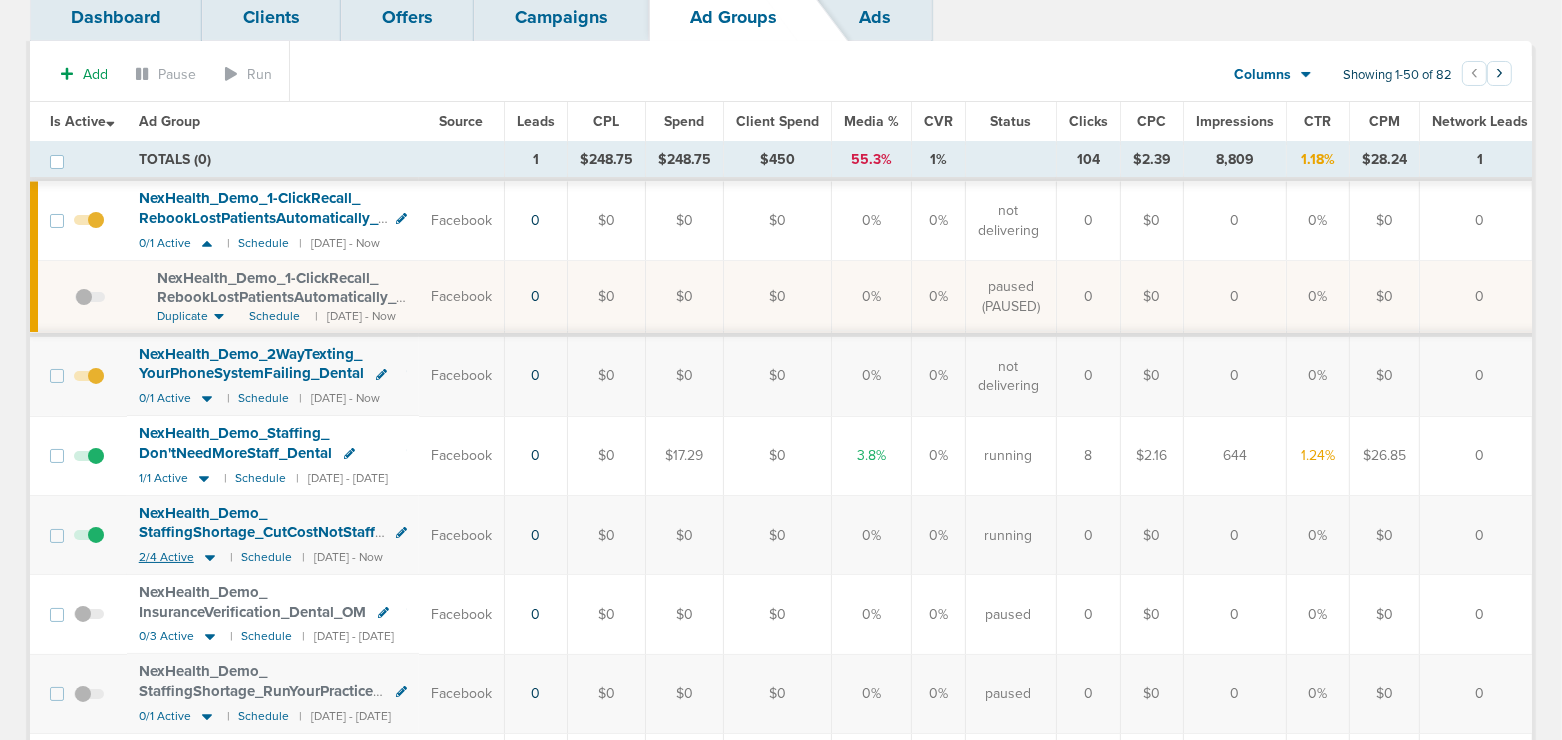 click 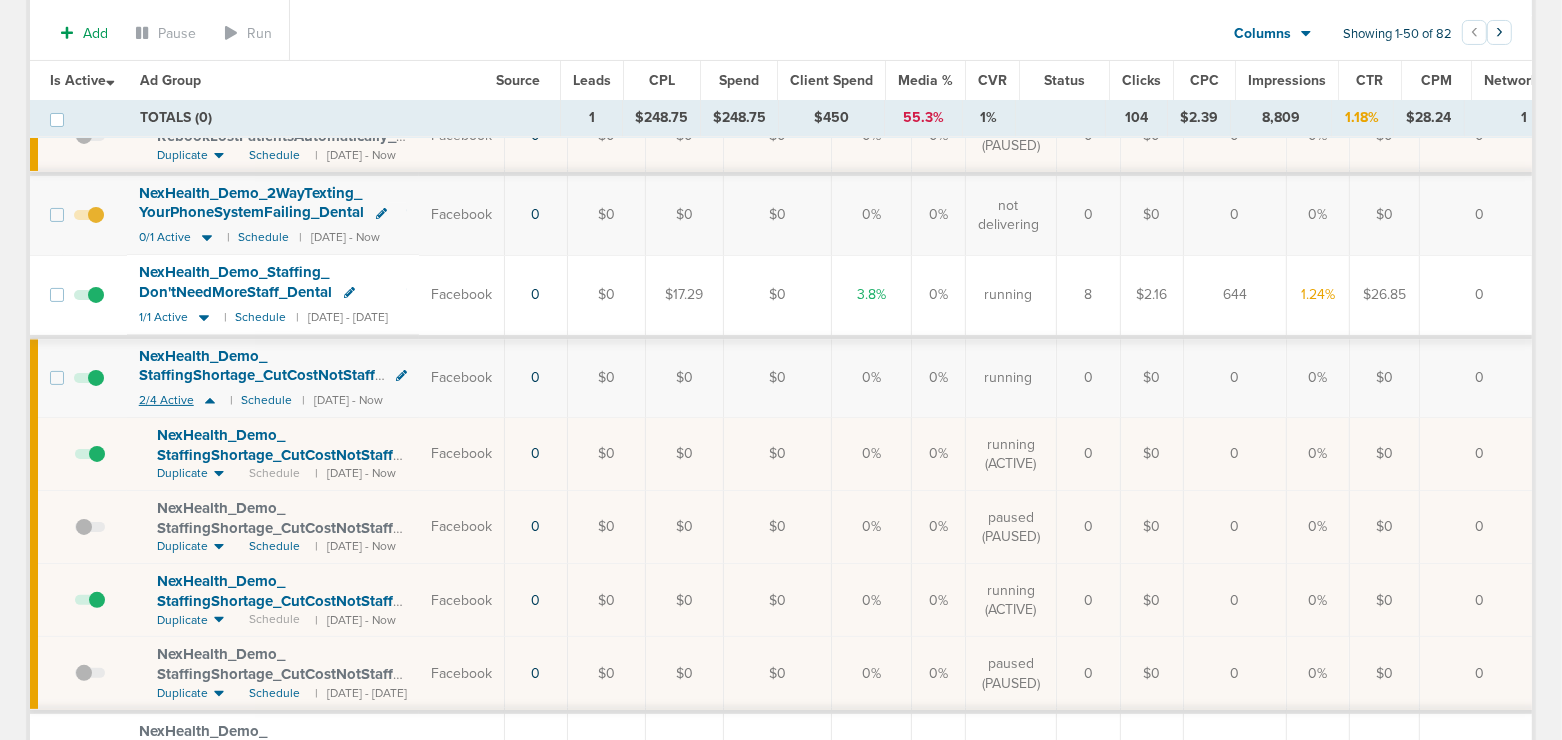 scroll, scrollTop: 301, scrollLeft: 0, axis: vertical 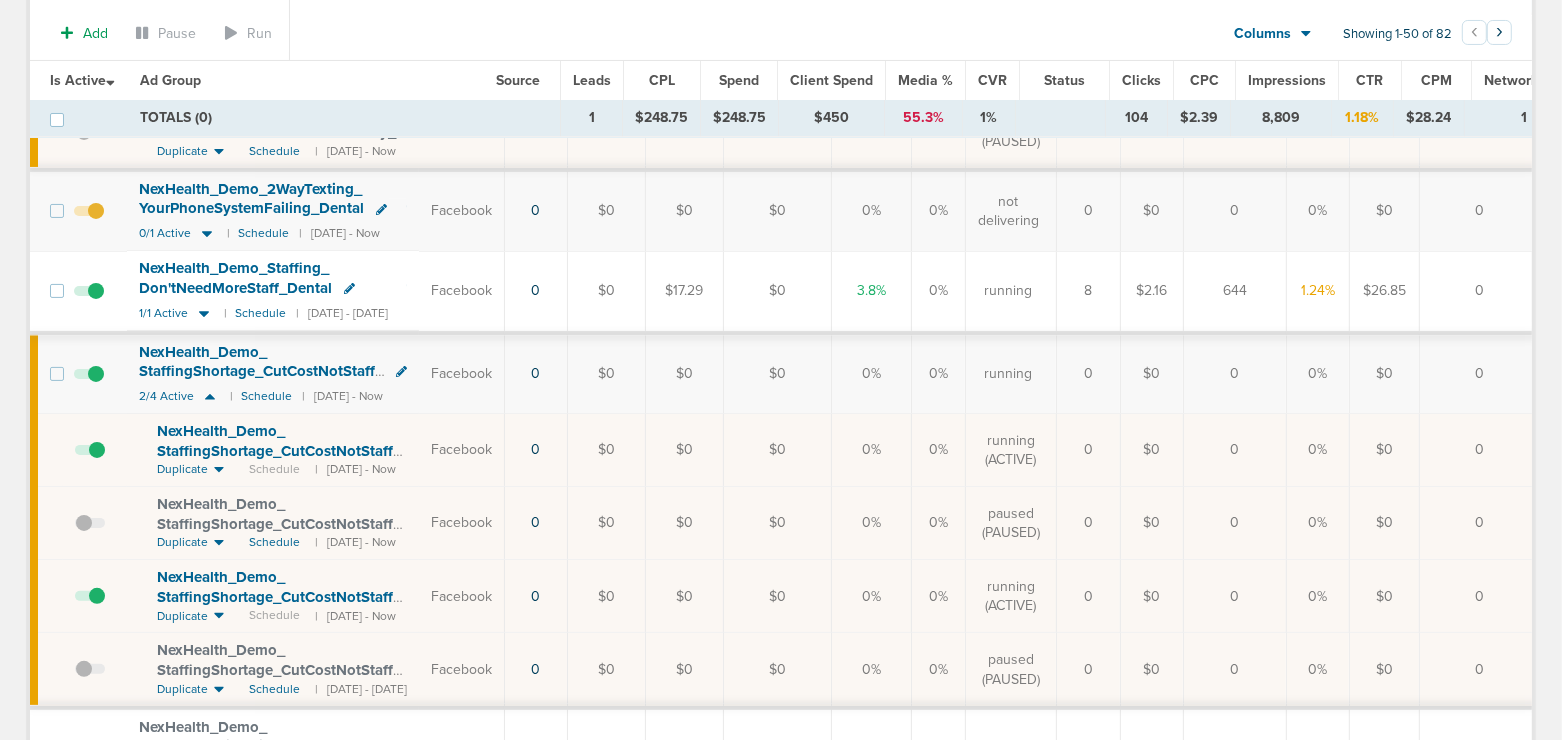 click at bounding box center (89, 384) 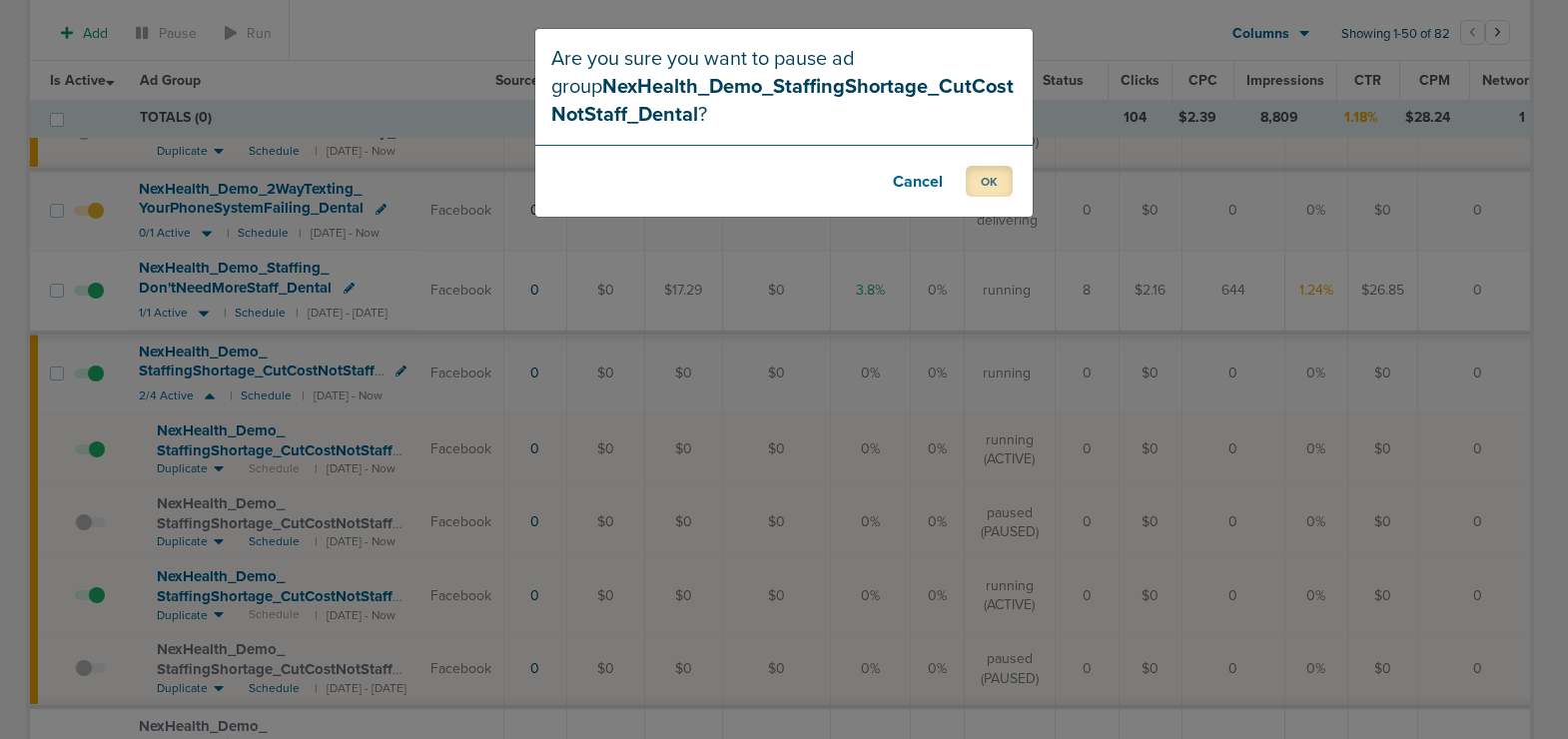 click on "OK" at bounding box center [989, 181] 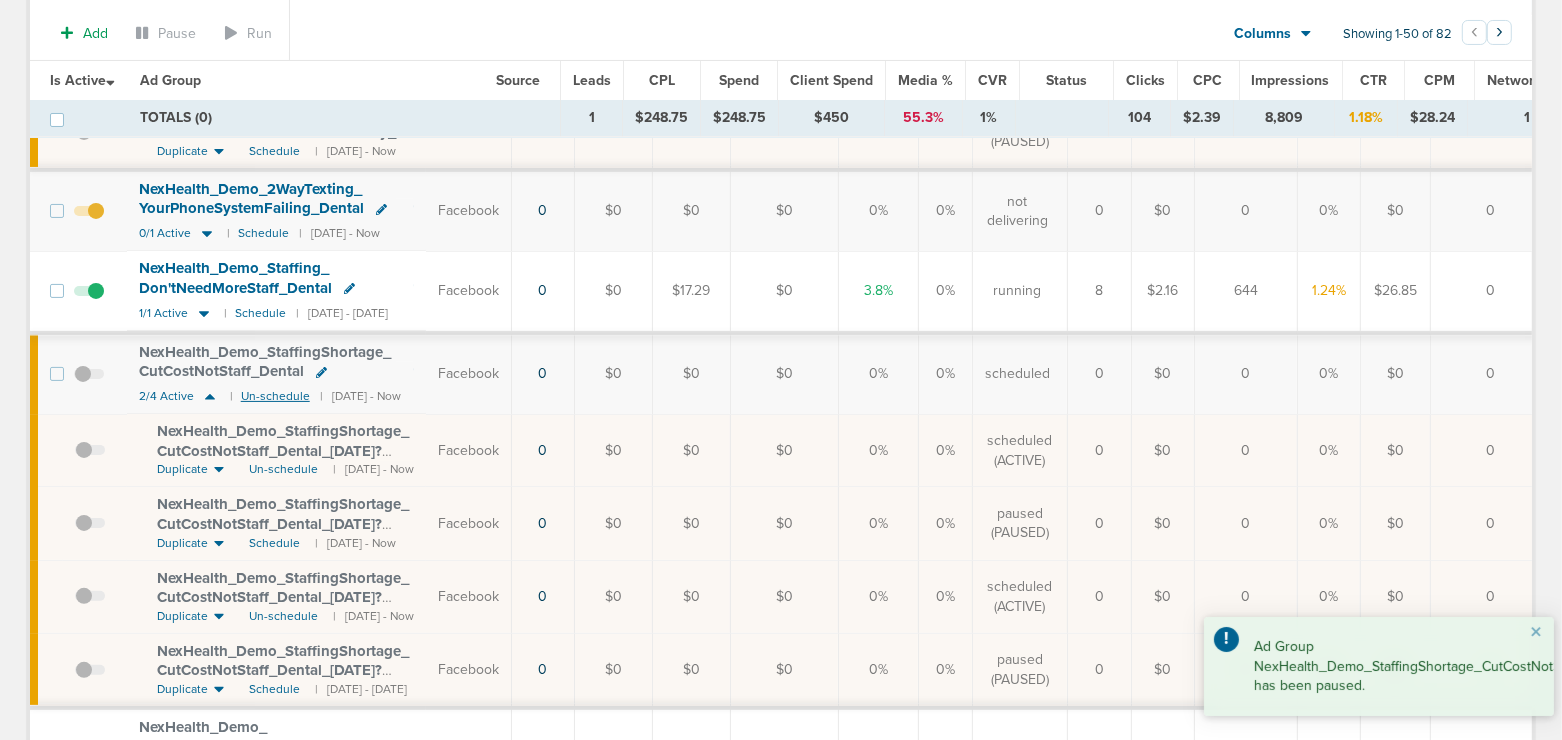 click on "Un-schedule" at bounding box center [275, 396] 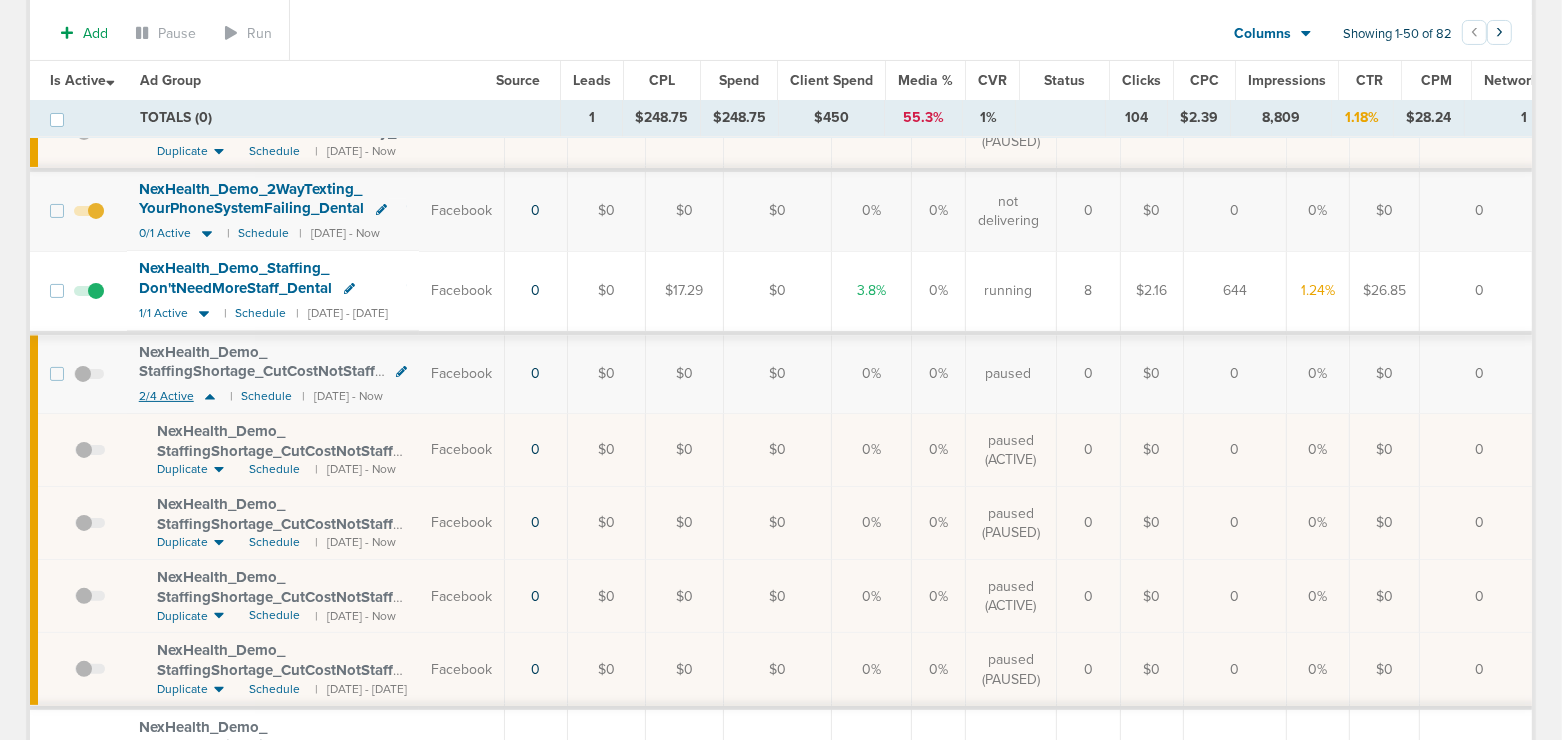 click 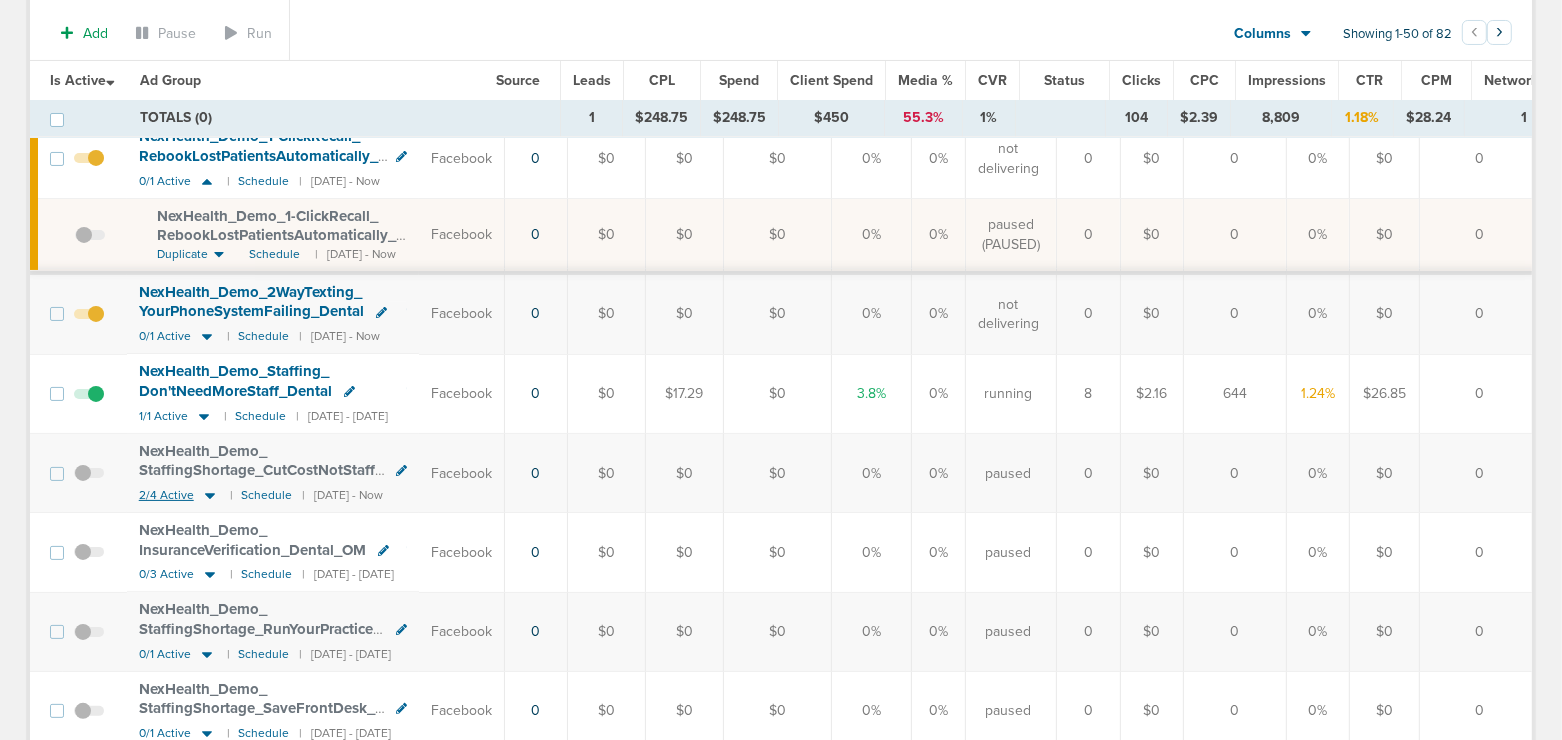 scroll, scrollTop: 193, scrollLeft: 0, axis: vertical 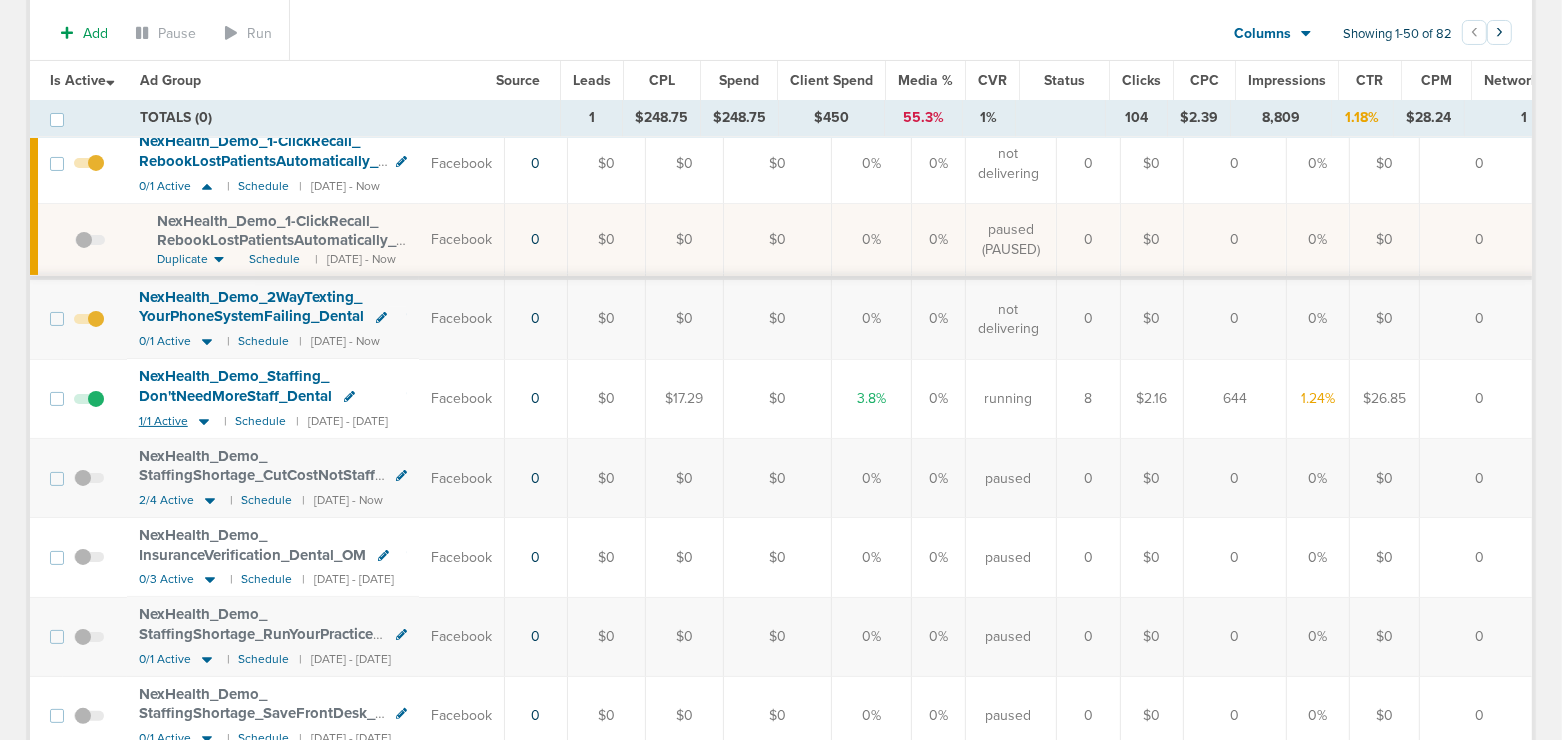 click 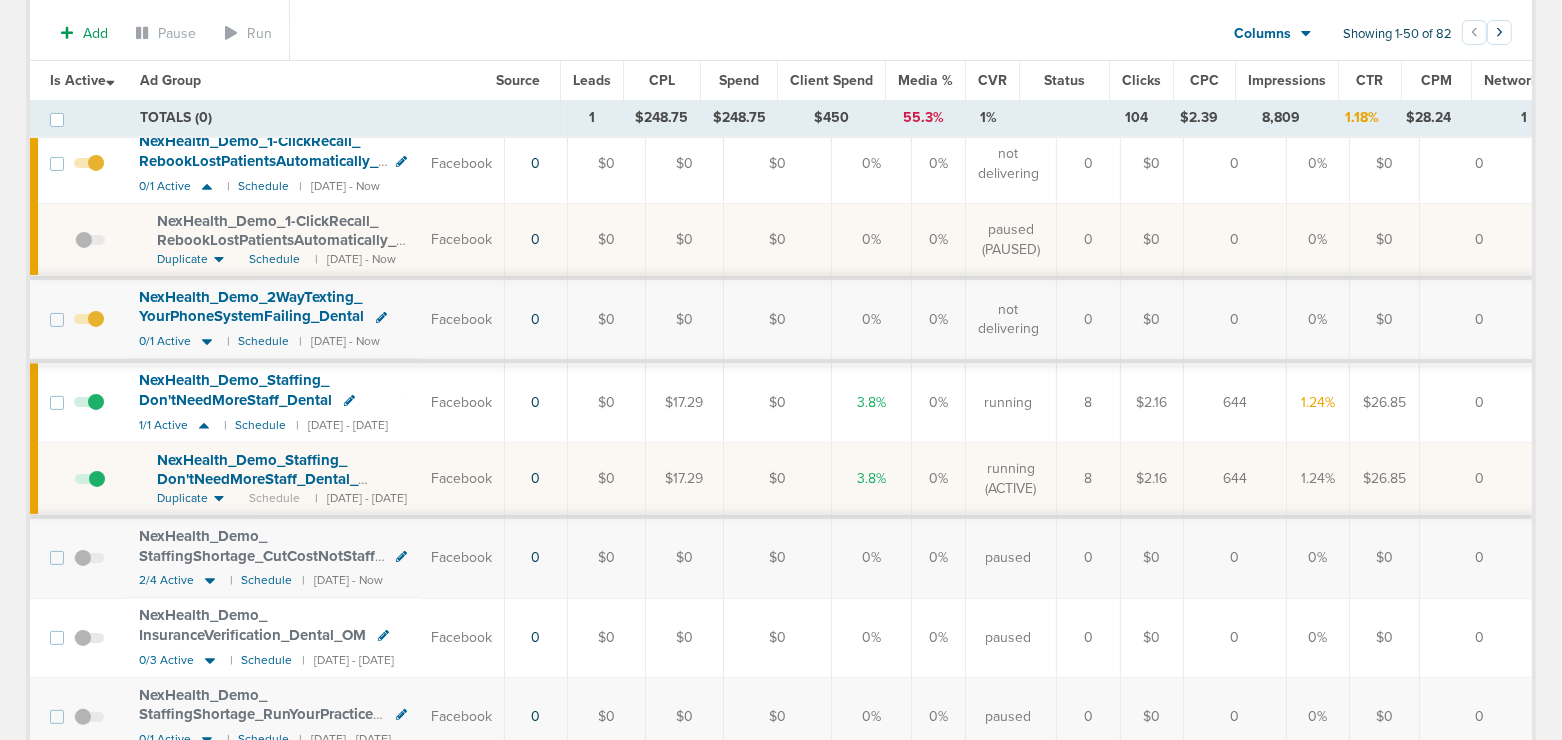 click on "NexHealth_ Demo_ Staffing_ Don'tNeedMoreStaff_ Dental_ [DATE]?id=183&cmp_ id=9658027" at bounding box center (270, 479) 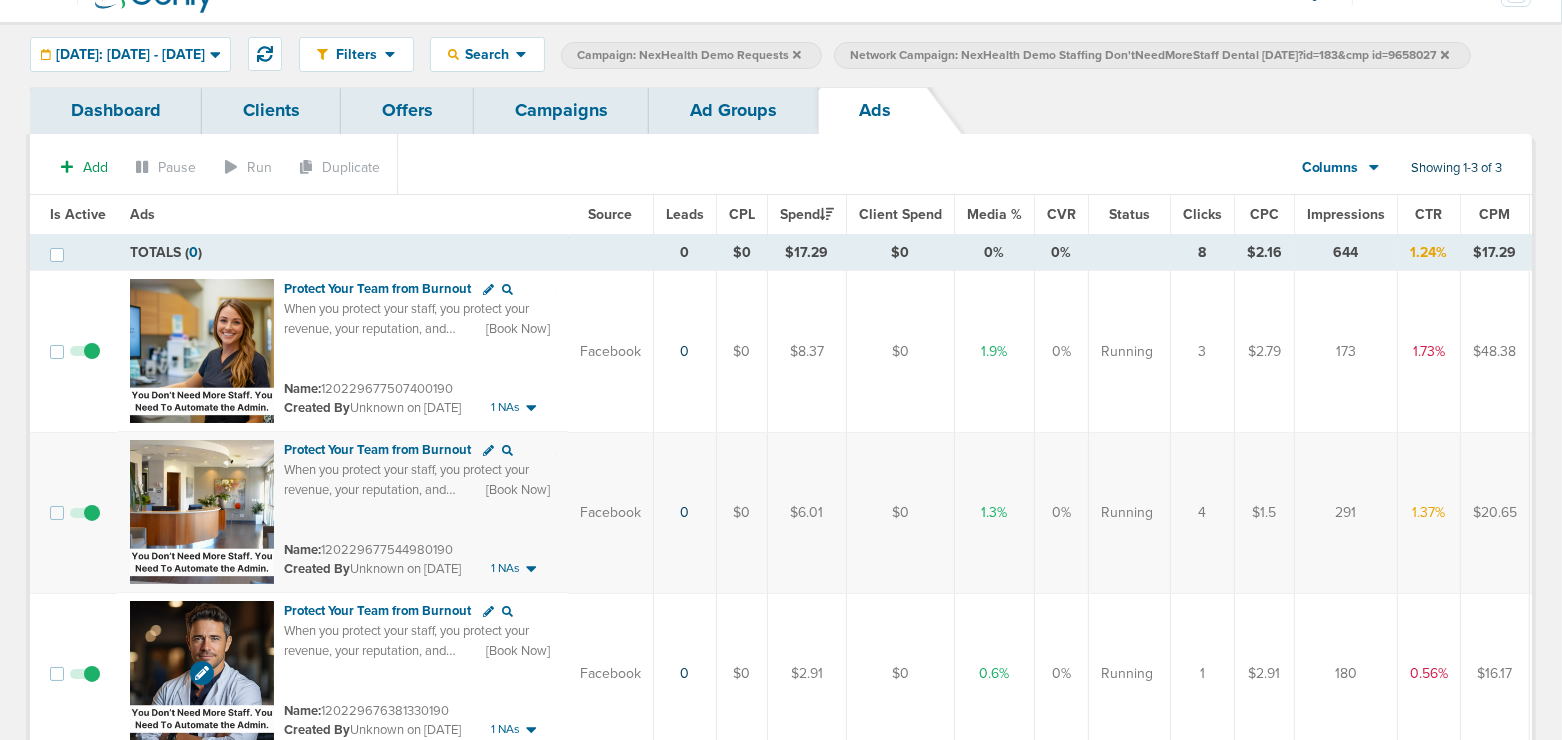 scroll, scrollTop: 0, scrollLeft: 0, axis: both 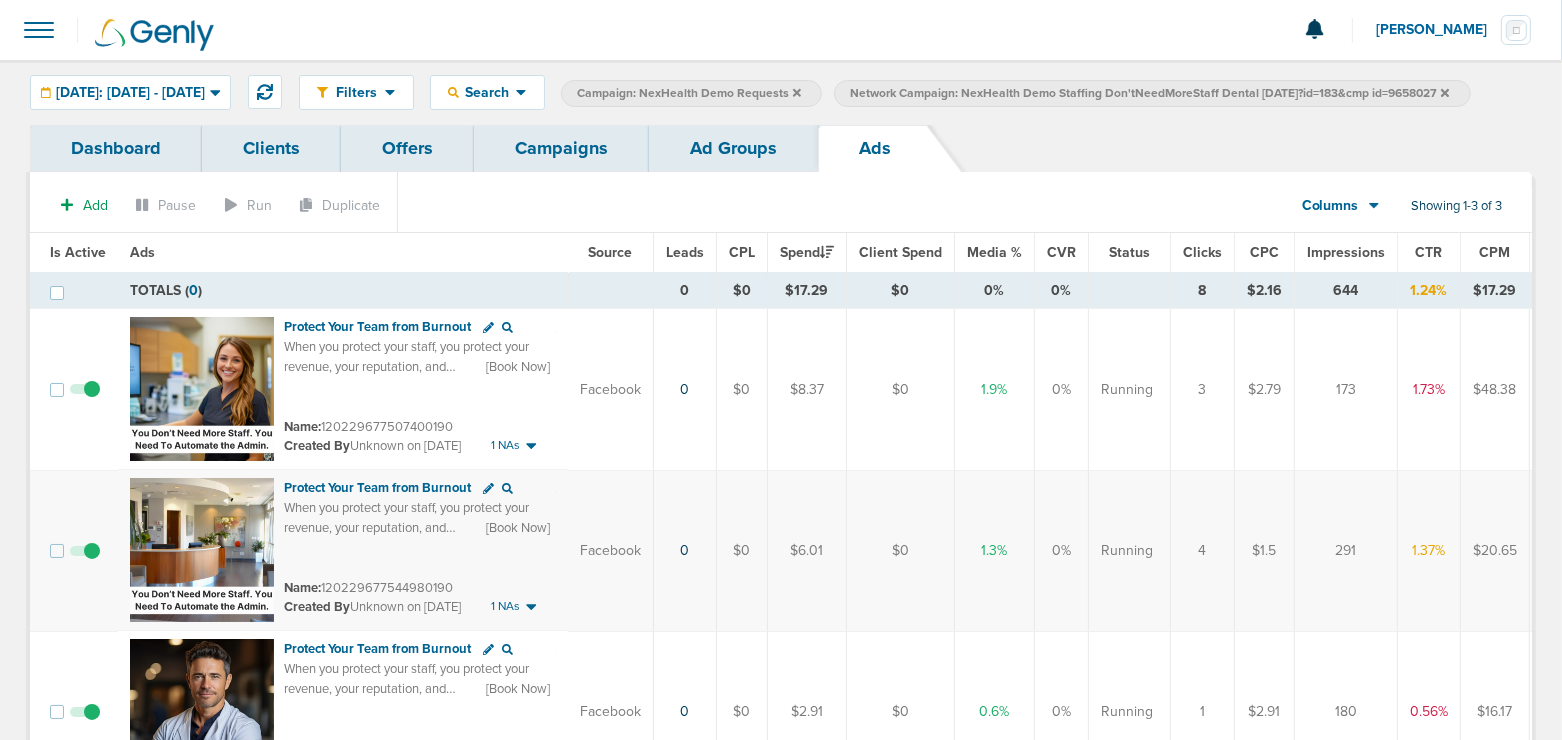 click on "Campaigns" at bounding box center (561, 148) 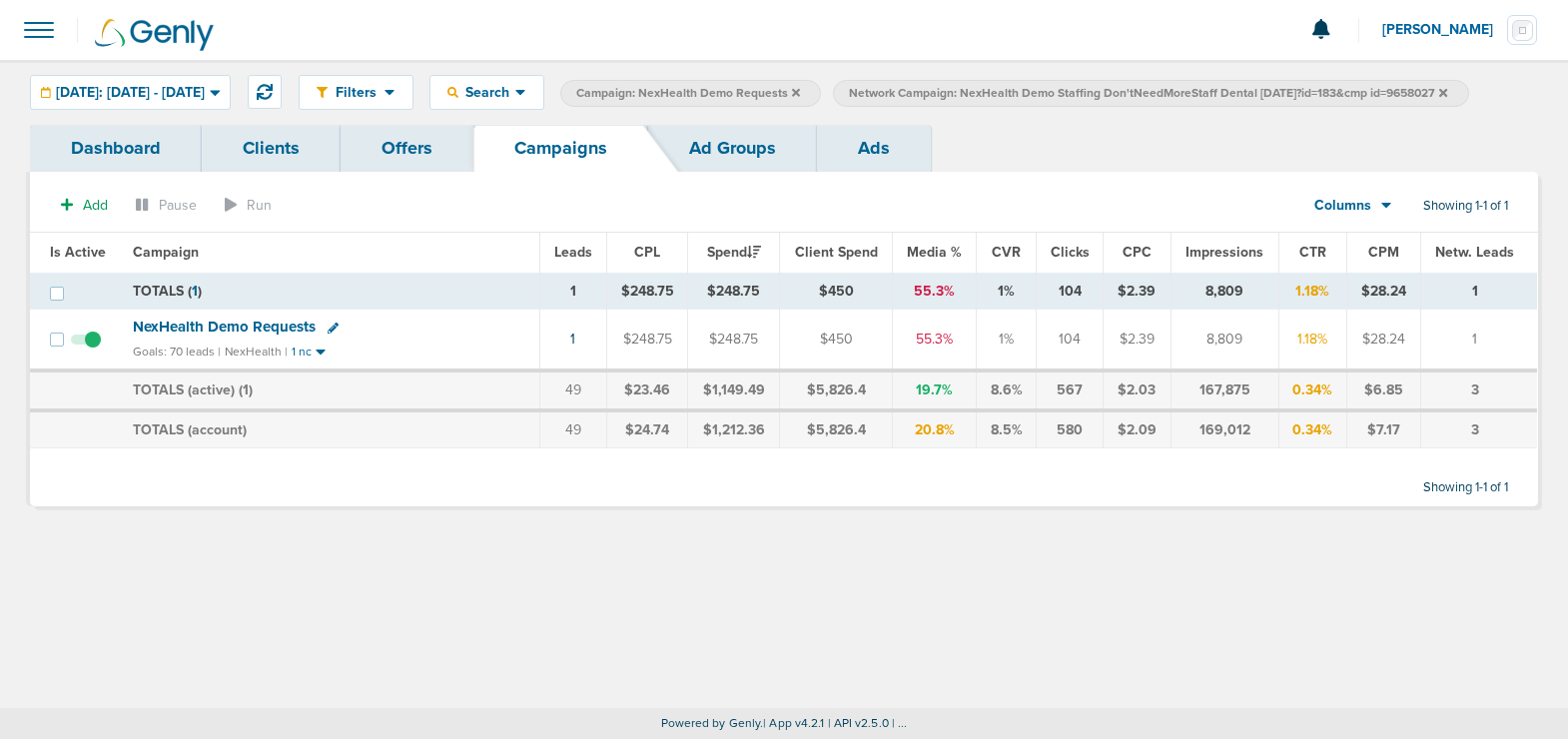 click on "Campaign: NexHealth Demo Requests" at bounding box center [690, 93] 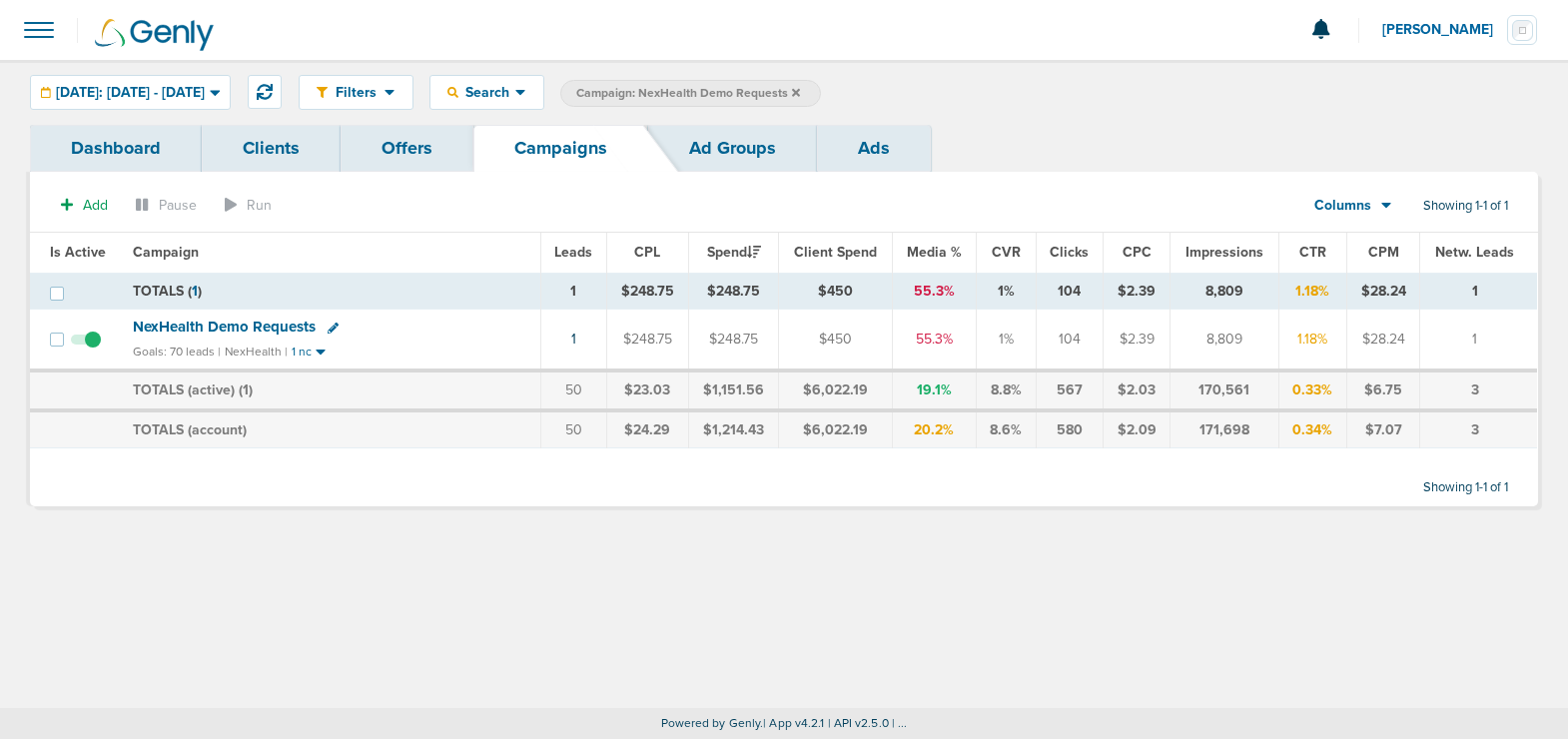 click 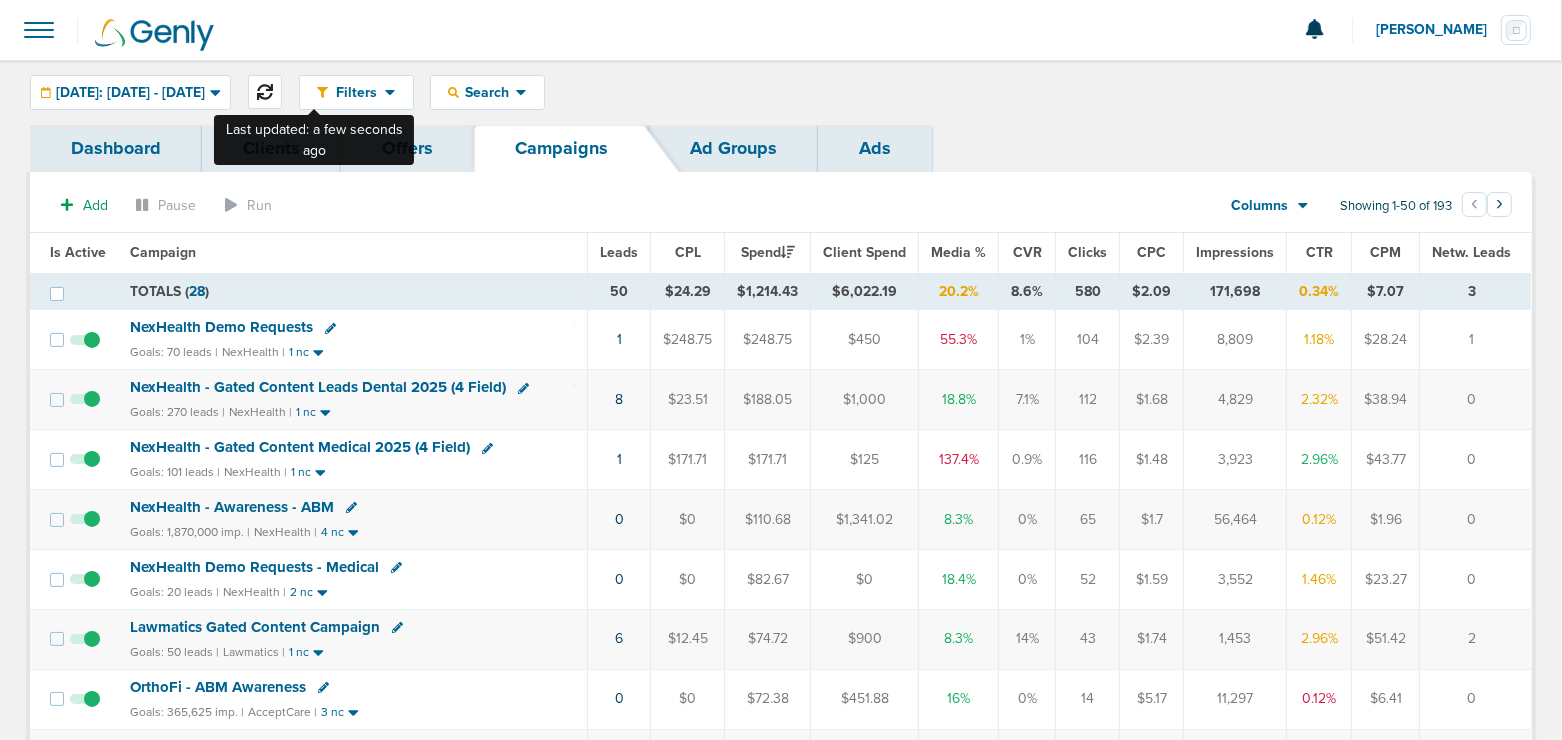 click 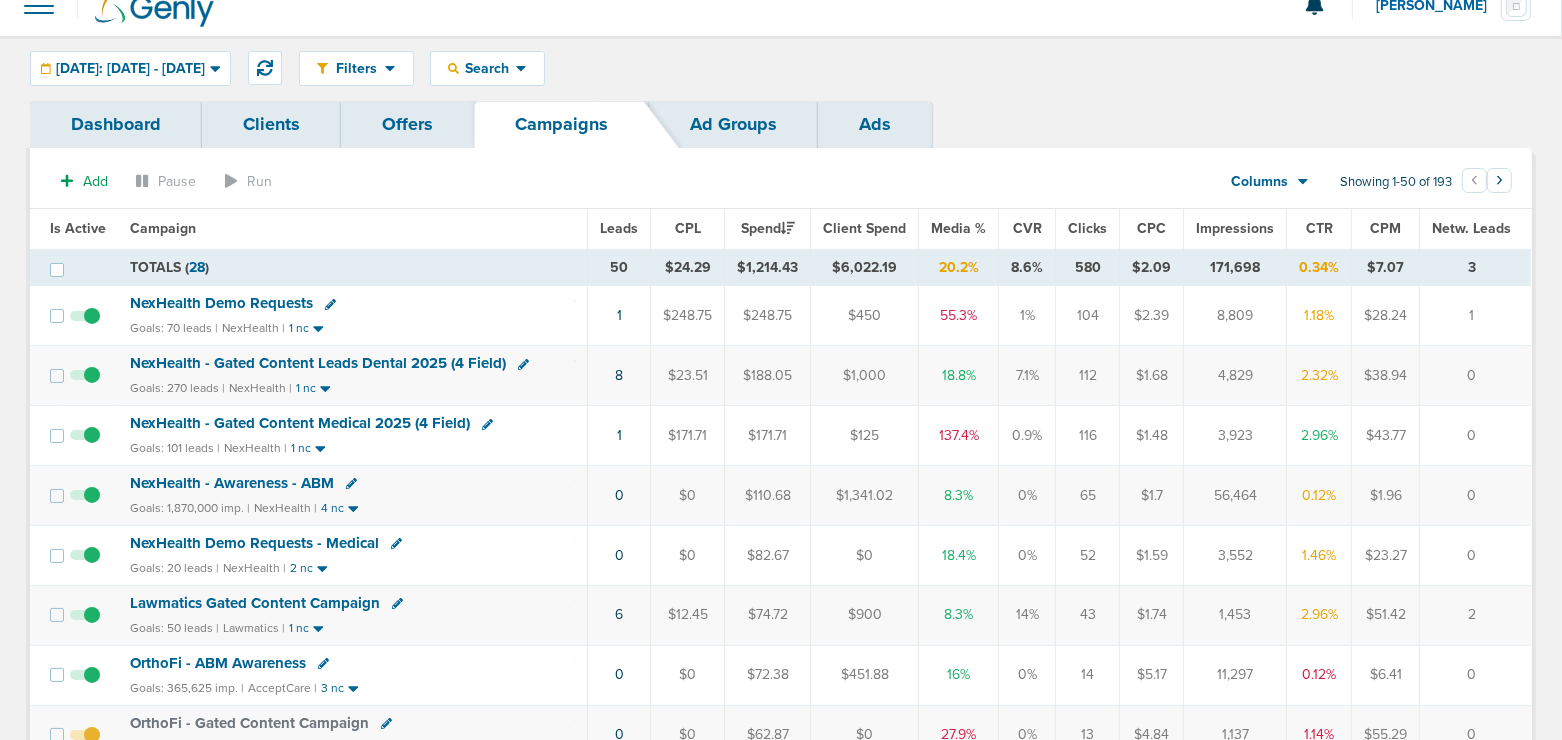 scroll, scrollTop: 26, scrollLeft: 0, axis: vertical 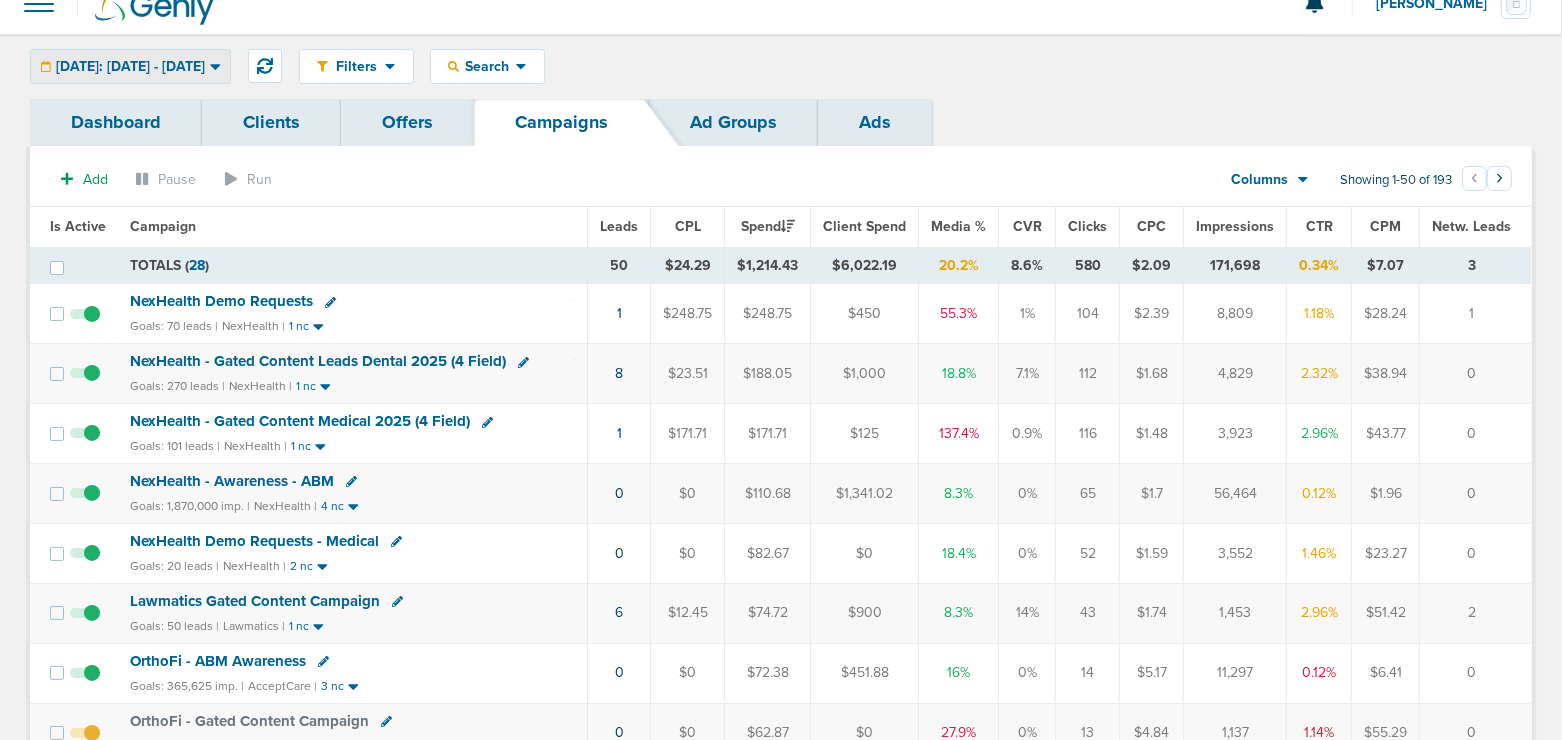 click on "[DATE]: [DATE] - [DATE]" at bounding box center [130, 66] 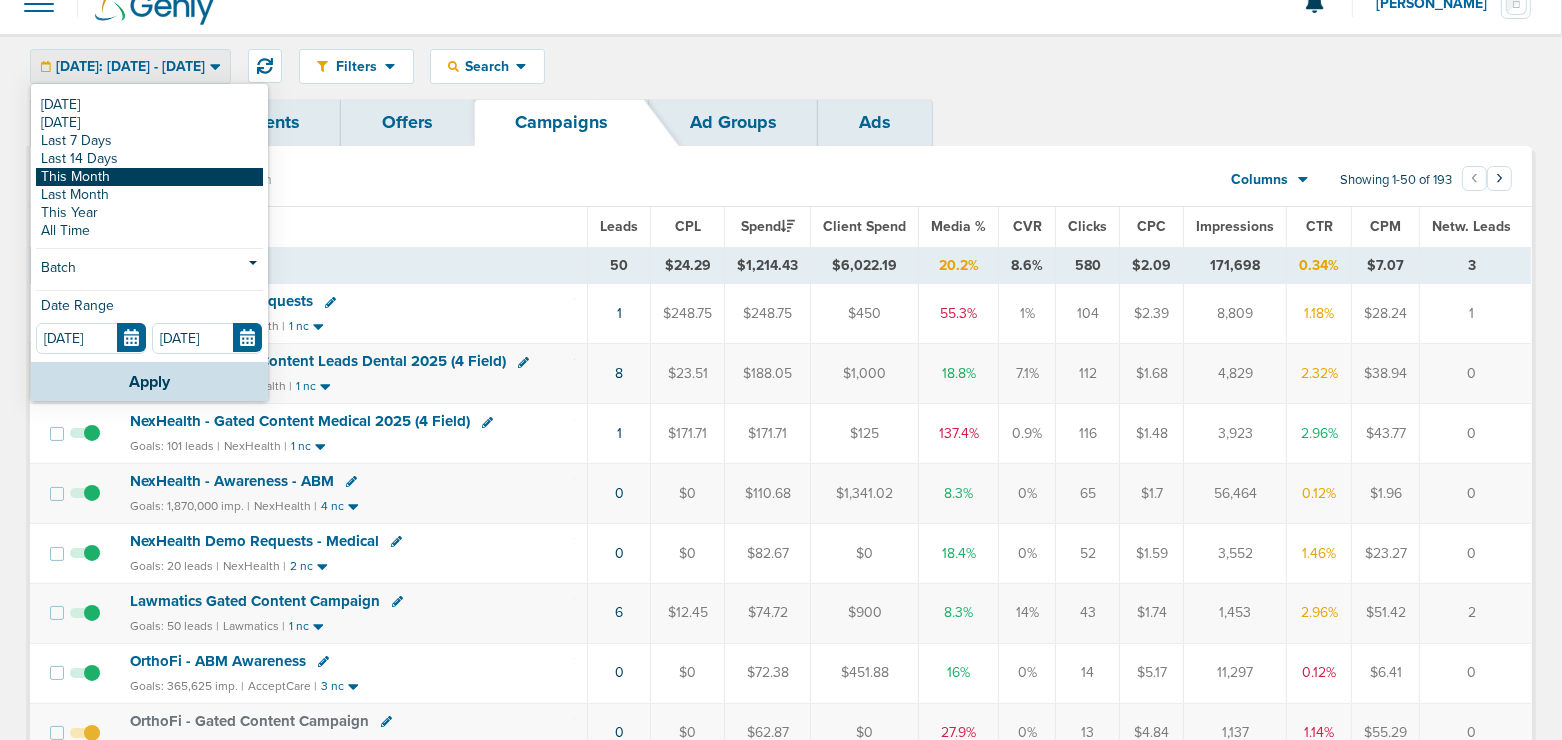 click on "This Month" at bounding box center [149, 177] 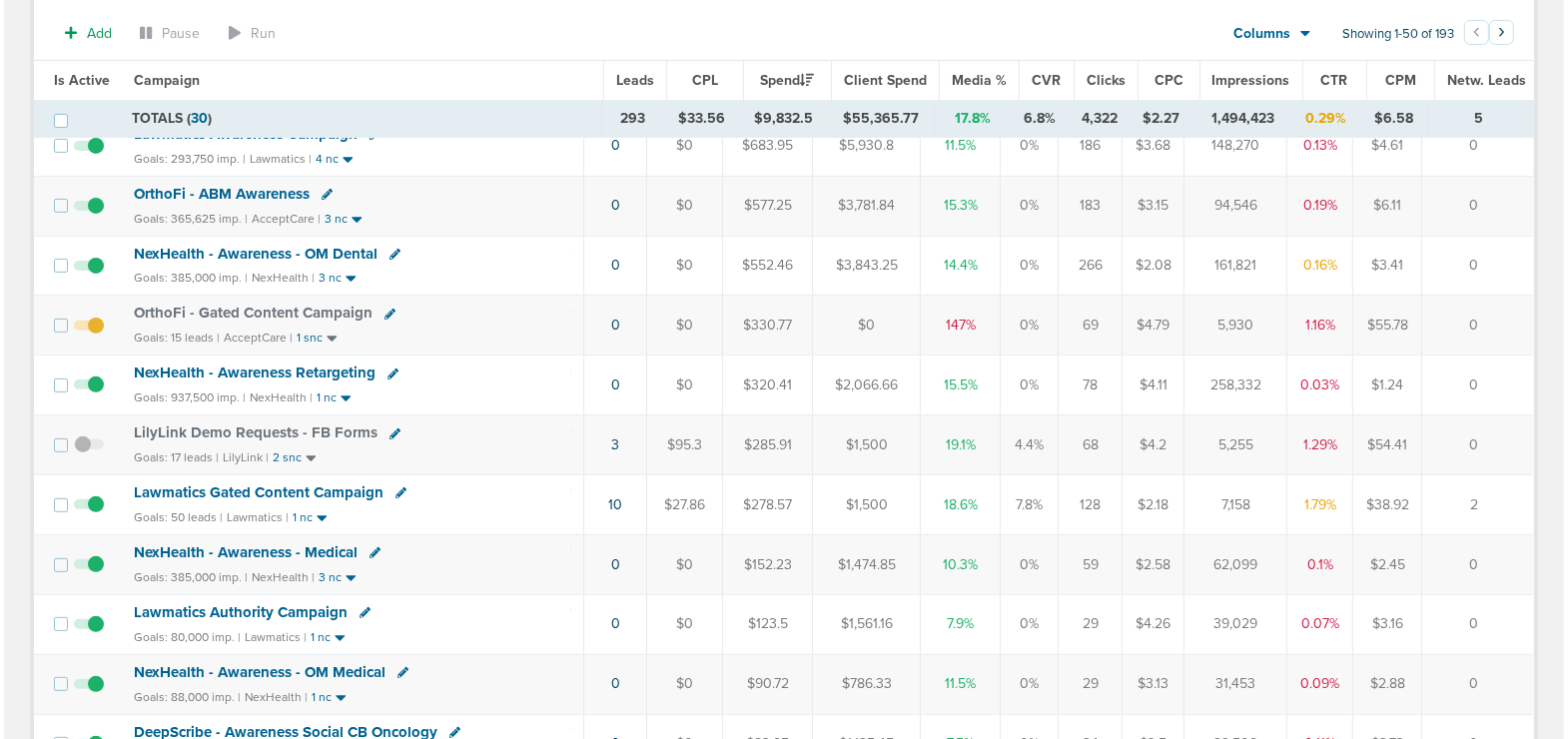 scroll, scrollTop: 609, scrollLeft: 0, axis: vertical 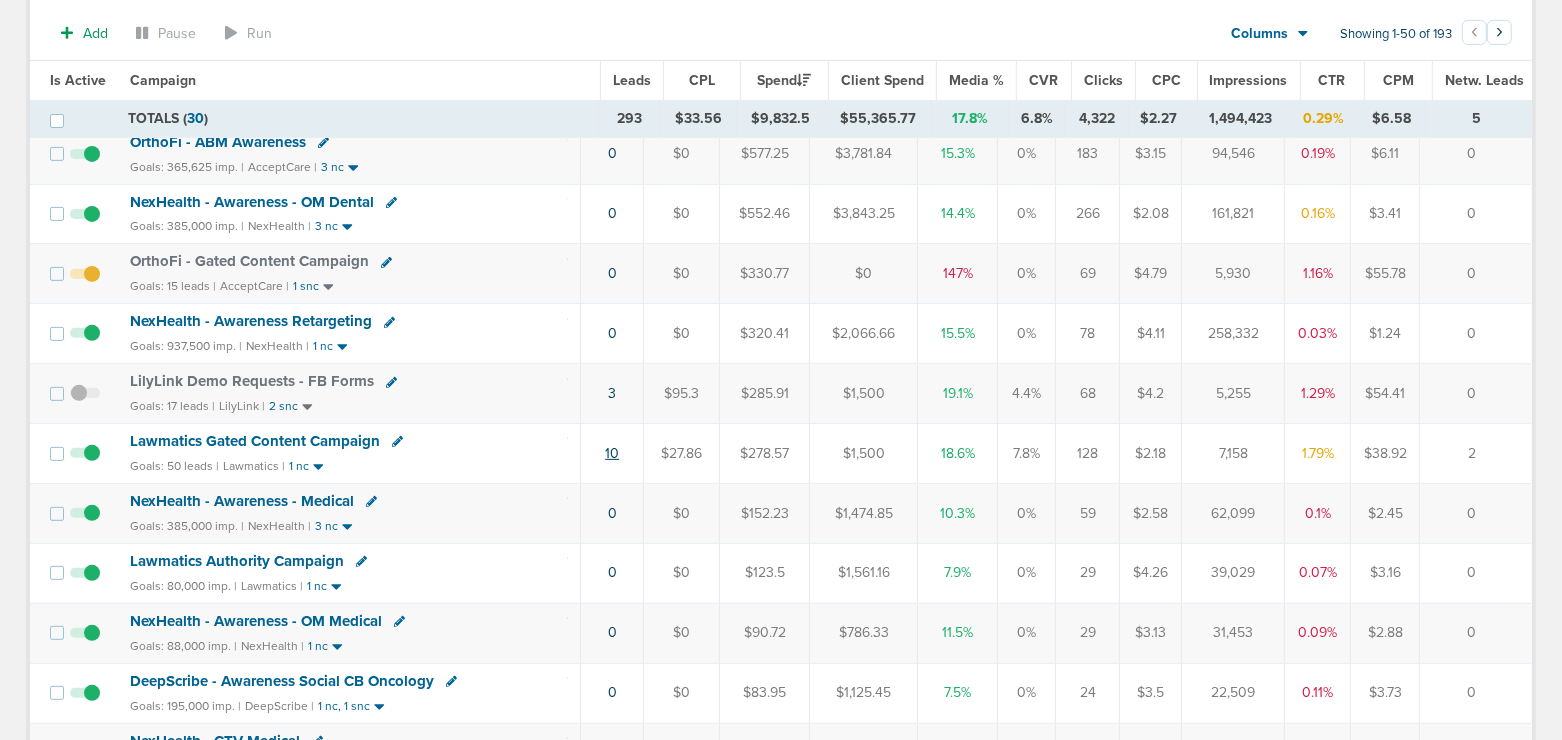 click on "10" at bounding box center [612, 453] 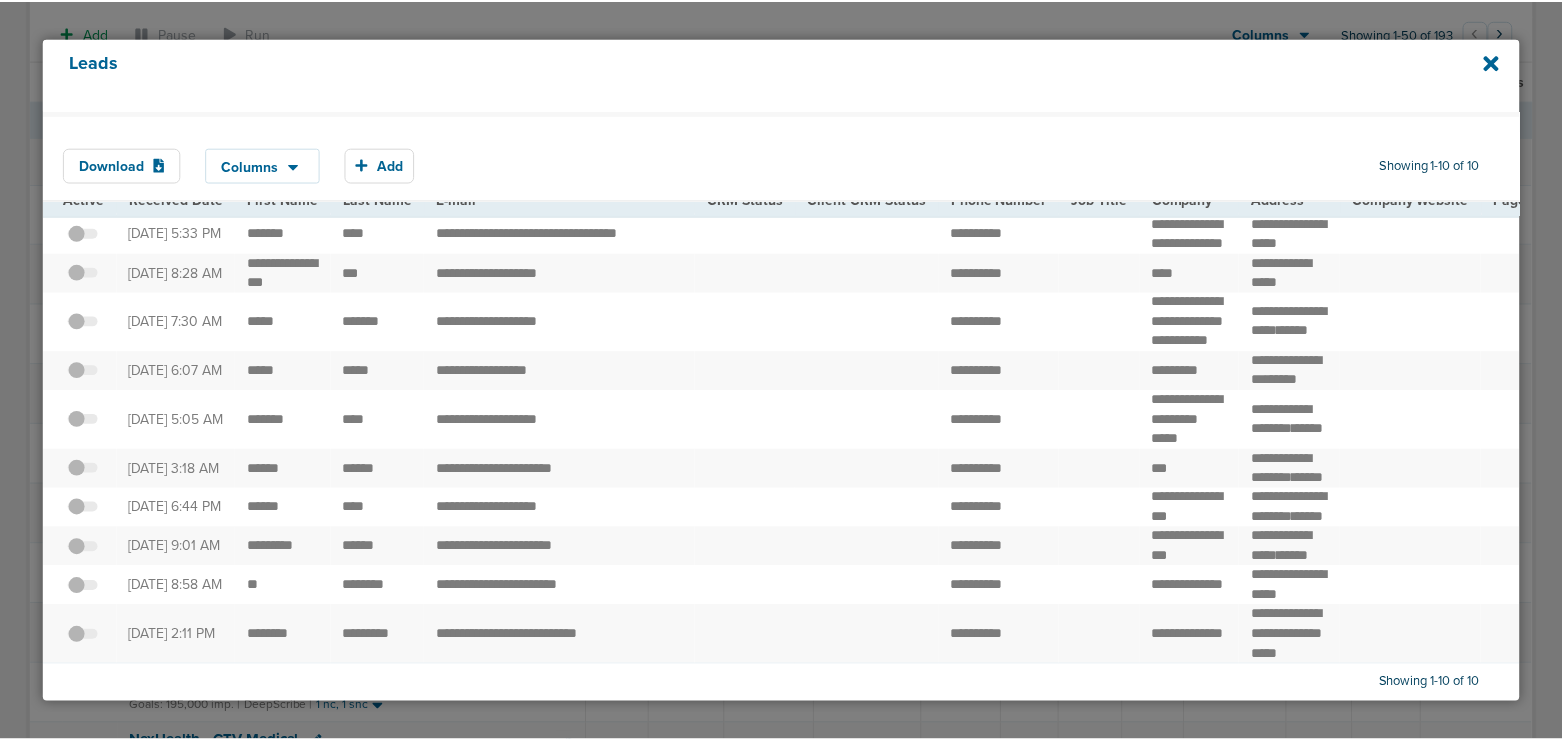 scroll, scrollTop: 245, scrollLeft: 0, axis: vertical 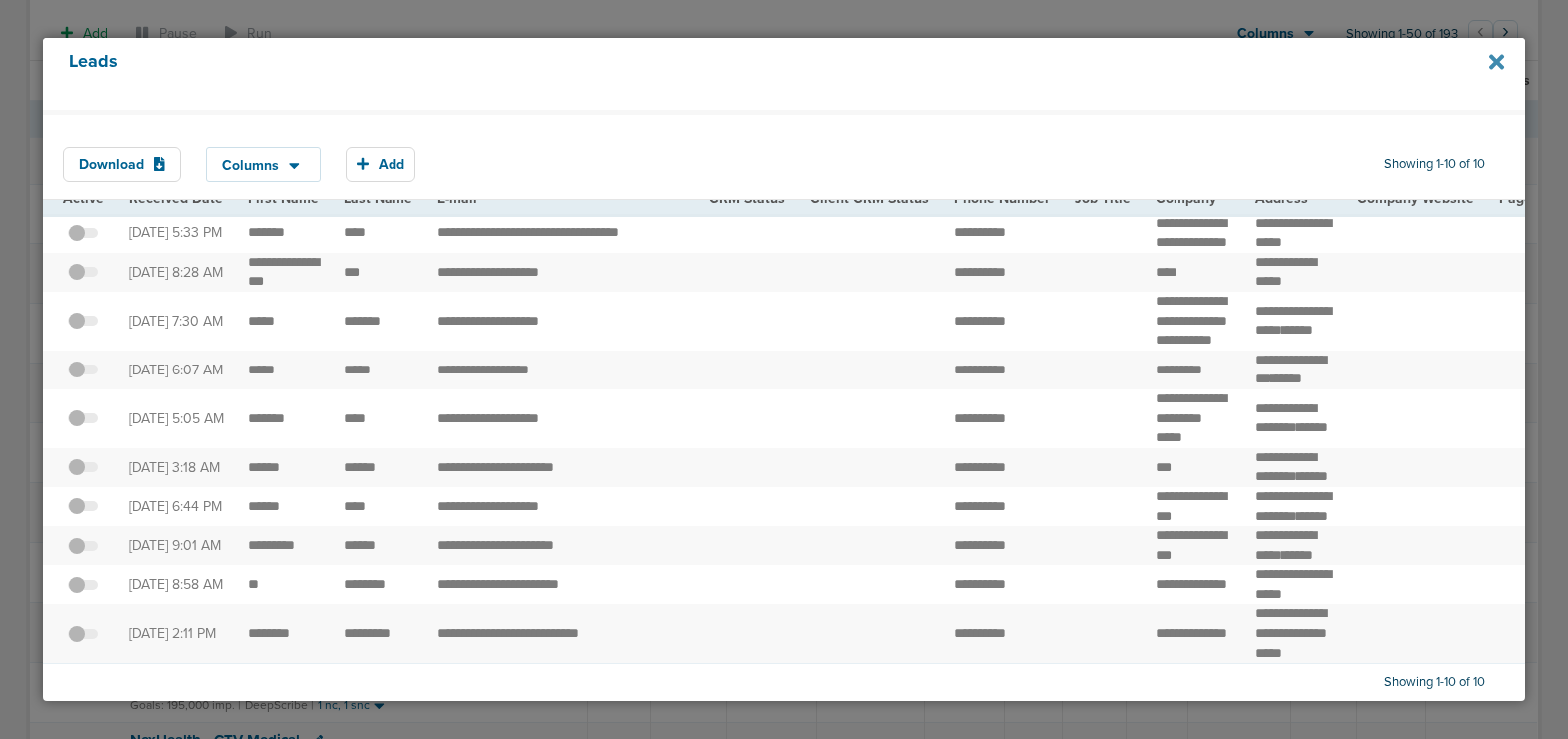 click 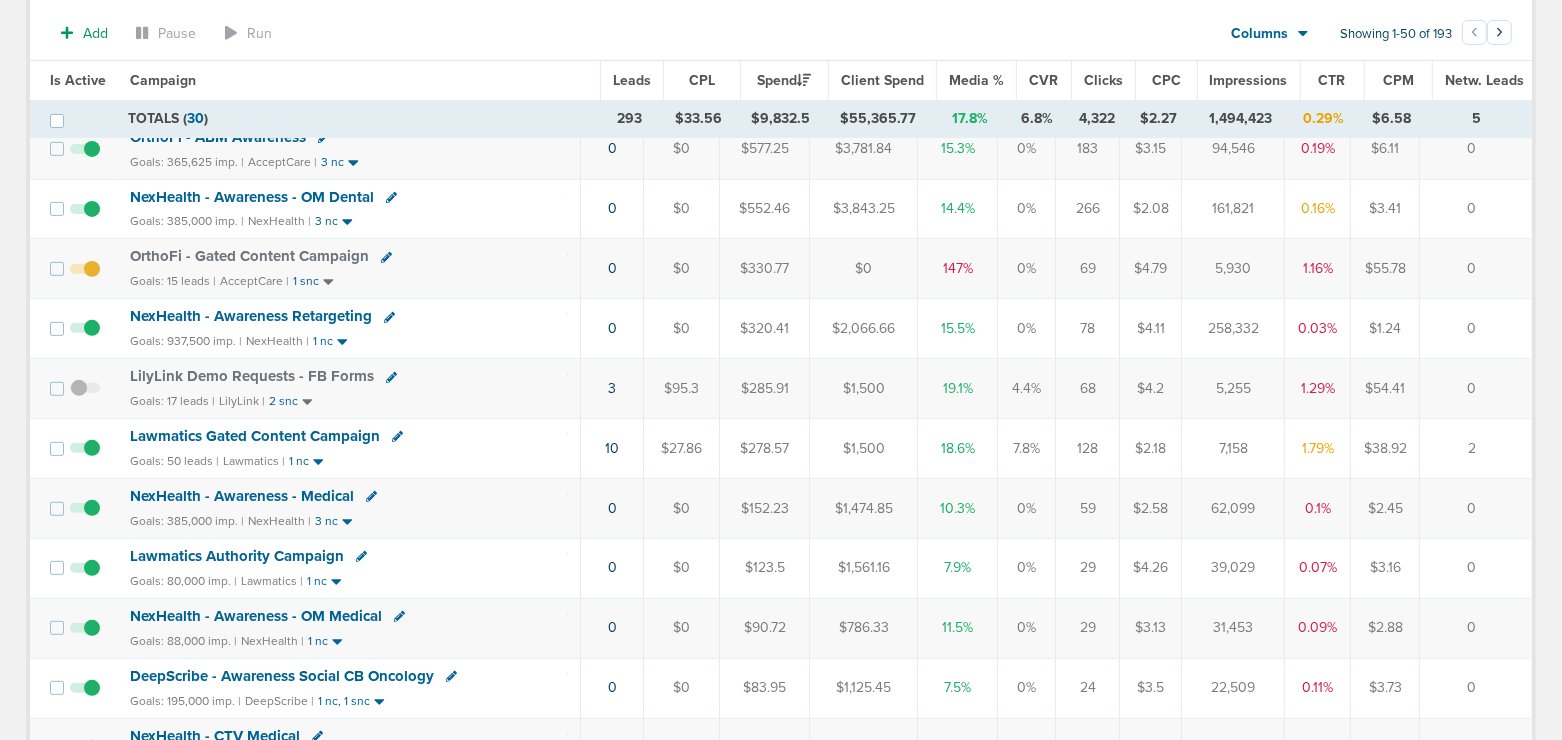 scroll, scrollTop: 531, scrollLeft: 0, axis: vertical 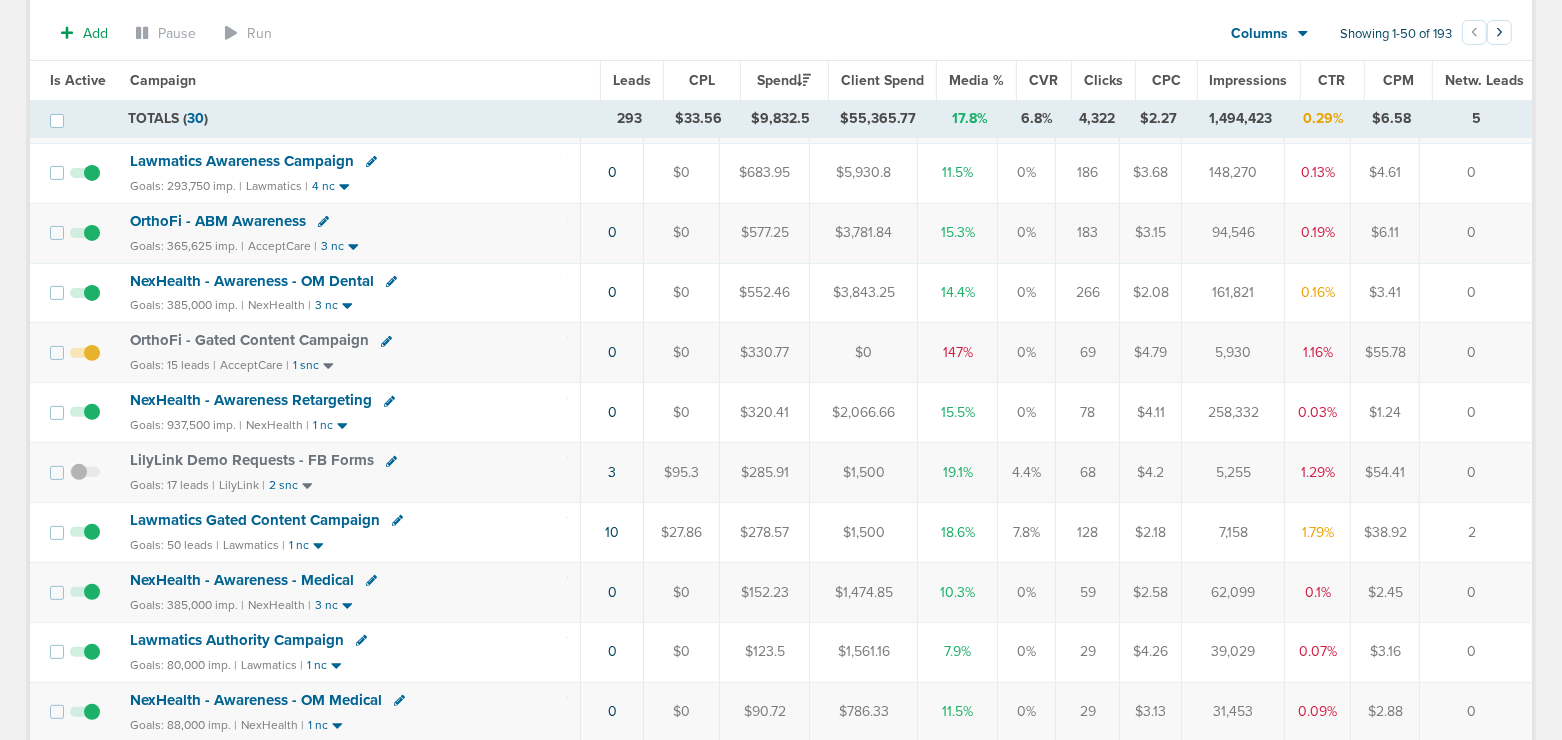 click on "Lawmatics Gated Content Campaign" at bounding box center (255, 520) 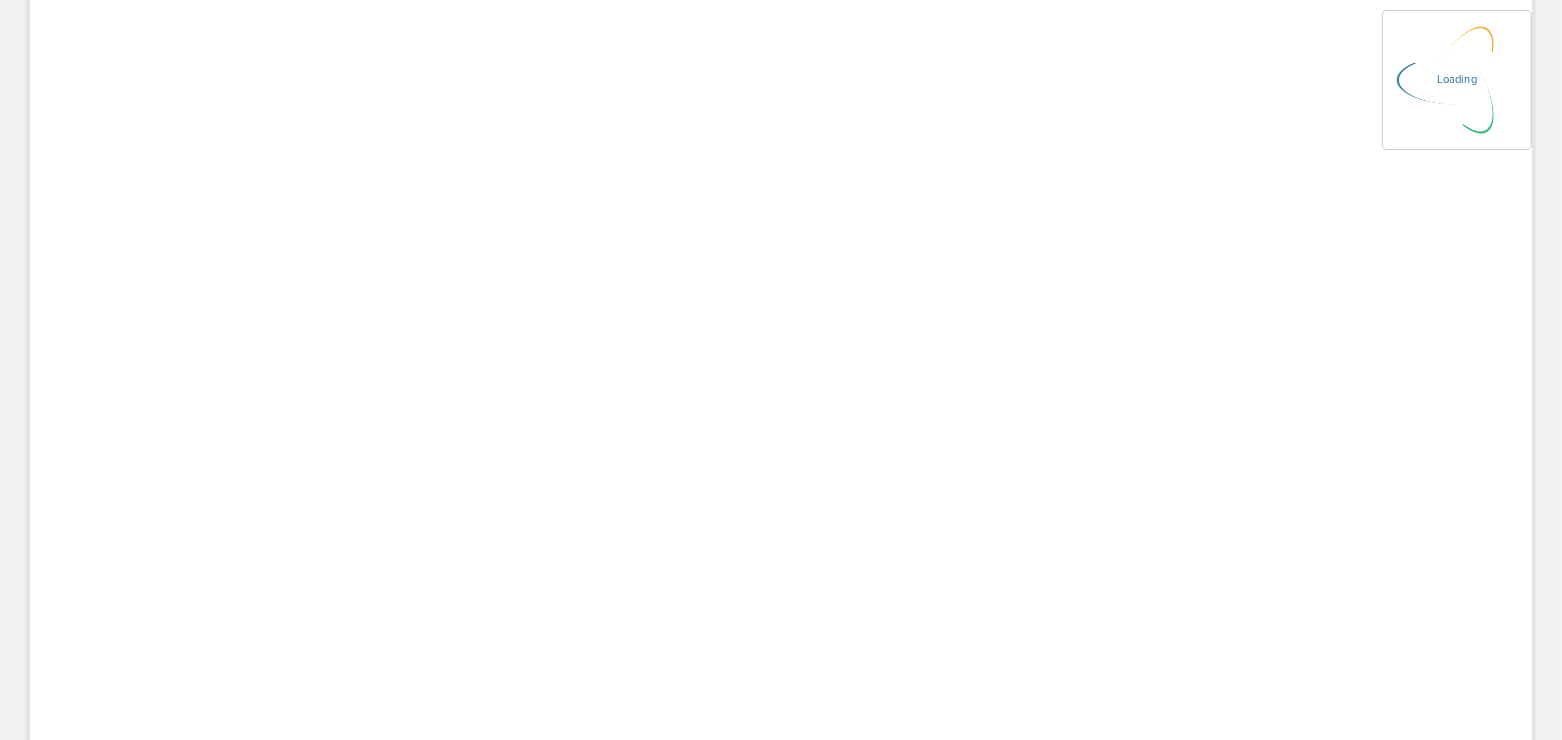 scroll, scrollTop: 0, scrollLeft: 0, axis: both 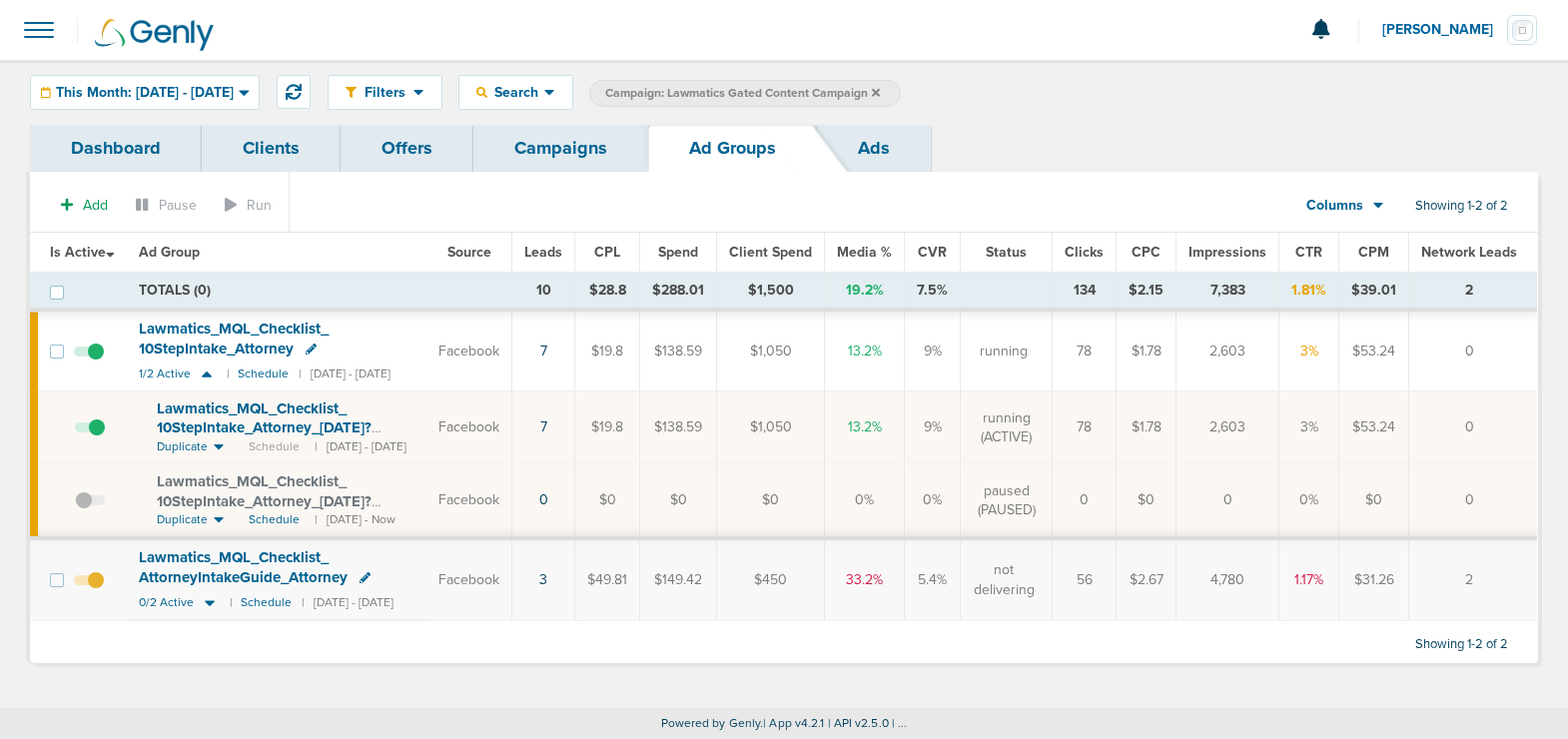 click on "Campaigns" at bounding box center (560, 148) 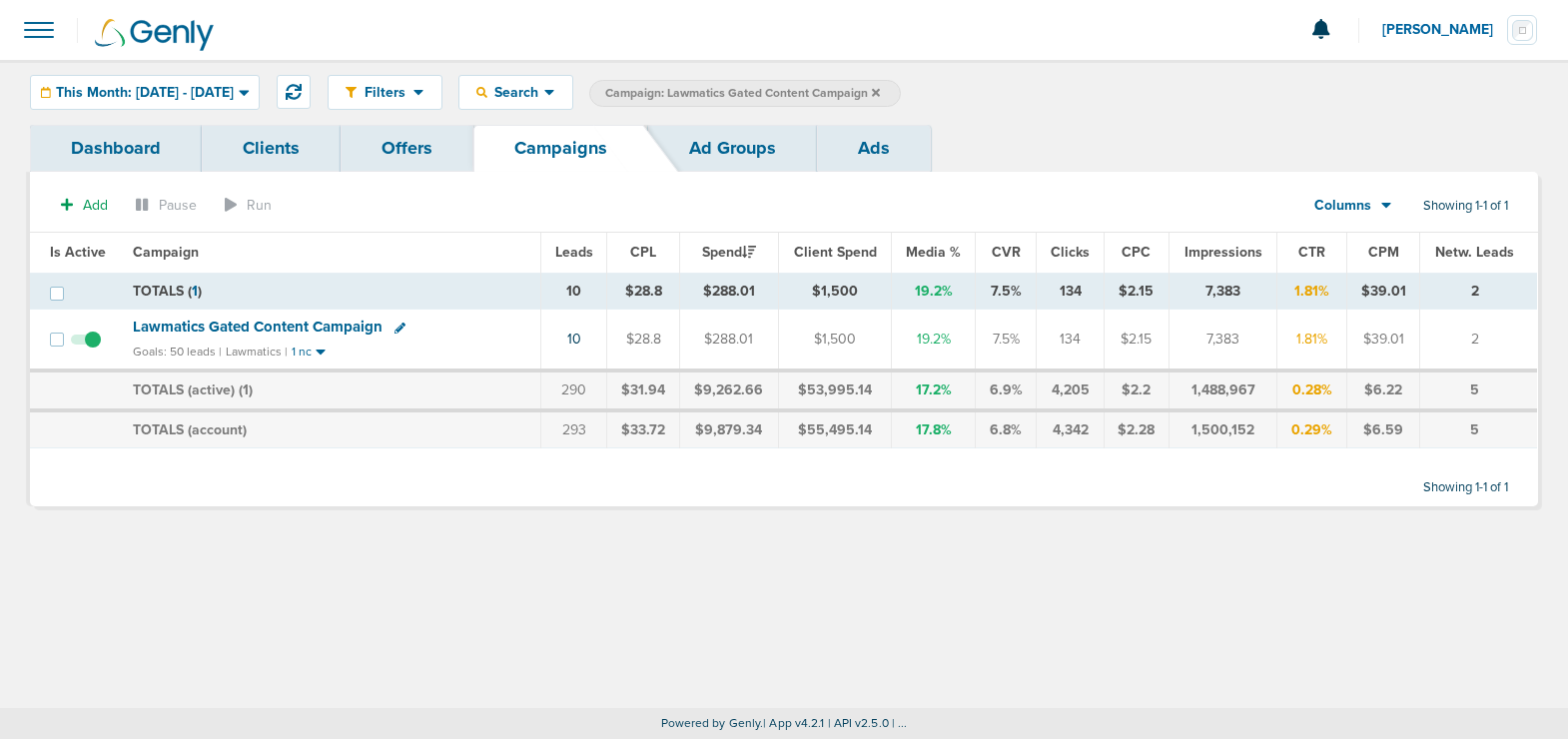click 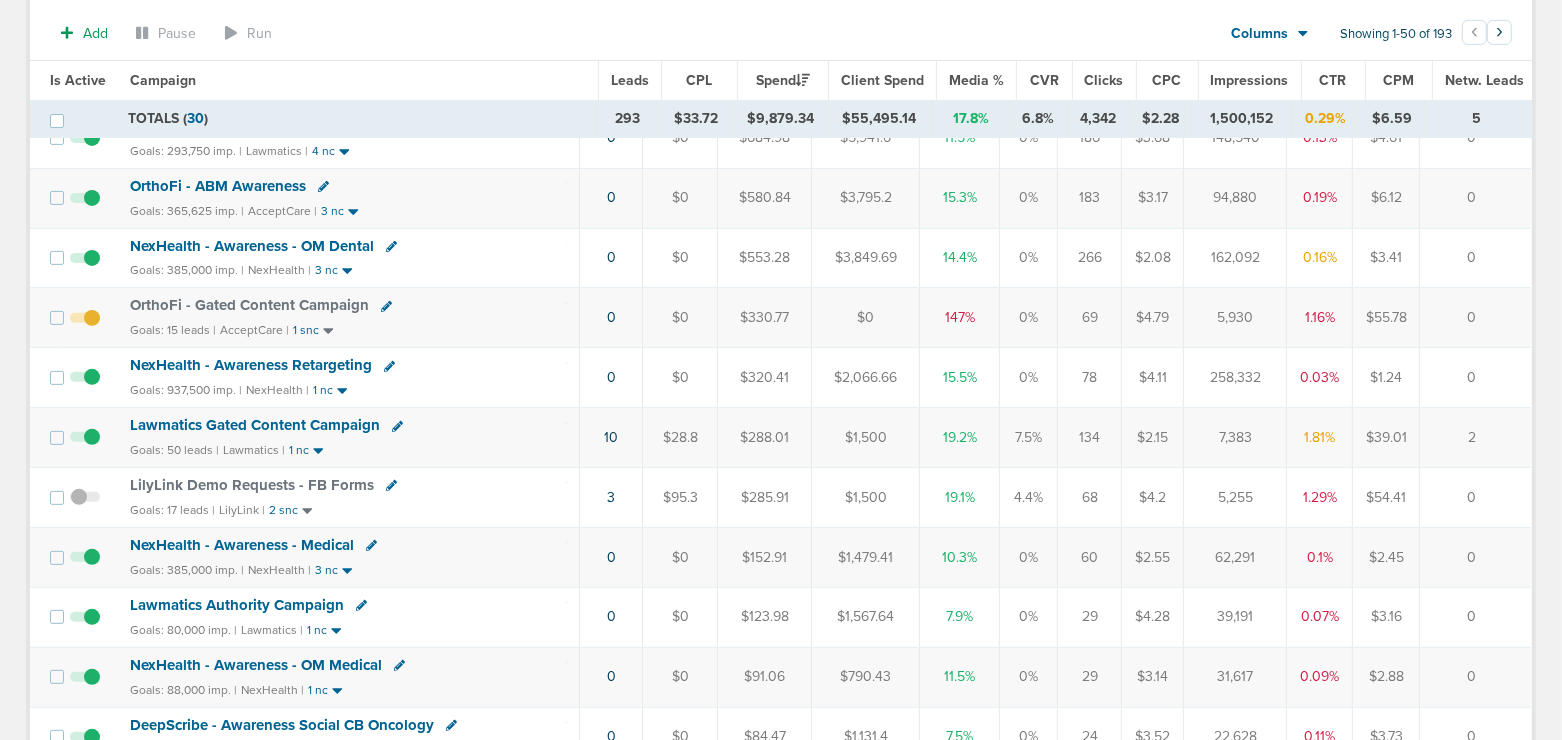 scroll, scrollTop: 565, scrollLeft: 0, axis: vertical 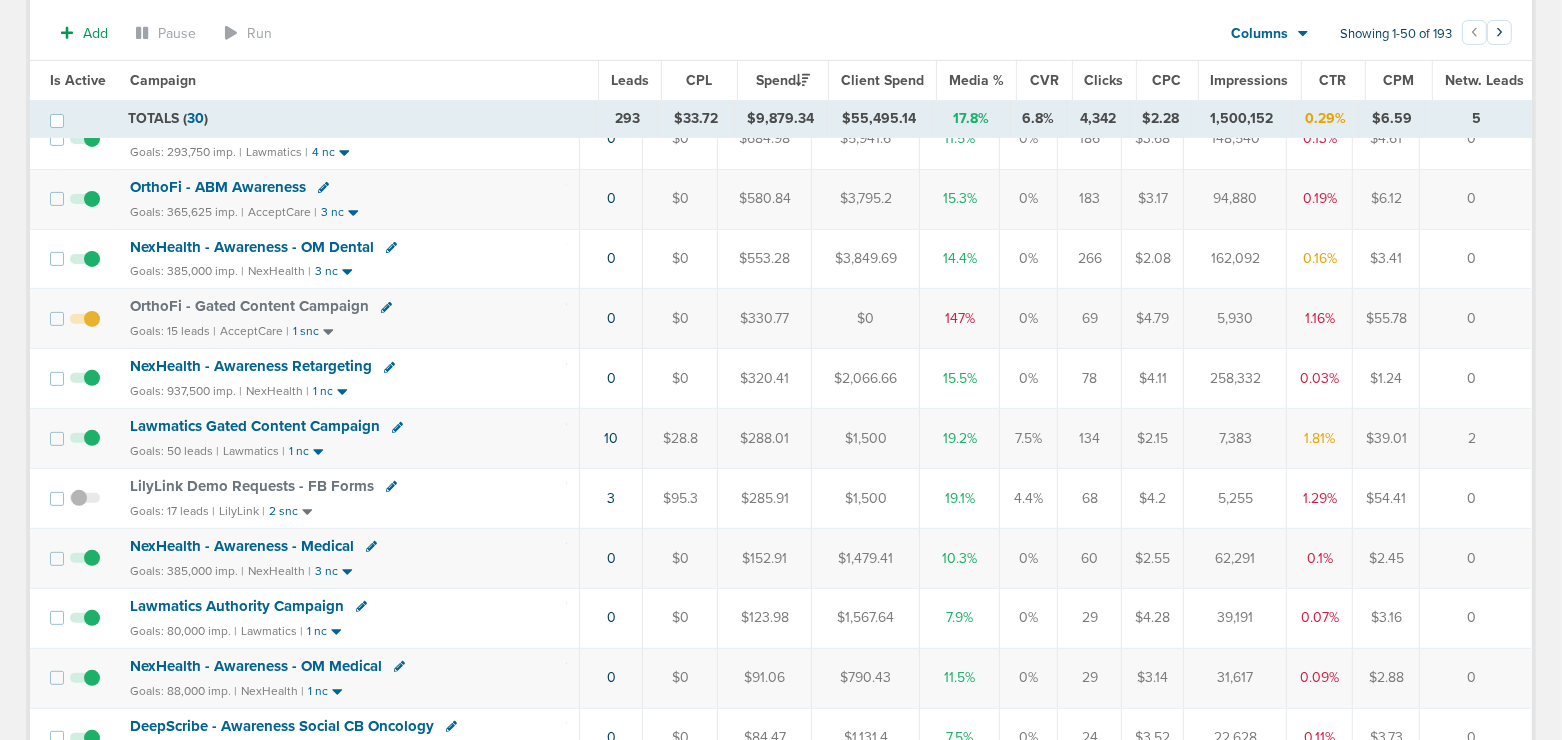 click on "NexHealth - Awareness Retargeting" at bounding box center (251, 366) 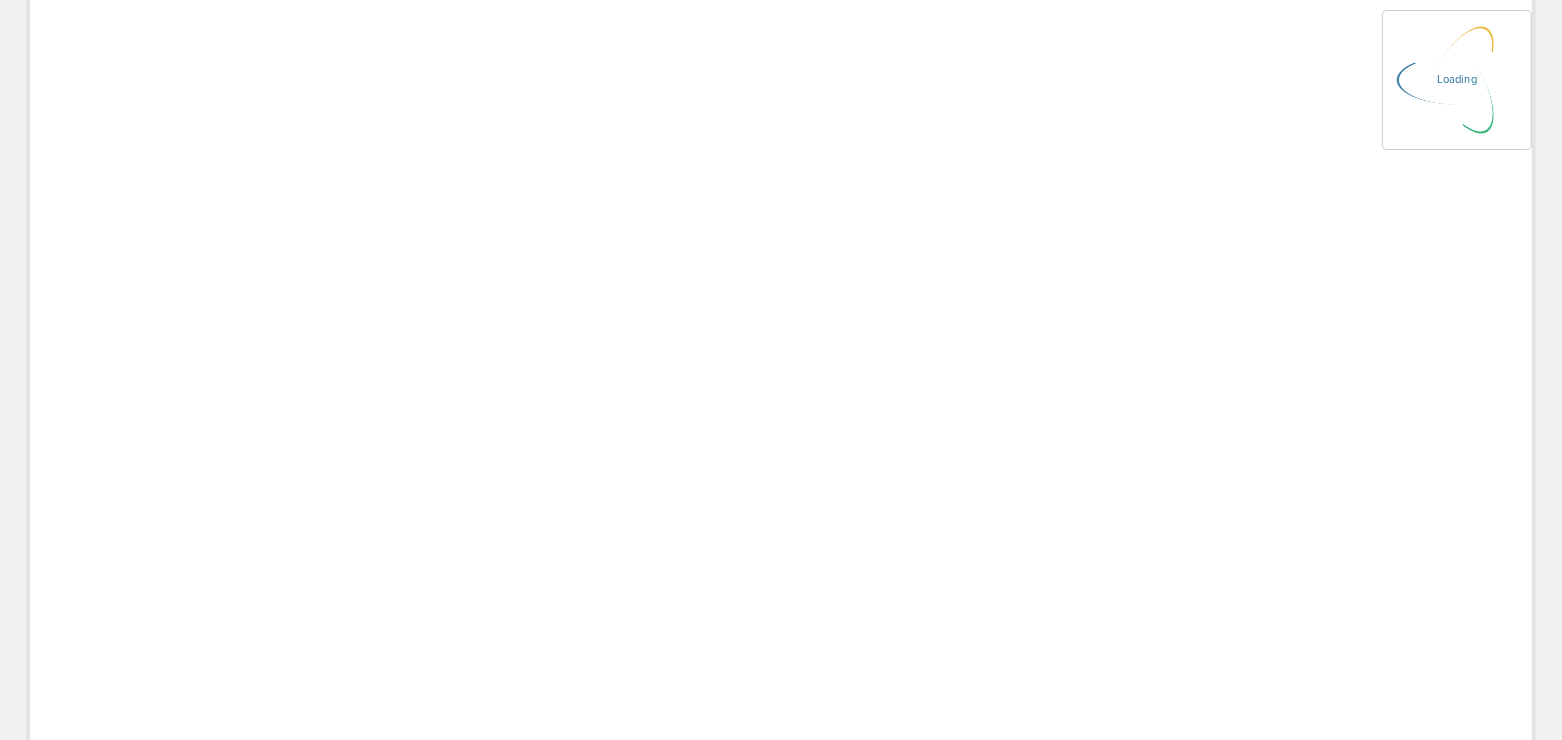 scroll, scrollTop: 0, scrollLeft: 0, axis: both 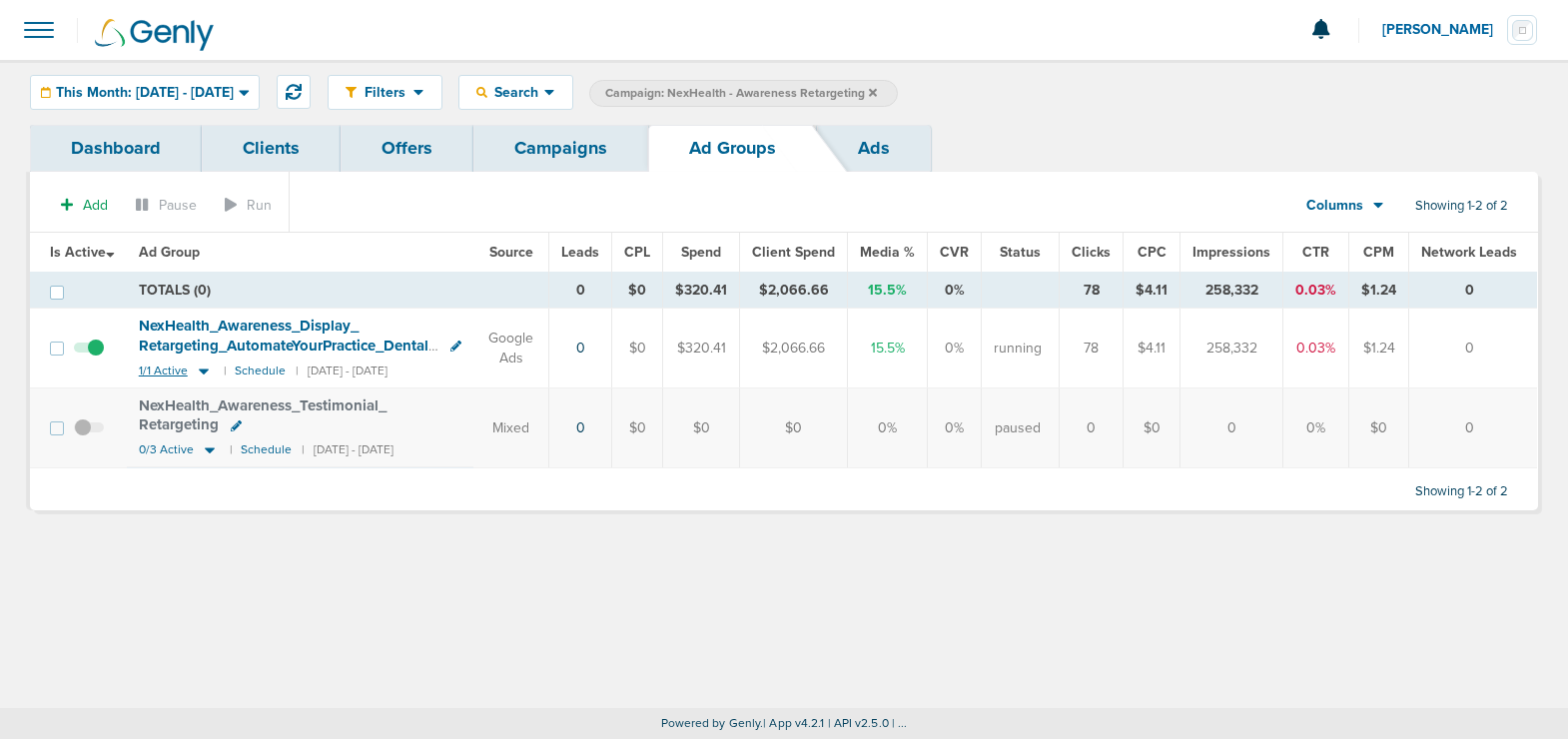 click 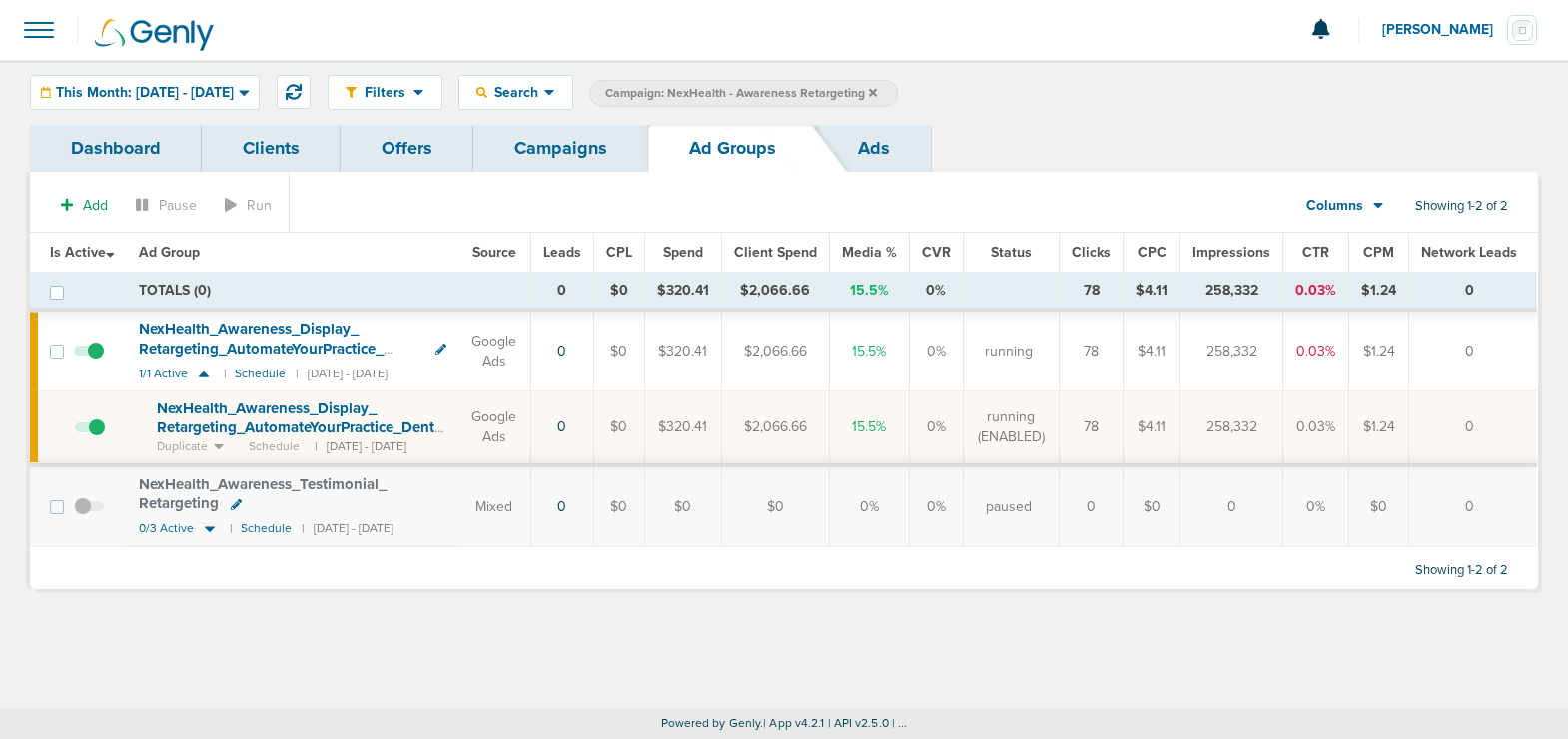 click on "Campaigns" at bounding box center (560, 148) 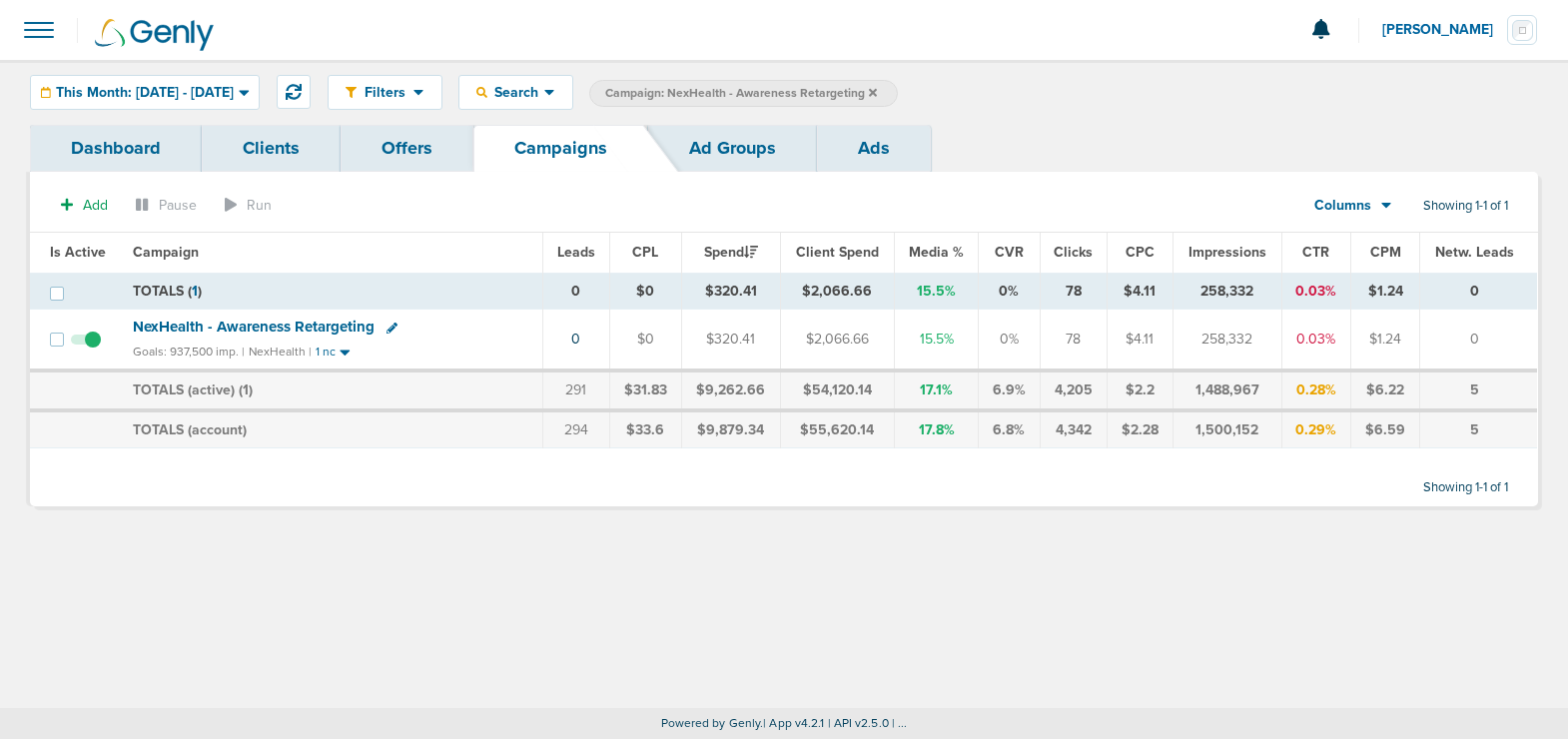 click 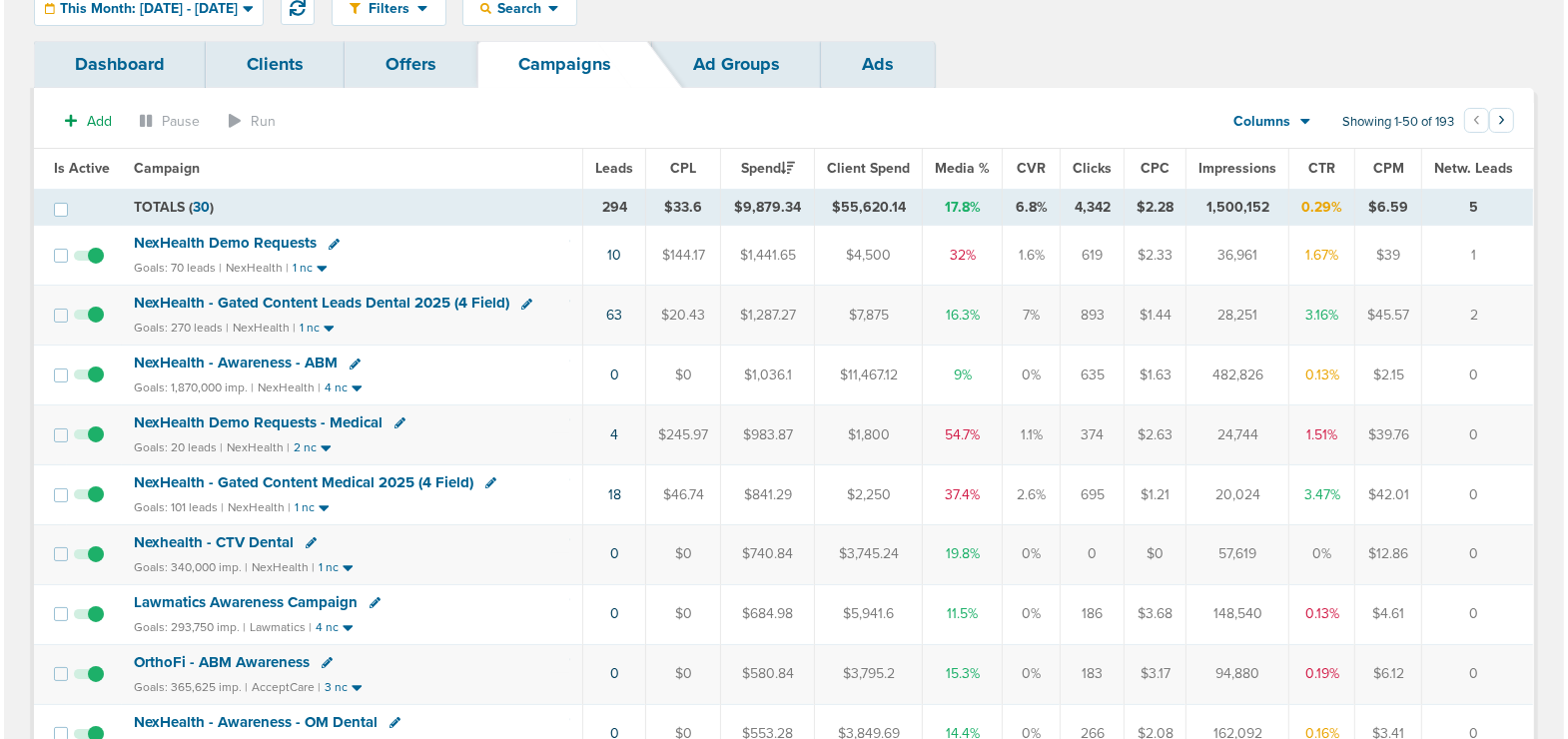 scroll, scrollTop: 85, scrollLeft: 0, axis: vertical 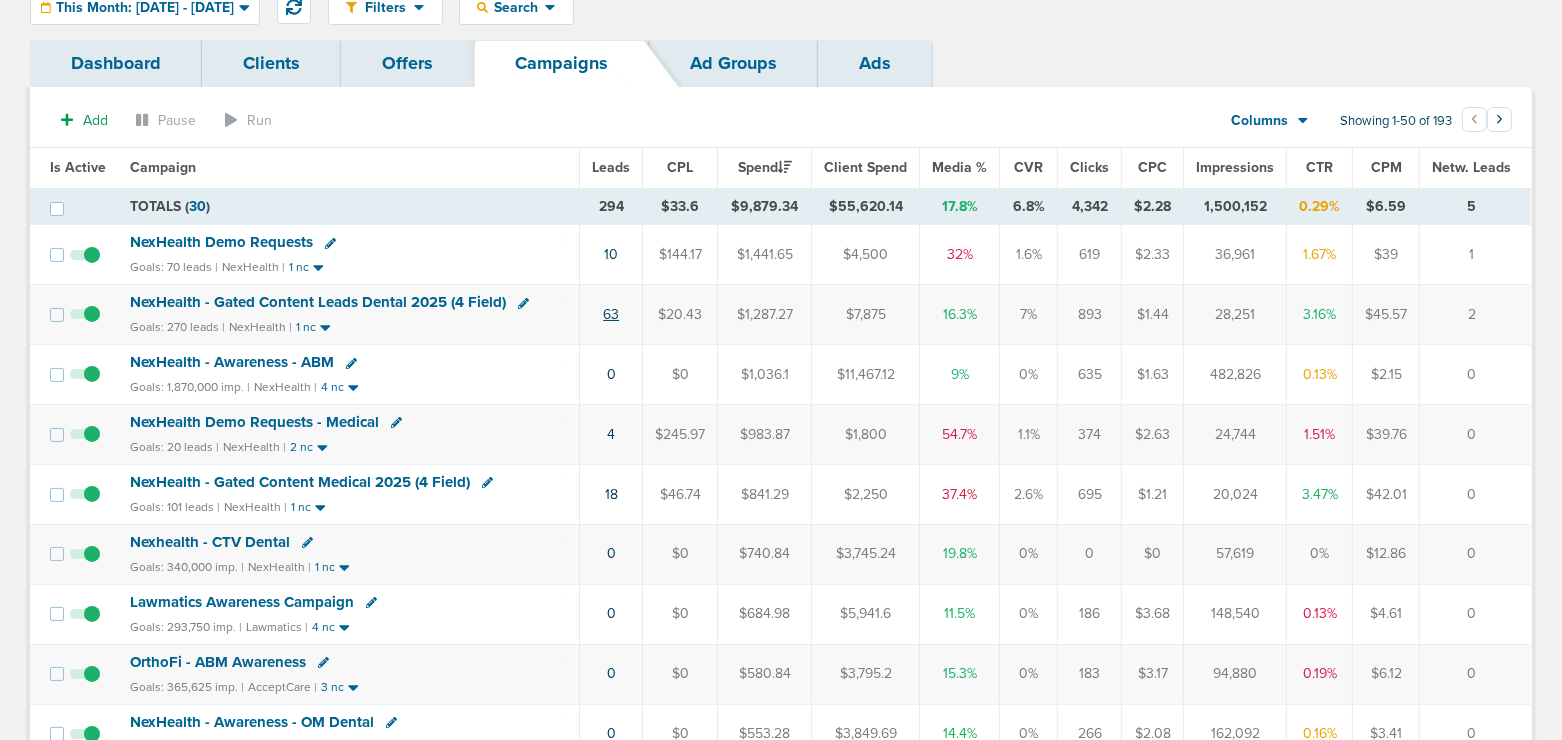 click on "63" at bounding box center (611, 314) 